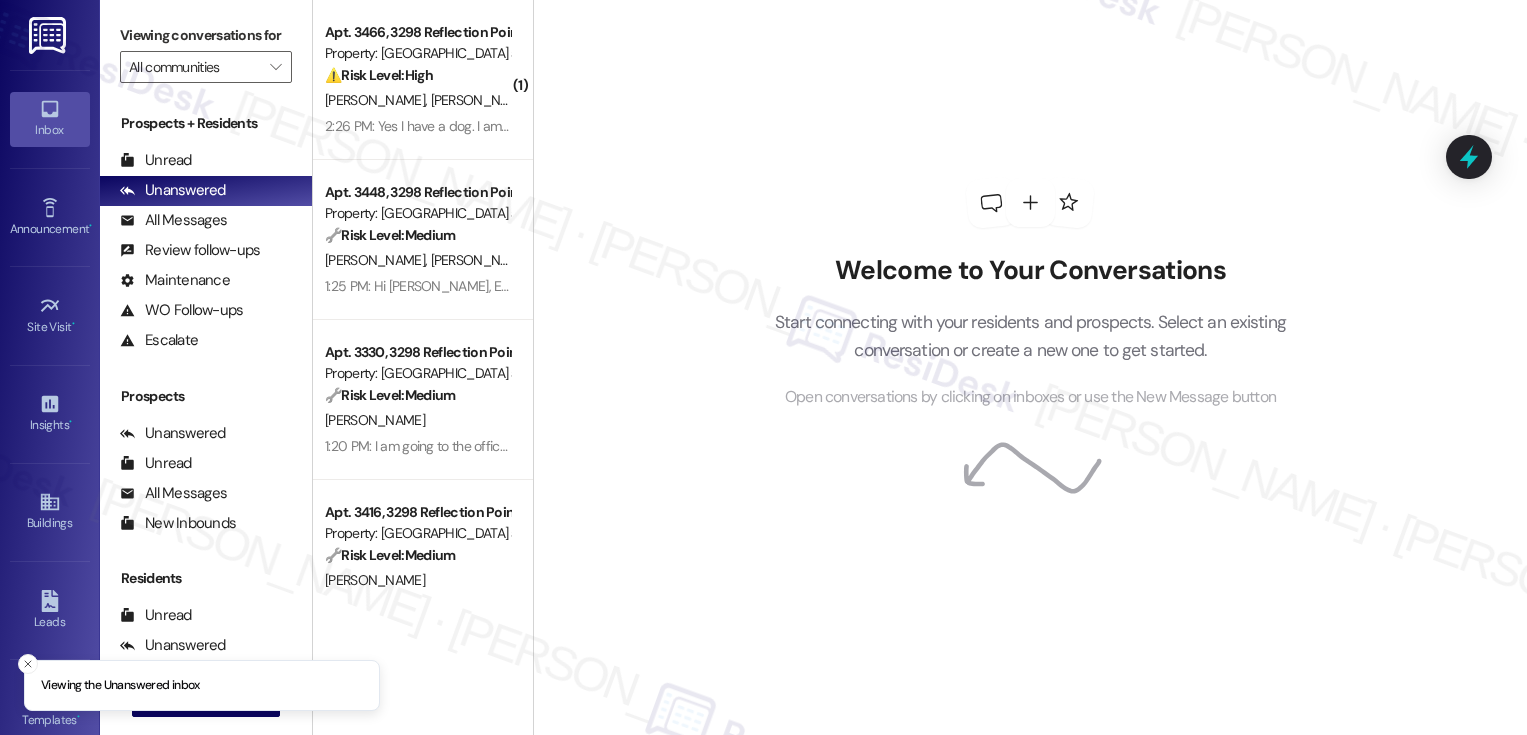 scroll, scrollTop: 0, scrollLeft: 0, axis: both 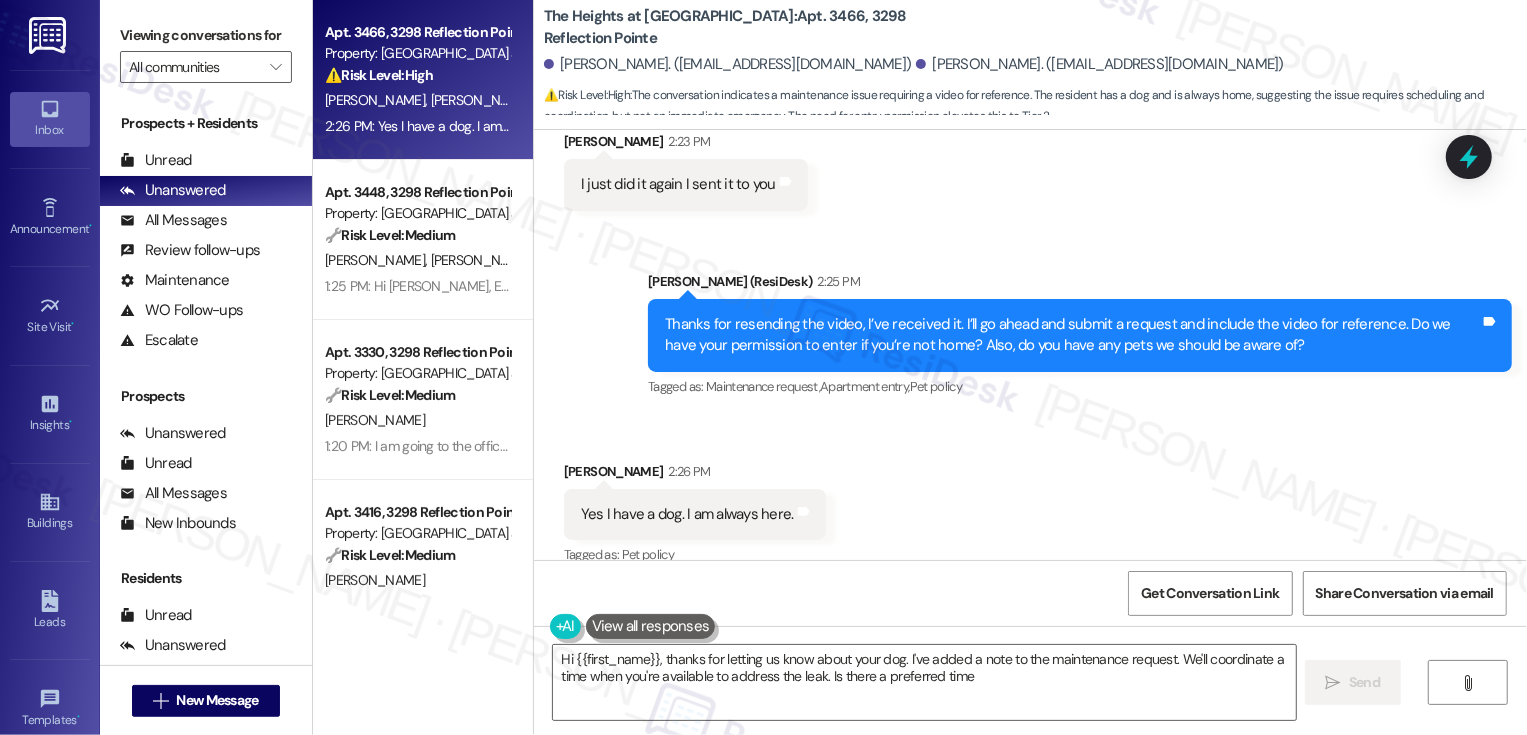 type on "Hi {{first_name}}, thanks for letting us know about your dog. I've added a note to the maintenance request. We'll coordinate a time when you're available to address the leak. Is there a preferred time?" 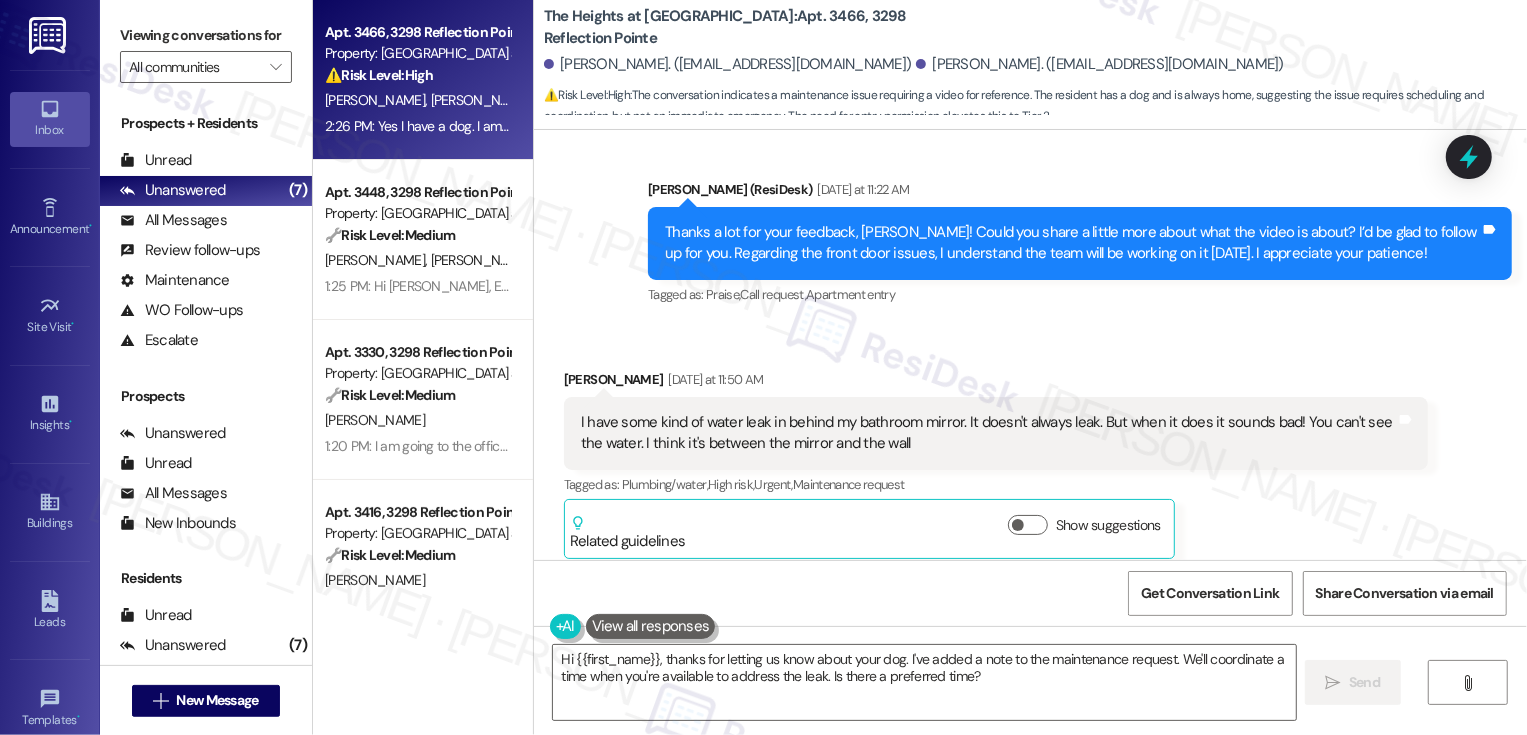 scroll, scrollTop: 6435, scrollLeft: 0, axis: vertical 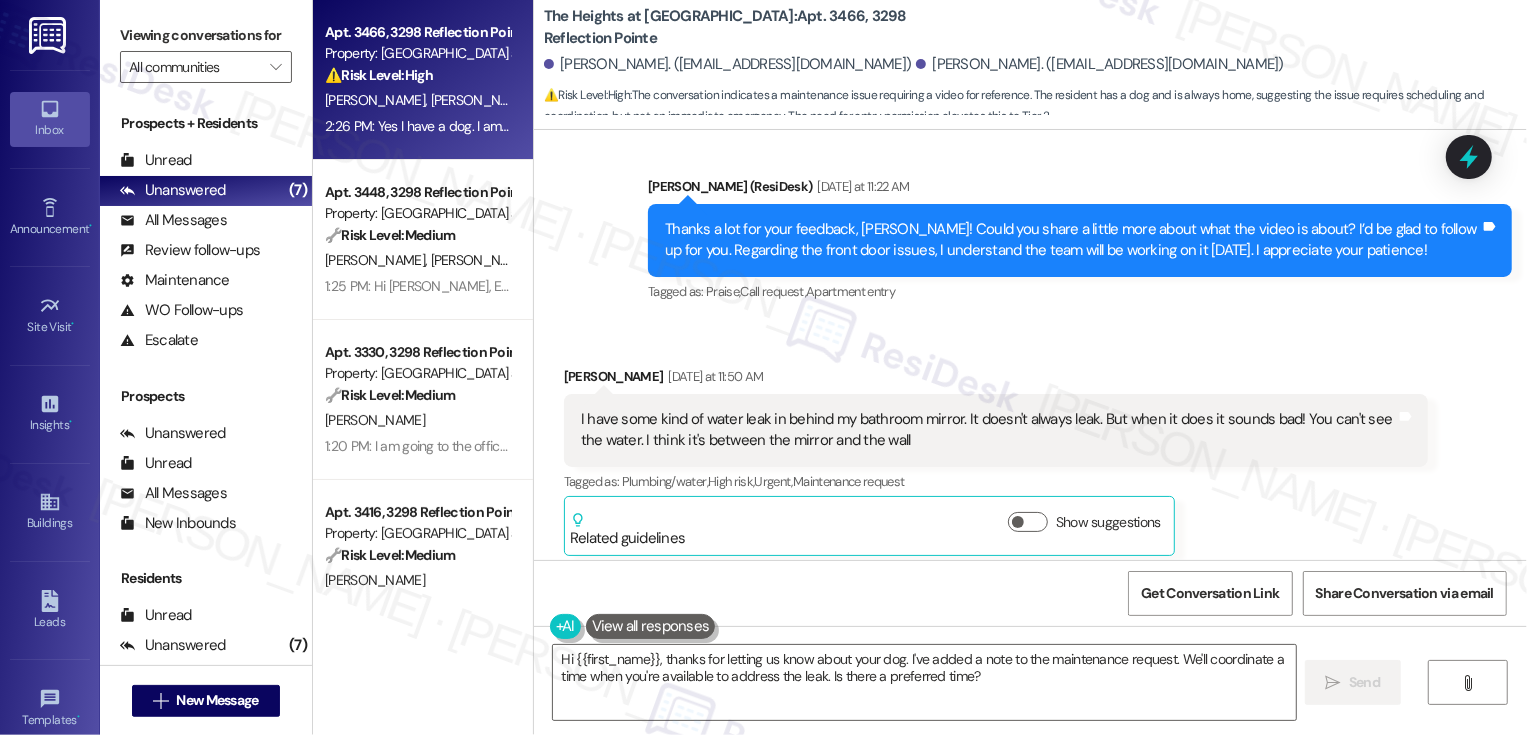 click on "The Heights at Bridgewater:  Apt. 3466, 3298 Reflection Pointe" at bounding box center [744, 27] 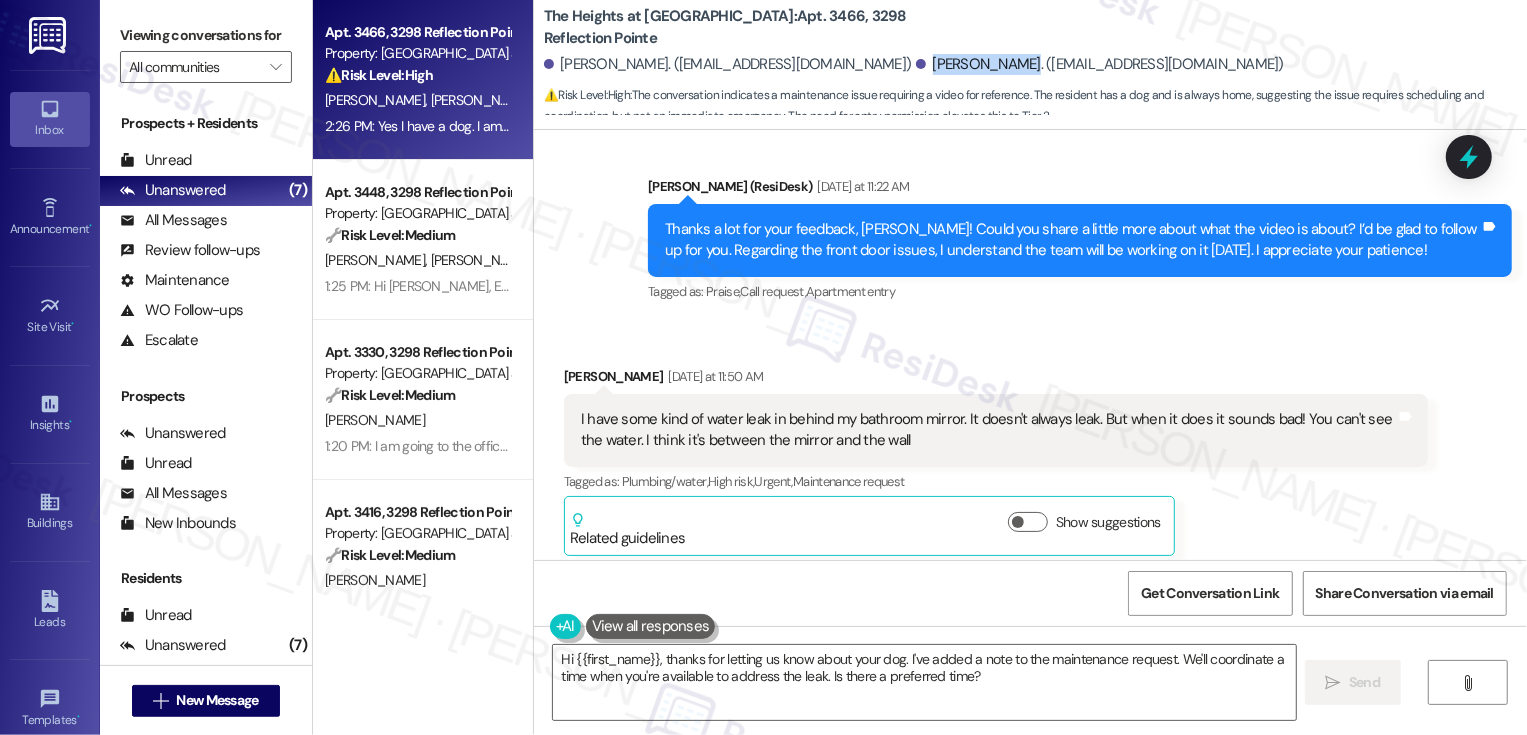 drag, startPoint x: 875, startPoint y: 65, endPoint x: 975, endPoint y: 66, distance: 100.005 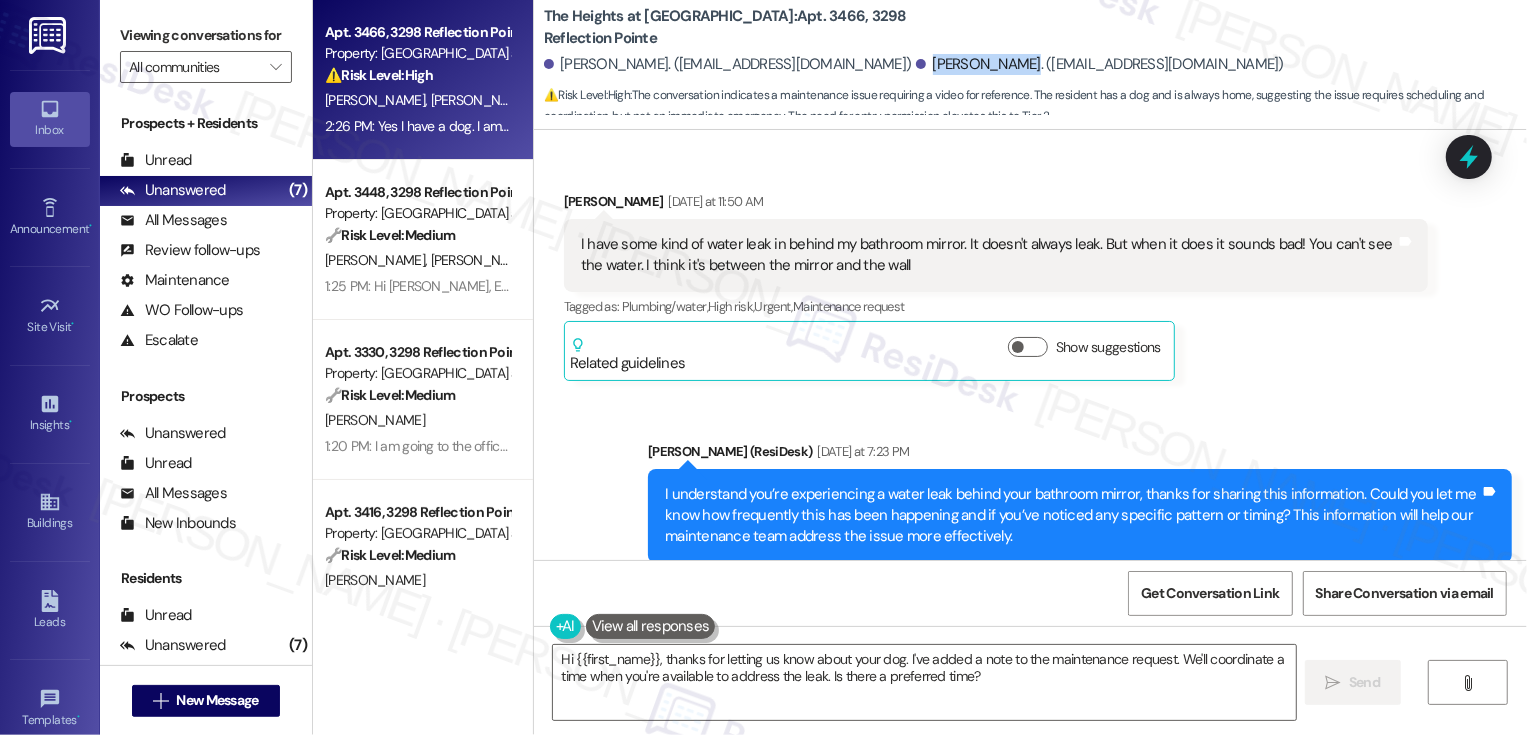 scroll, scrollTop: 6628, scrollLeft: 0, axis: vertical 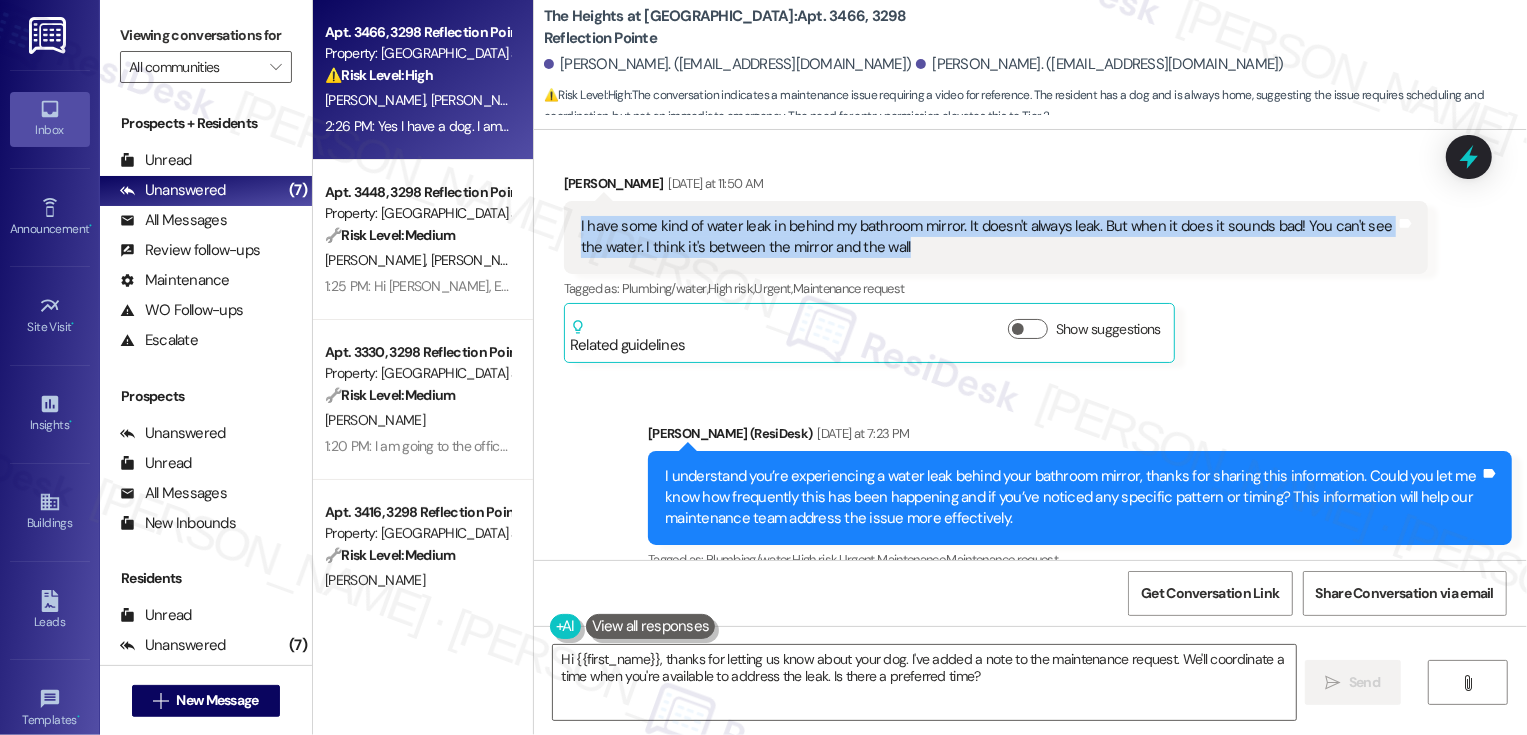drag, startPoint x: 565, startPoint y: 198, endPoint x: 931, endPoint y: 243, distance: 368.756 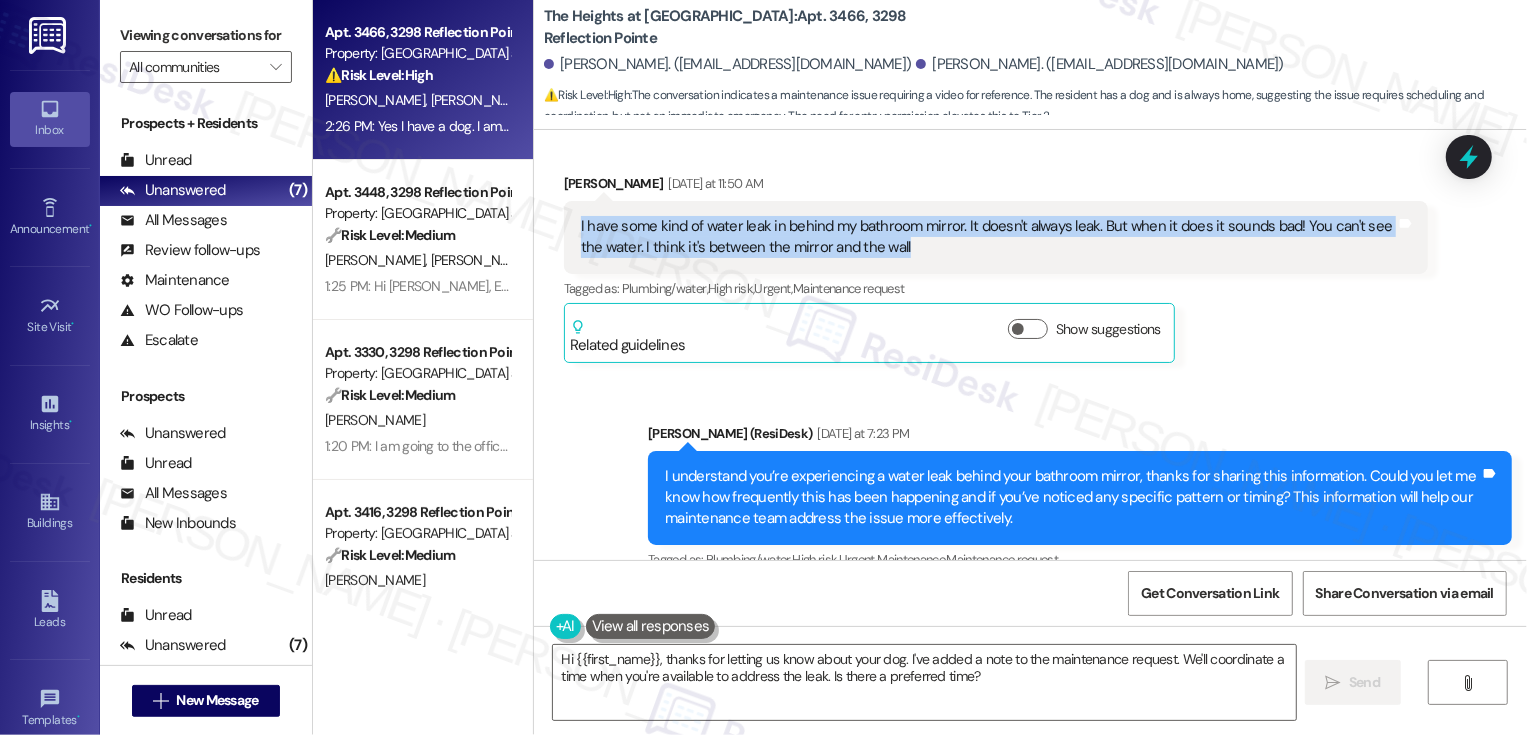 copy on "I have some kind of water leak in behind my bathroom mirror. It doesn't always leak. But when it does it sounds bad! You can't see the water. I think it's between the mirror and the wall" 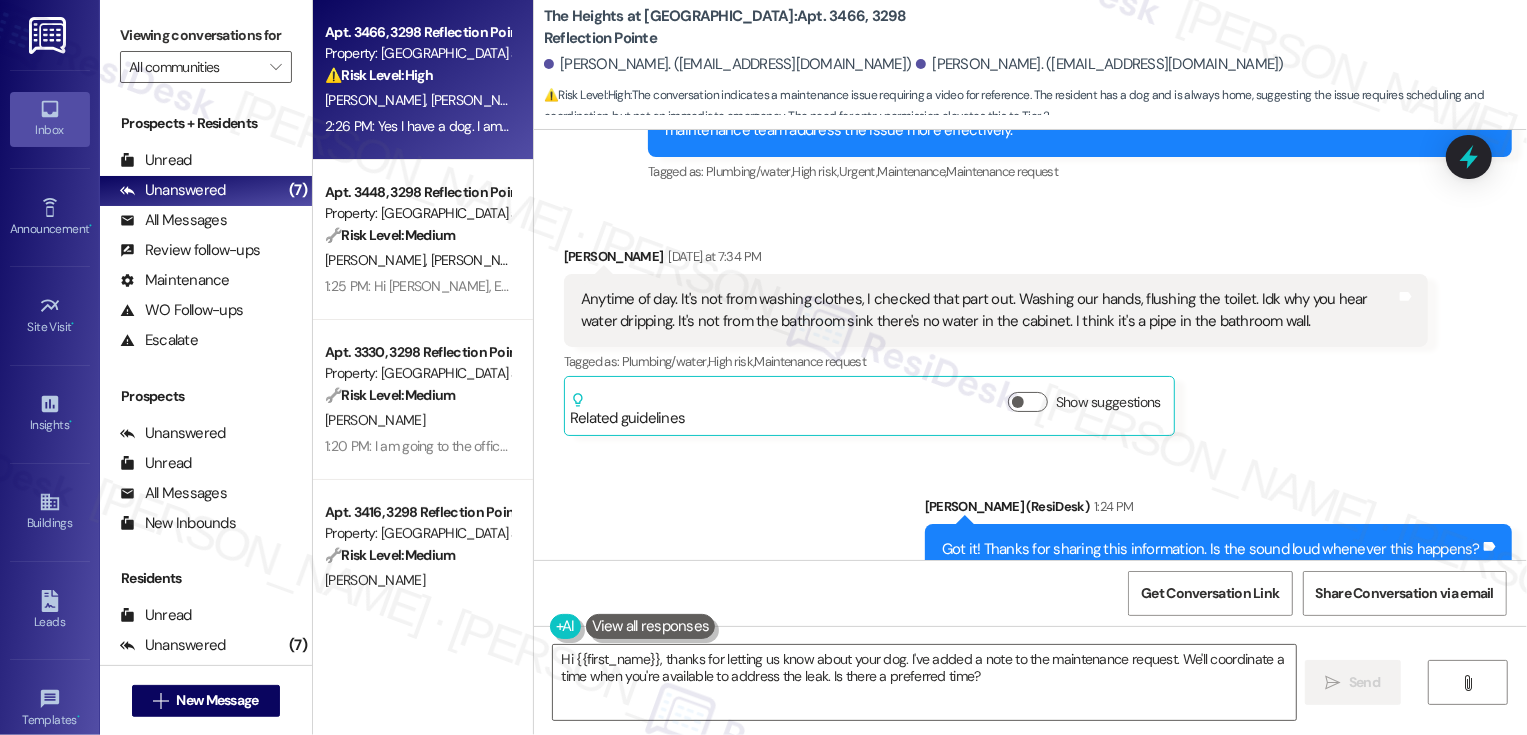 scroll, scrollTop: 7022, scrollLeft: 0, axis: vertical 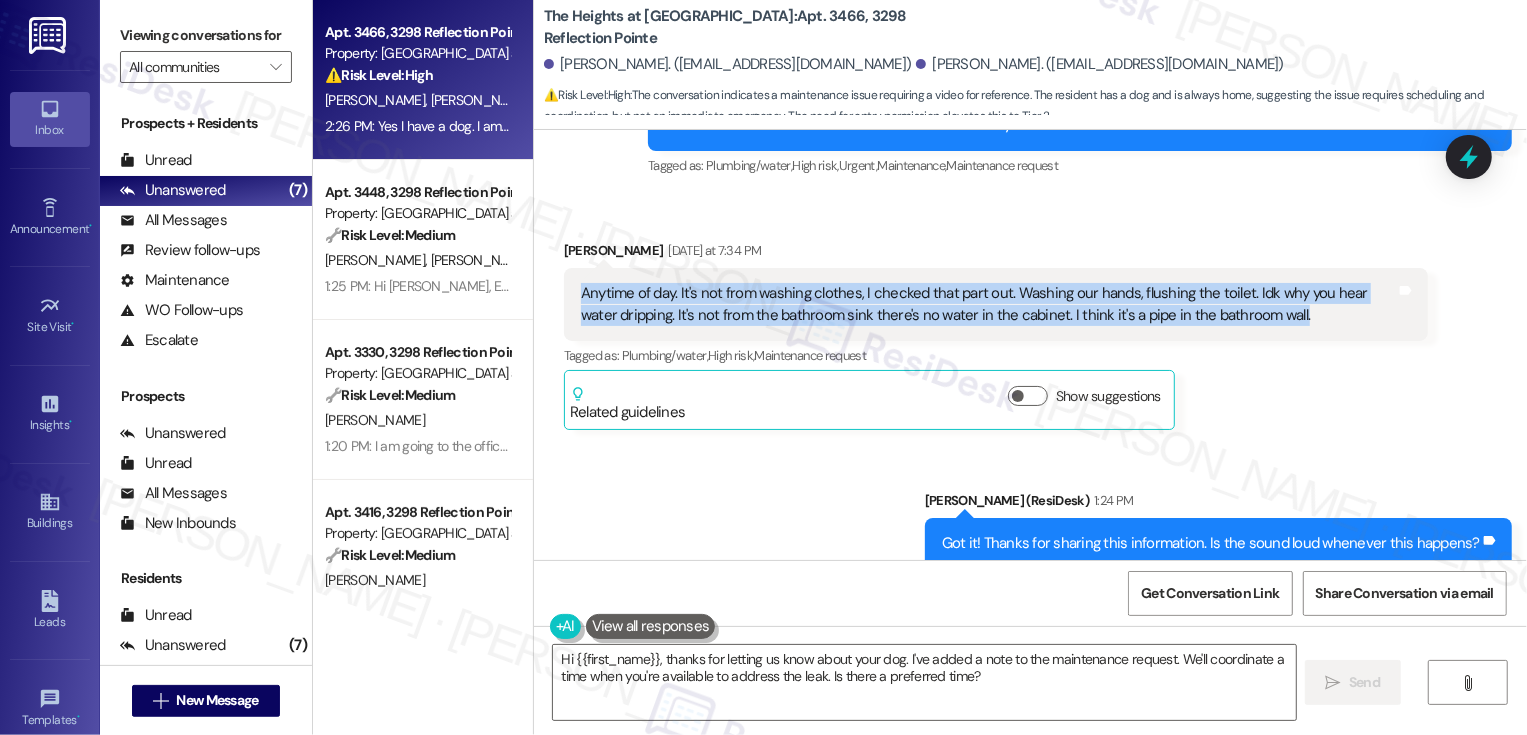 drag, startPoint x: 566, startPoint y: 269, endPoint x: 1255, endPoint y: 307, distance: 690.0471 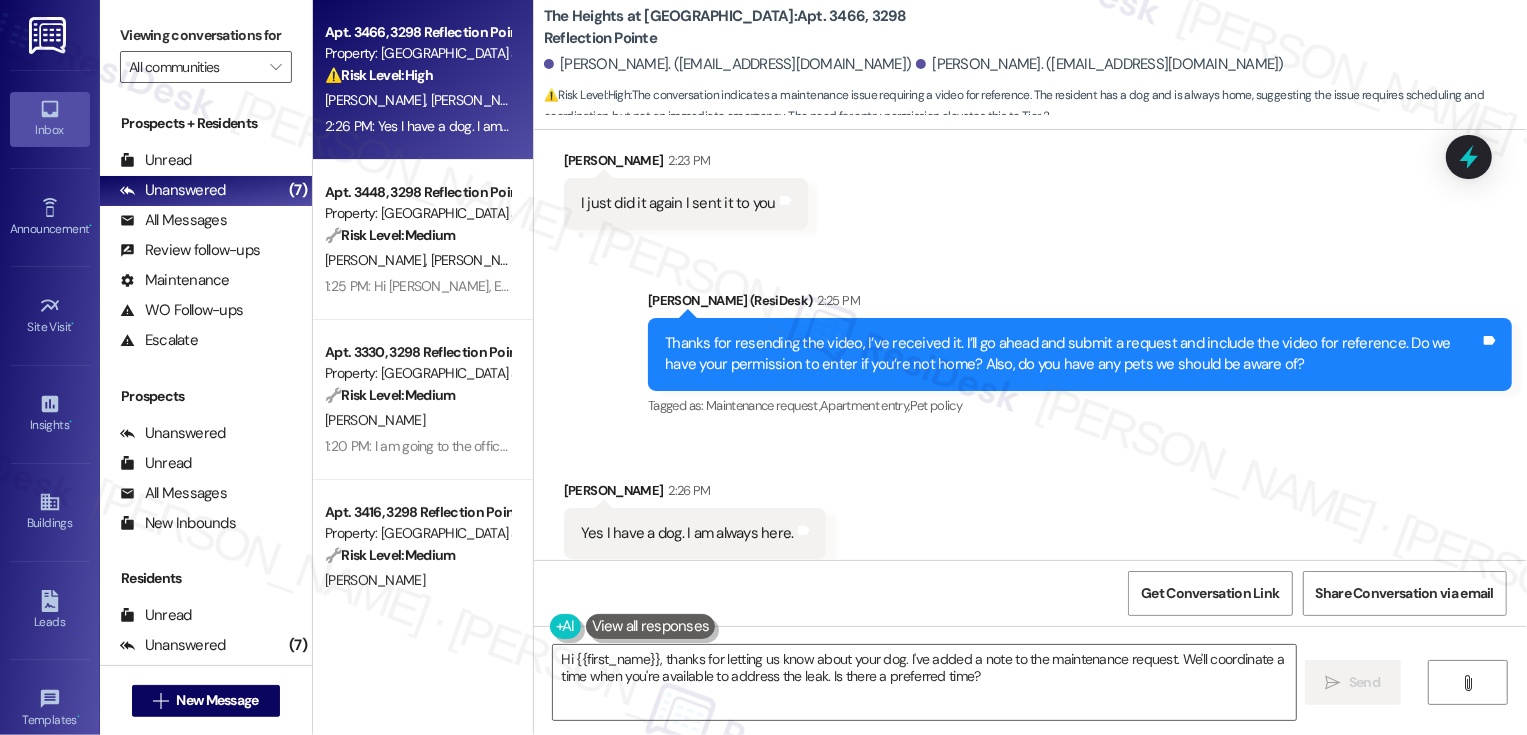 scroll, scrollTop: 8760, scrollLeft: 0, axis: vertical 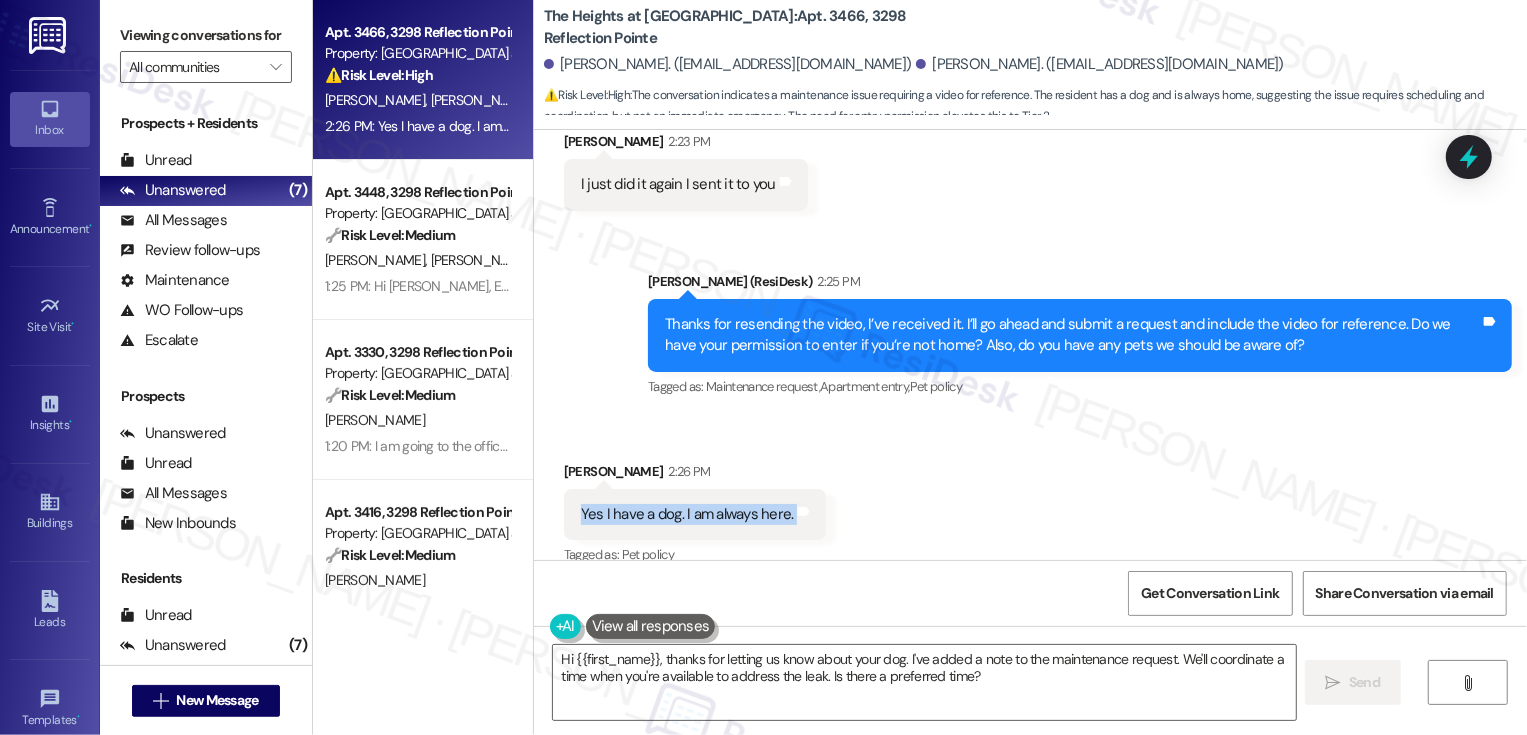 drag, startPoint x: 566, startPoint y: 491, endPoint x: 800, endPoint y: 494, distance: 234.01923 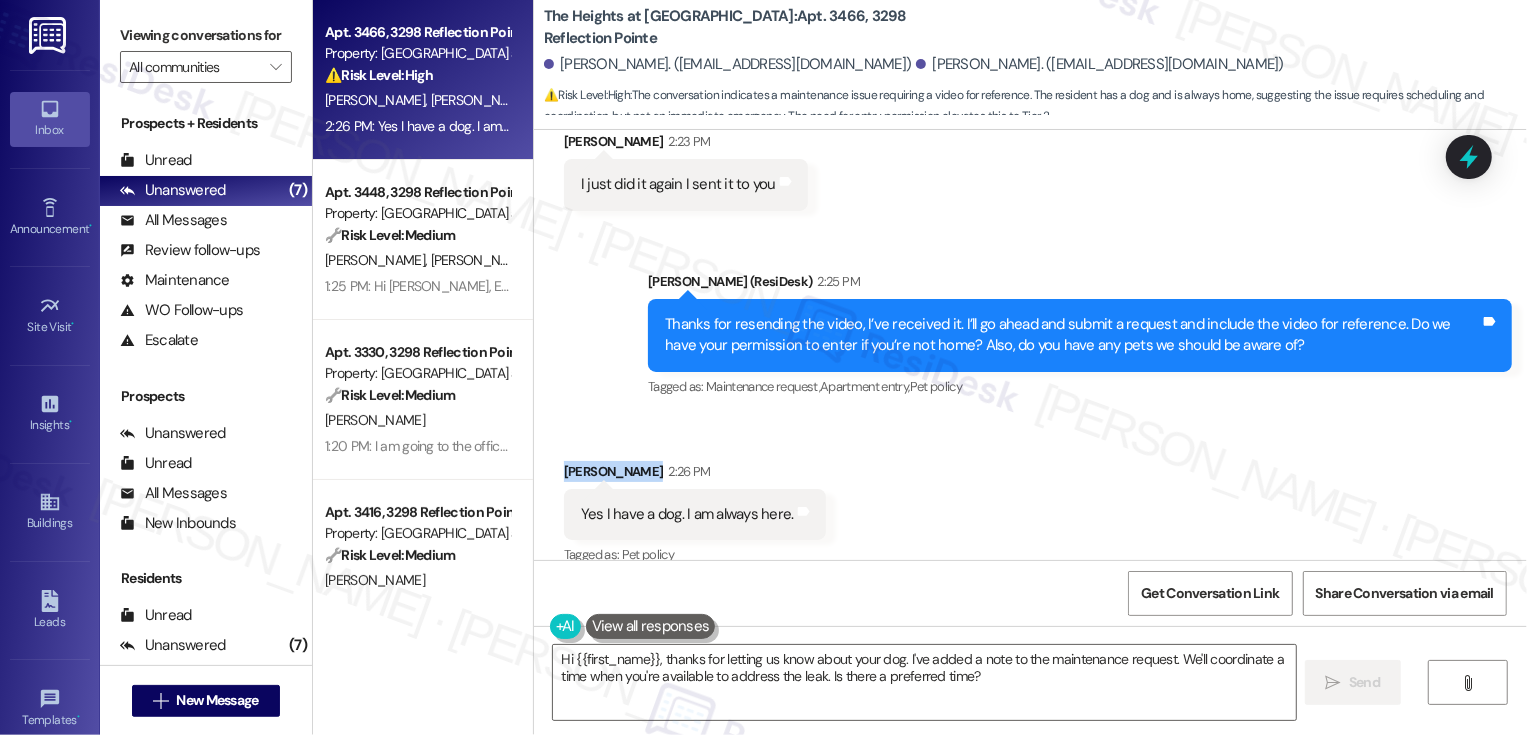 drag, startPoint x: 551, startPoint y: 446, endPoint x: 641, endPoint y: 448, distance: 90.02222 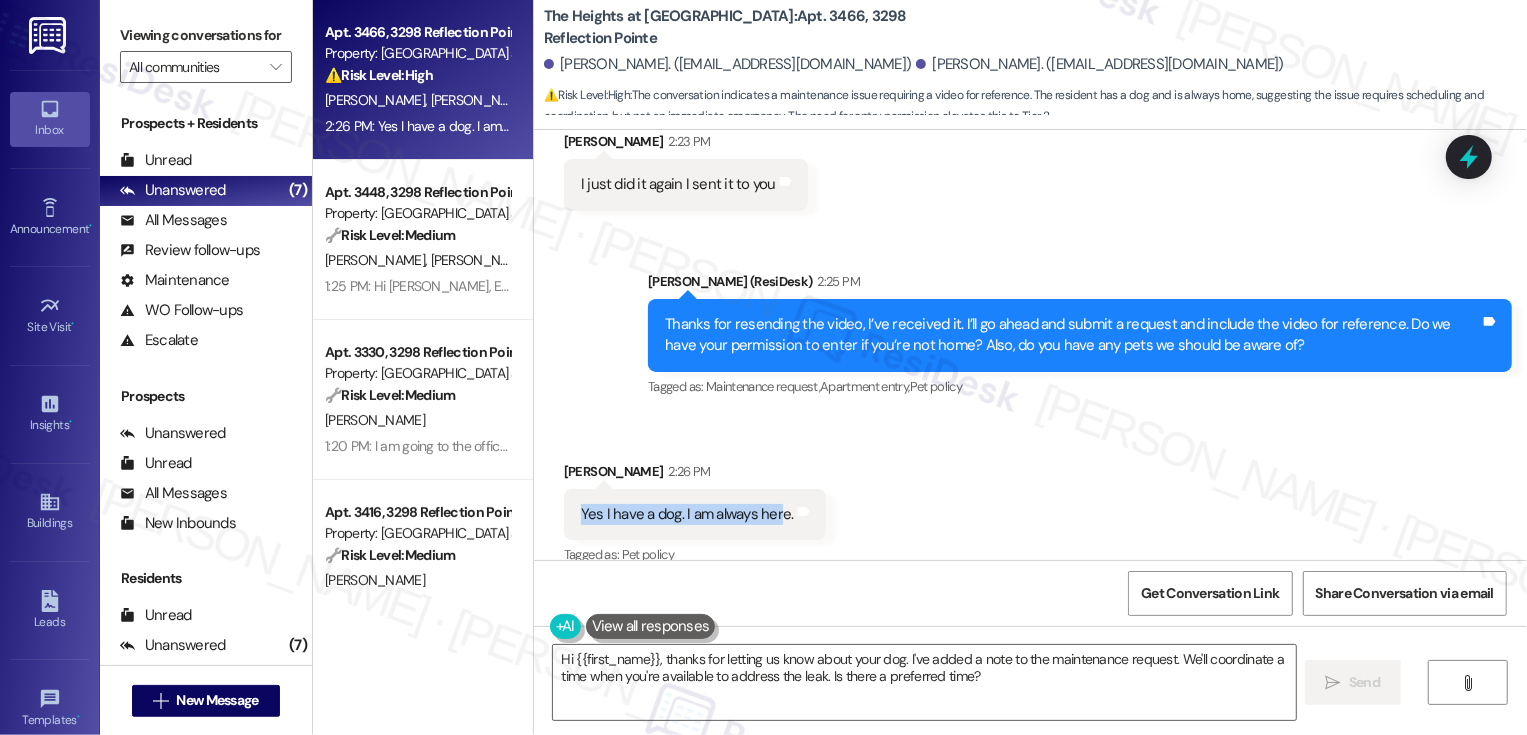 drag, startPoint x: 567, startPoint y: 482, endPoint x: 757, endPoint y: 478, distance: 190.0421 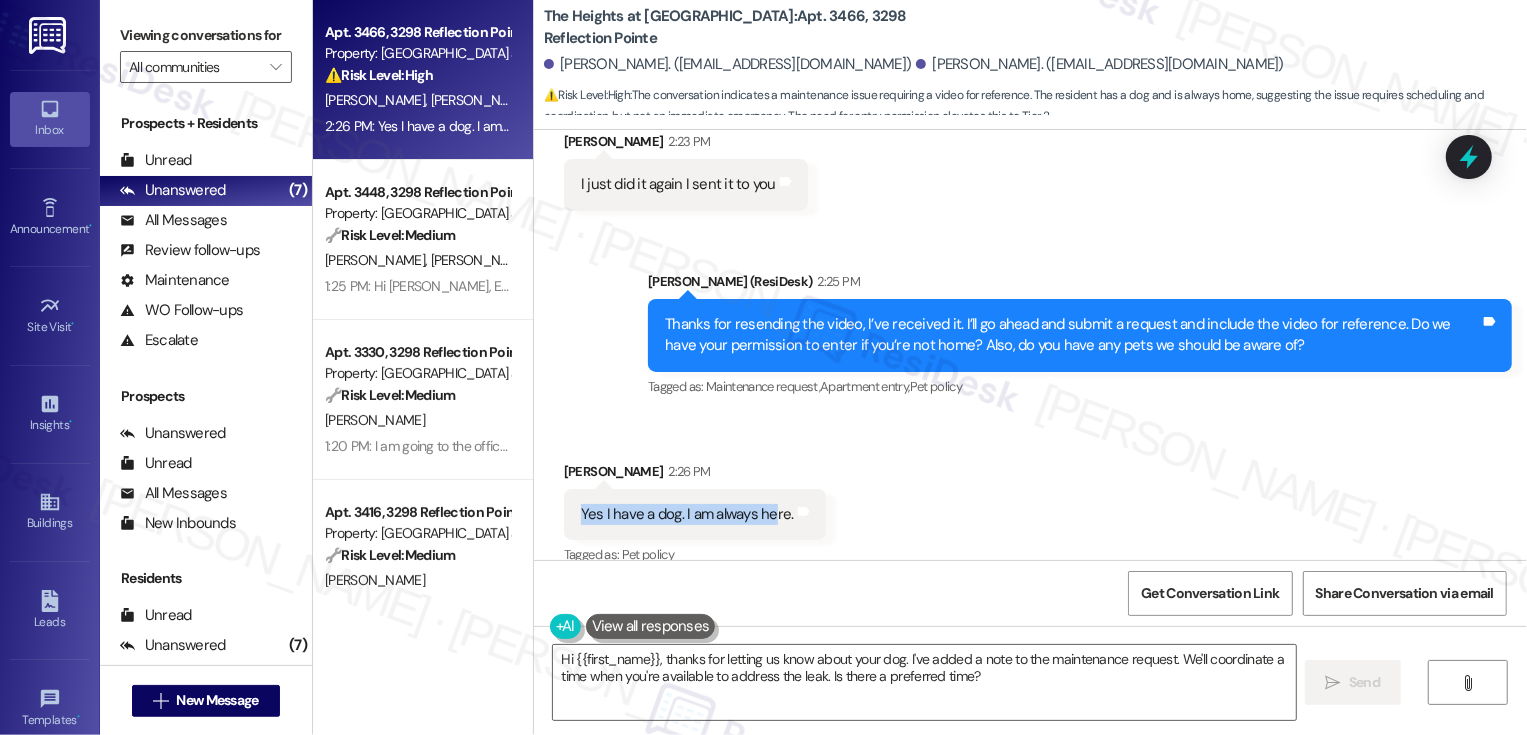 click on "Yes I have a dog. I am always here." at bounding box center [687, 514] 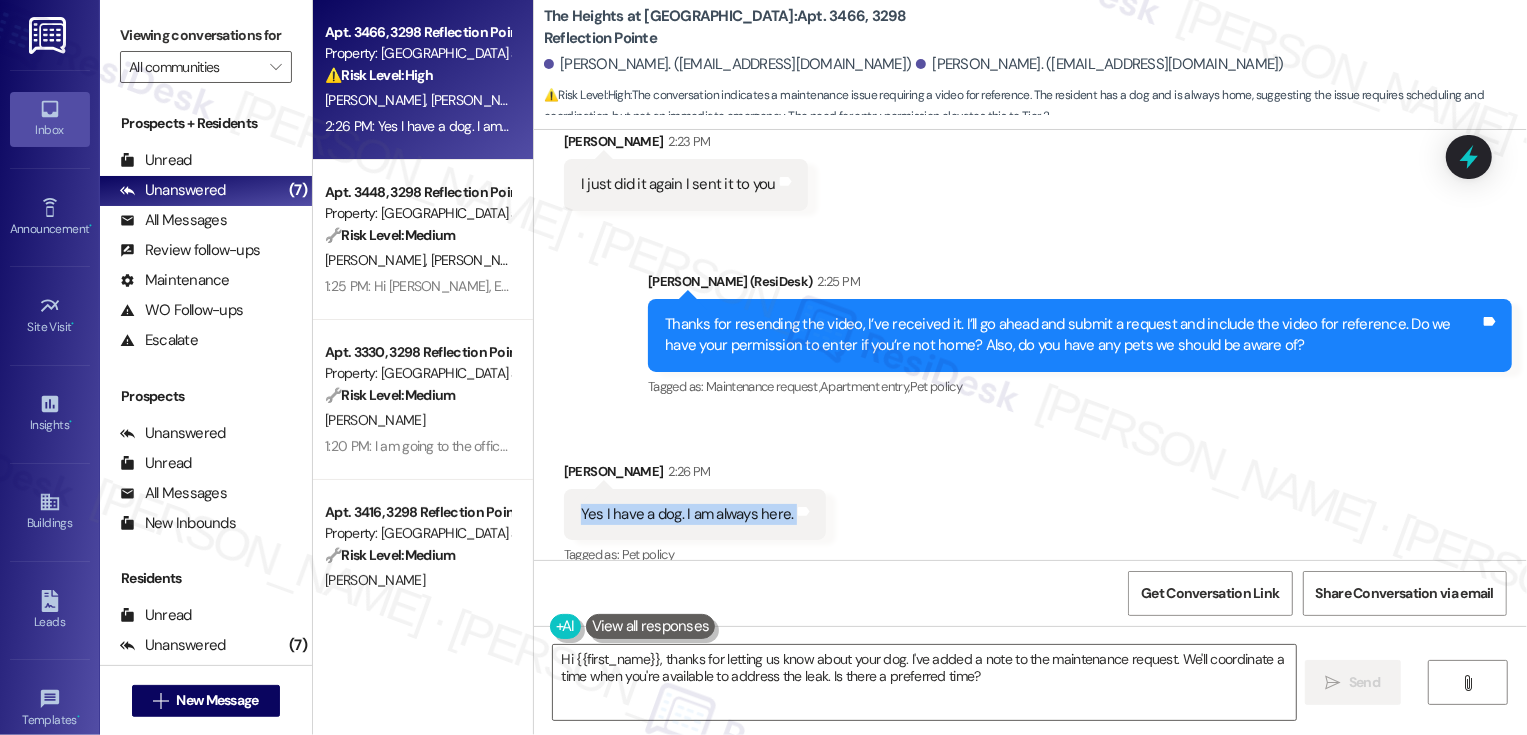 drag, startPoint x: 568, startPoint y: 490, endPoint x: 793, endPoint y: 490, distance: 225 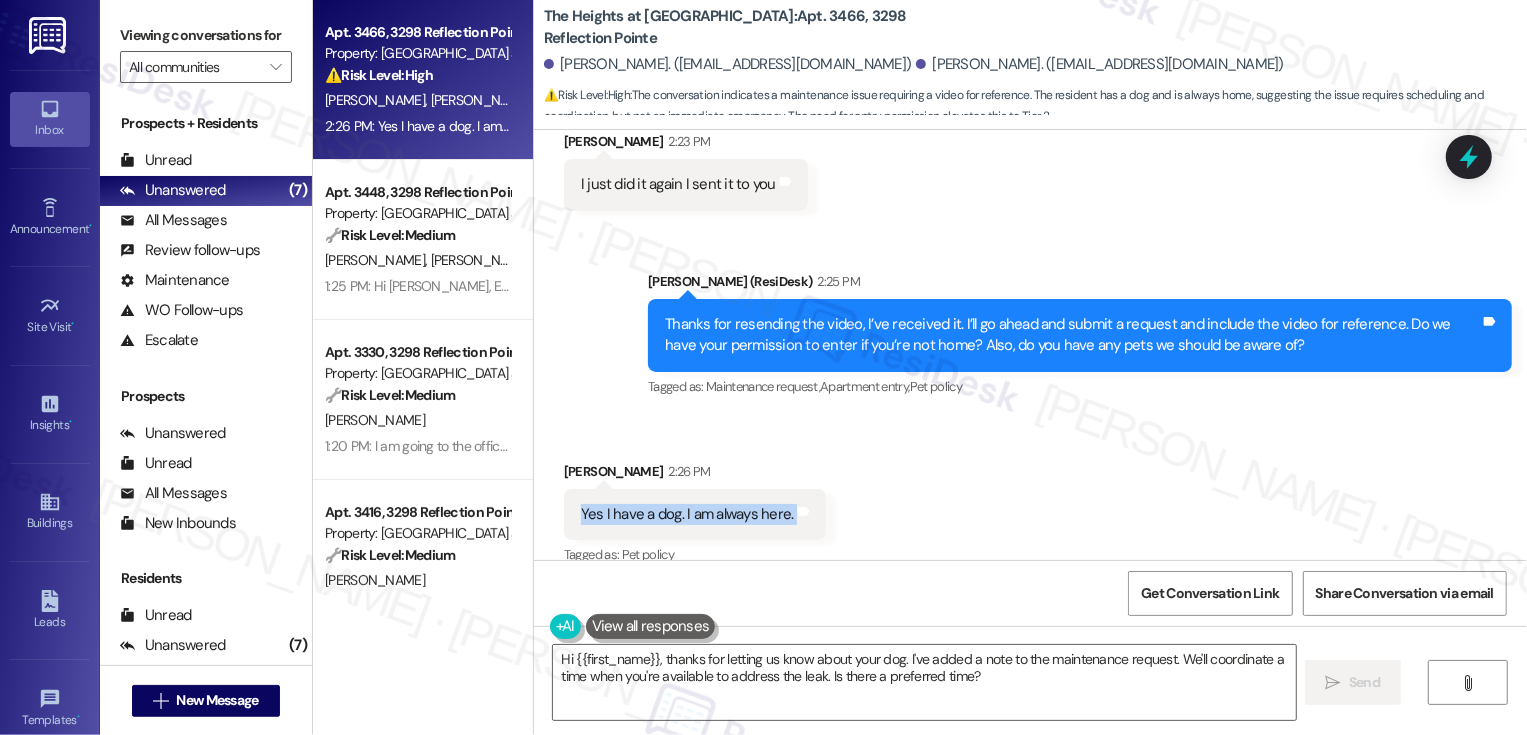 click on "Yes I have a dog. I am always here.  Tags and notes" at bounding box center [695, 514] 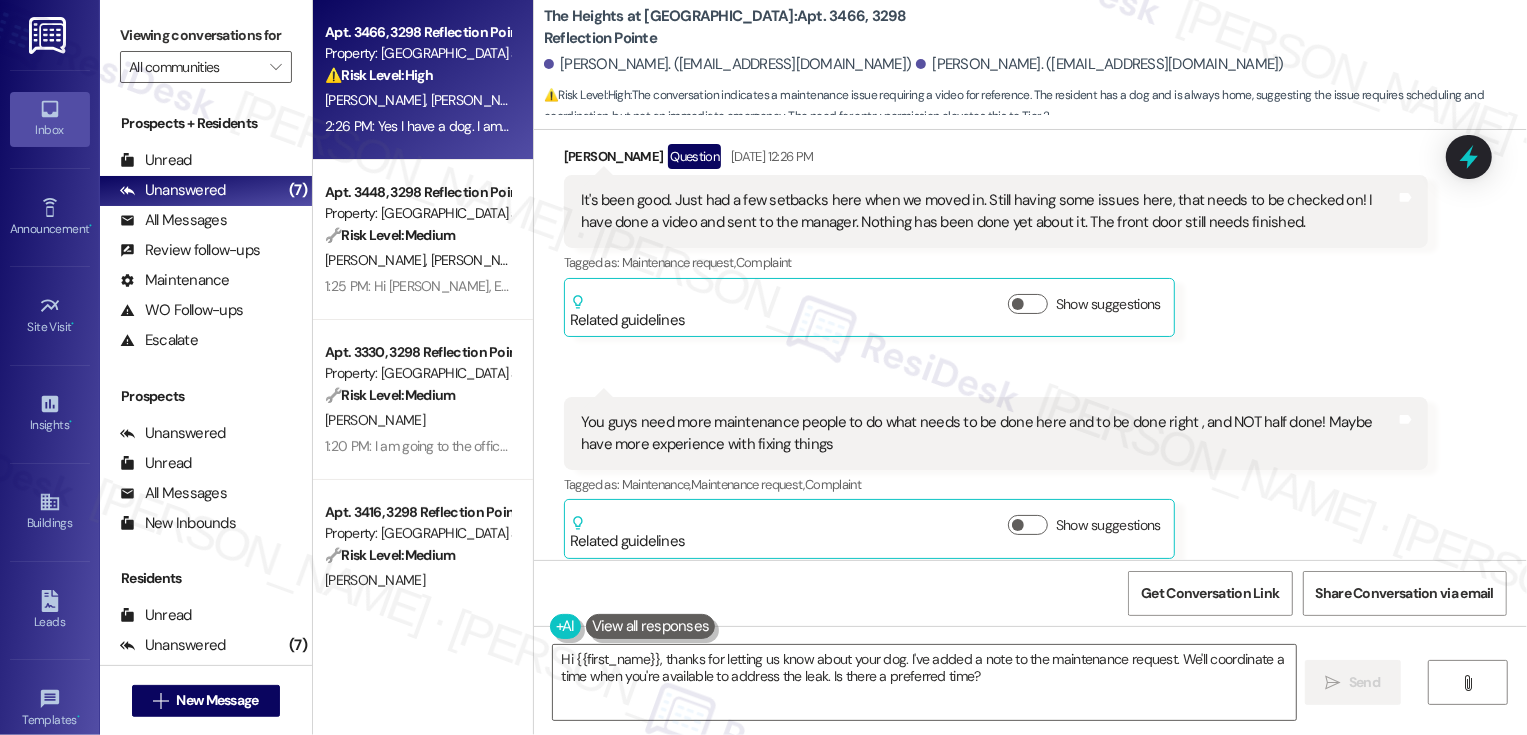 scroll, scrollTop: 6076, scrollLeft: 0, axis: vertical 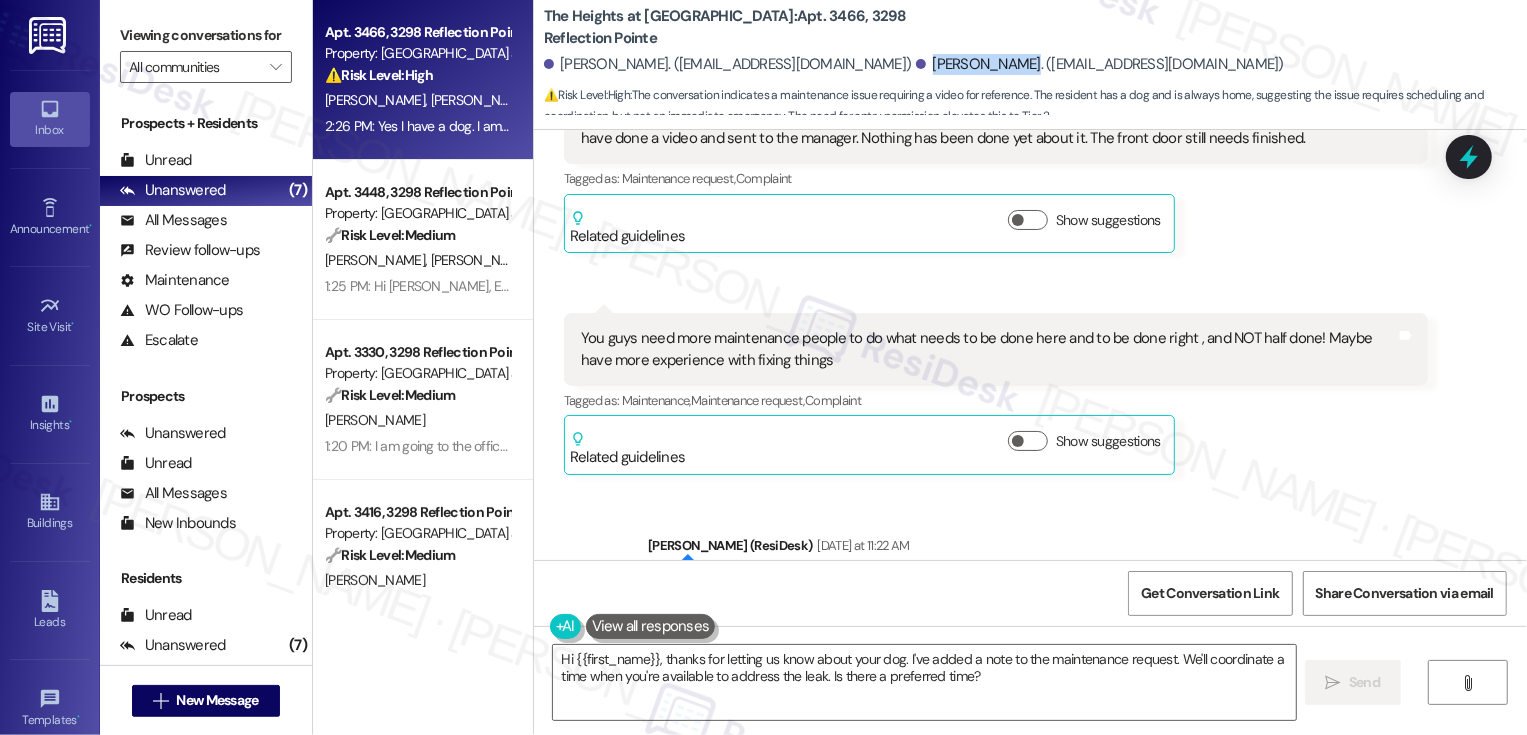 drag, startPoint x: 876, startPoint y: 63, endPoint x: 972, endPoint y: 59, distance: 96.0833 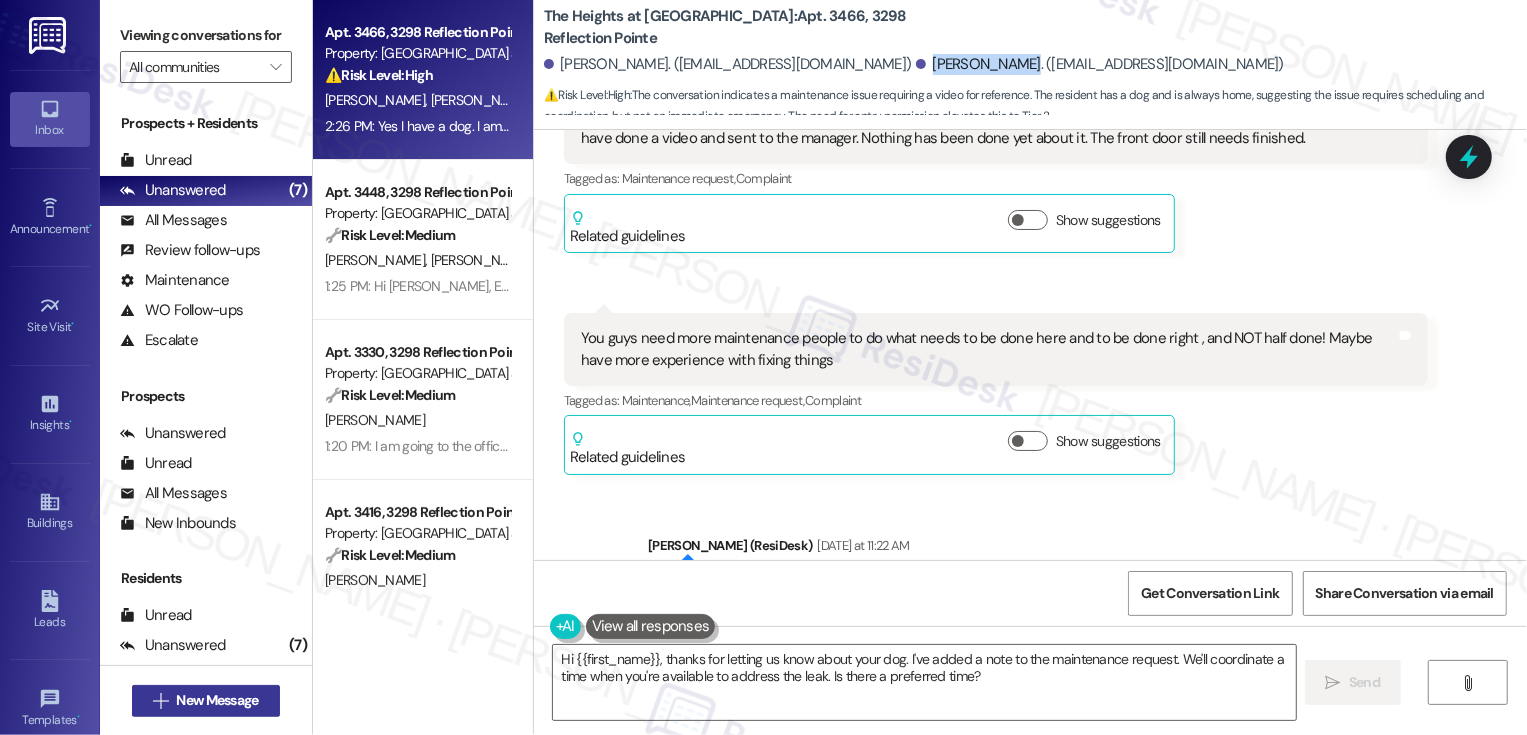 click on "New Message" at bounding box center [217, 700] 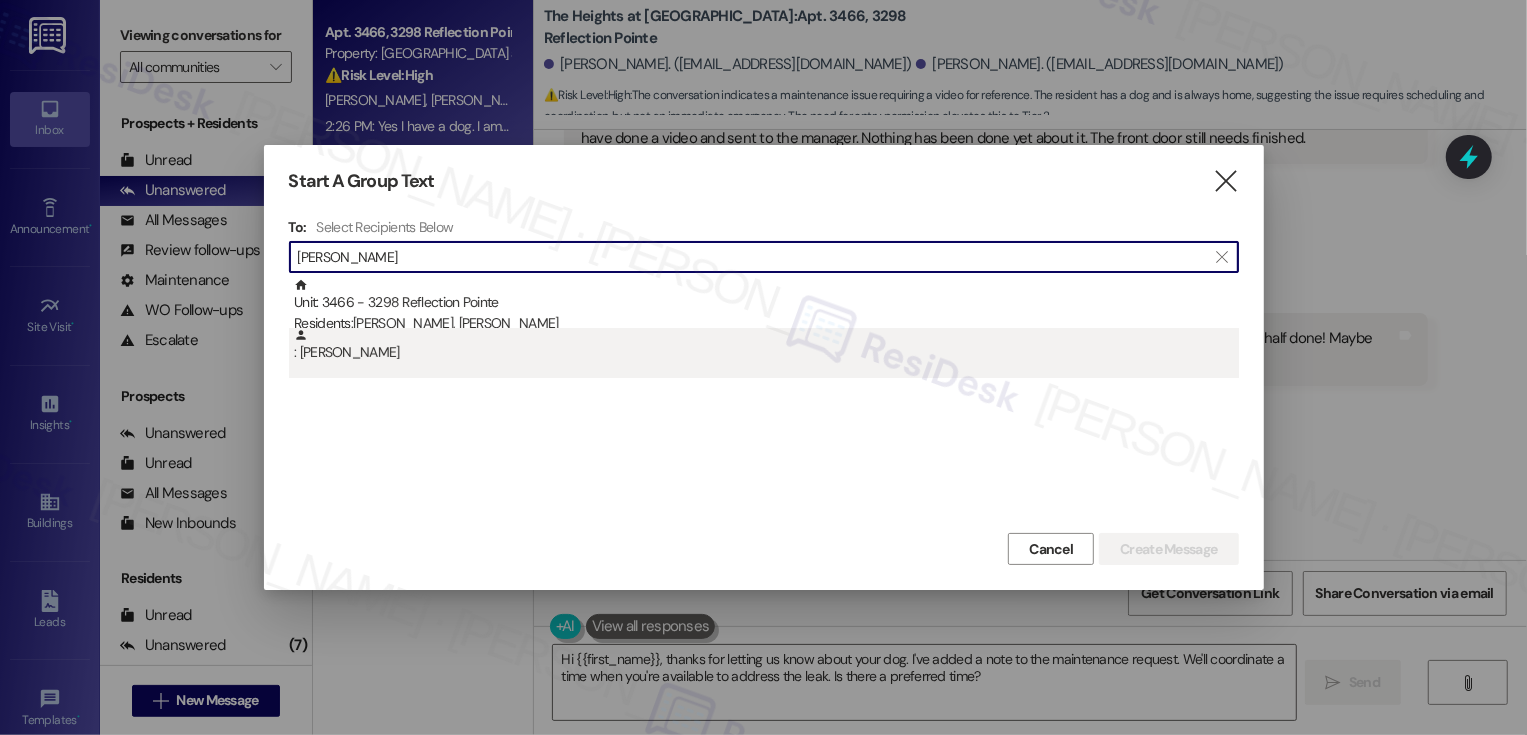 type on "Donna Dingman" 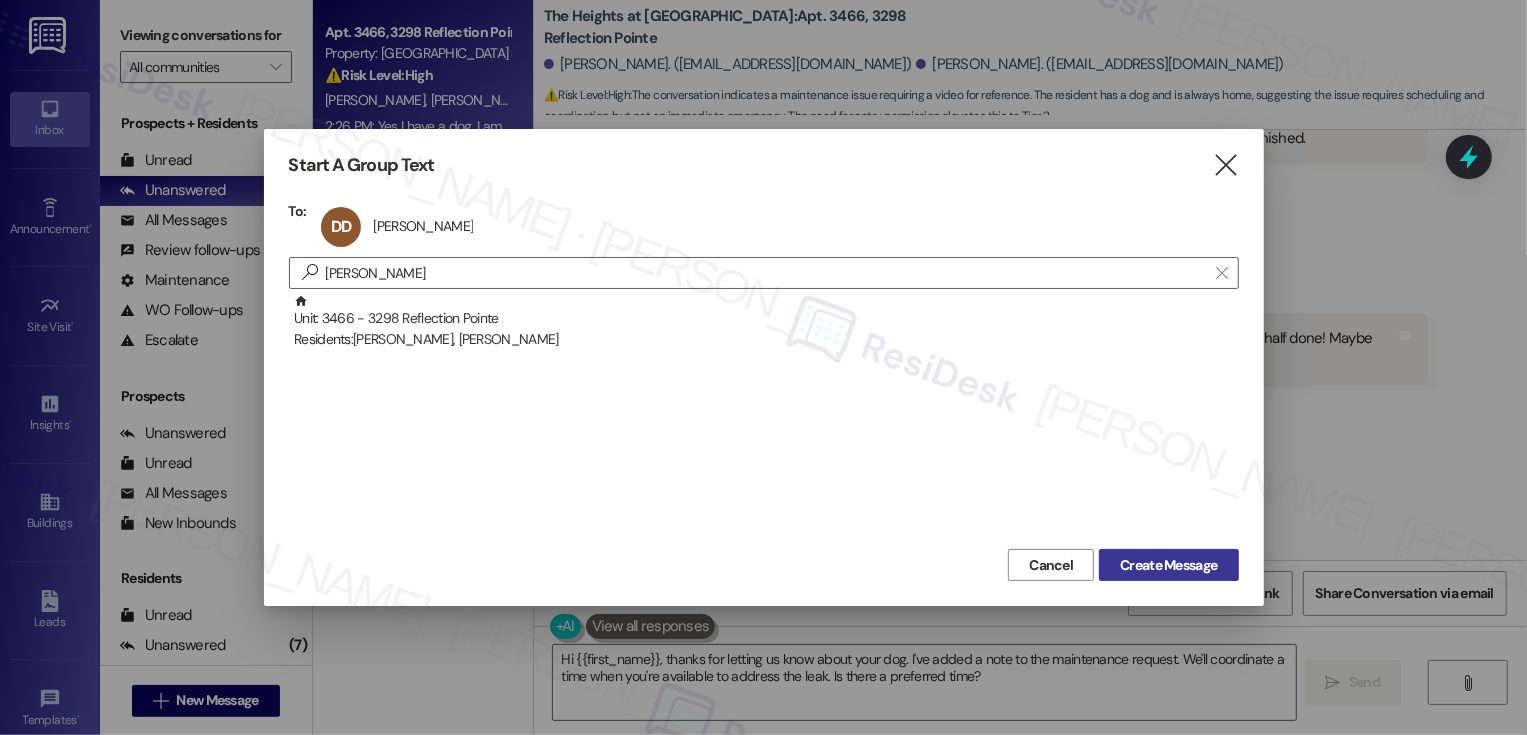 click on "Create Message" at bounding box center [1168, 565] 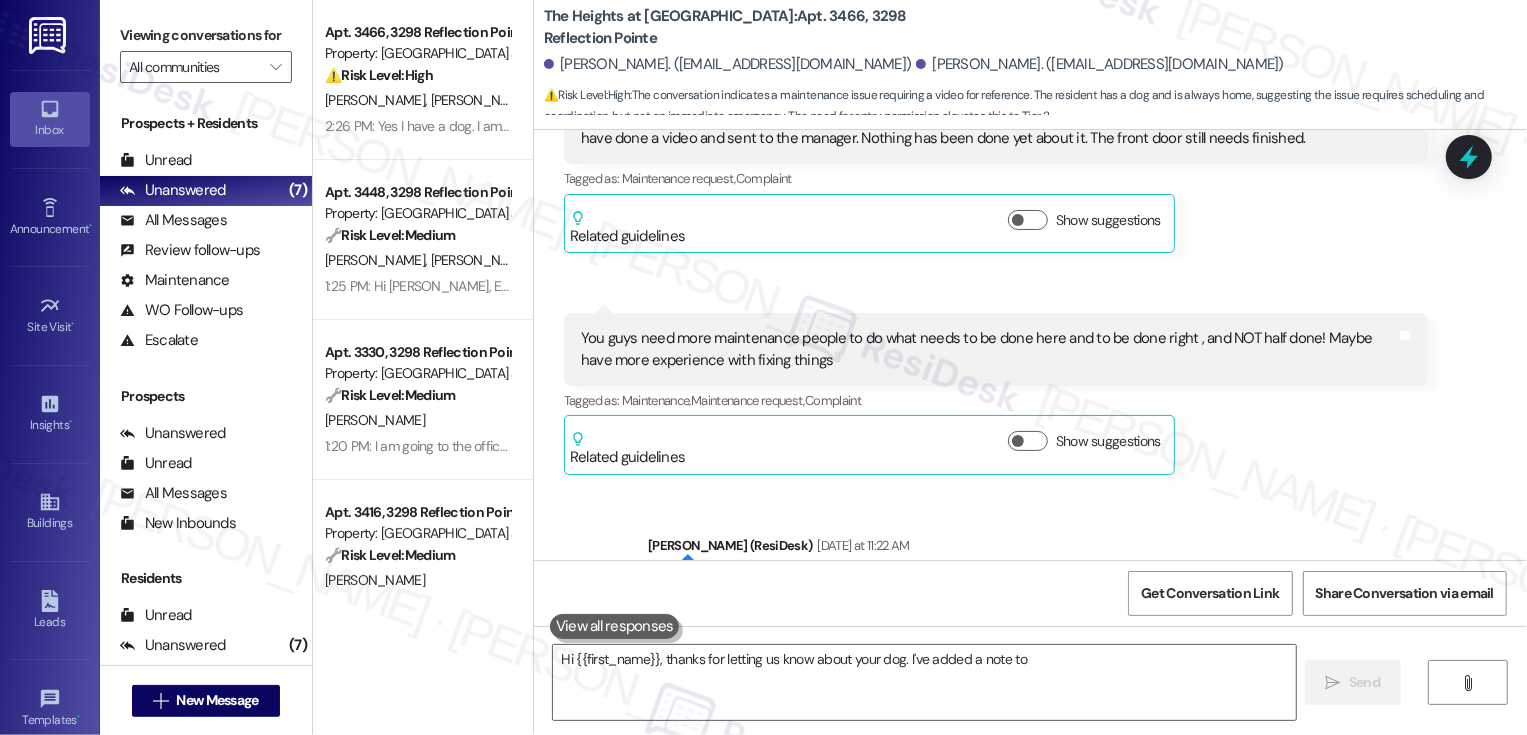type on "Hi {{first_name}}, thanks for letting us know about your dog. I've added a note to" 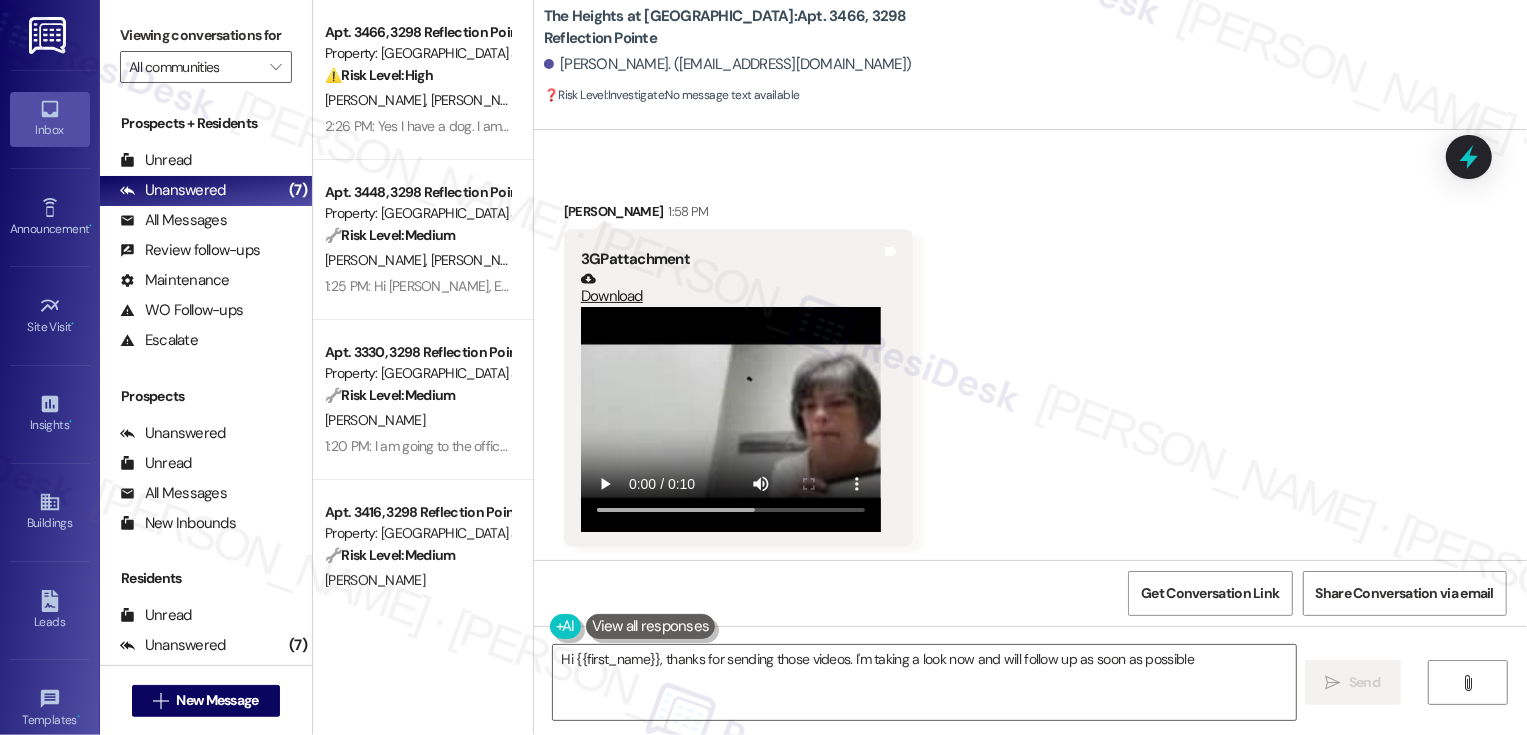 type on "Hi {{first_name}}, thanks for sending those videos. I'm taking a look now and will follow up as soon as possible!" 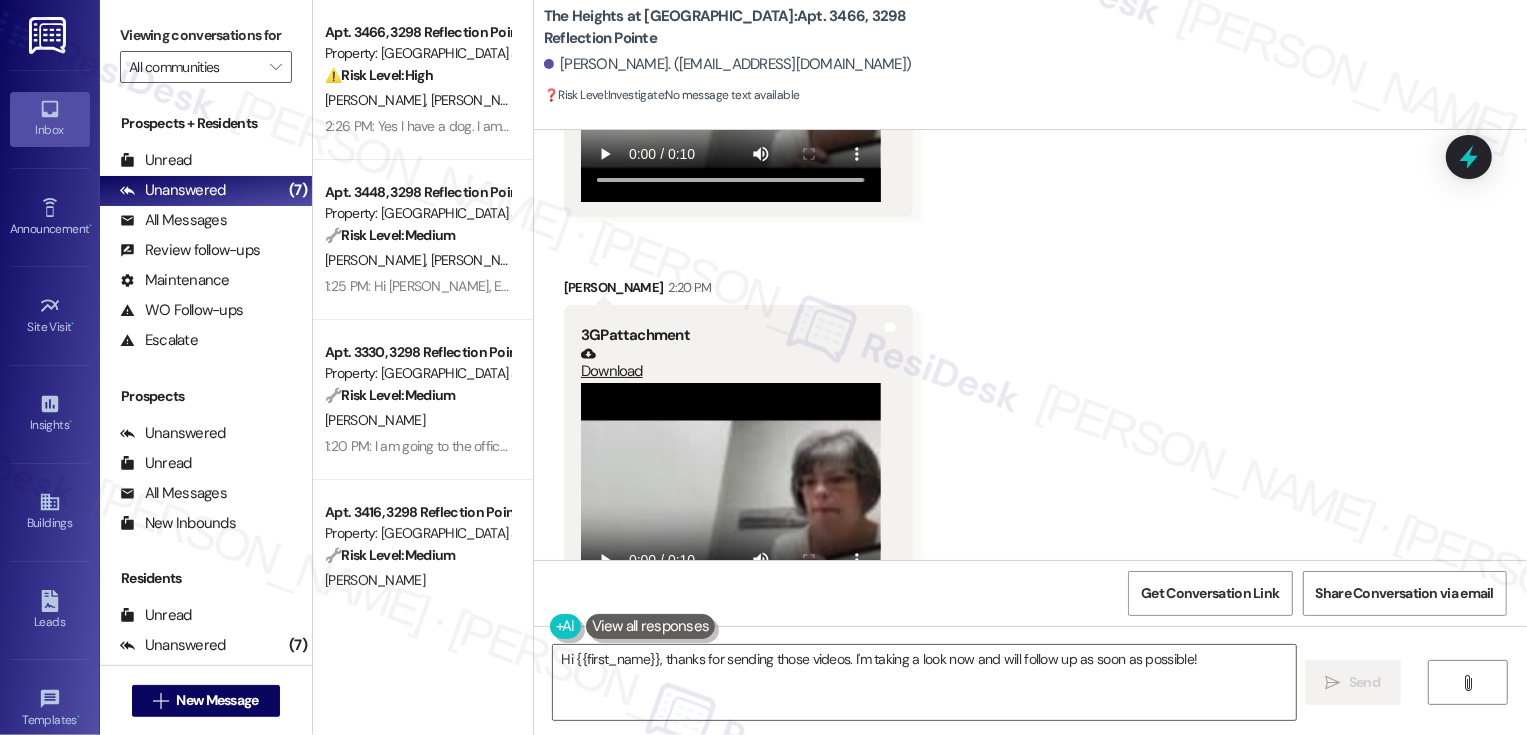 scroll, scrollTop: 555, scrollLeft: 0, axis: vertical 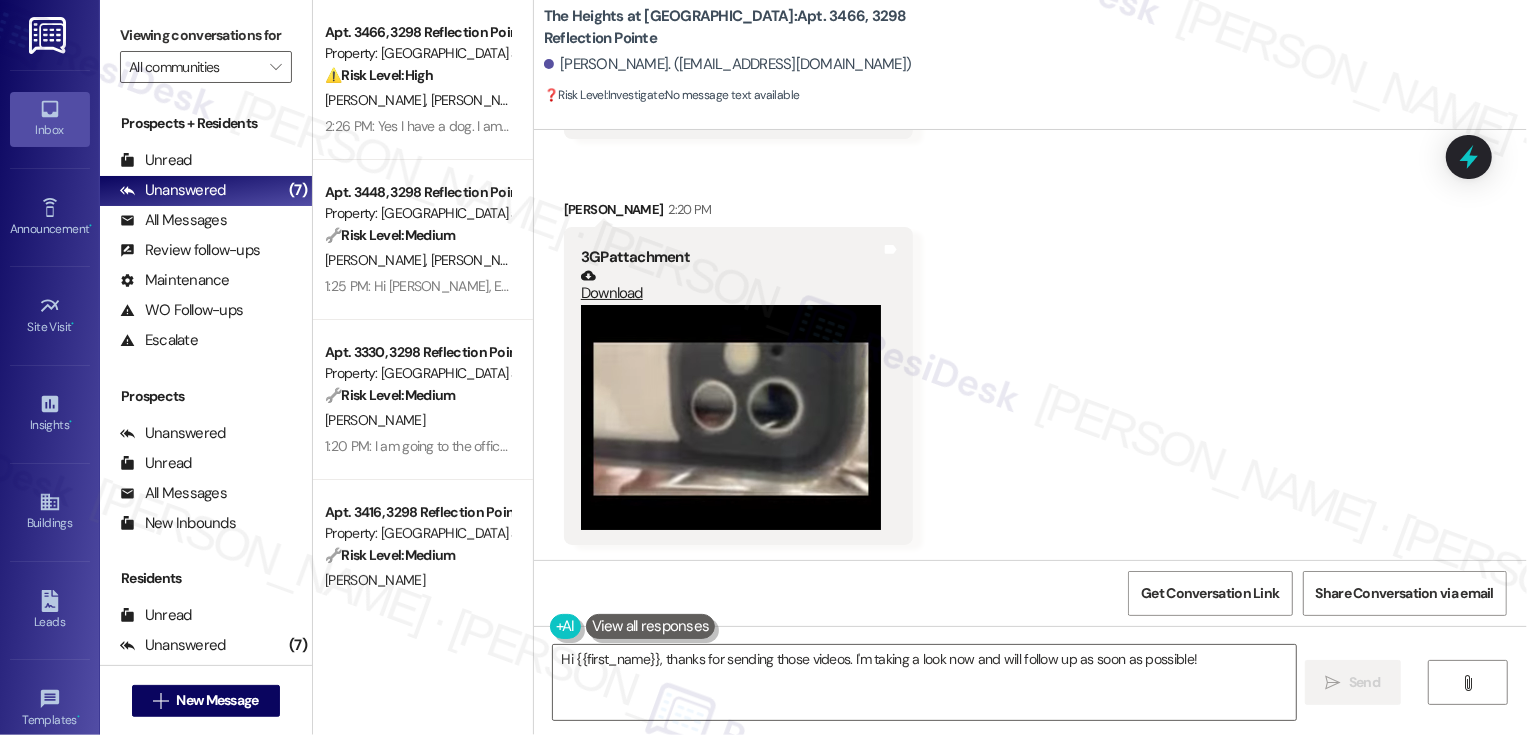 click on "Download" at bounding box center [731, 285] 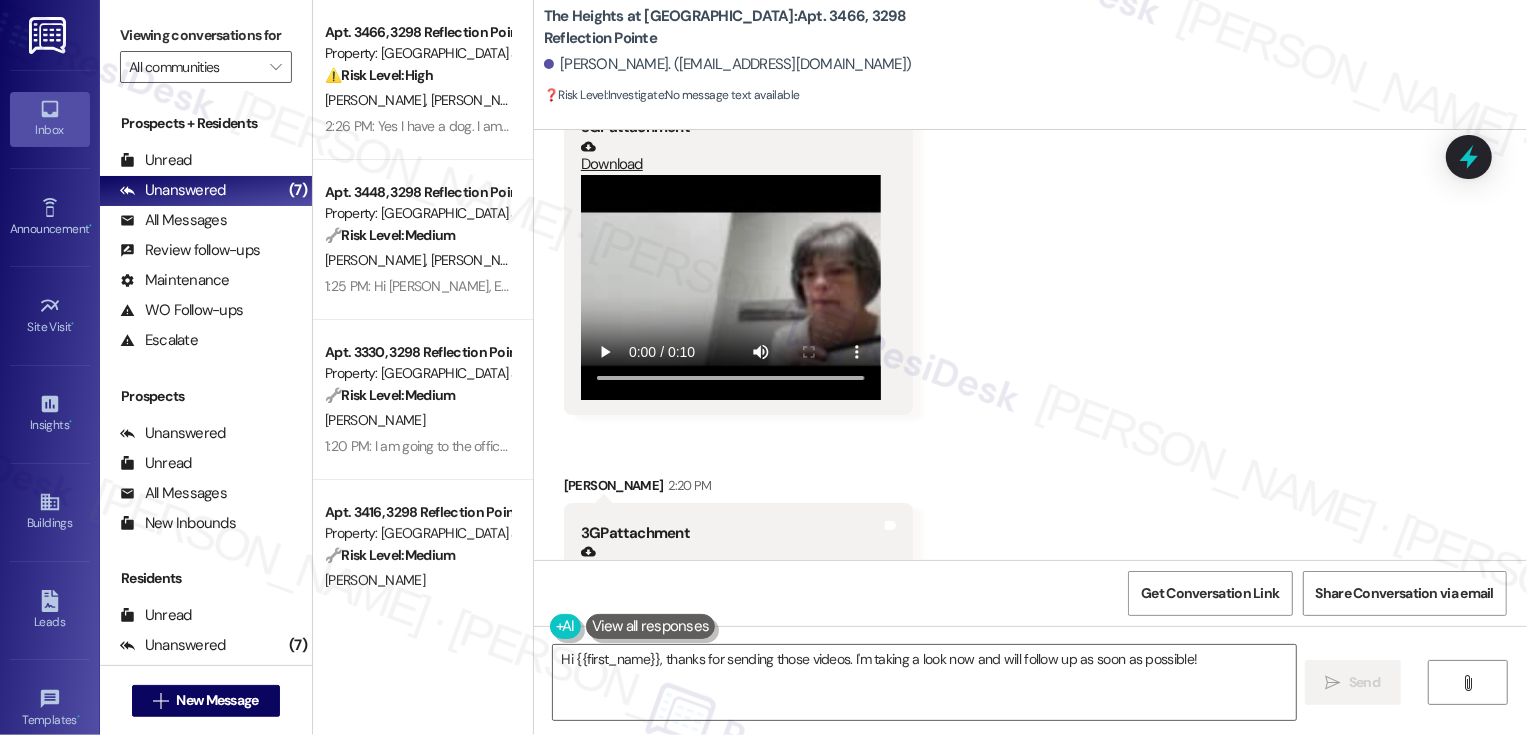 scroll, scrollTop: 266, scrollLeft: 0, axis: vertical 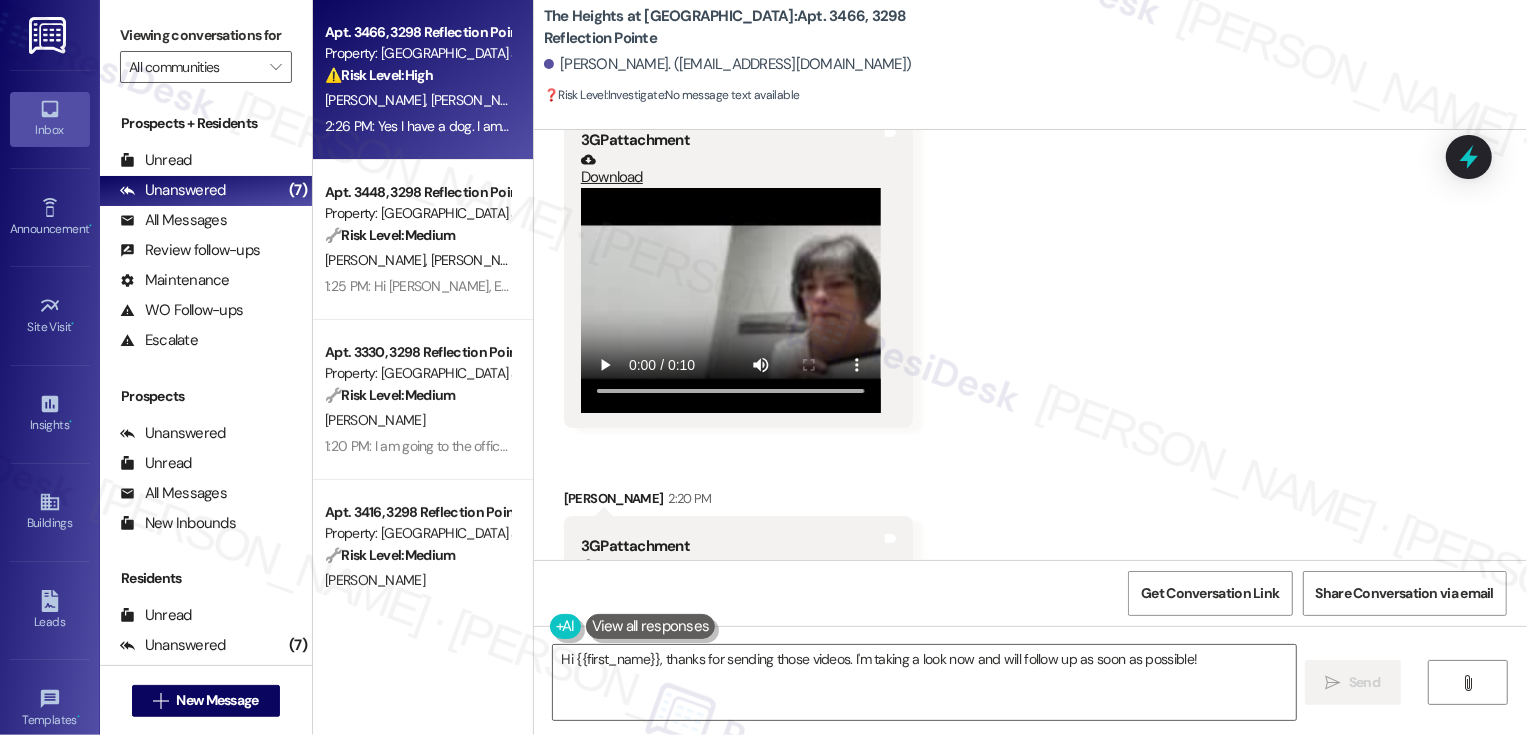 click on "[PERSON_NAME]" at bounding box center (480, 100) 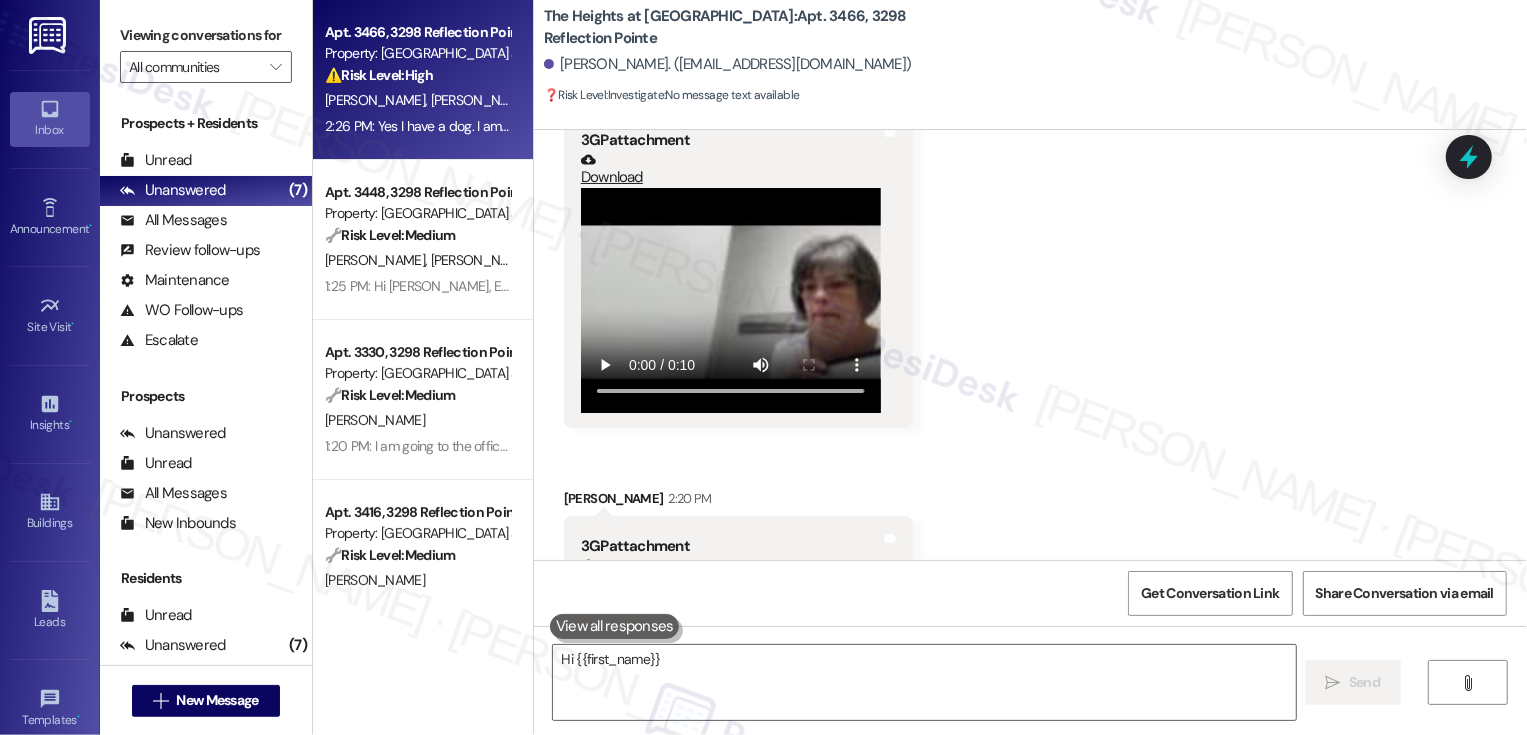 type on "Hi {{first_name}}," 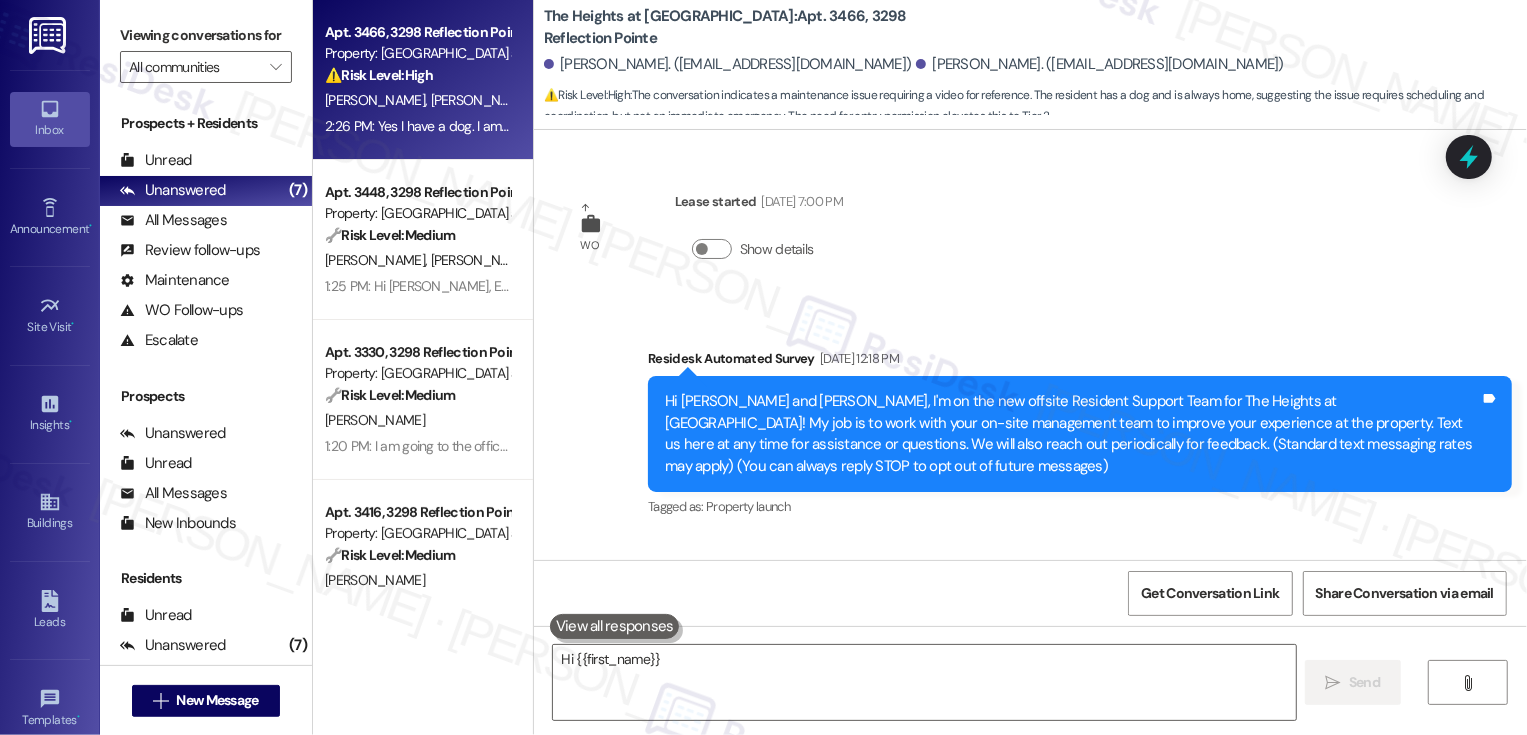 scroll, scrollTop: 8760, scrollLeft: 0, axis: vertical 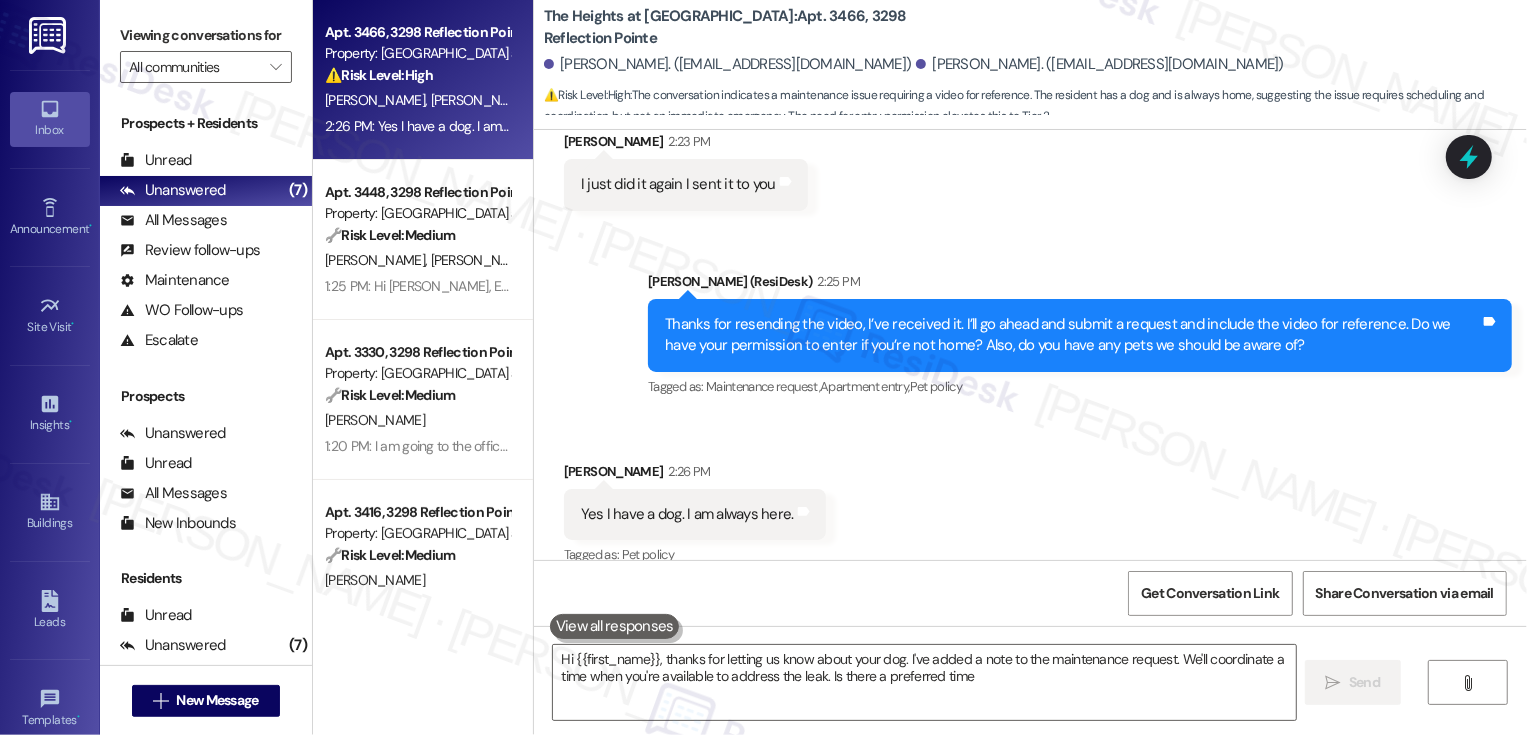 type on "Hi {{first_name}}, thanks for letting us know about your dog. I've added a note to the maintenance request. We'll coordinate a time when you're available to address the leak. Is there a preferred time?" 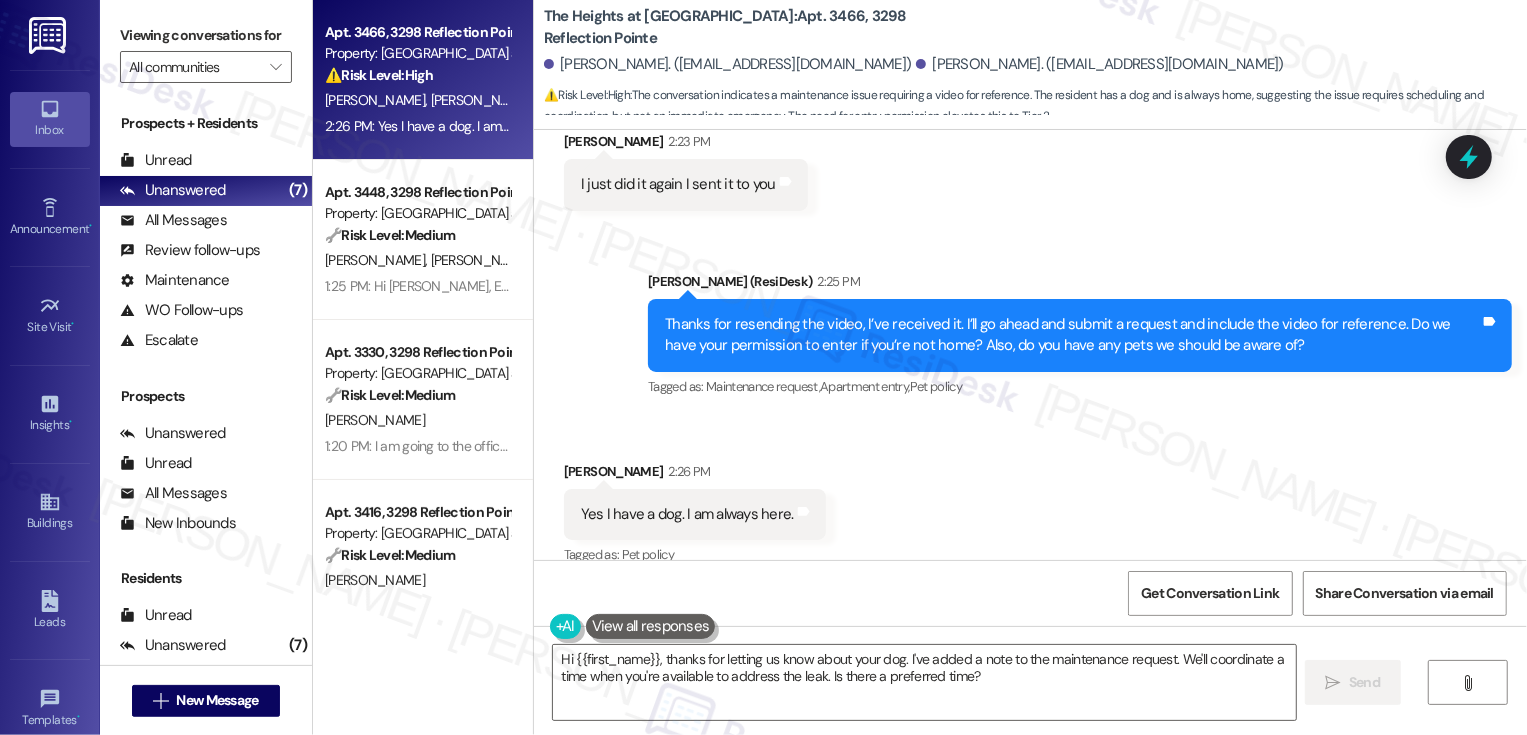 click on "Received via SMS Donna Dingman 2:26 PM Yes I have a dog. I am always here.  Tags and notes Tagged as:   Pet policy Click to highlight conversations about Pet policy" at bounding box center [1030, 500] 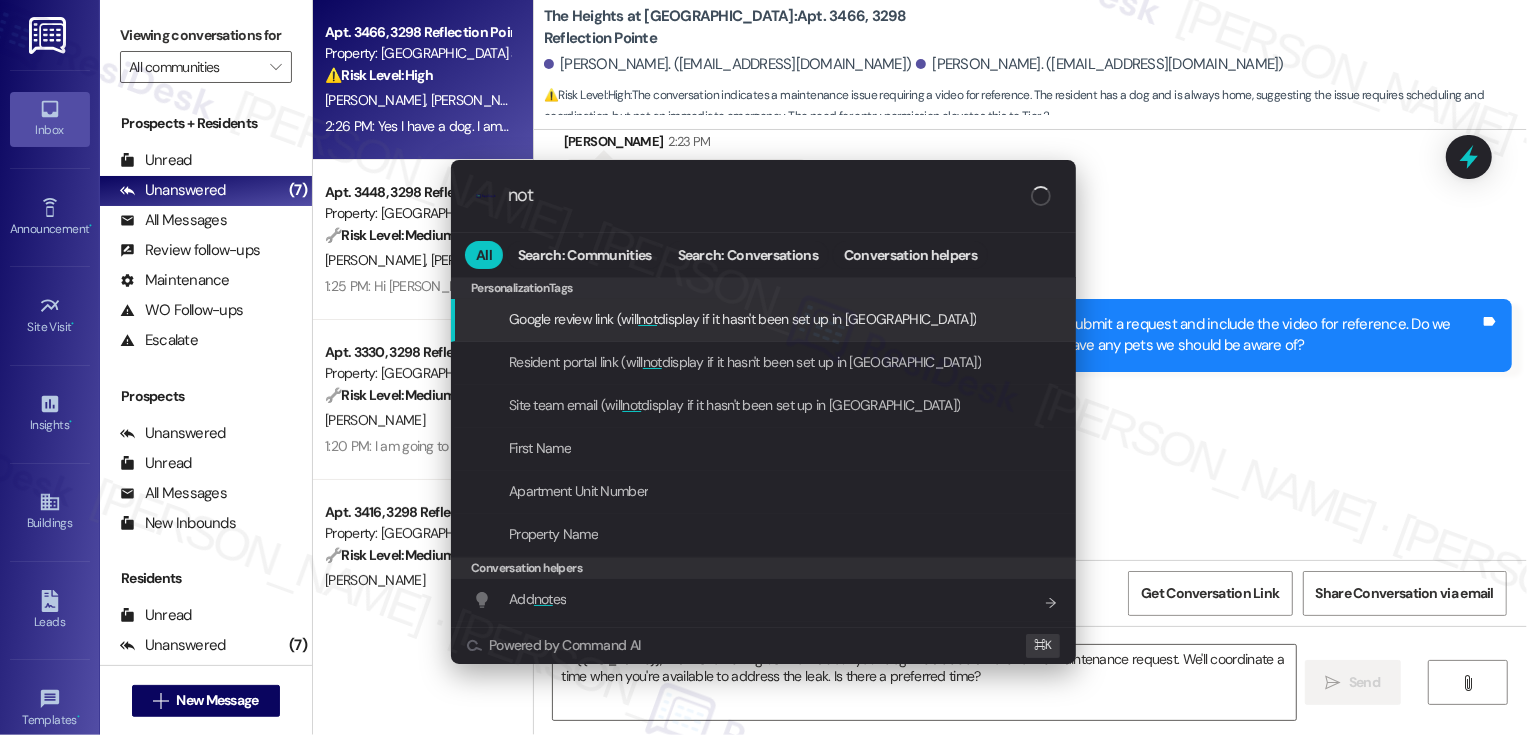 type on "note" 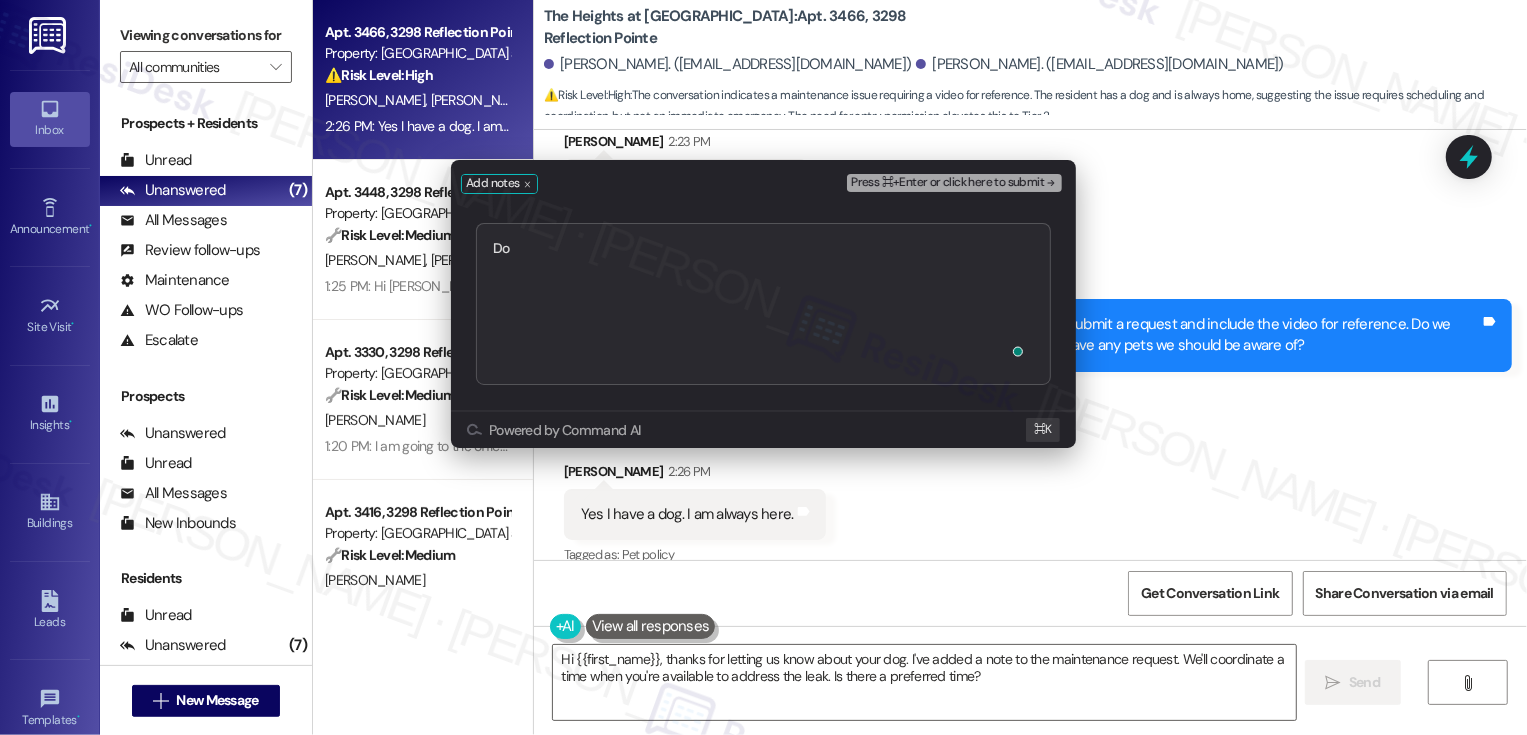 type on "D" 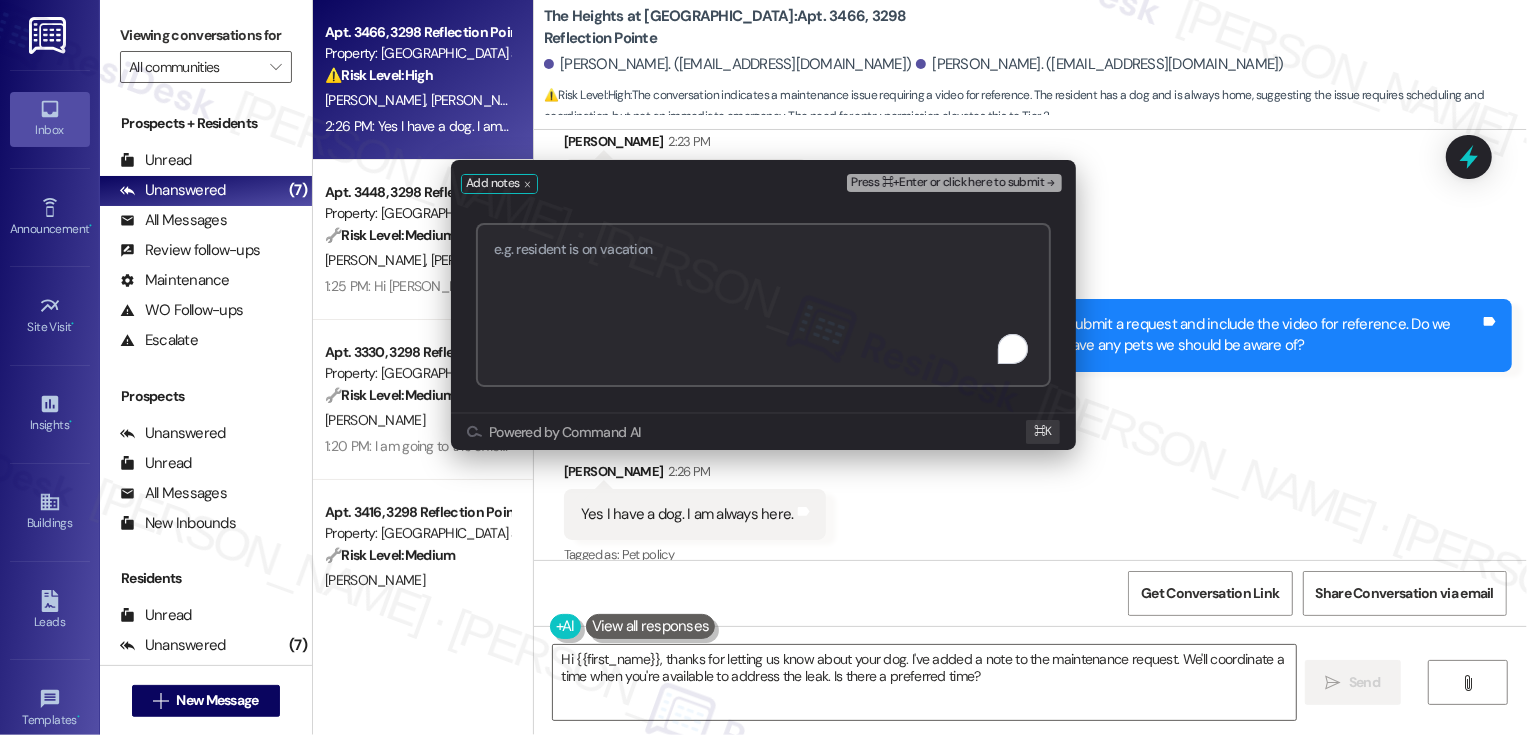 paste on "Service Request #65022 has been created." 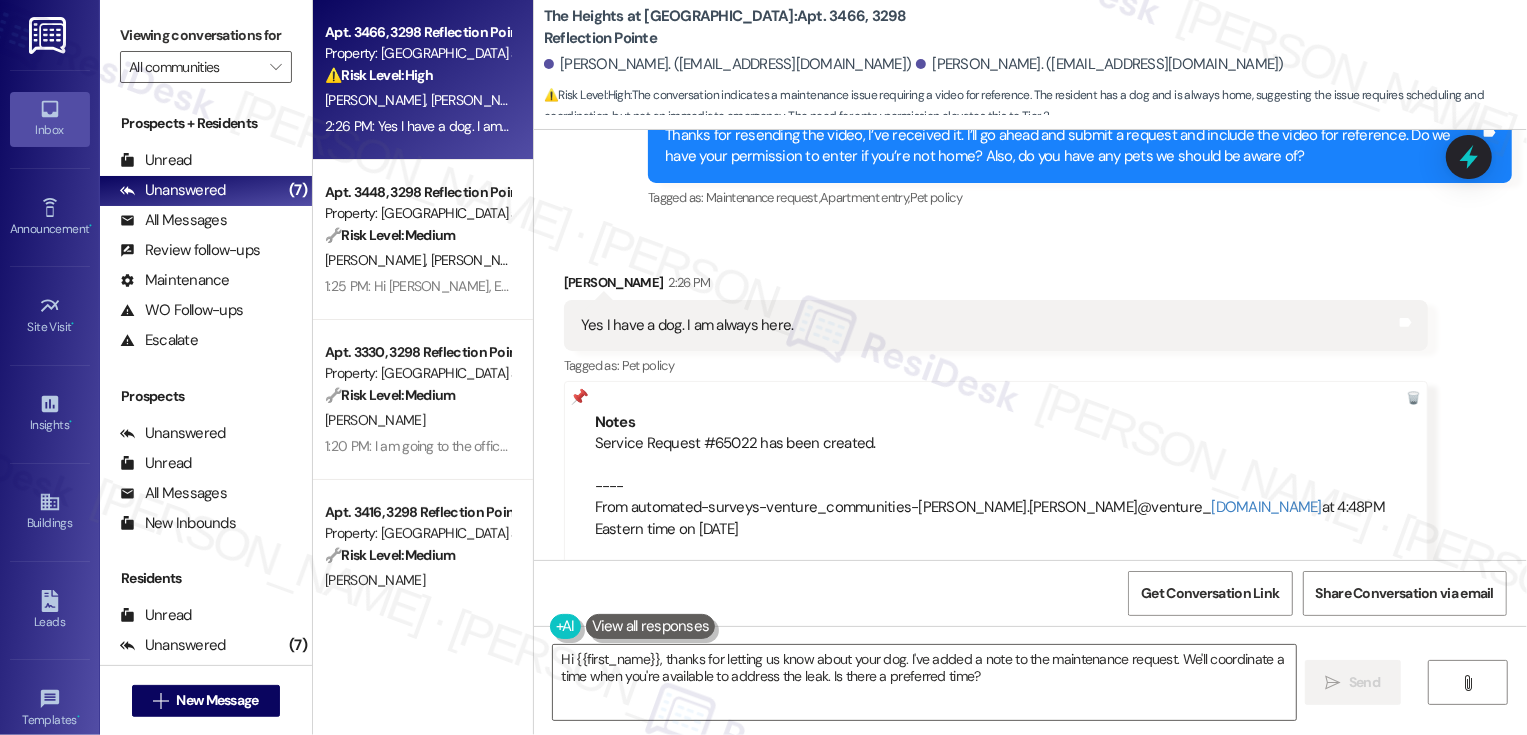 scroll, scrollTop: 8950, scrollLeft: 0, axis: vertical 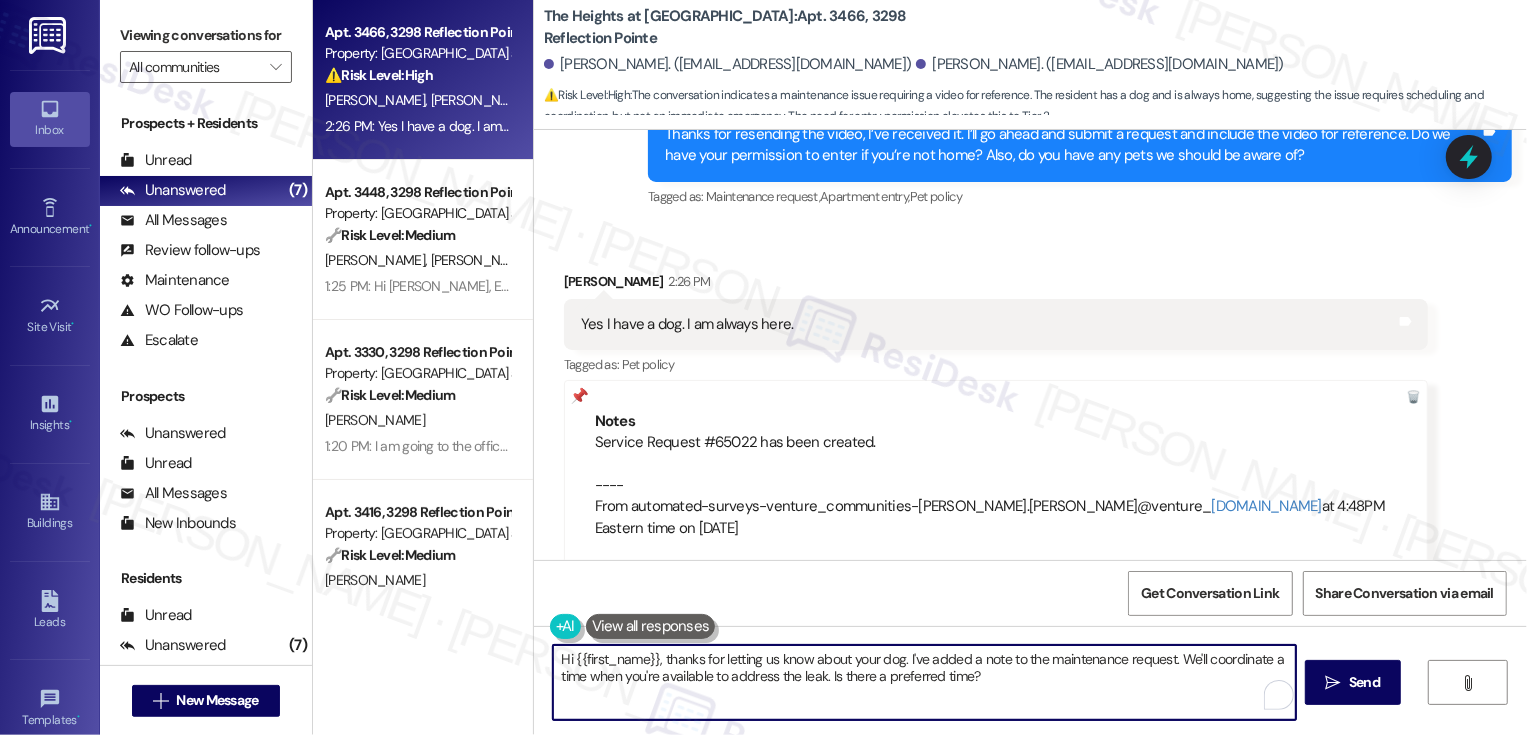 drag, startPoint x: 660, startPoint y: 659, endPoint x: 458, endPoint y: 657, distance: 202.0099 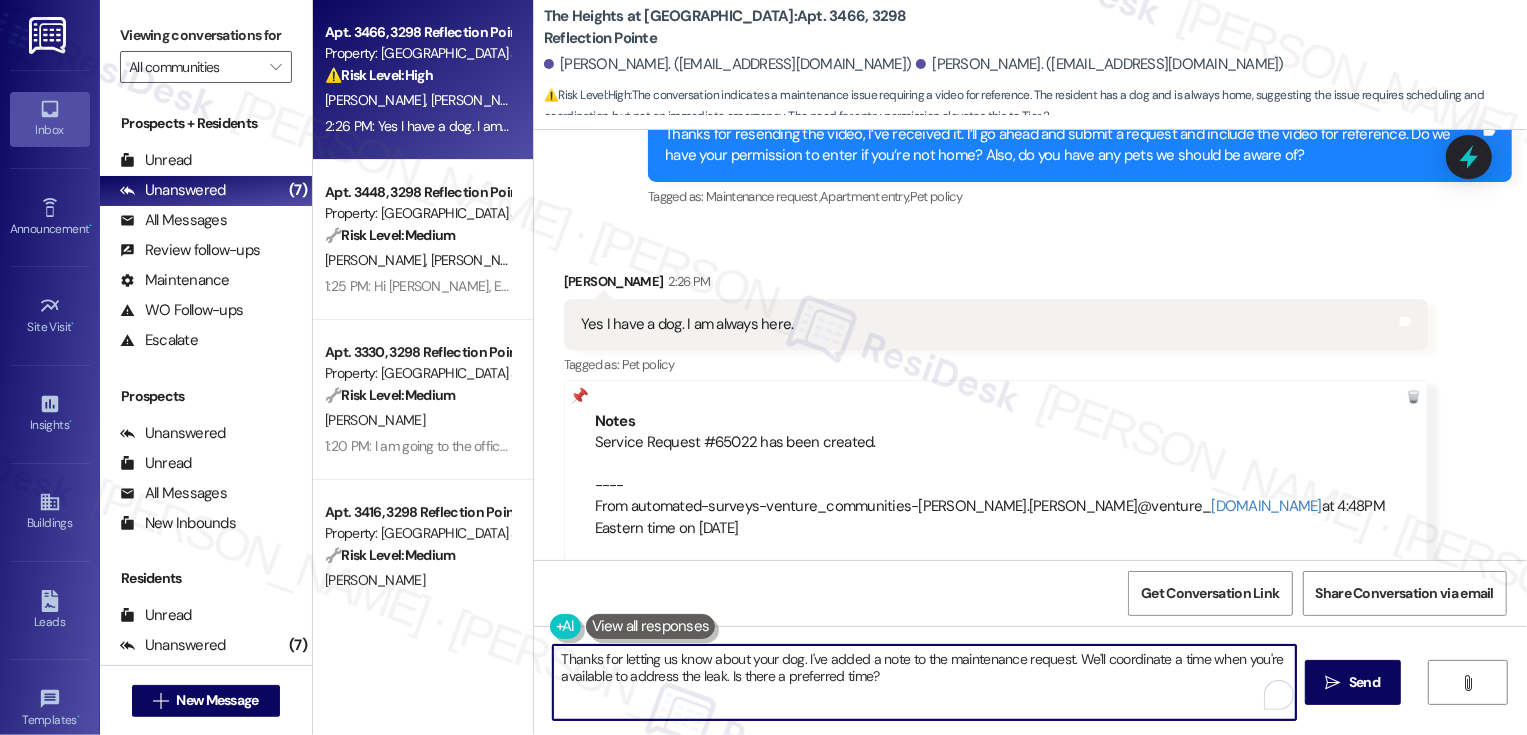 click on "Thanks for letting us know about your dog. I've added a note to the maintenance request. We'll coordinate a time when you're available to address the leak. Is there a preferred time?" at bounding box center (924, 682) 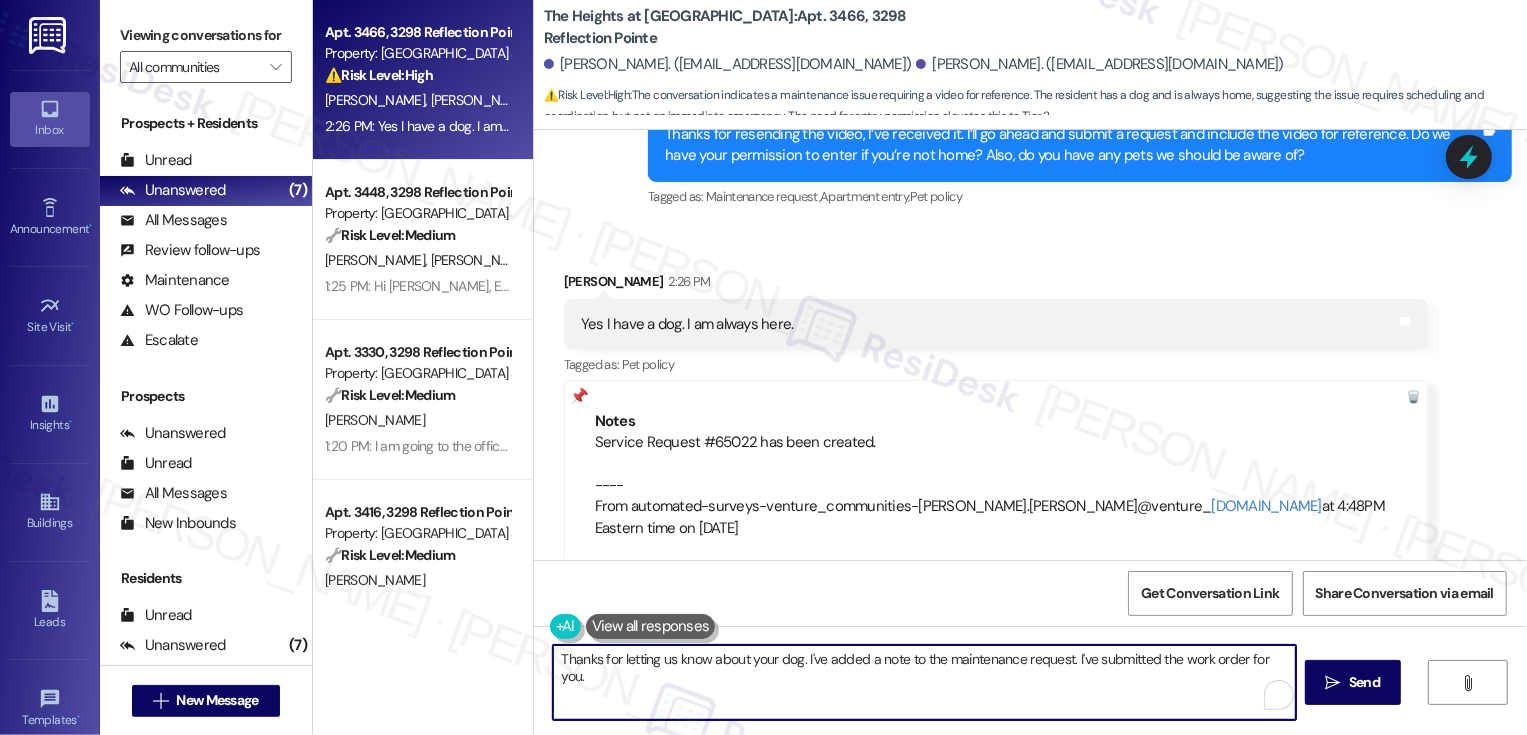 drag, startPoint x: 1061, startPoint y: 661, endPoint x: 1083, endPoint y: 666, distance: 22.561028 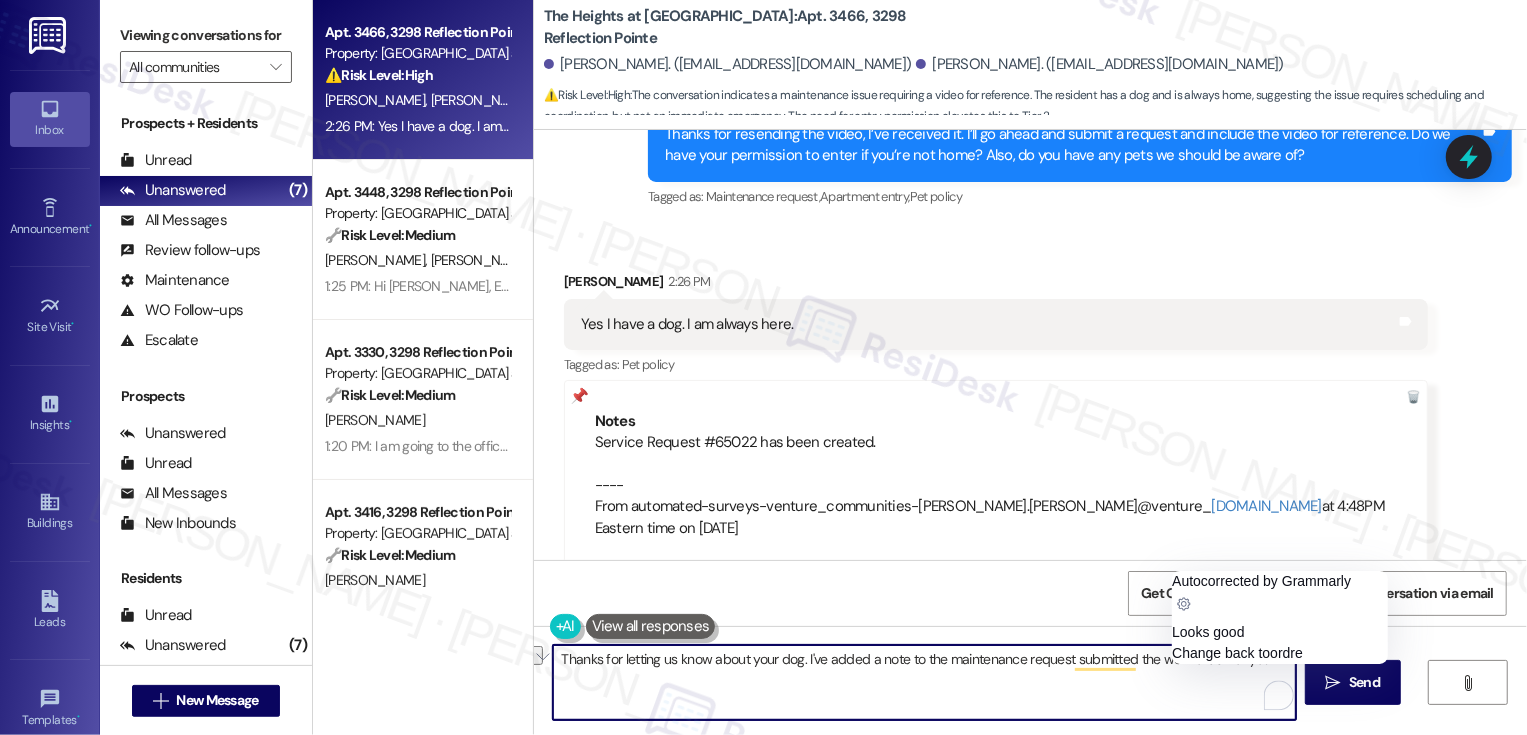 drag, startPoint x: 1121, startPoint y: 658, endPoint x: 1213, endPoint y: 665, distance: 92.26592 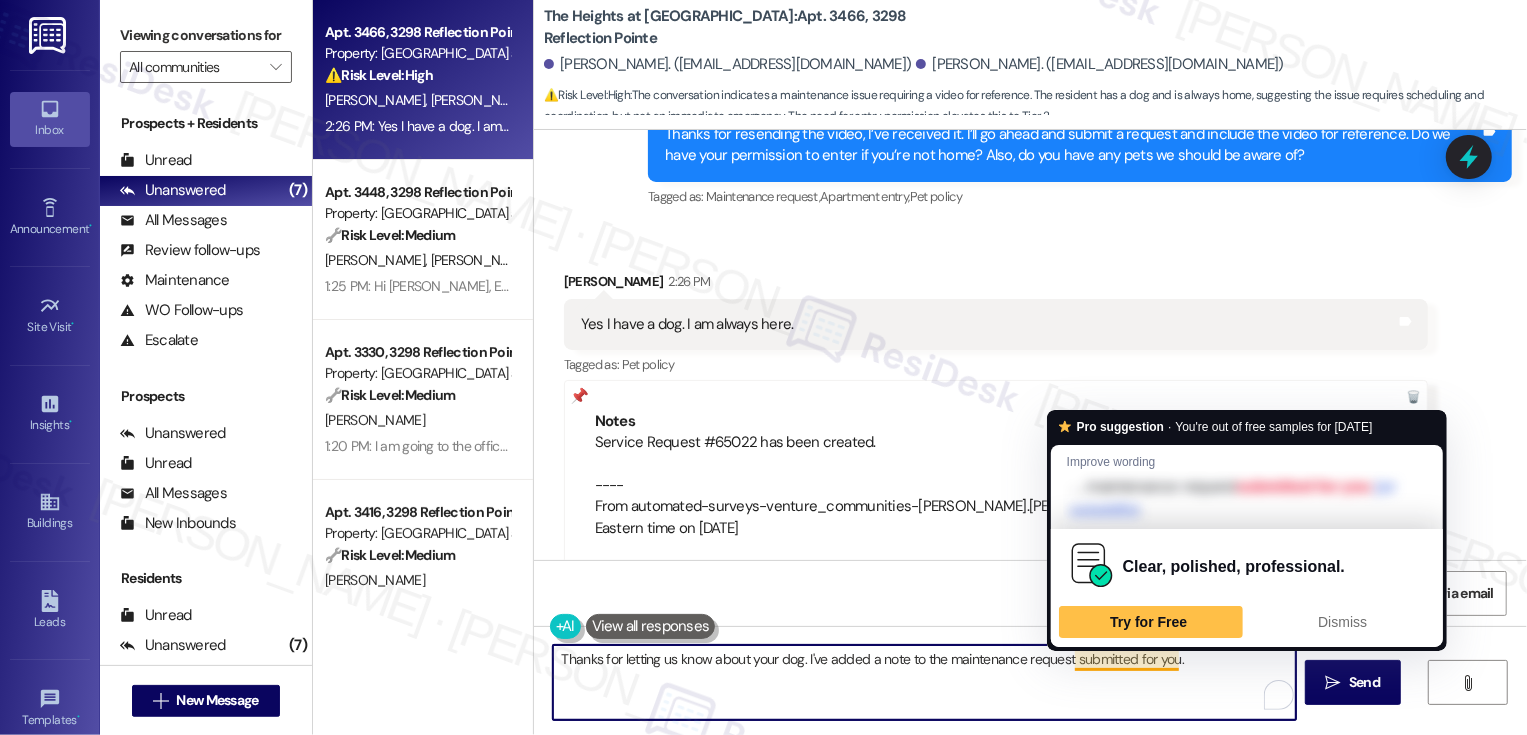 click on "Thanks for letting us know about your dog. I've added a note to the maintenance request submitted for you." at bounding box center [924, 682] 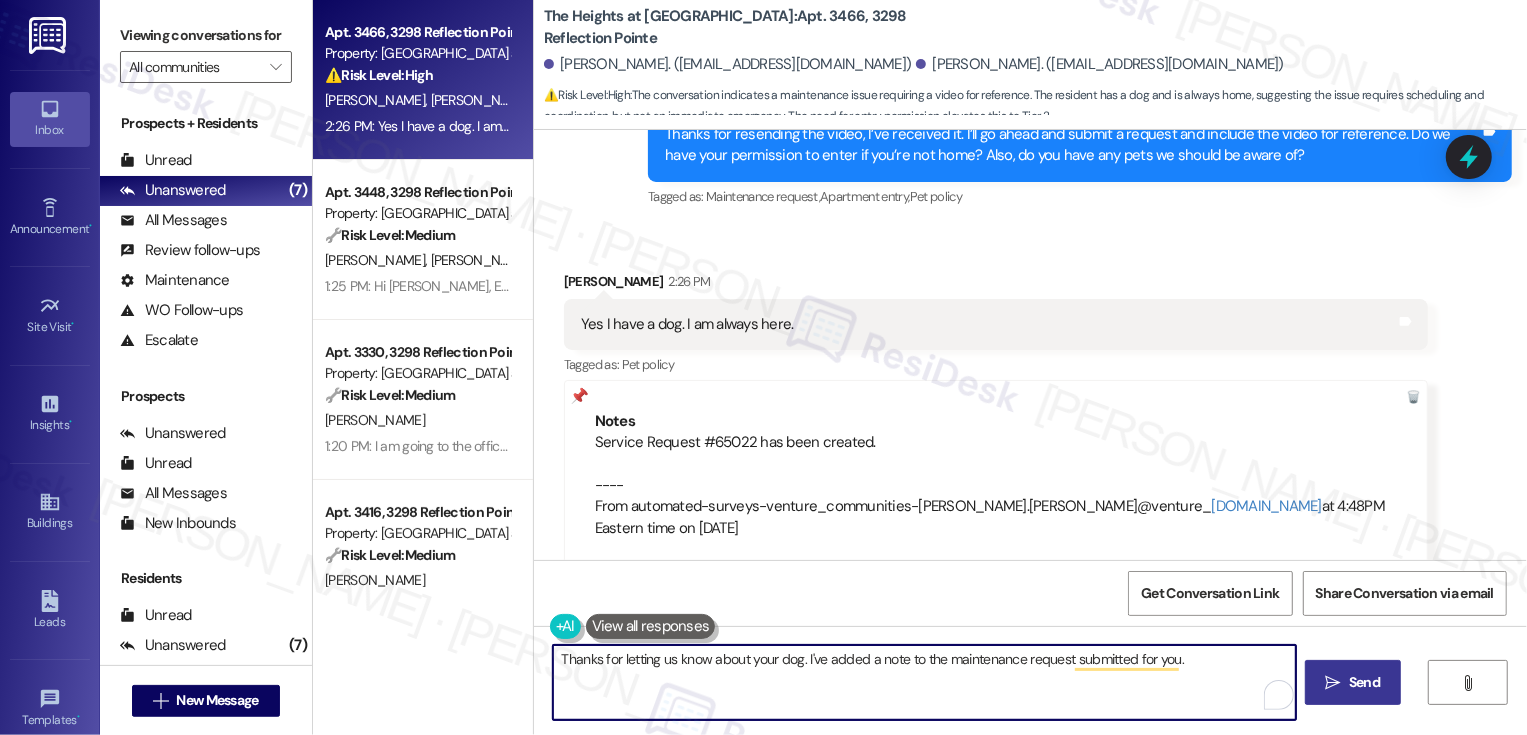 click on " Send" at bounding box center (1353, 682) 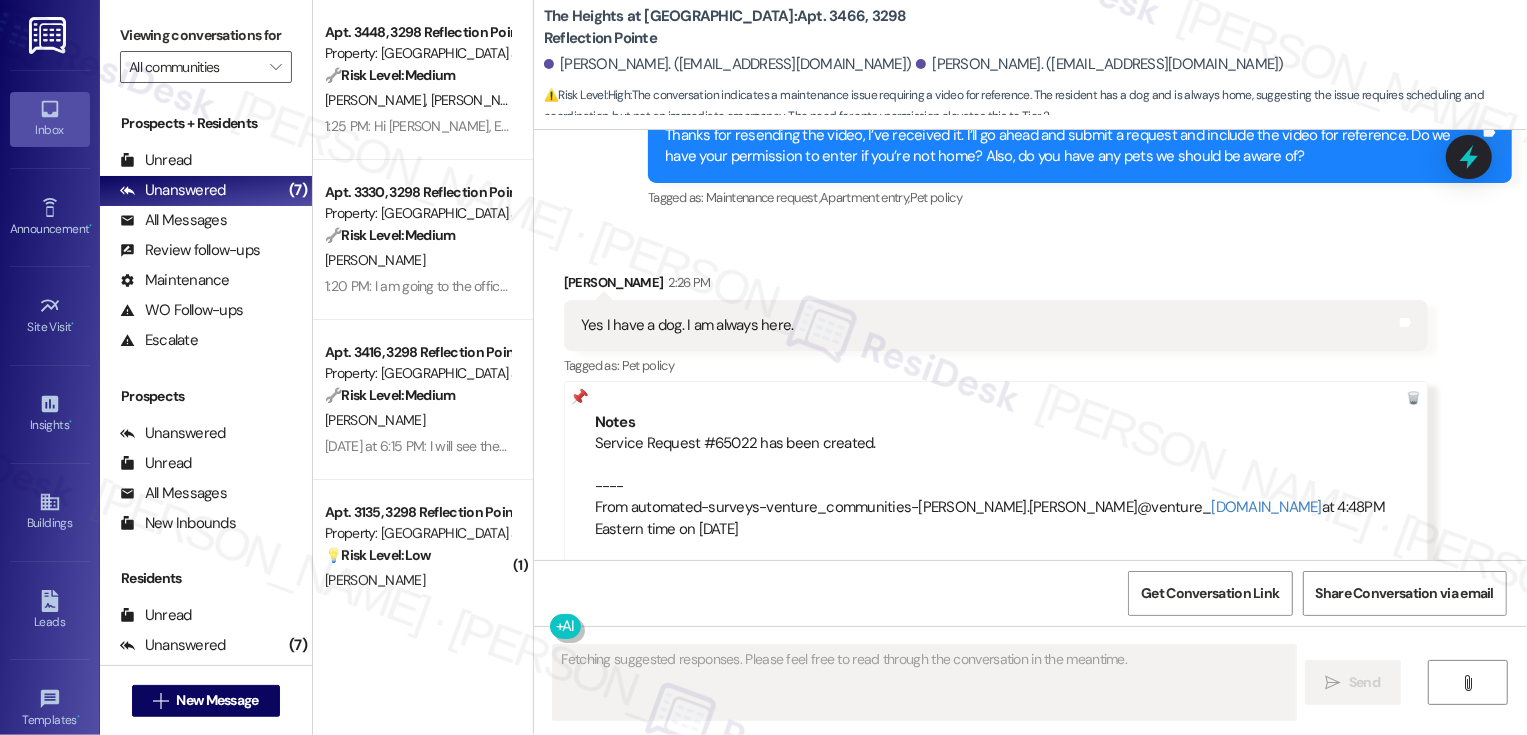 scroll, scrollTop: 9090, scrollLeft: 0, axis: vertical 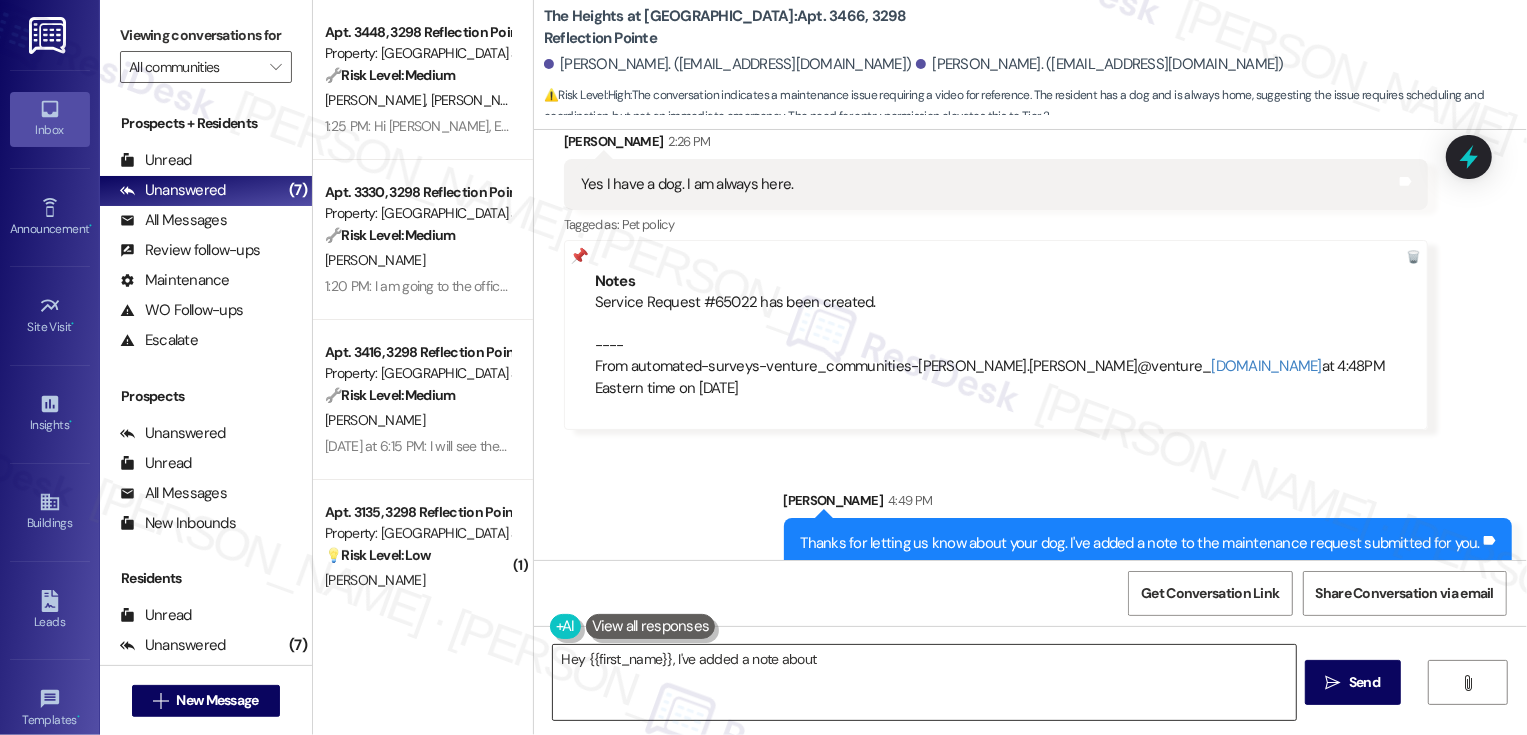click on "Hey {{first_name}}, I've added a note about" at bounding box center (924, 682) 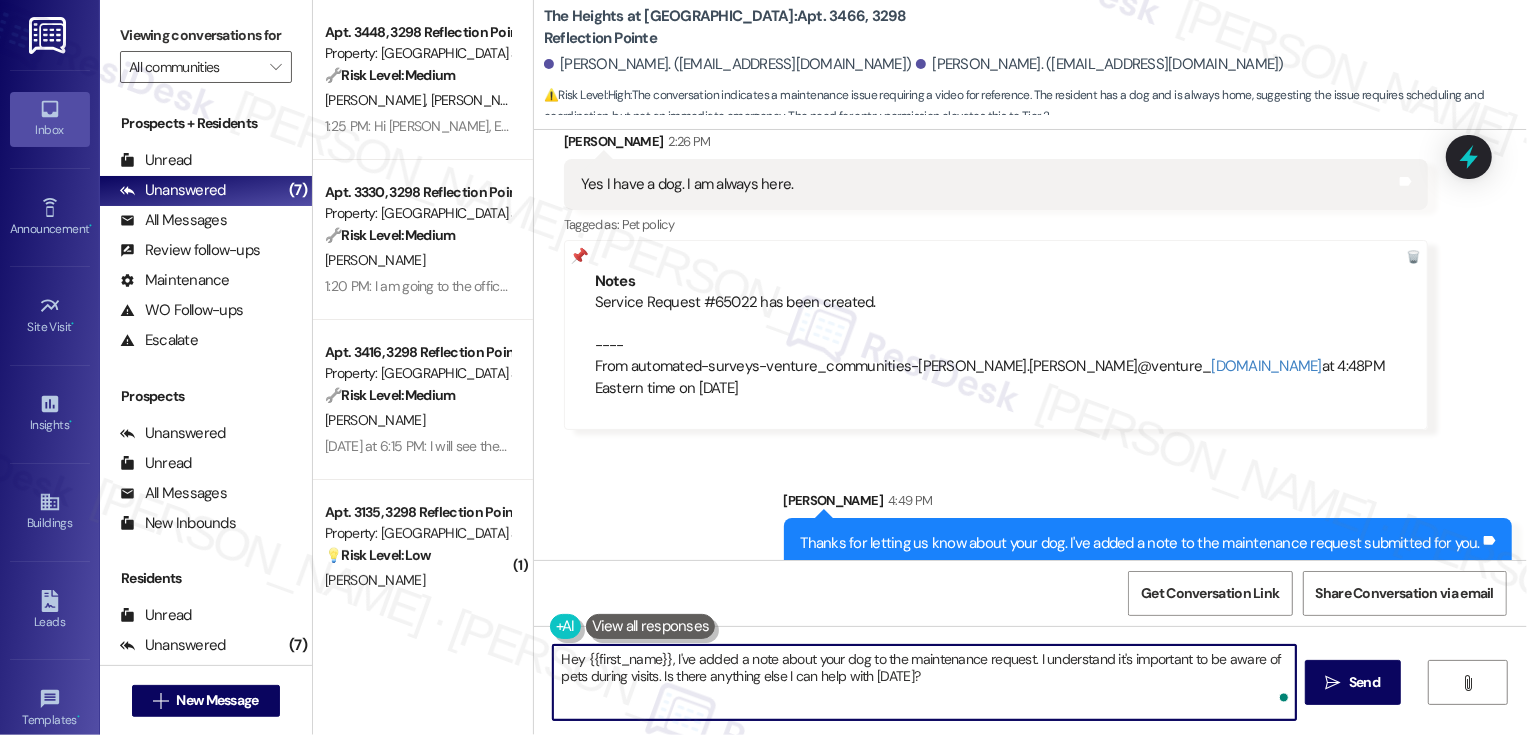 click on "Hey {{first_name}}, I've added a note about your dog to the maintenance request. I understand it's important to be aware of pets during visits. Is there anything else I can help with today?" at bounding box center [924, 682] 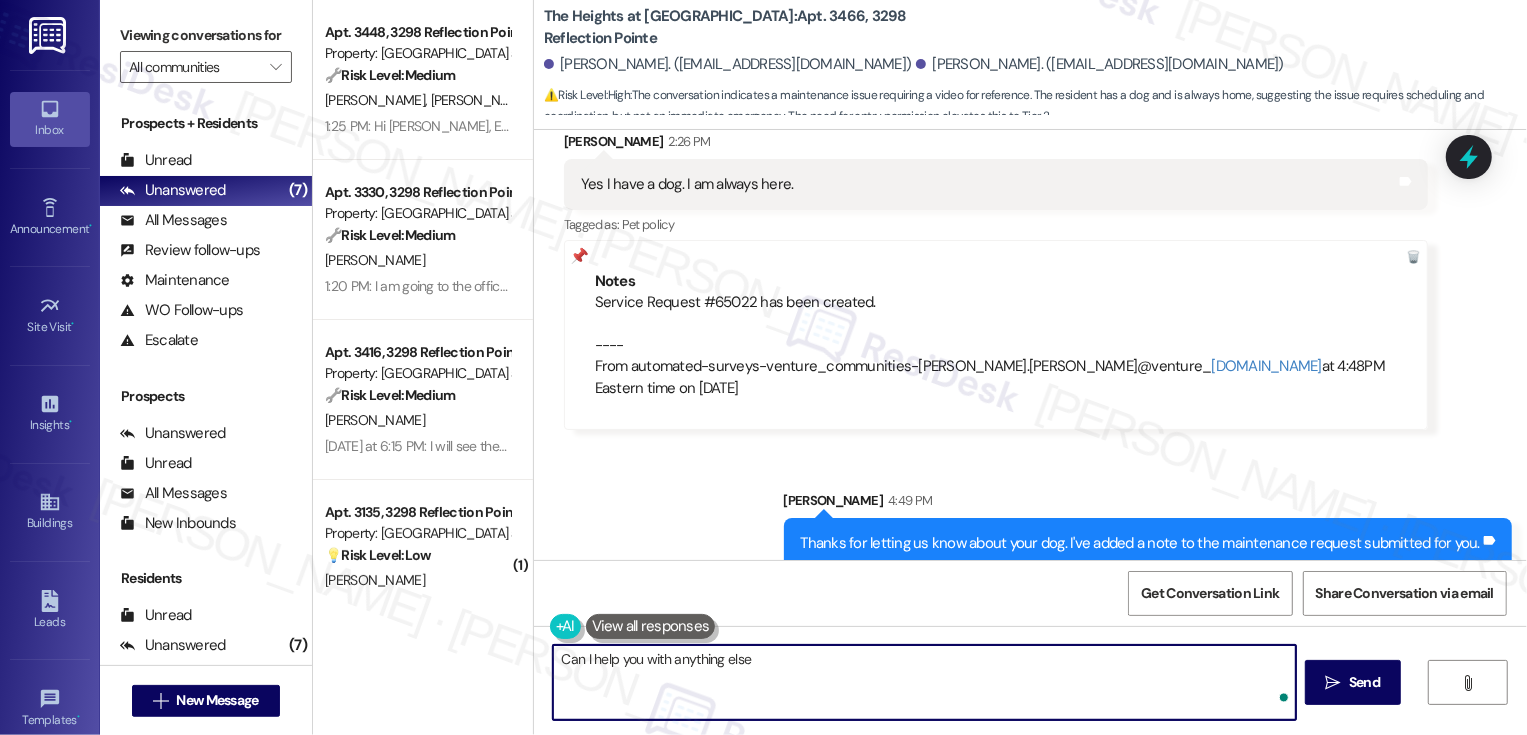 type on "Can I help you with anything else?" 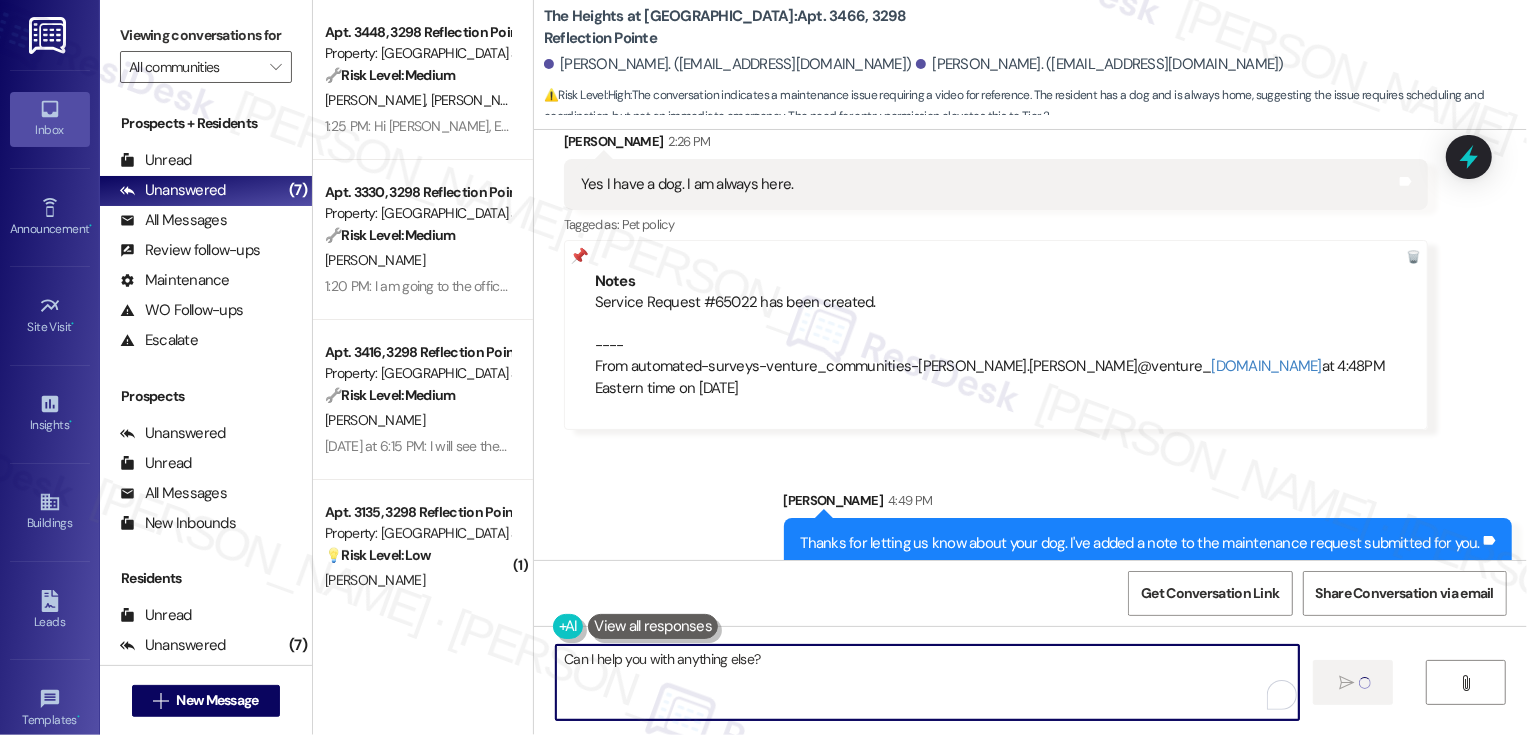 type 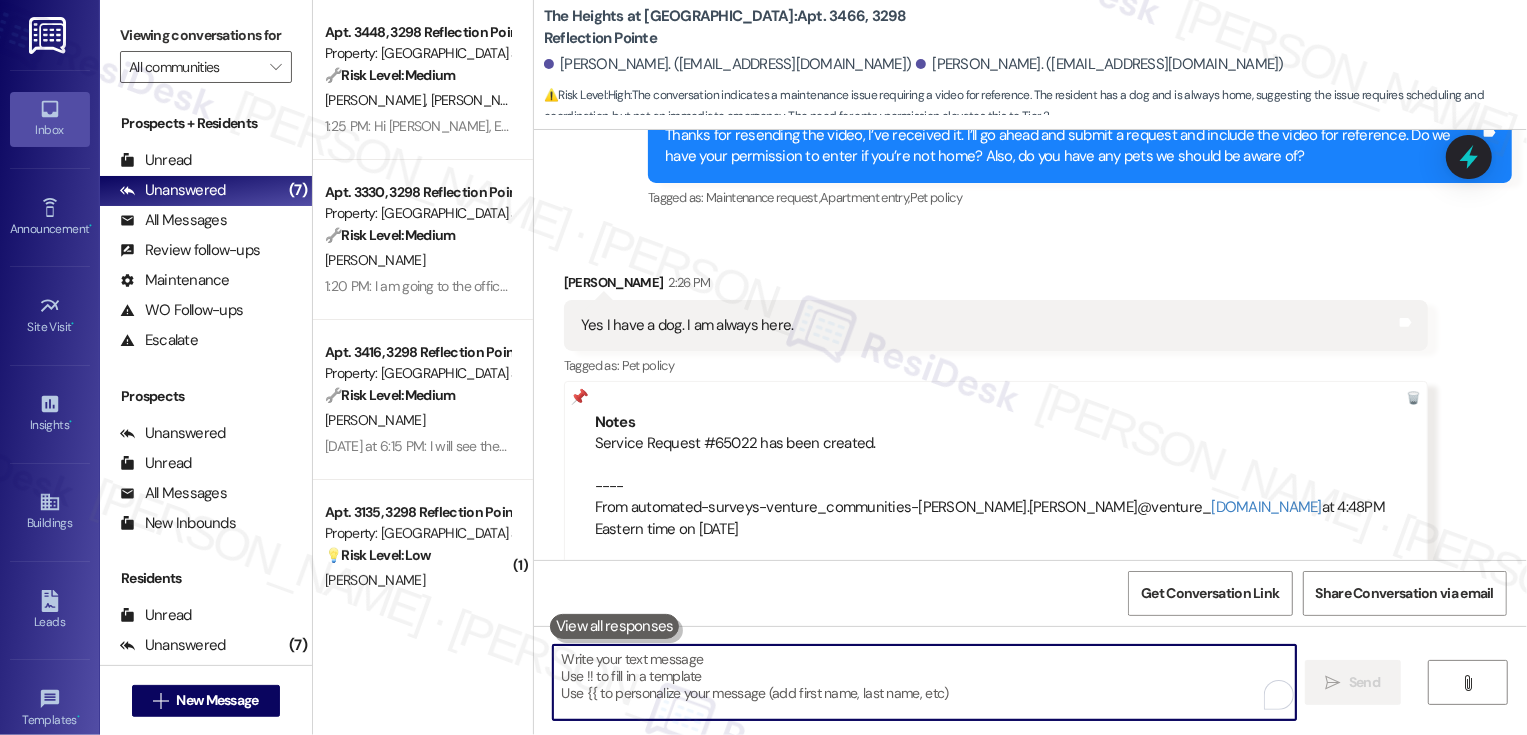 scroll, scrollTop: 9229, scrollLeft: 0, axis: vertical 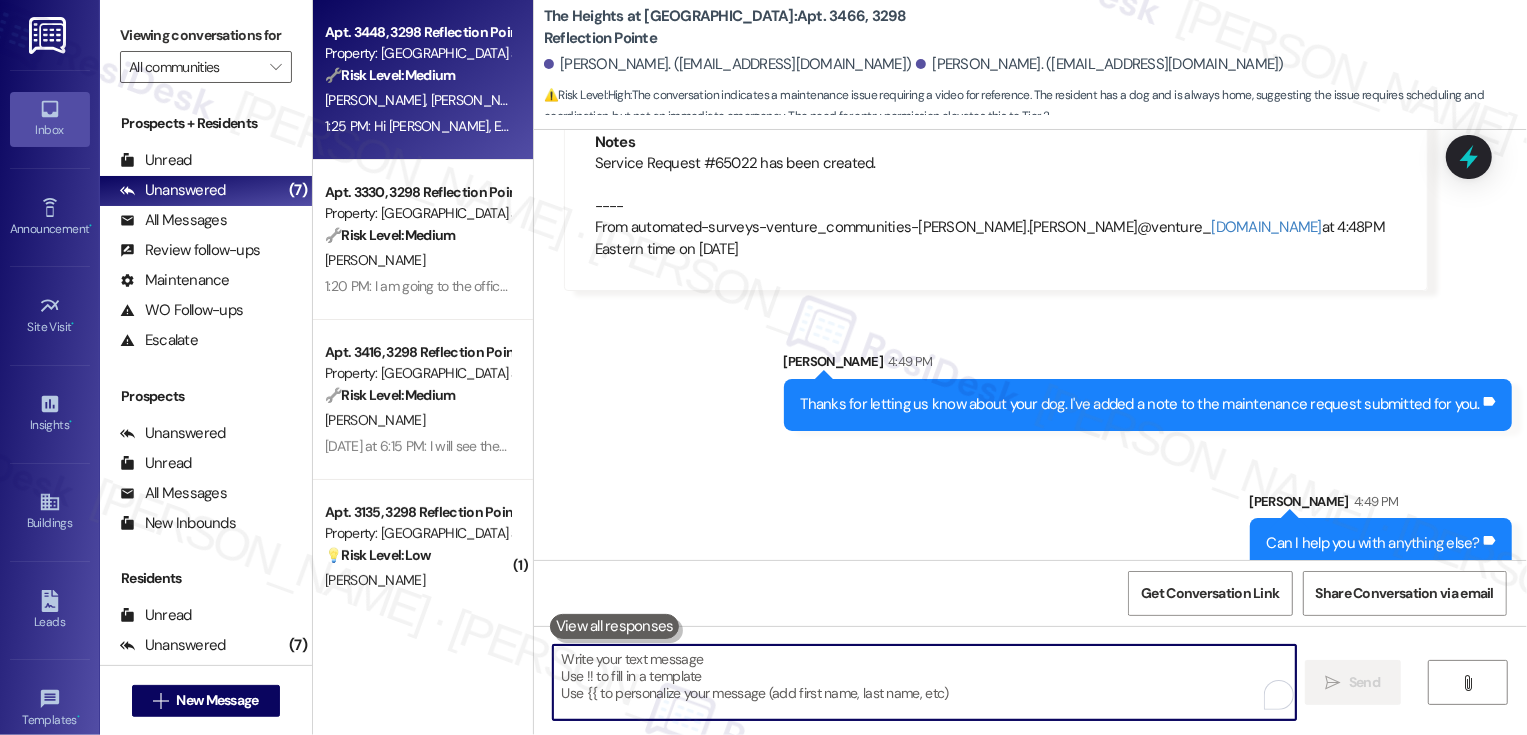 click on "S. Meka" at bounding box center (480, 100) 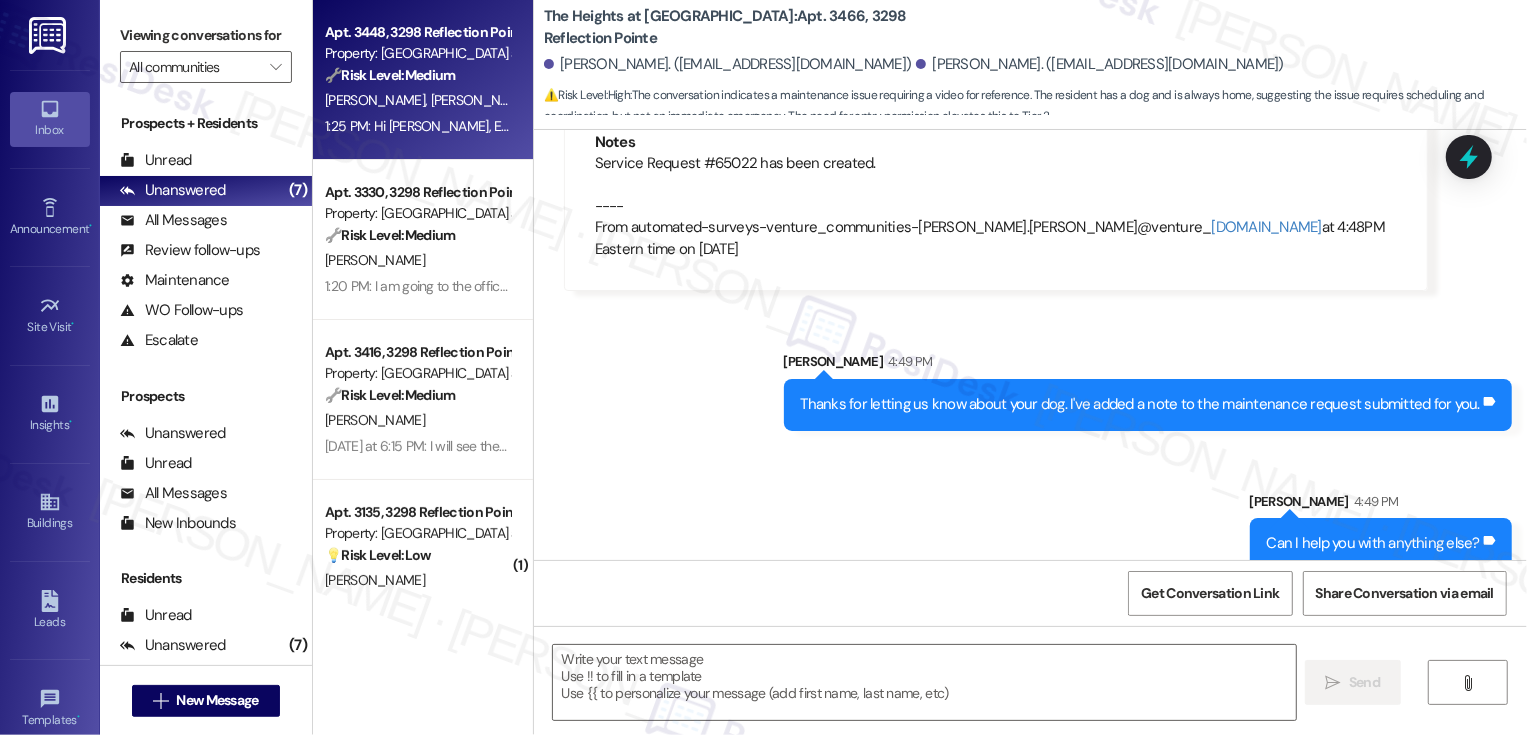 click on "S. Meka" at bounding box center (480, 100) 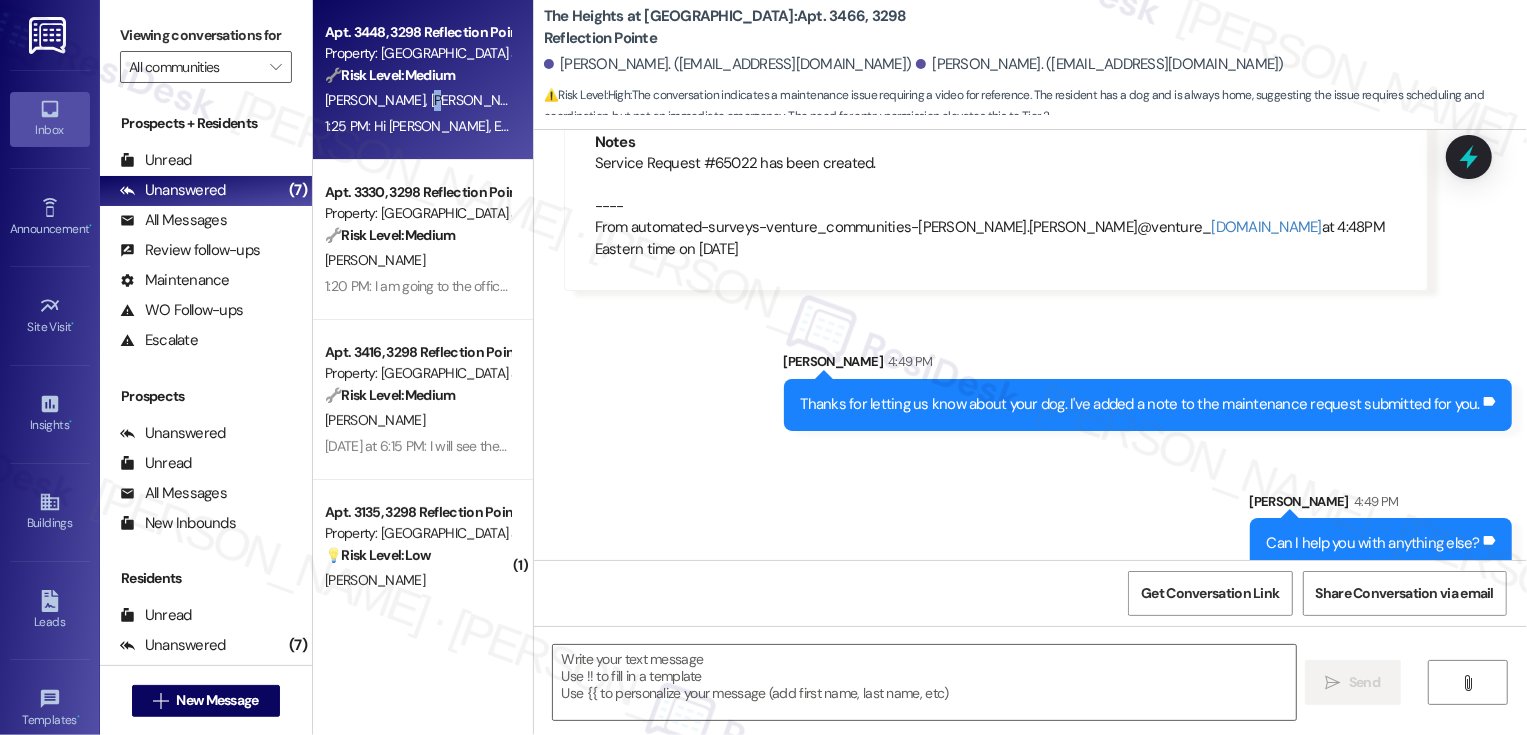 type on "Fetching suggested responses. Please feel free to read through the conversation in the meantime." 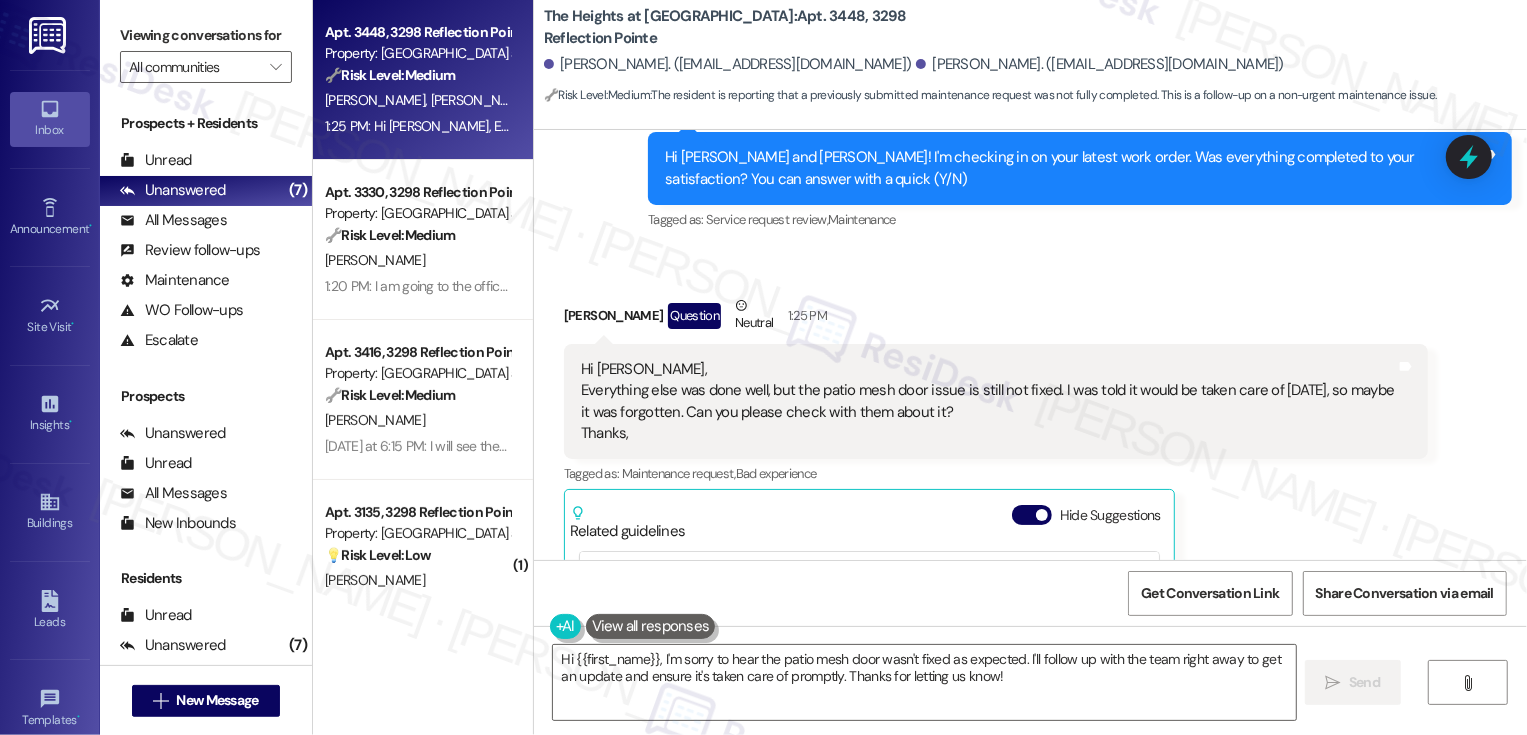 scroll, scrollTop: 2182, scrollLeft: 0, axis: vertical 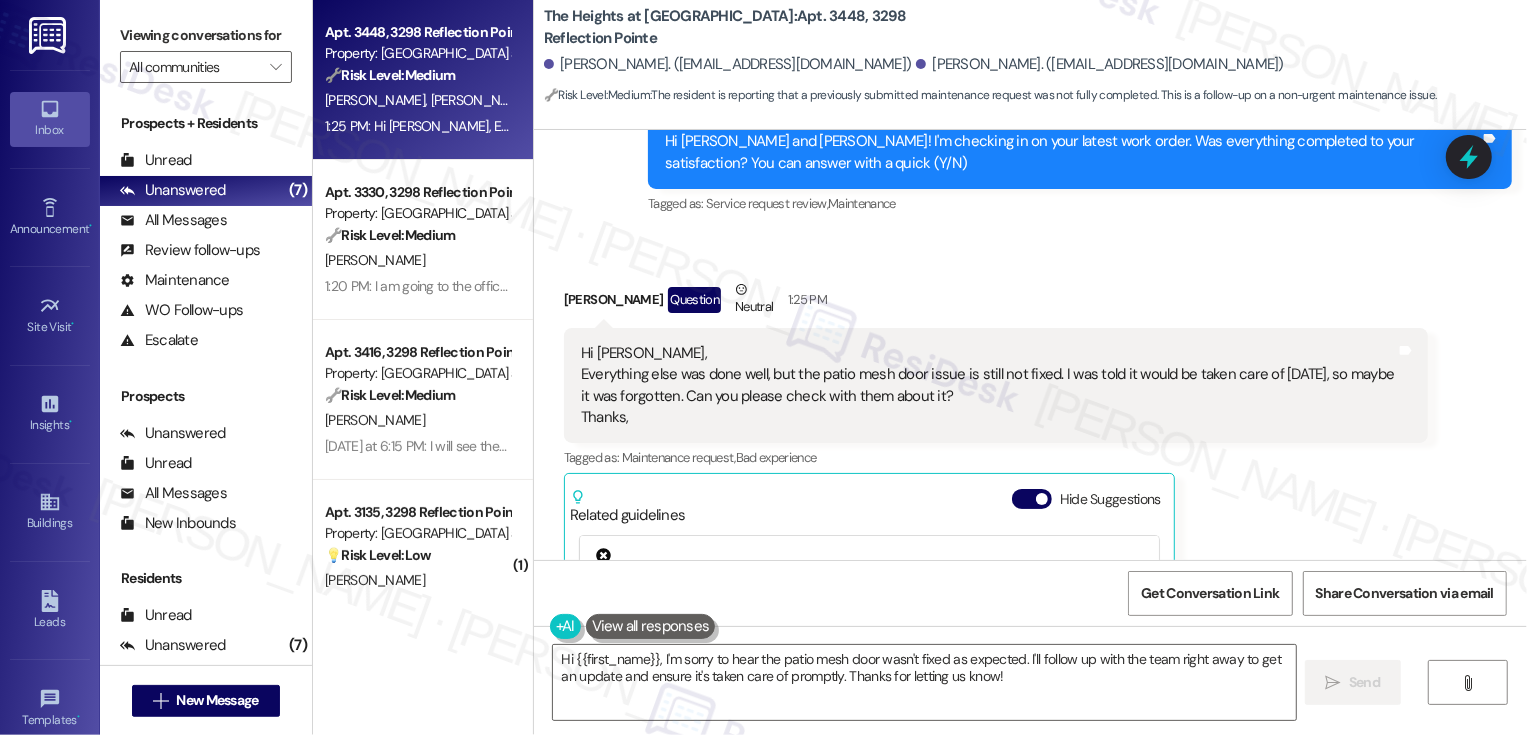 click on "The Heights at Bridgewater:  Apt. 3448, 3298 Reflection Pointe       Srilakshmi Meka. (srilakshmi123.meka@gmail.com)     Vinaykumar Cheekati. (vk502336@gmail.com)   🔧  Risk Level:  Medium :  The resident is reporting that a previously submitted maintenance request was not fully completed. This is a follow-up on a non-urgent maintenance issue." at bounding box center (1035, 55) 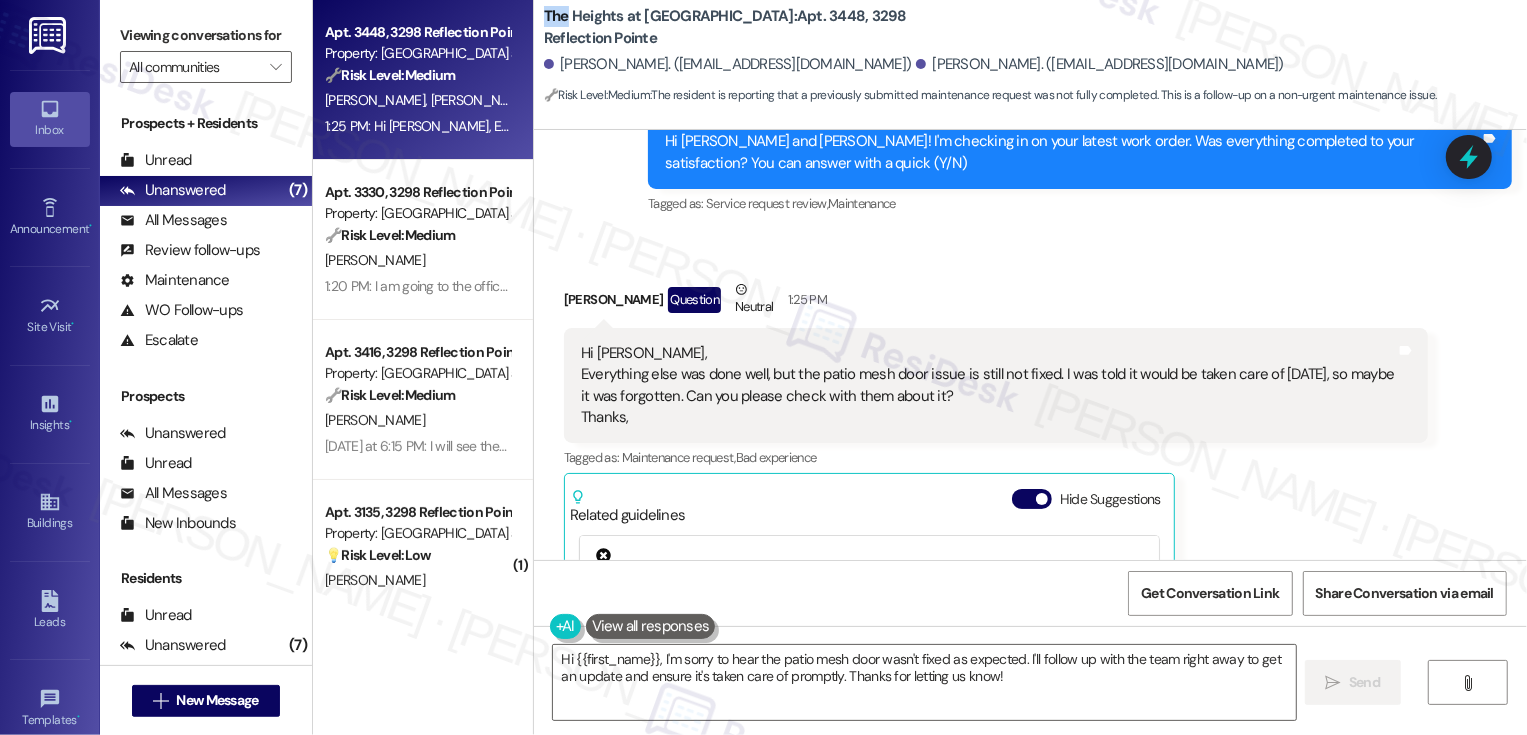 drag, startPoint x: 552, startPoint y: 276, endPoint x: 644, endPoint y: 284, distance: 92.34717 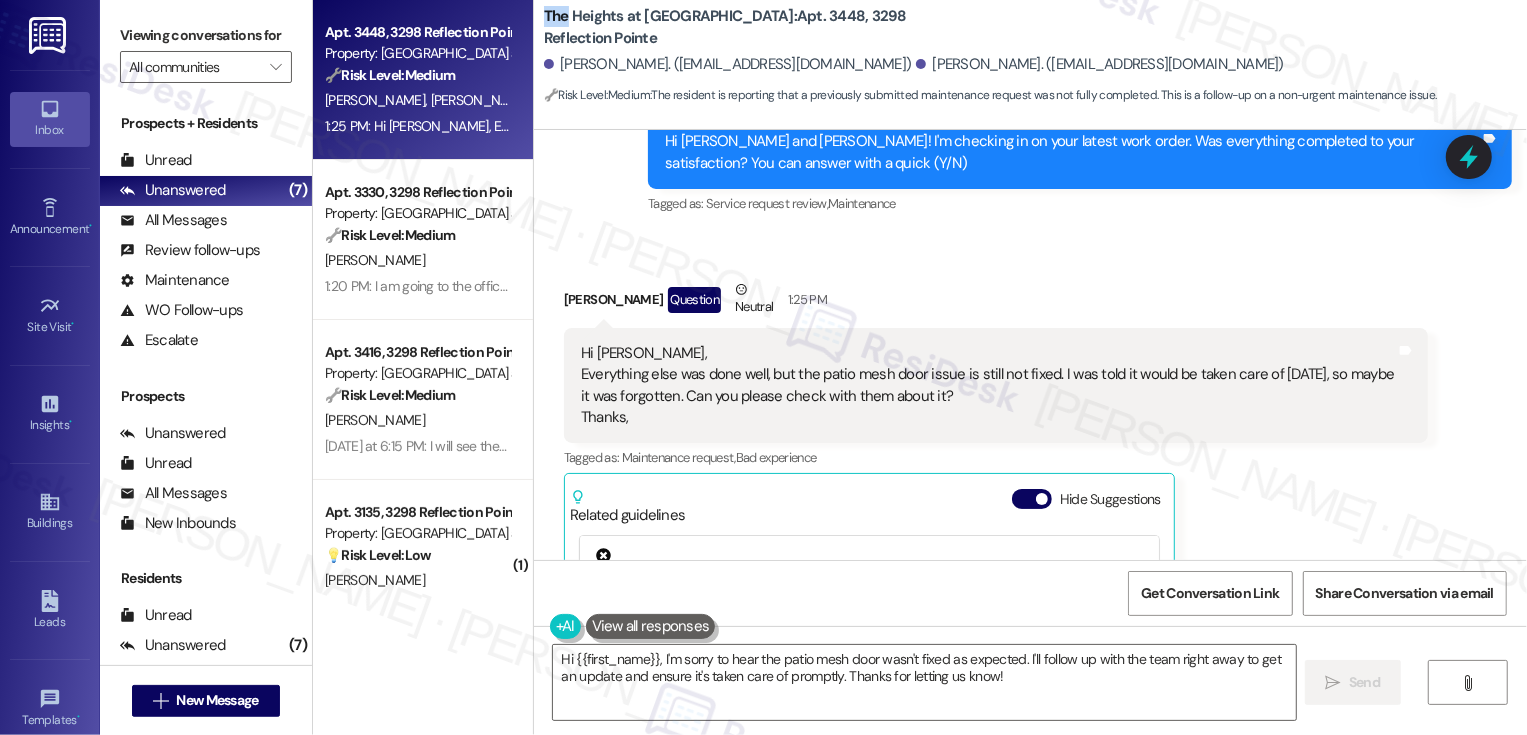 click on "Hi sarah,
Everything else was done well, but the patio mesh door issue is still not fixed. I was told it would be taken care of yesterday, so maybe it was forgotten. Can you please check with them about it?
Thanks," at bounding box center (988, 386) 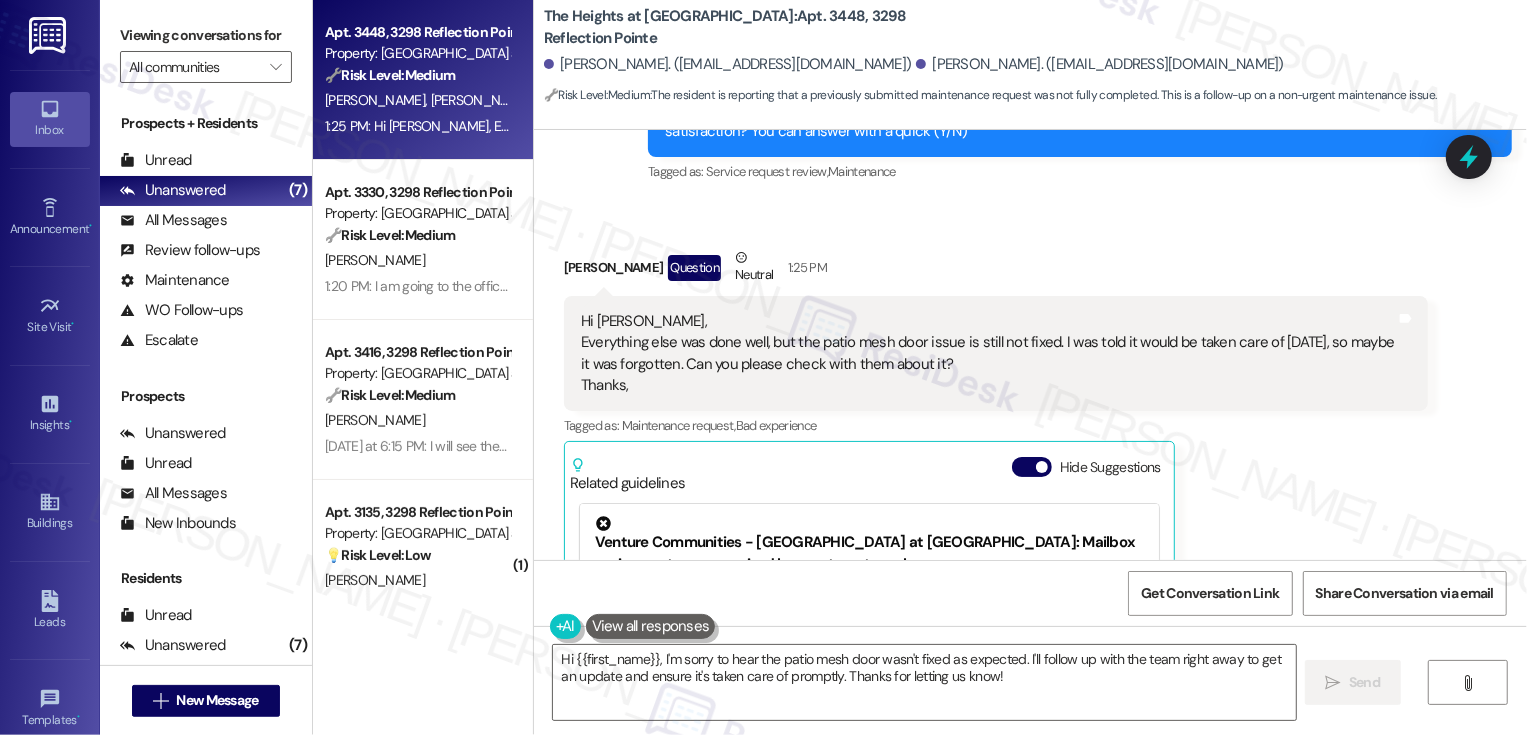 scroll, scrollTop: 2147, scrollLeft: 0, axis: vertical 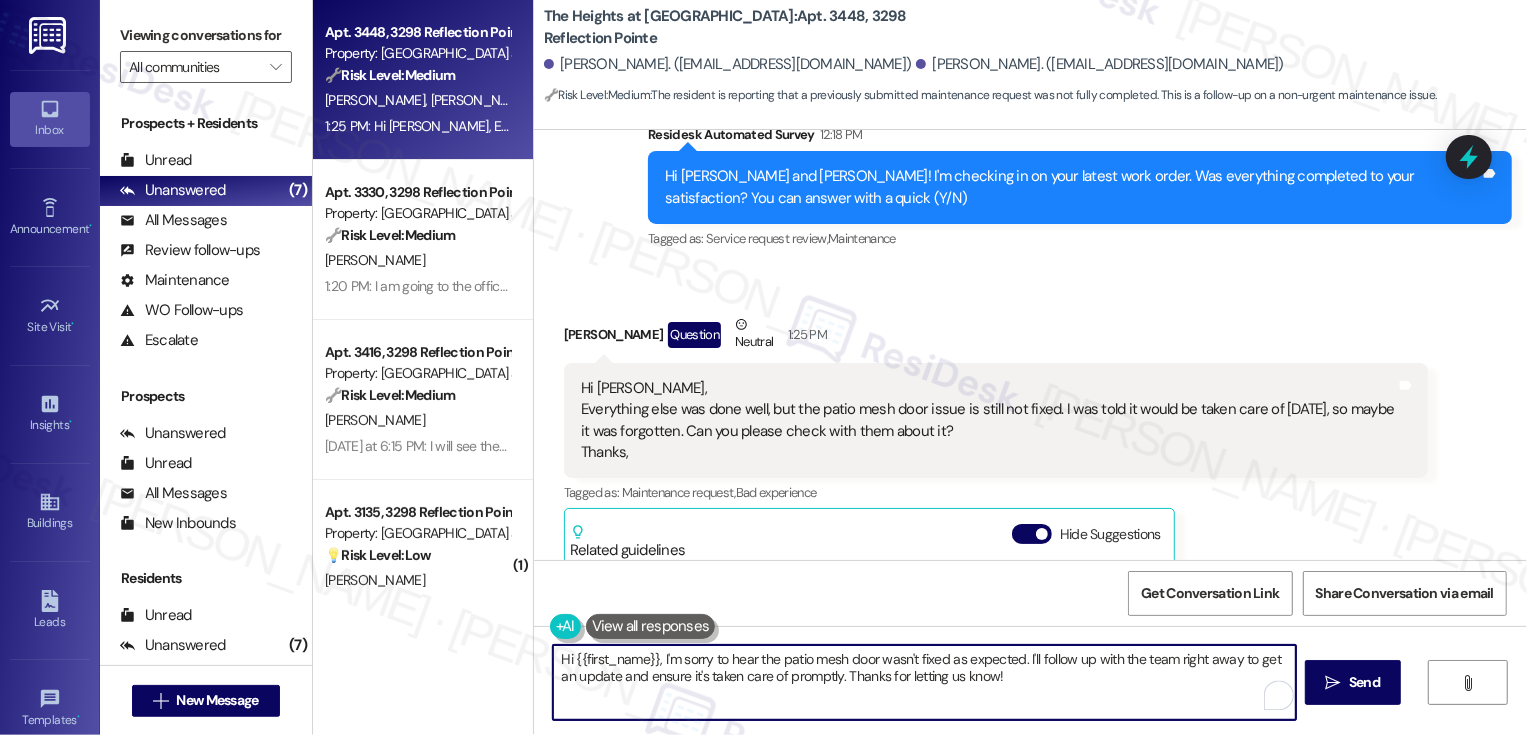 drag, startPoint x: 1015, startPoint y: 661, endPoint x: 652, endPoint y: 664, distance: 363.0124 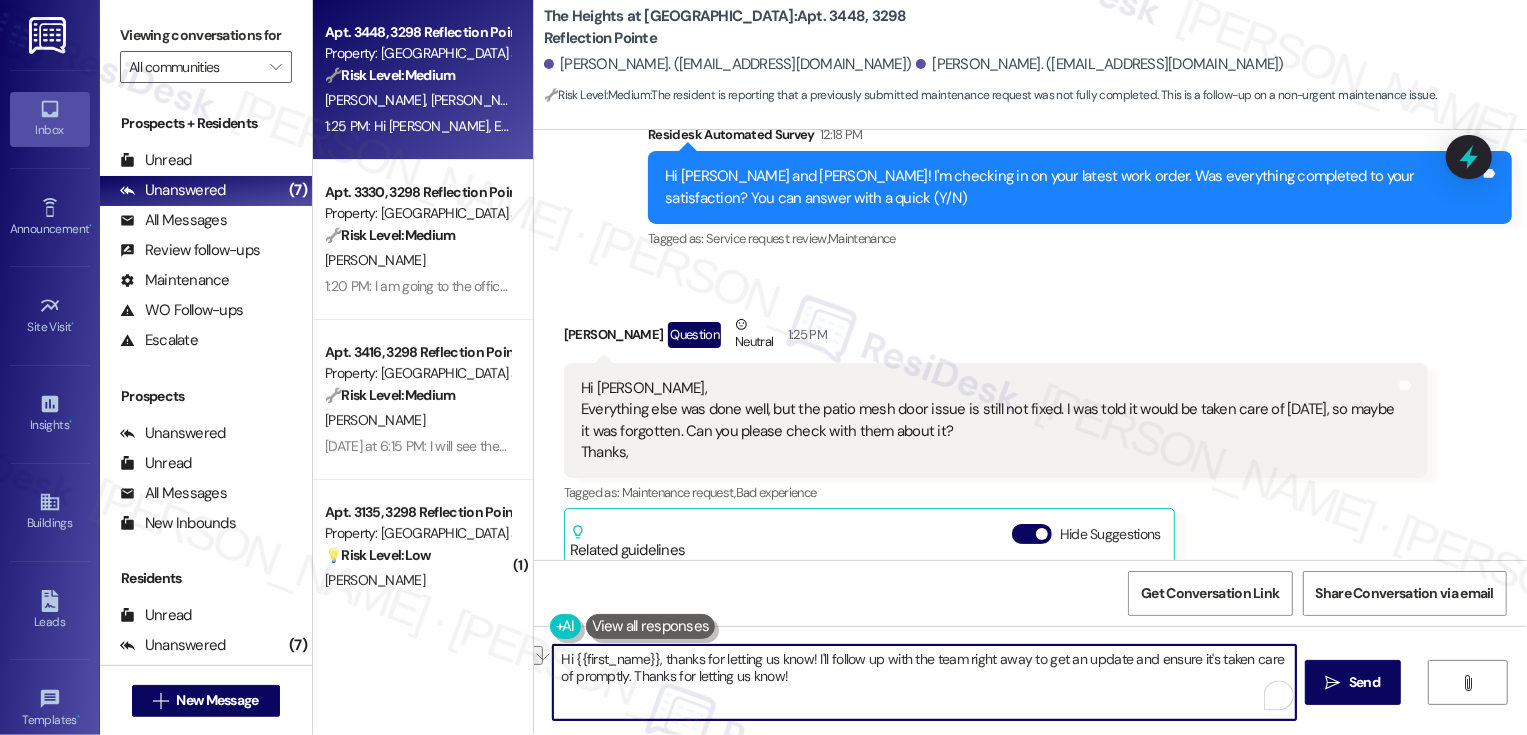 drag, startPoint x: 956, startPoint y: 660, endPoint x: 1017, endPoint y: 661, distance: 61.008198 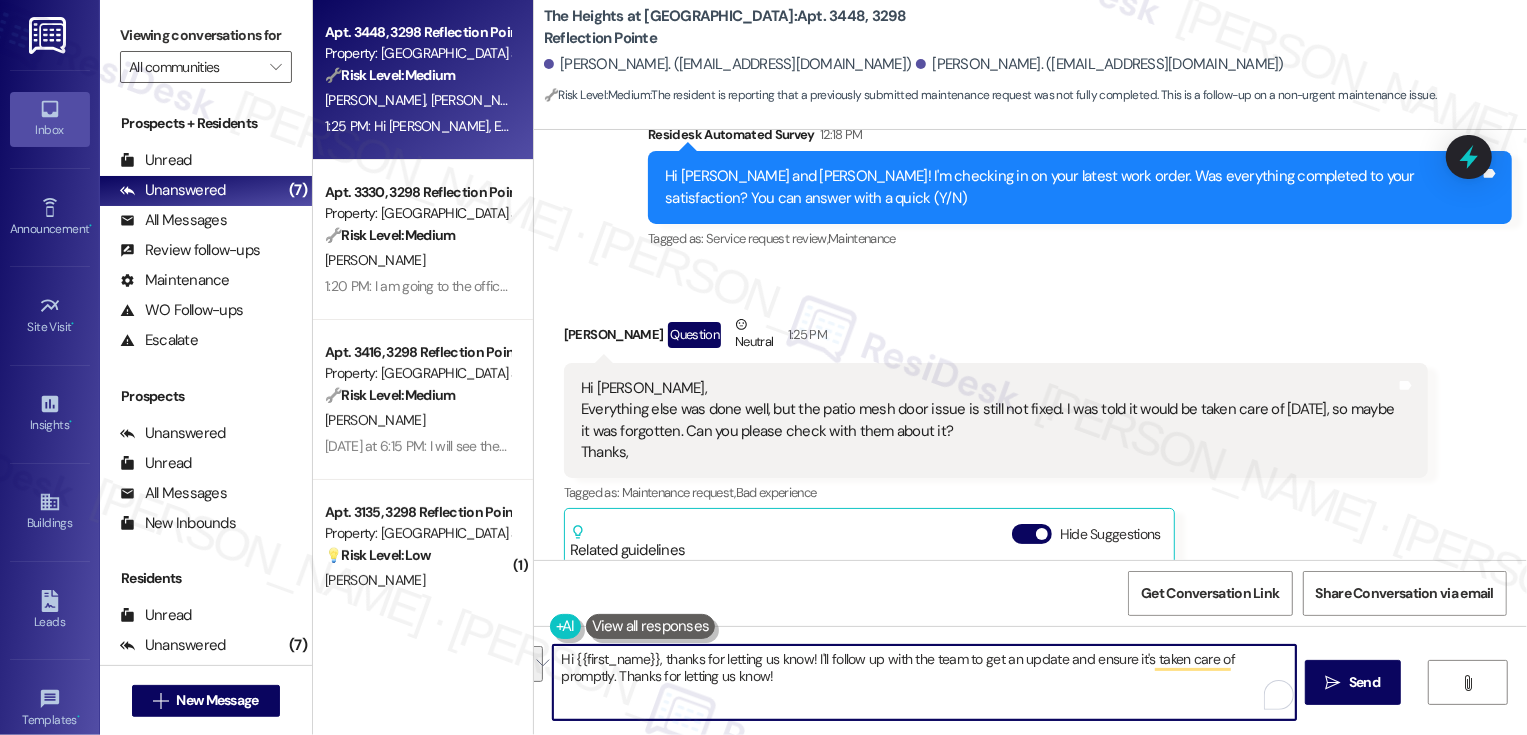 drag, startPoint x: 1060, startPoint y: 658, endPoint x: 1066, endPoint y: 691, distance: 33.54102 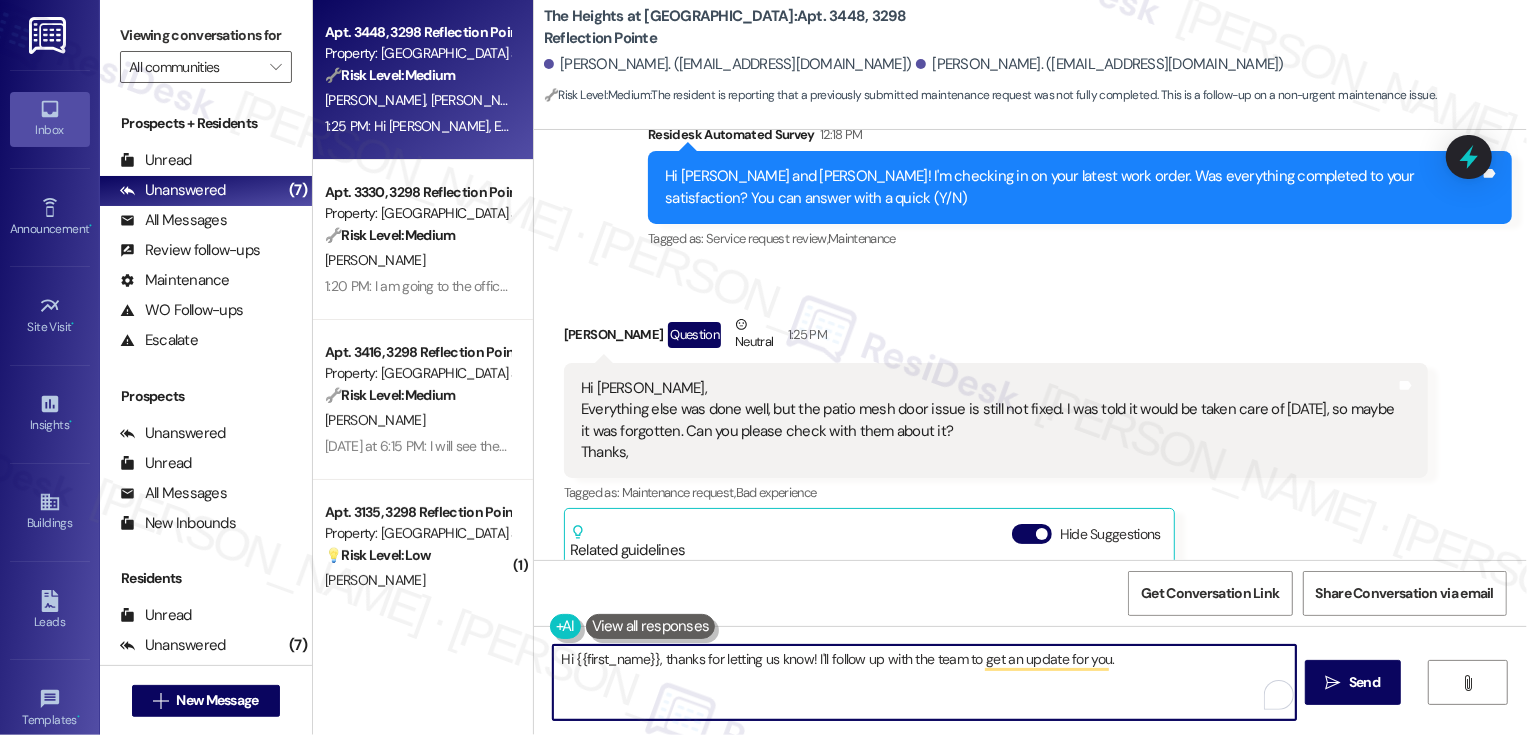 click on "Hi {{first_name}}, thanks for letting us know! I'll follow up with the team to get an update for you." at bounding box center (924, 682) 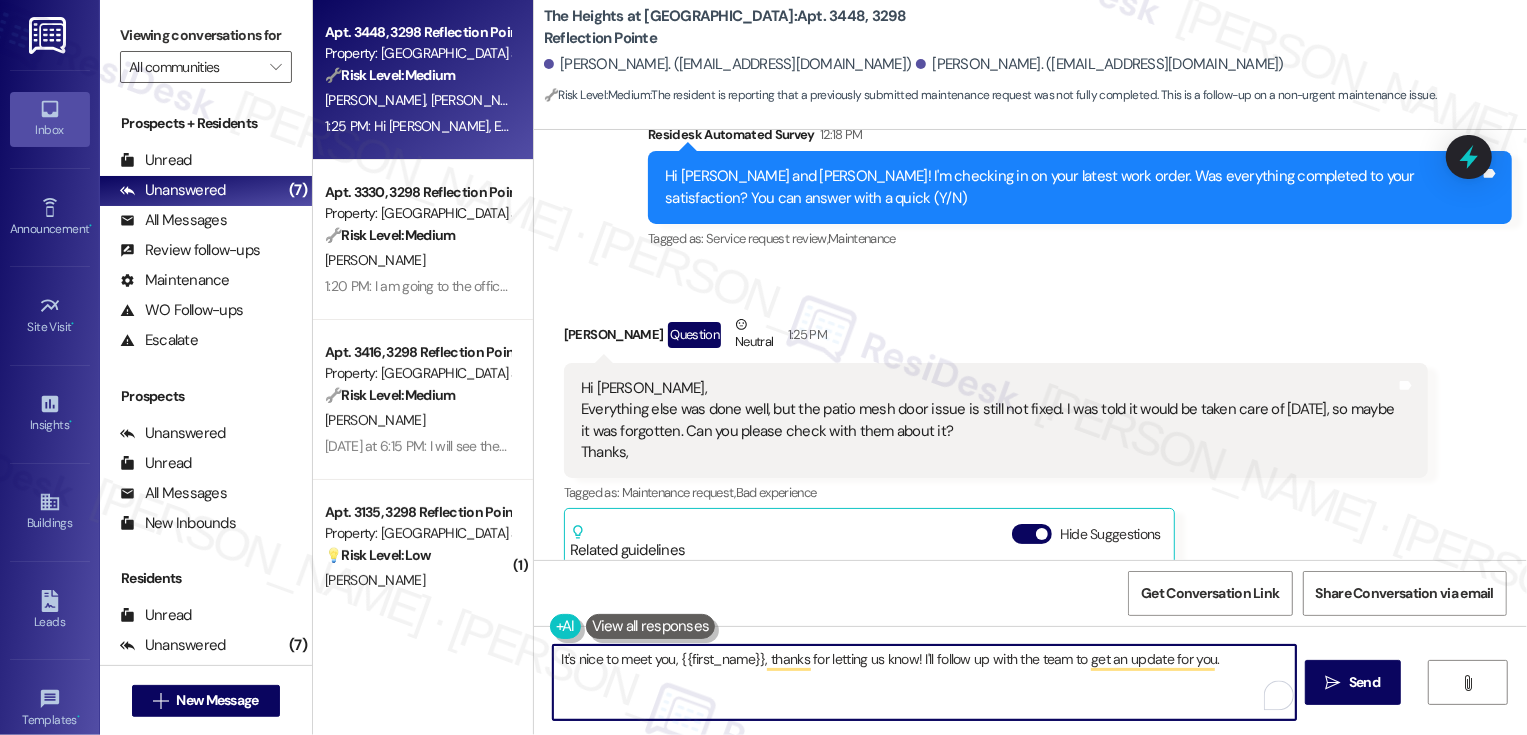 click on "Srilakshmi Meka Question   Neutral 1:25 PM" at bounding box center [996, 338] 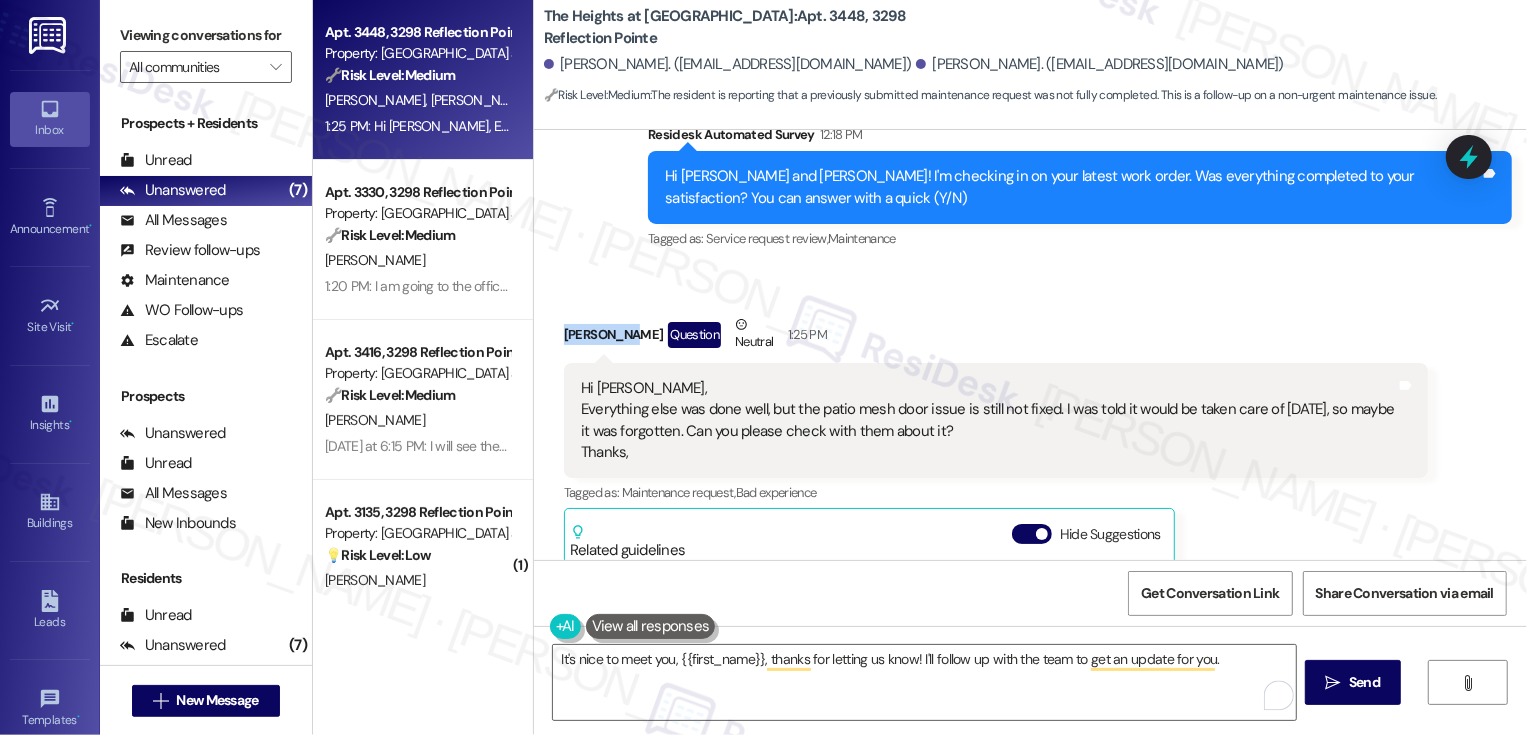copy on "Srilakshmi" 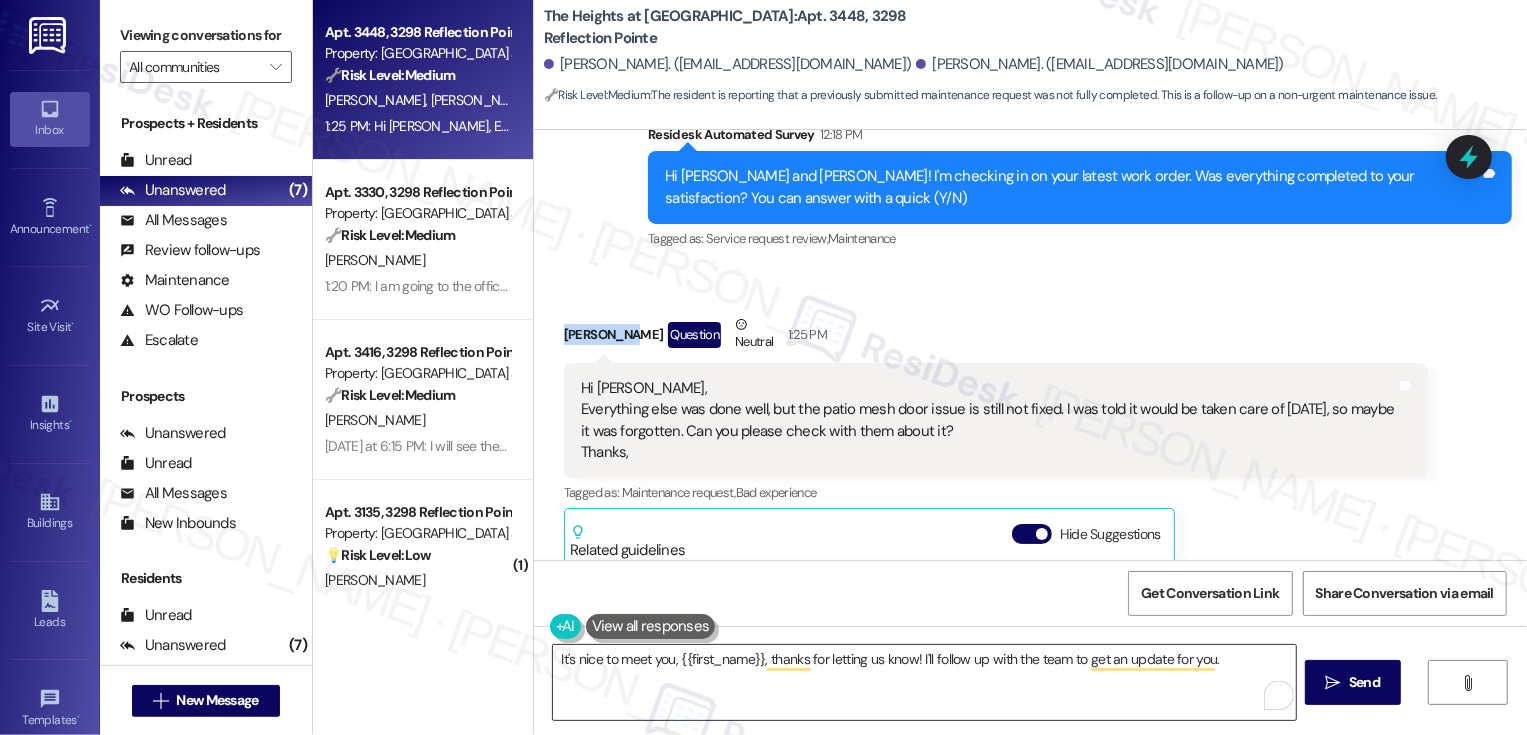 click on "It's nice to meet you, {{first_name}}, thanks for letting us know! I'll follow up with the team to get an update for you." at bounding box center [924, 682] 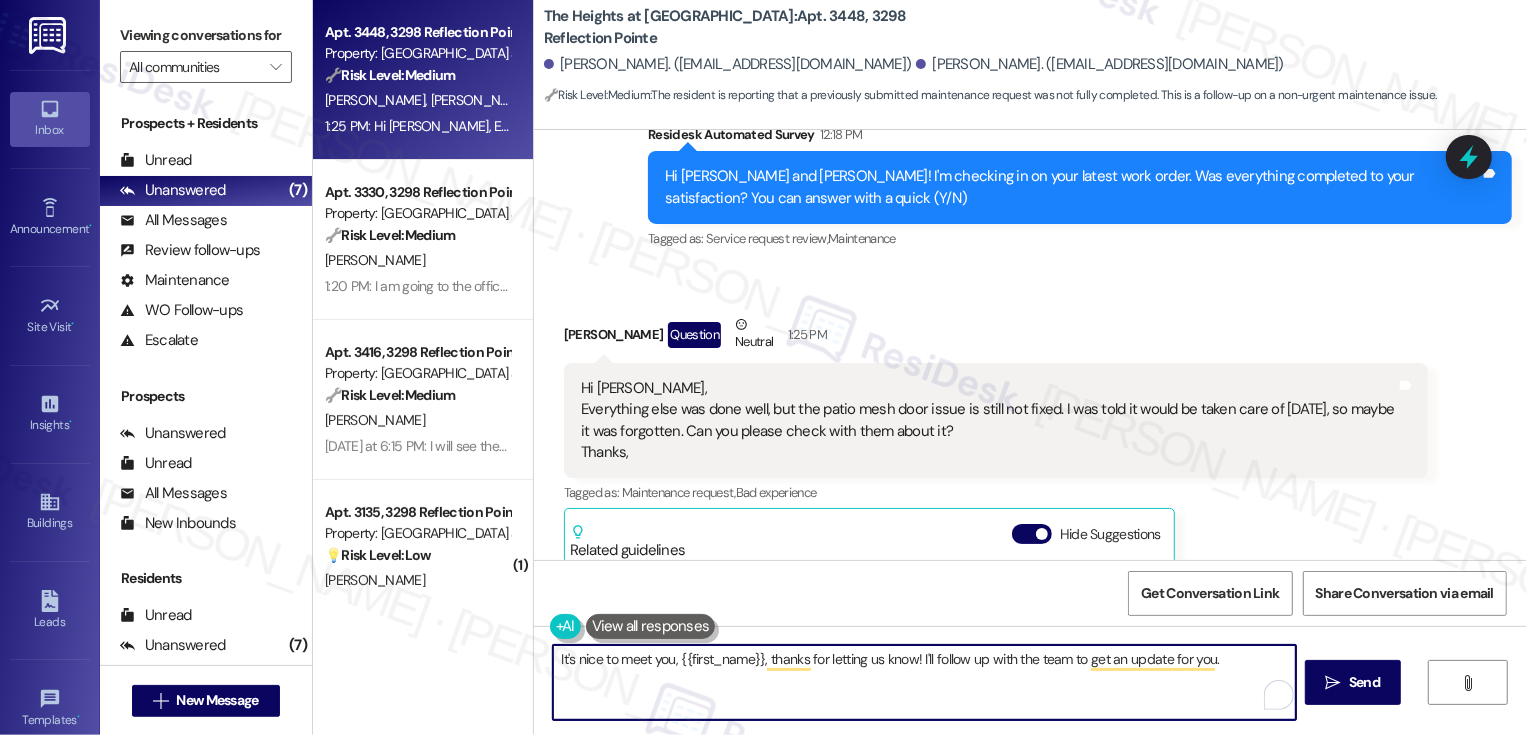 click on "It's nice to meet you, {{first_name}}, thanks for letting us know! I'll follow up with the team to get an update for you." at bounding box center (924, 682) 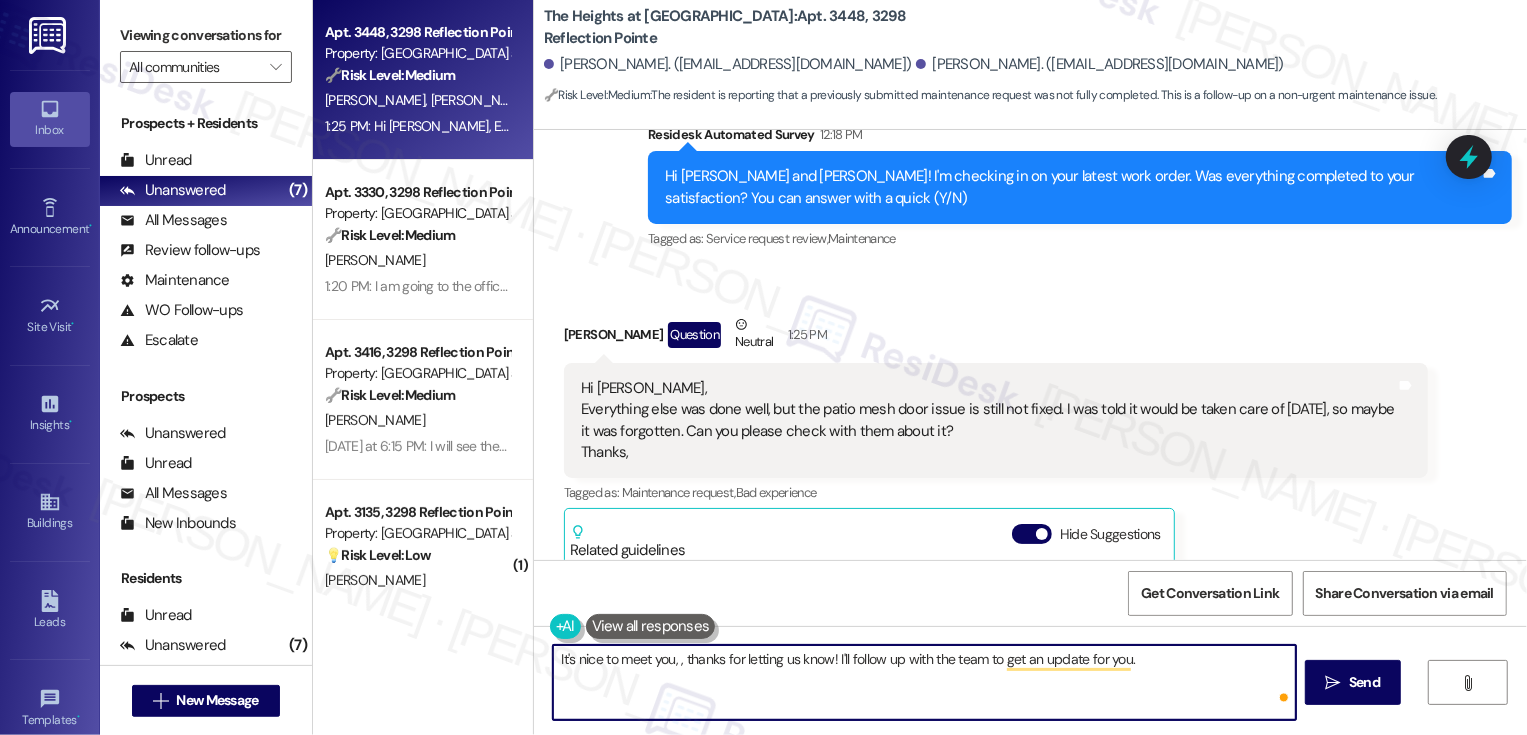 paste on "Srilakshmi" 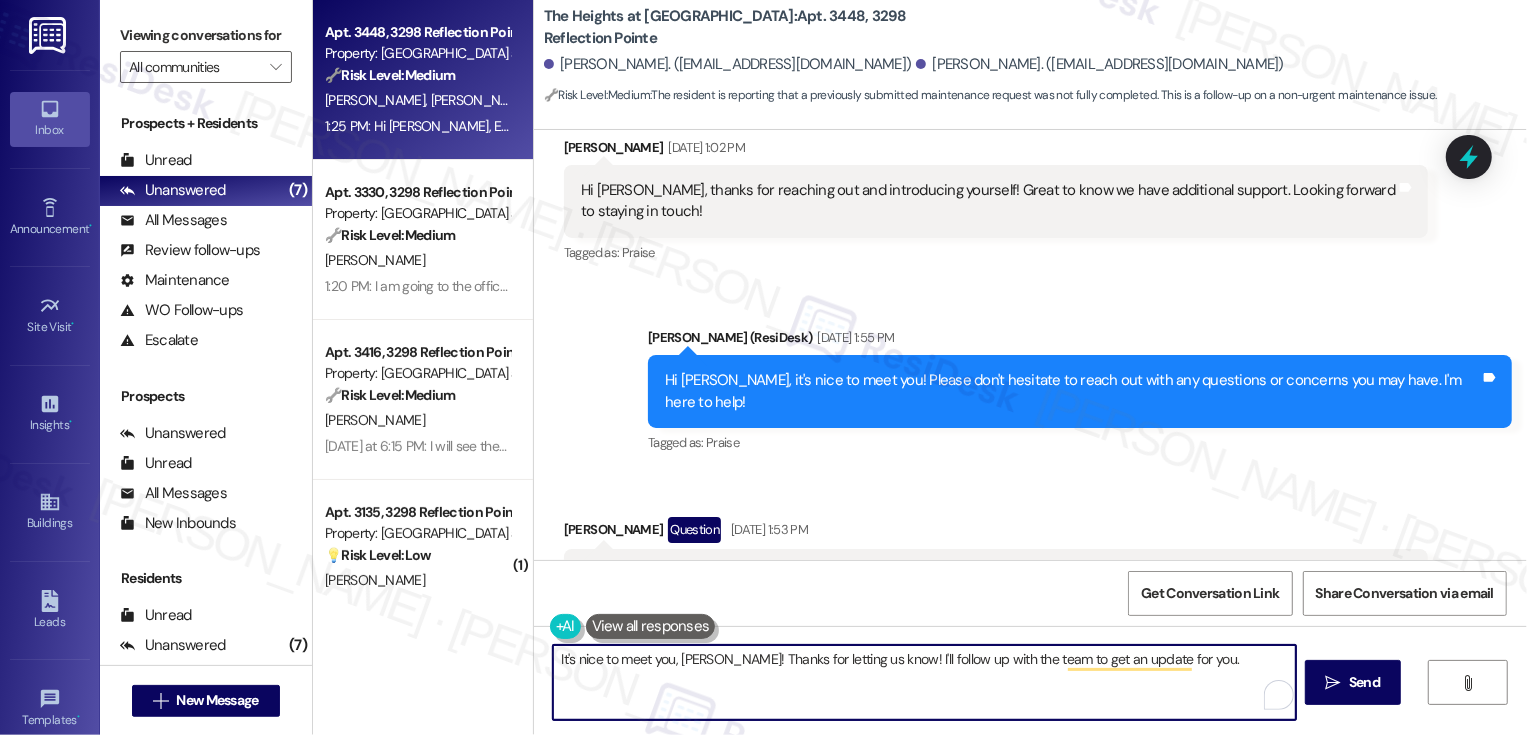 scroll, scrollTop: 1141, scrollLeft: 0, axis: vertical 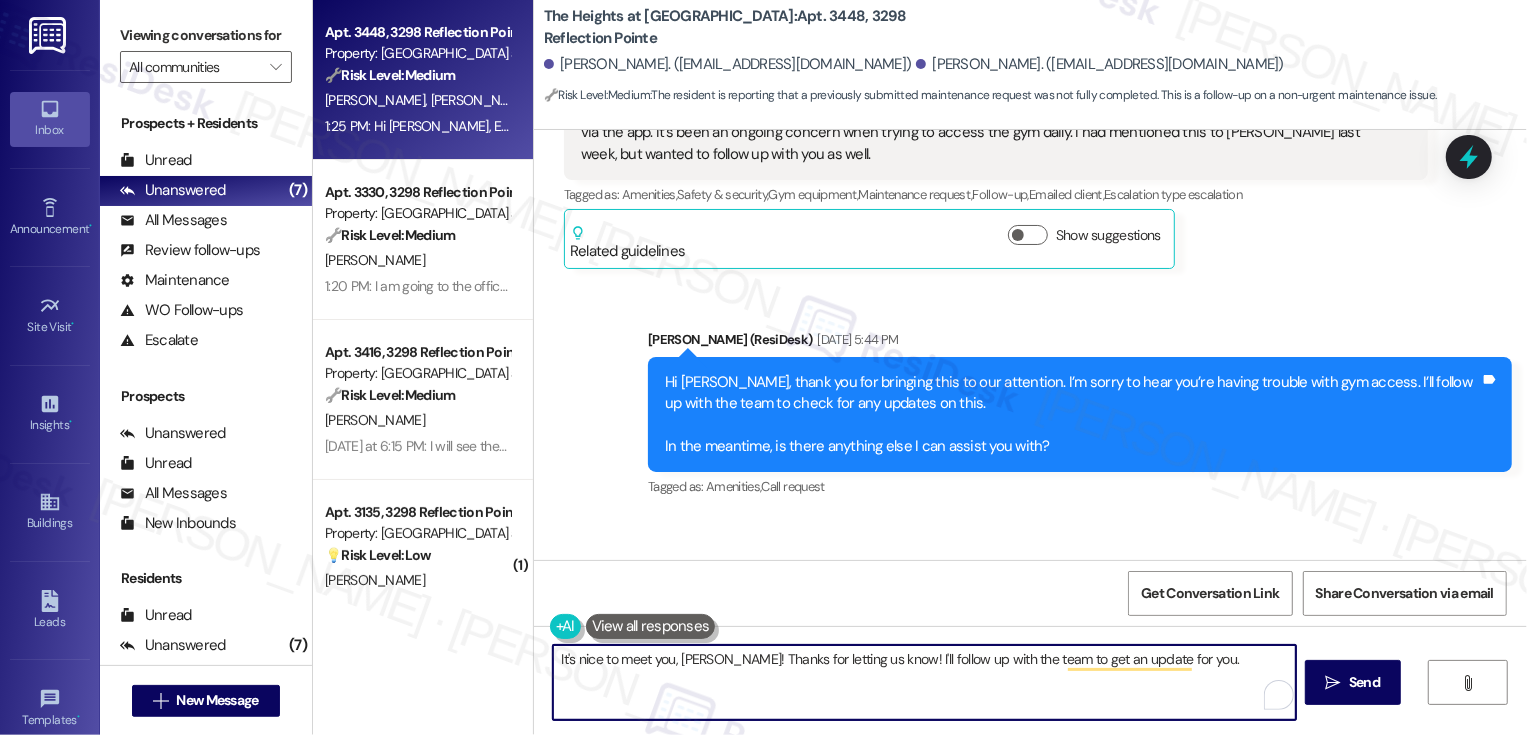 drag, startPoint x: 665, startPoint y: 658, endPoint x: 469, endPoint y: 651, distance: 196.12495 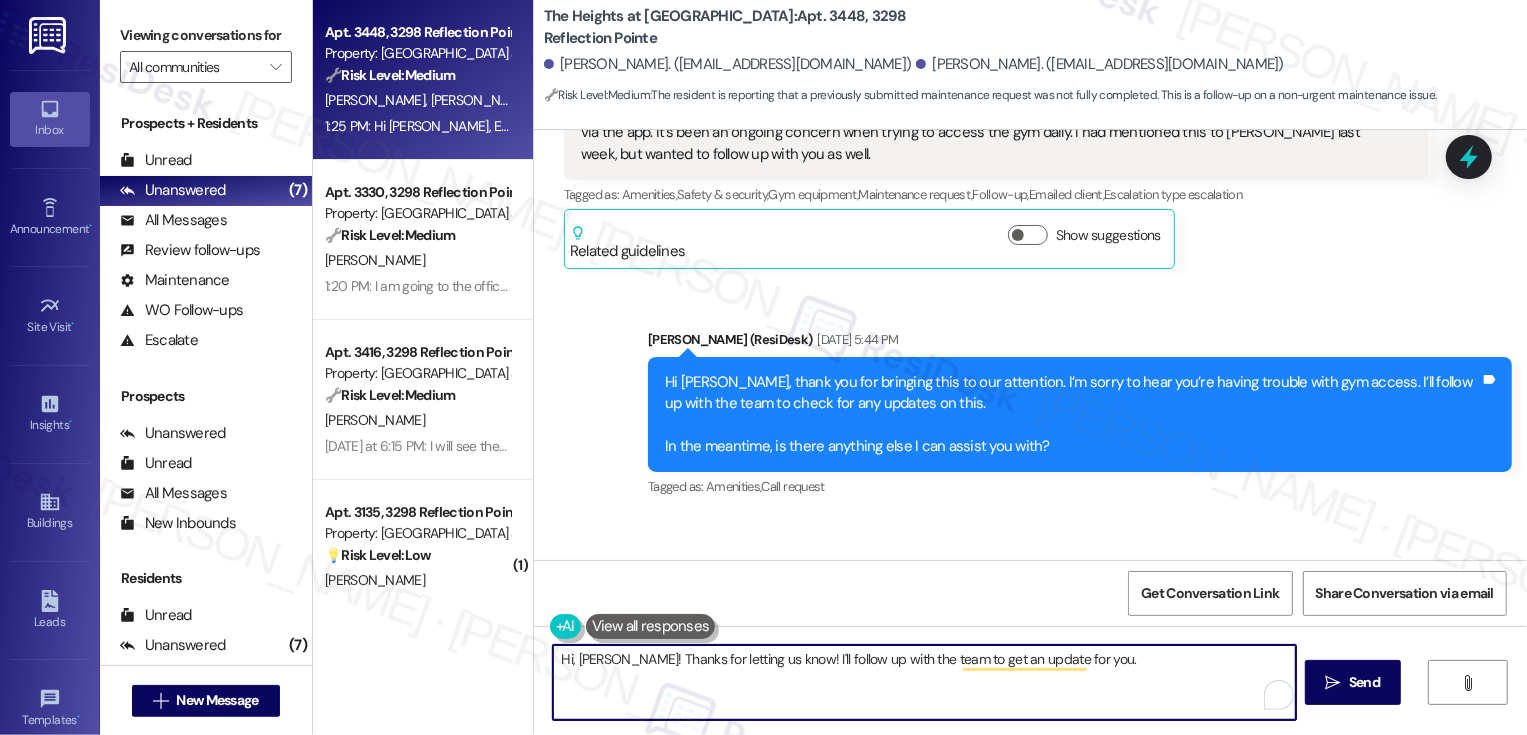 click on "Hi, Srilakshmi! Thanks for letting us know! I'll follow up with the team to get an update for you." at bounding box center (924, 682) 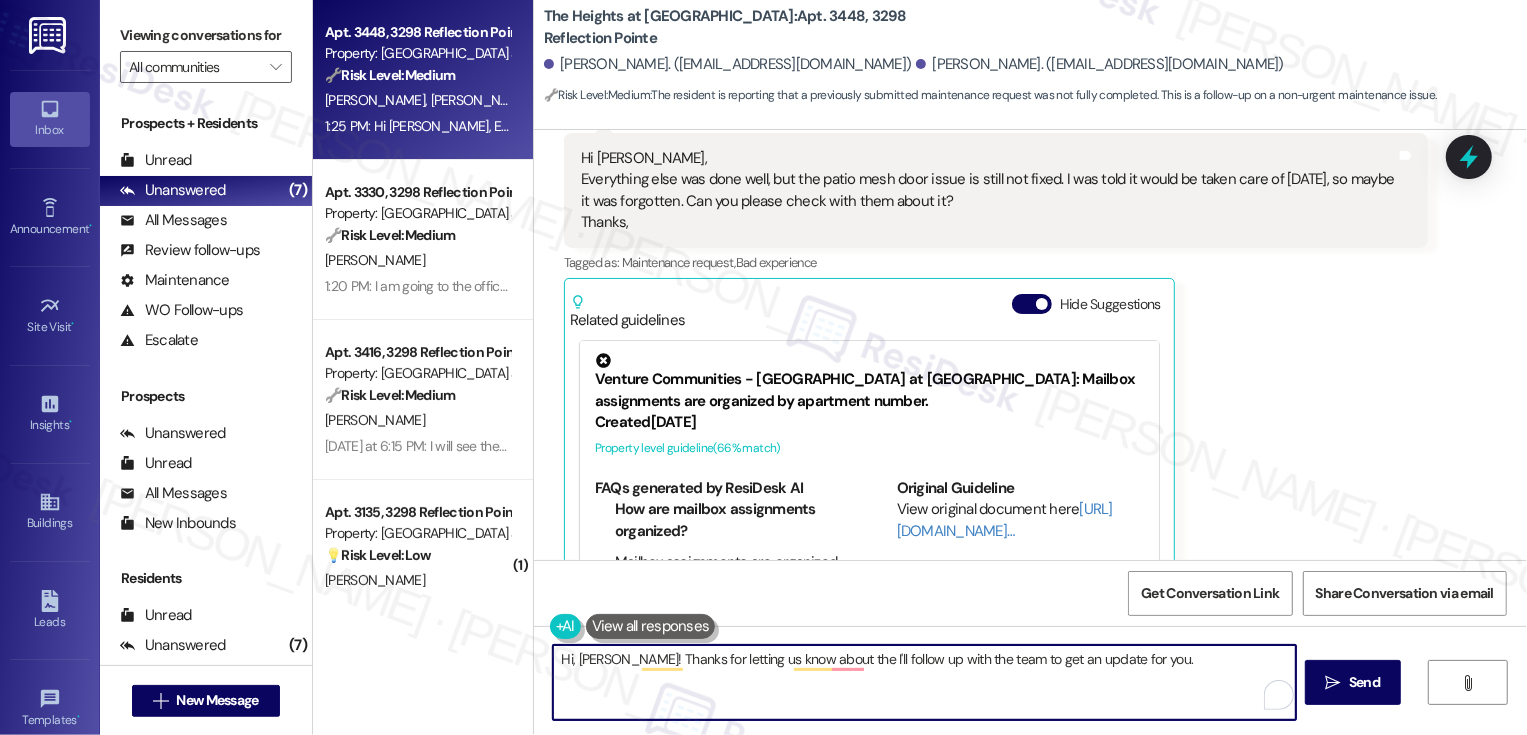 scroll, scrollTop: 2290, scrollLeft: 0, axis: vertical 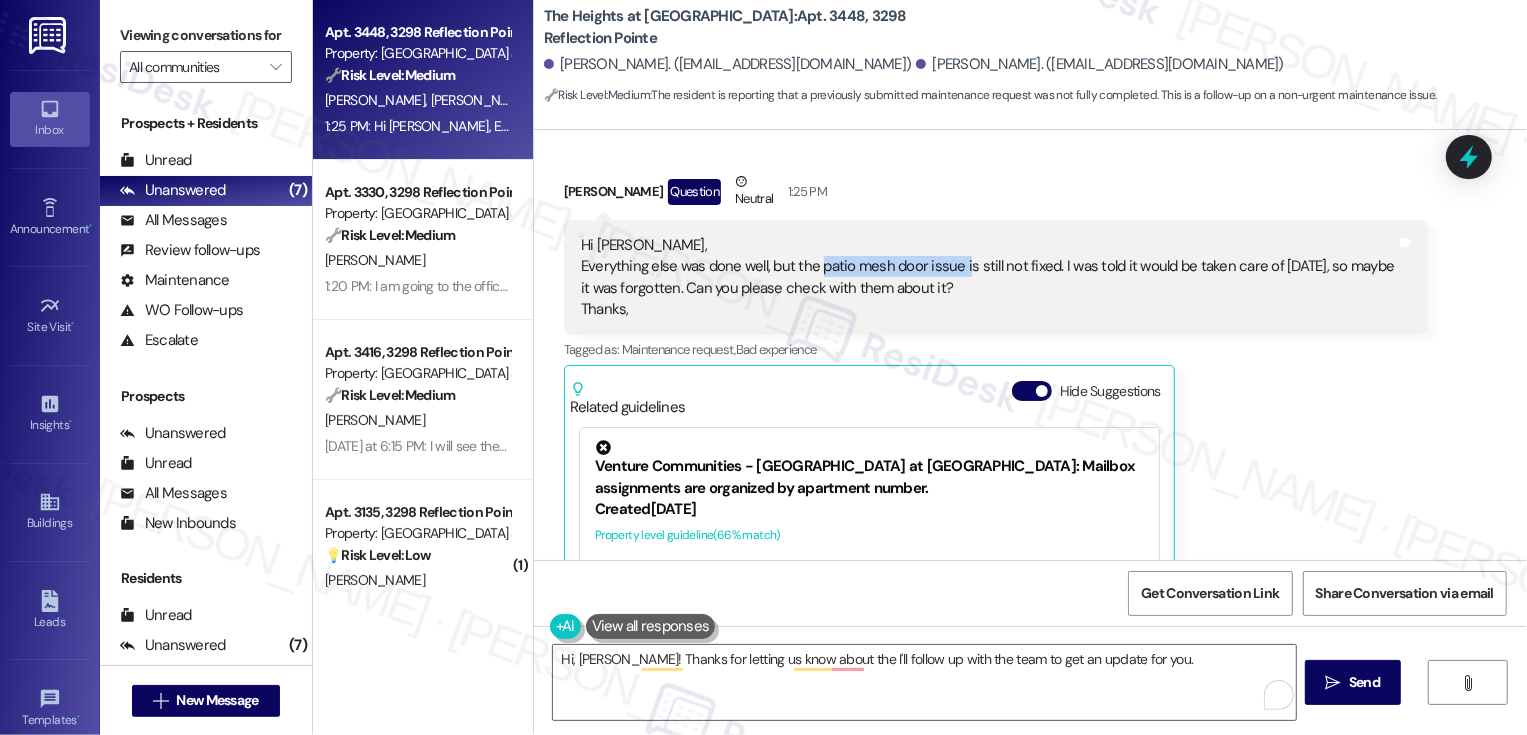 drag, startPoint x: 808, startPoint y: 242, endPoint x: 949, endPoint y: 251, distance: 141.28694 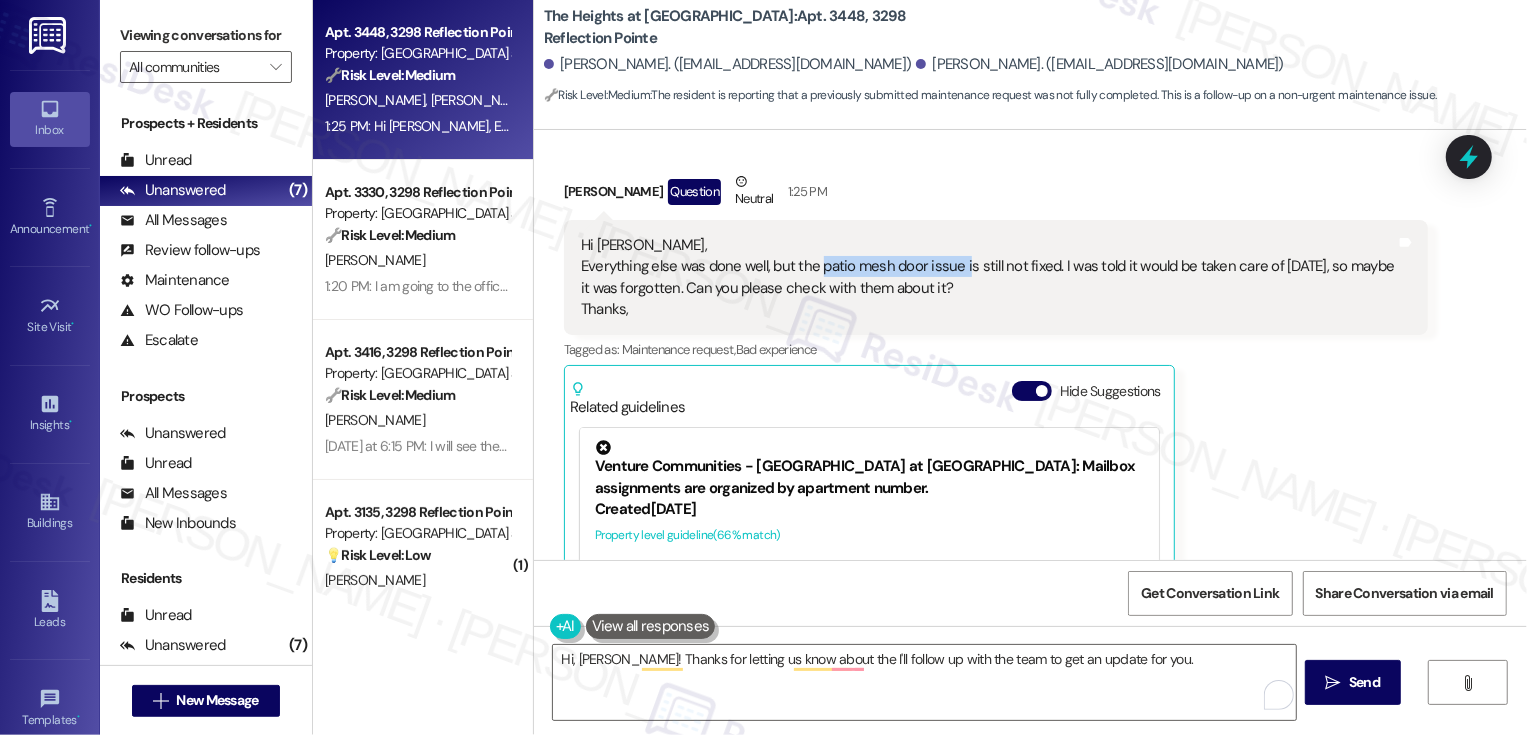 click on "Hi sarah,
Everything else was done well, but the patio mesh door issue is still not fixed. I was told it would be taken care of yesterday, so maybe it was forgotten. Can you please check with them about it?
Thanks," at bounding box center [988, 278] 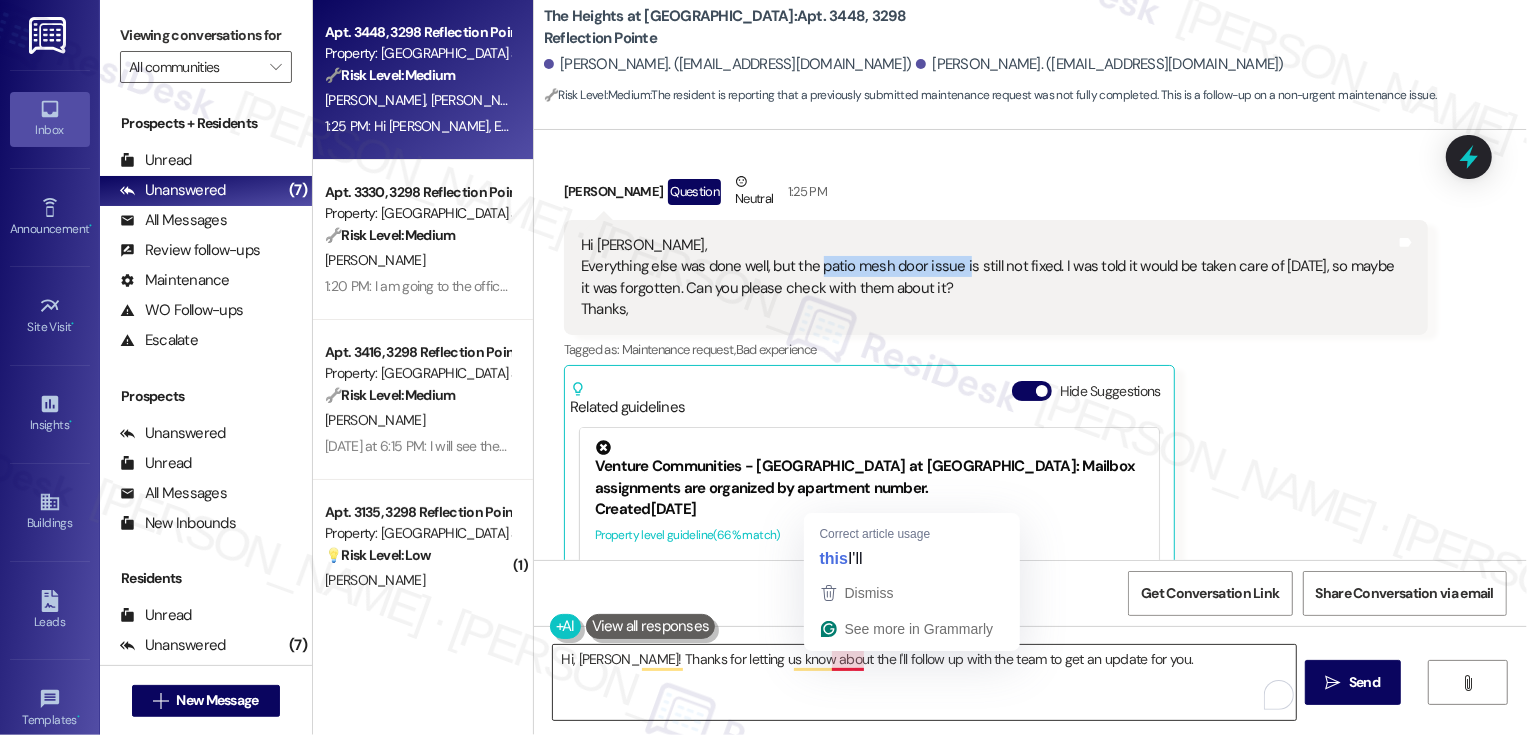 click on "Hi, Srilakshmi! Thanks for letting us know about the I'll follow up with the team to get an update for you." at bounding box center [924, 682] 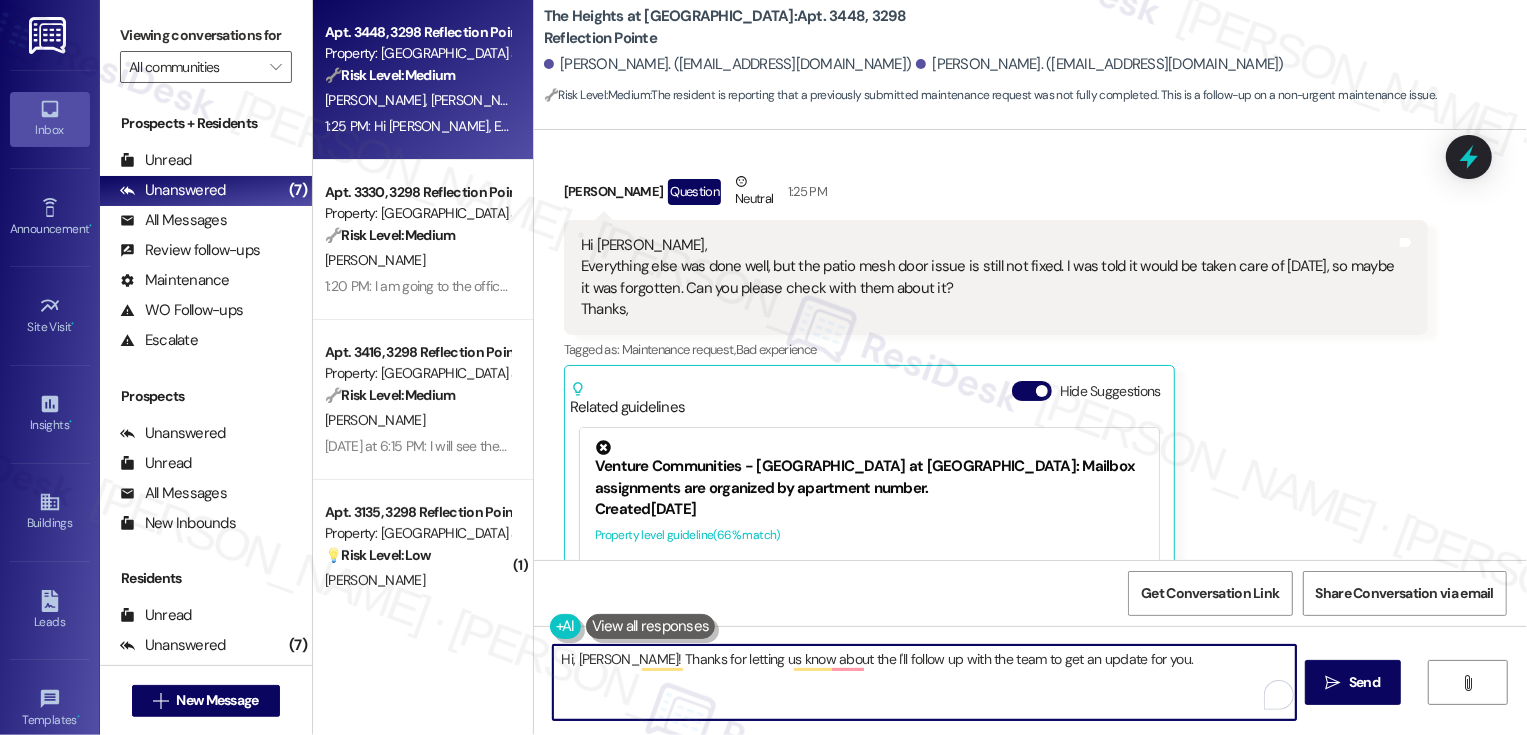 paste on "patio mesh door issue i" 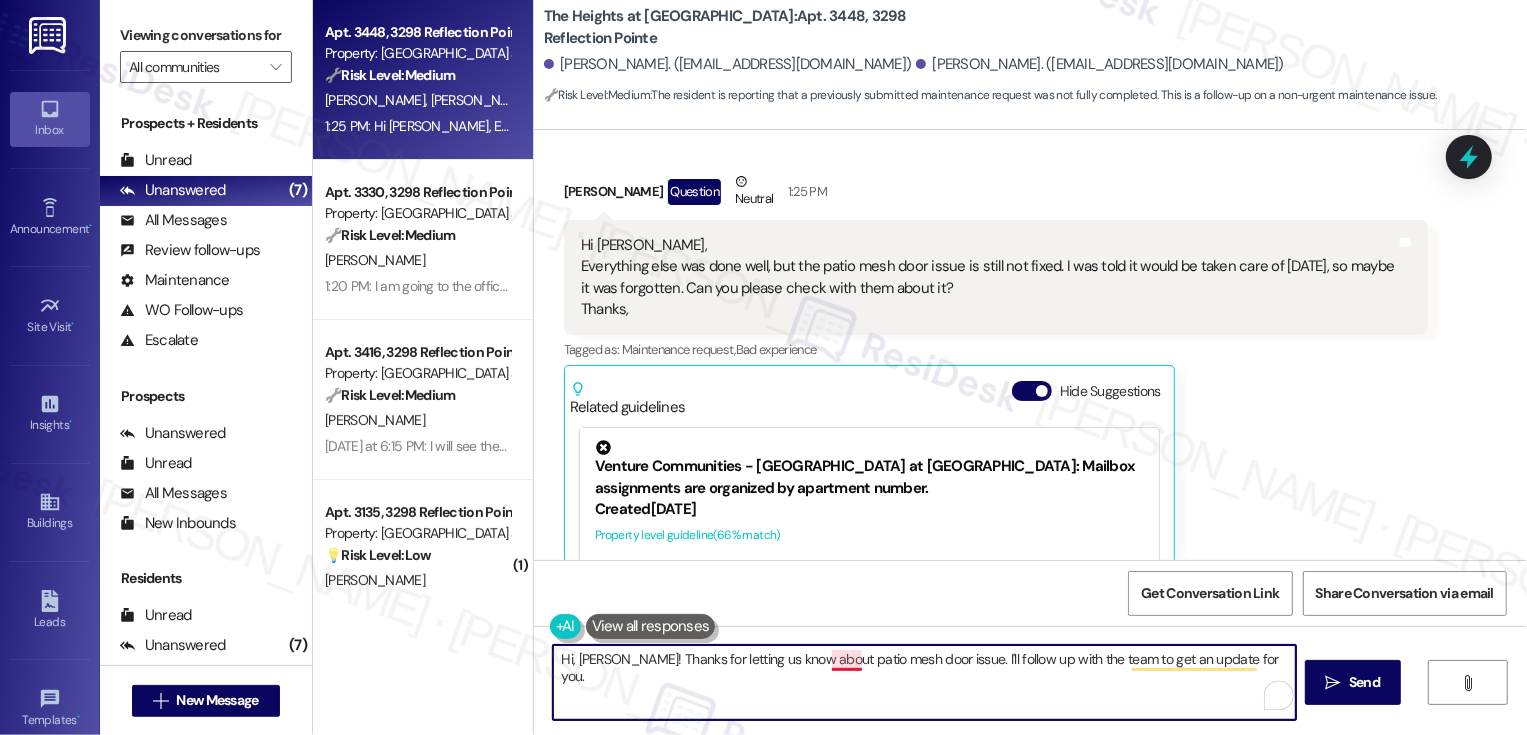 click on "Hi, Srilakshmi! Thanks for letting us know about patio mesh door issue. I'll follow up with the team to get an update for you." at bounding box center [924, 682] 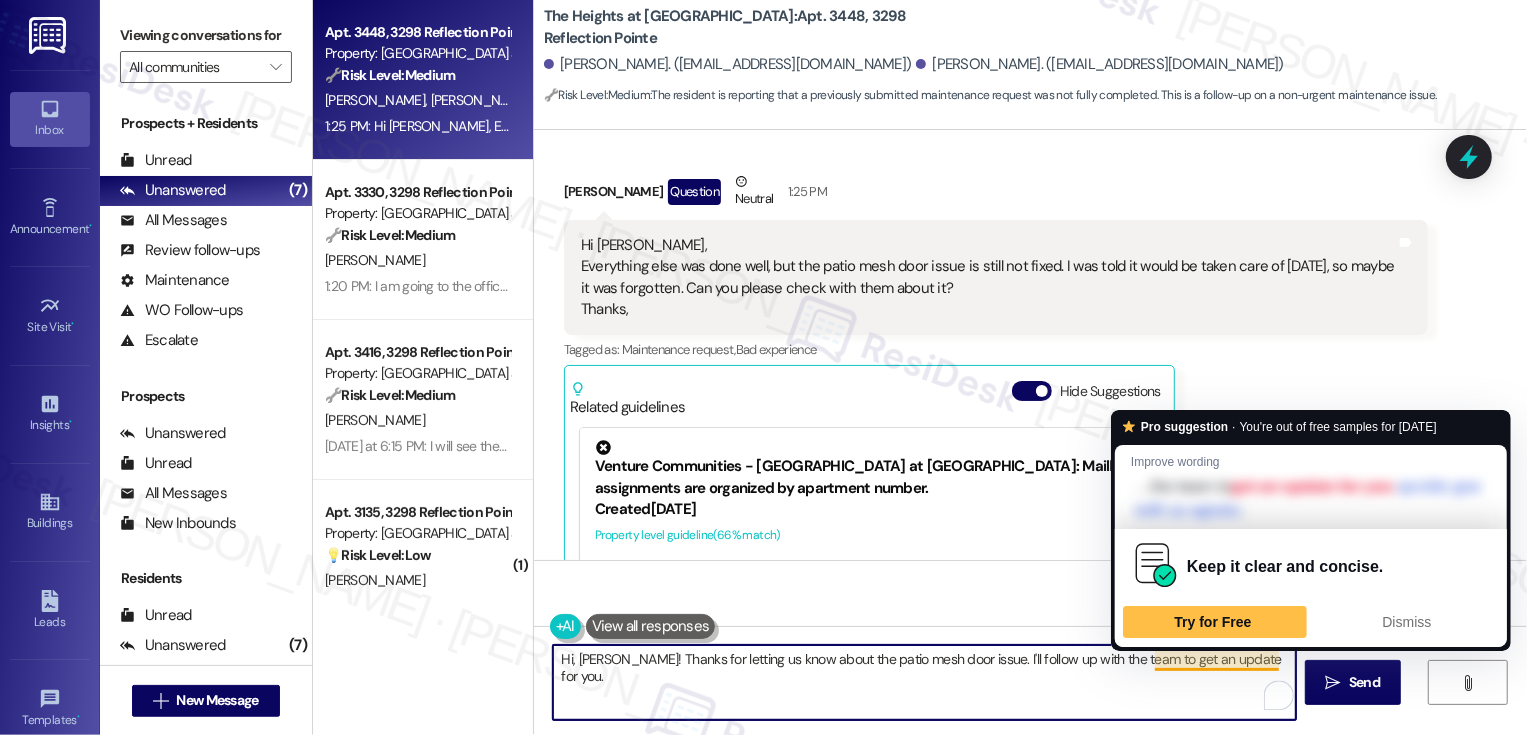 click on "Hi, Srilakshmi! Thanks for letting us know about the patio mesh door issue. I'll follow up with the team to get an update for you." at bounding box center (924, 682) 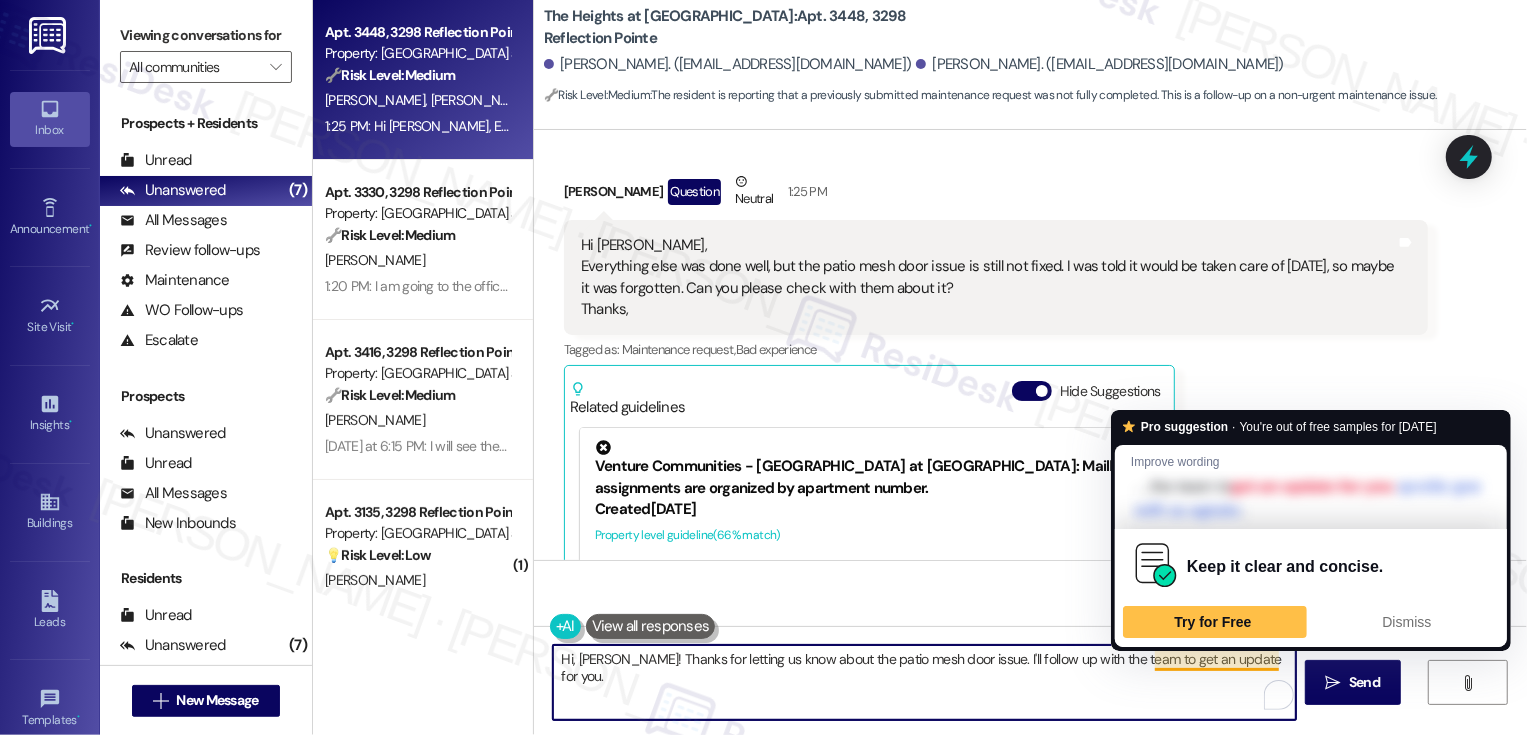 drag, startPoint x: 1130, startPoint y: 659, endPoint x: 1143, endPoint y: 659, distance: 13 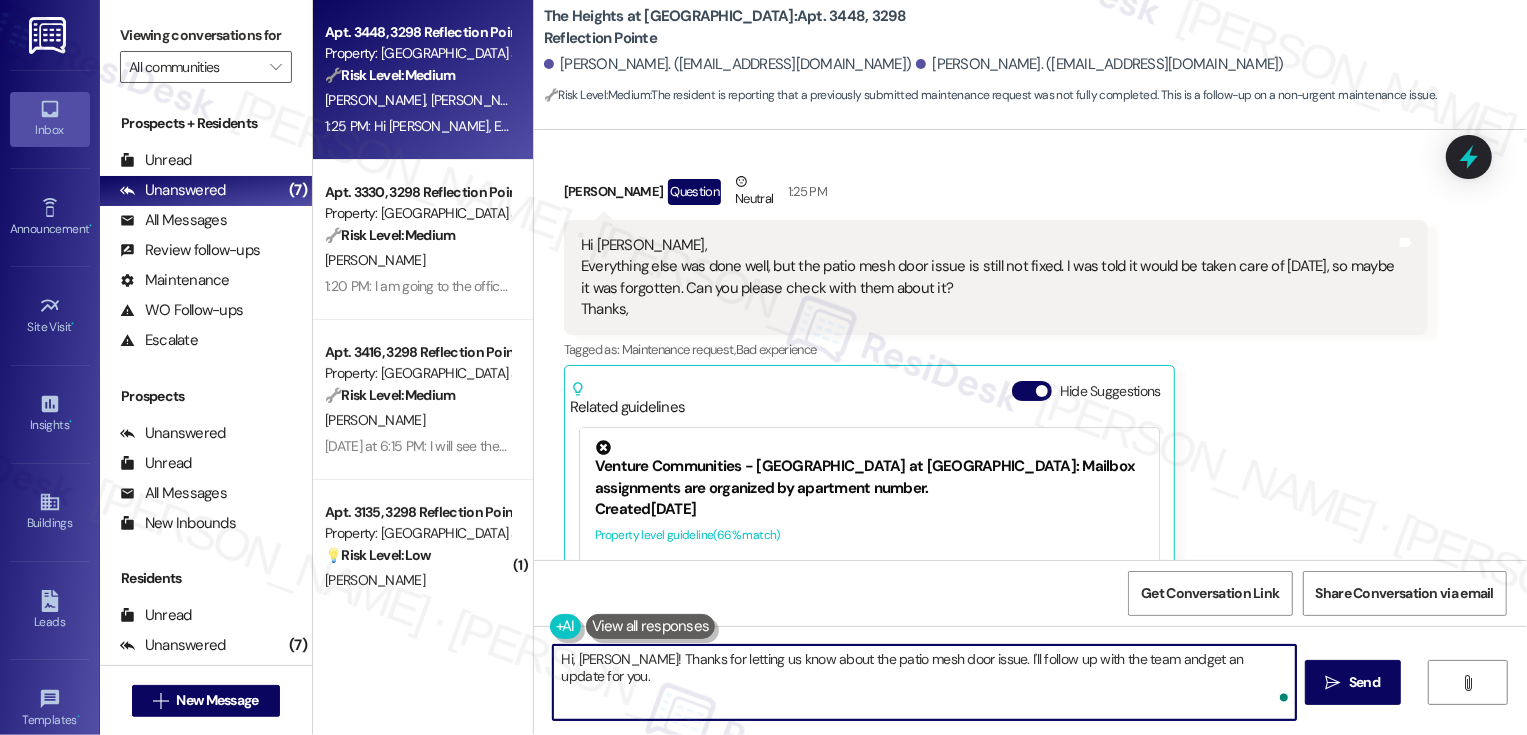 type on "Hi, Srilakshmi! Thanks for letting us know about the patio mesh door issue. I'll follow up with the team and get an update for you." 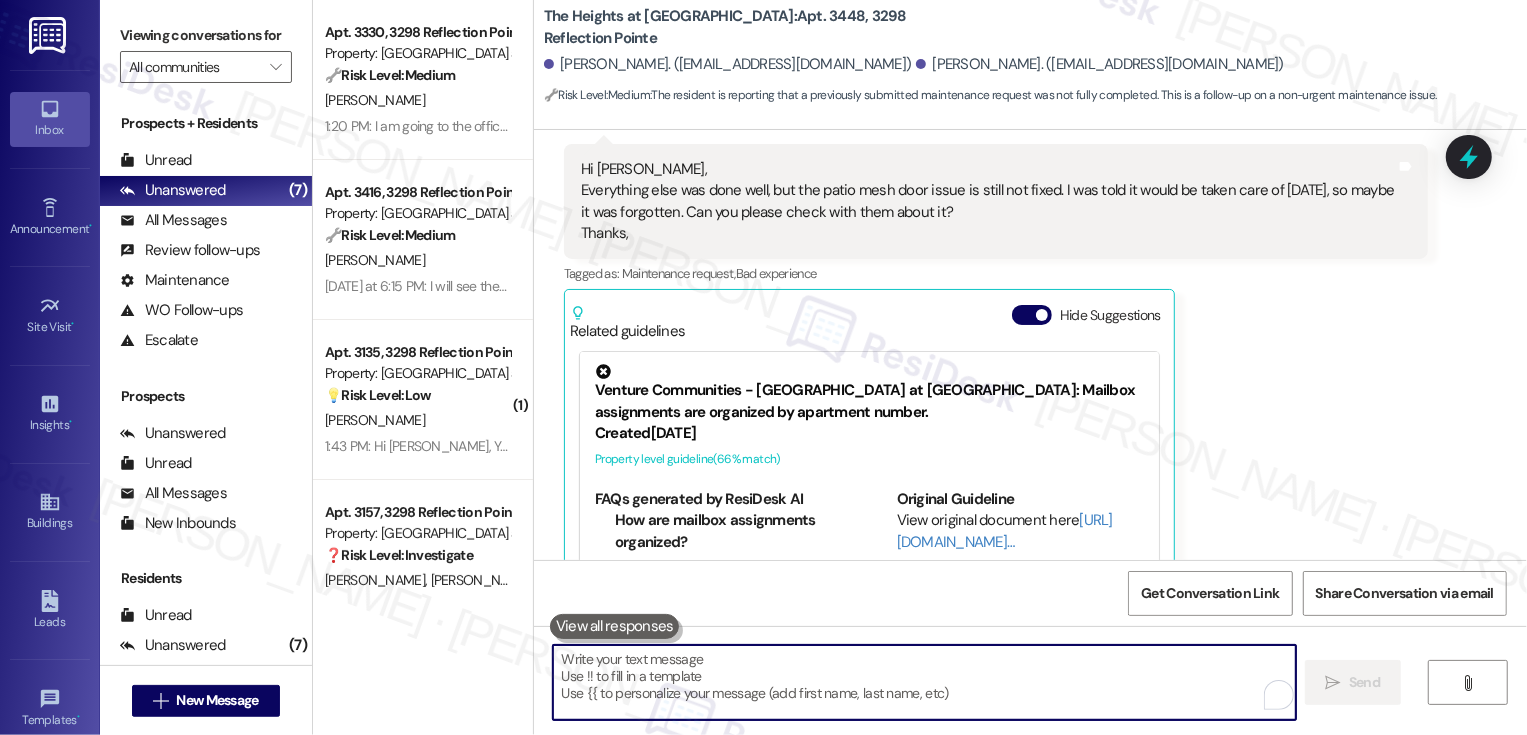 scroll, scrollTop: 2304, scrollLeft: 0, axis: vertical 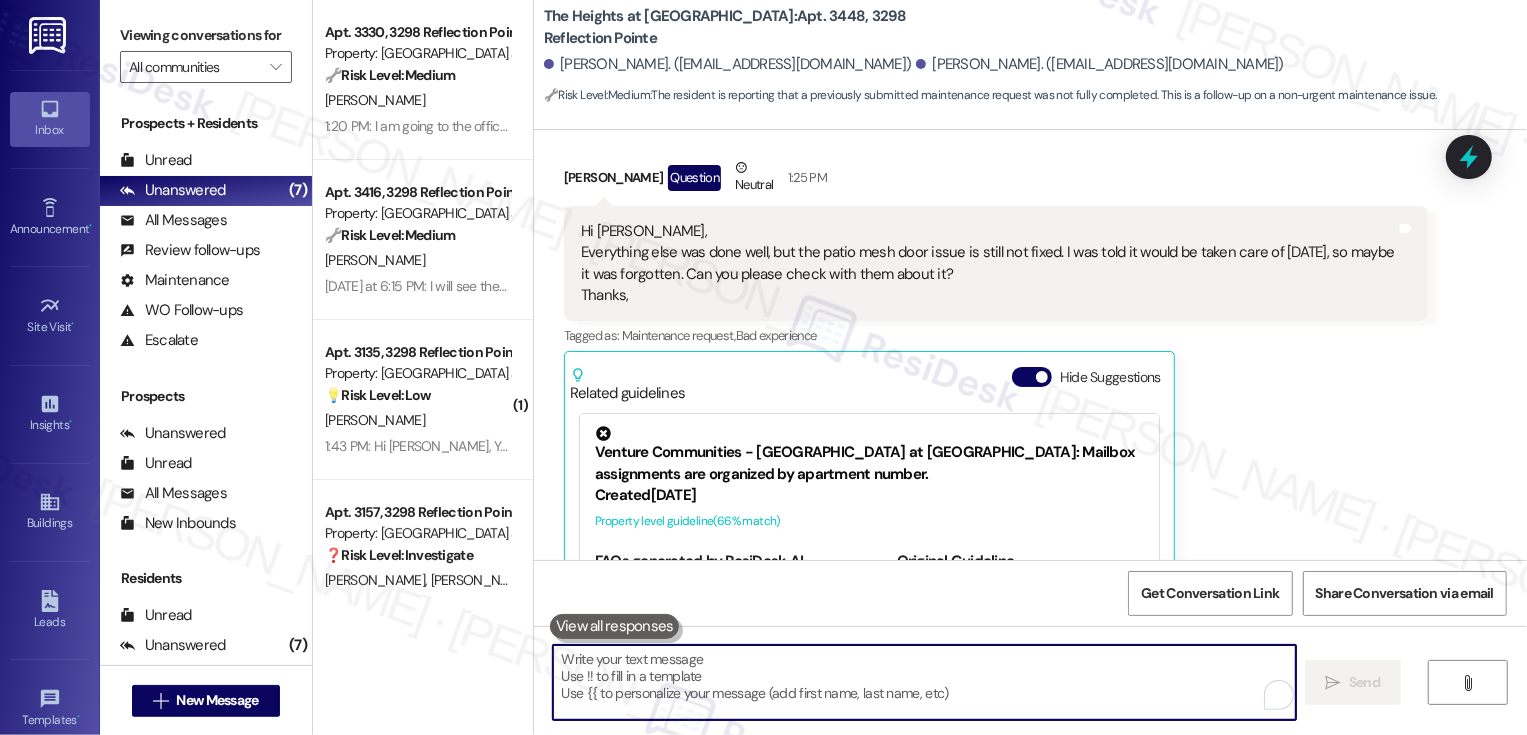 type 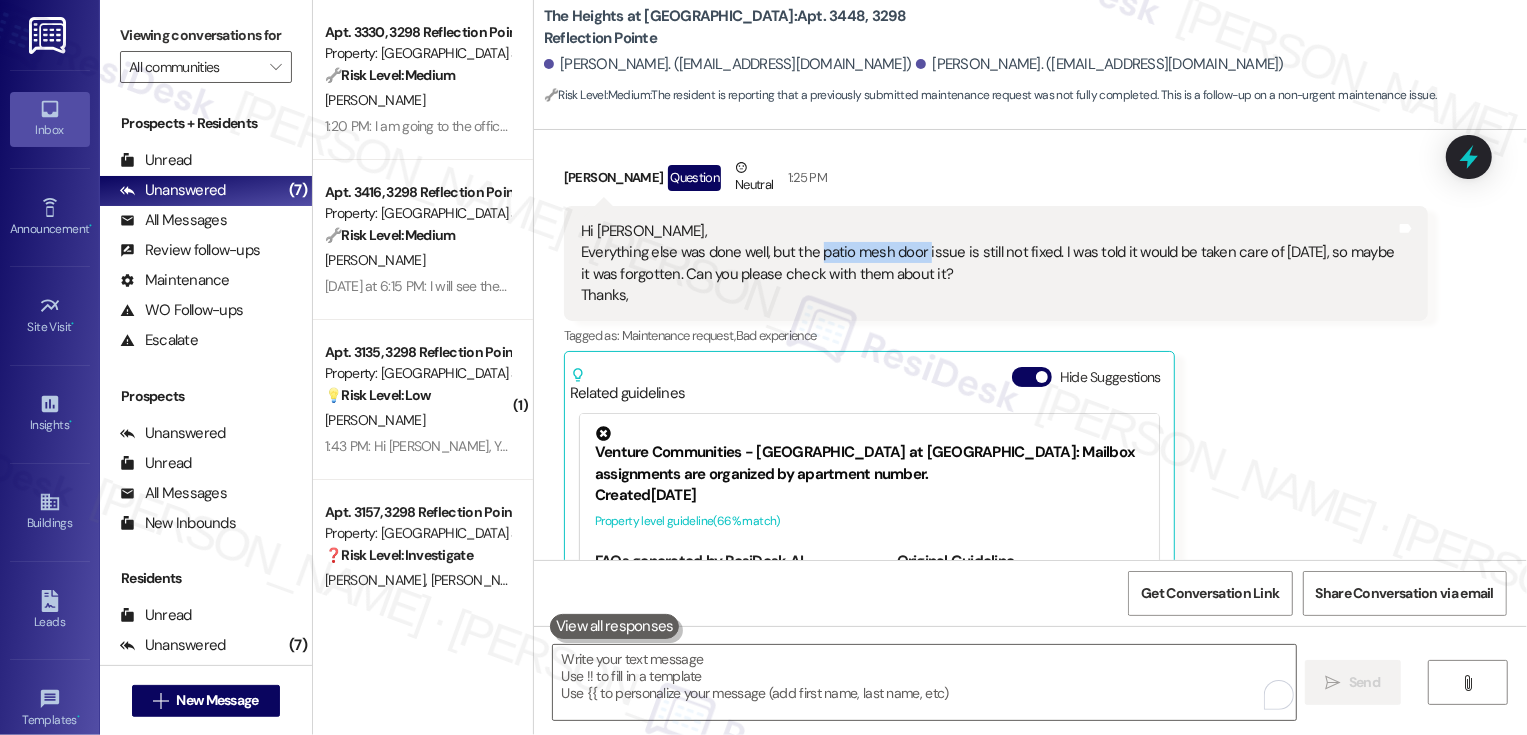 drag, startPoint x: 807, startPoint y: 232, endPoint x: 913, endPoint y: 231, distance: 106.004715 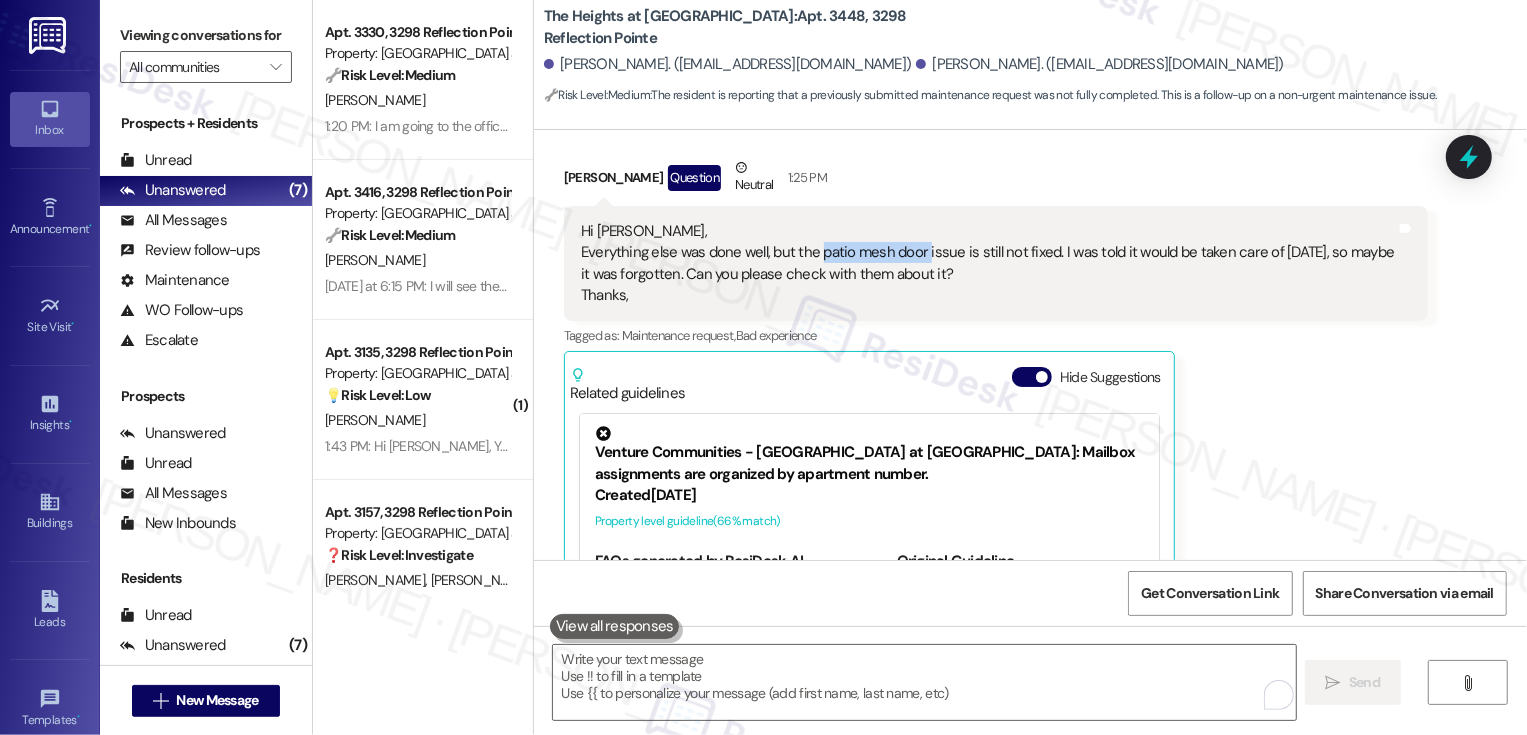 click on "Srilakshmi Meka Question   Neutral 1:25 PM Hi sarah,
Everything else was done well, but the patio mesh door issue is still not fixed. I was told it would be taken care of yesterday, so maybe it was forgotten. Can you please check with them about it?
Thanks, Tags and notes Tagged as:   Maintenance request ,  Click to highlight conversations about Maintenance request Bad experience Click to highlight conversations about Bad experience  Related guidelines Hide Suggestions Venture Communities - The Heights at Bridgewater: Mailbox assignments are organized by apartment number.
Created  9 days ago Property level guideline  ( 66 % match) FAQs generated by ResiDesk AI How are mailbox assignments organized? Mailbox assignments are organized by apartment number. Where can I find my mailbox? Your mailbox is assigned based on your apartment number. Is there a specific mailbox for my apartment? Yes, your mailbox is assigned according to your apartment number. Do I need to set up my own mailbox? Original Guideline  (" at bounding box center (996, 430) 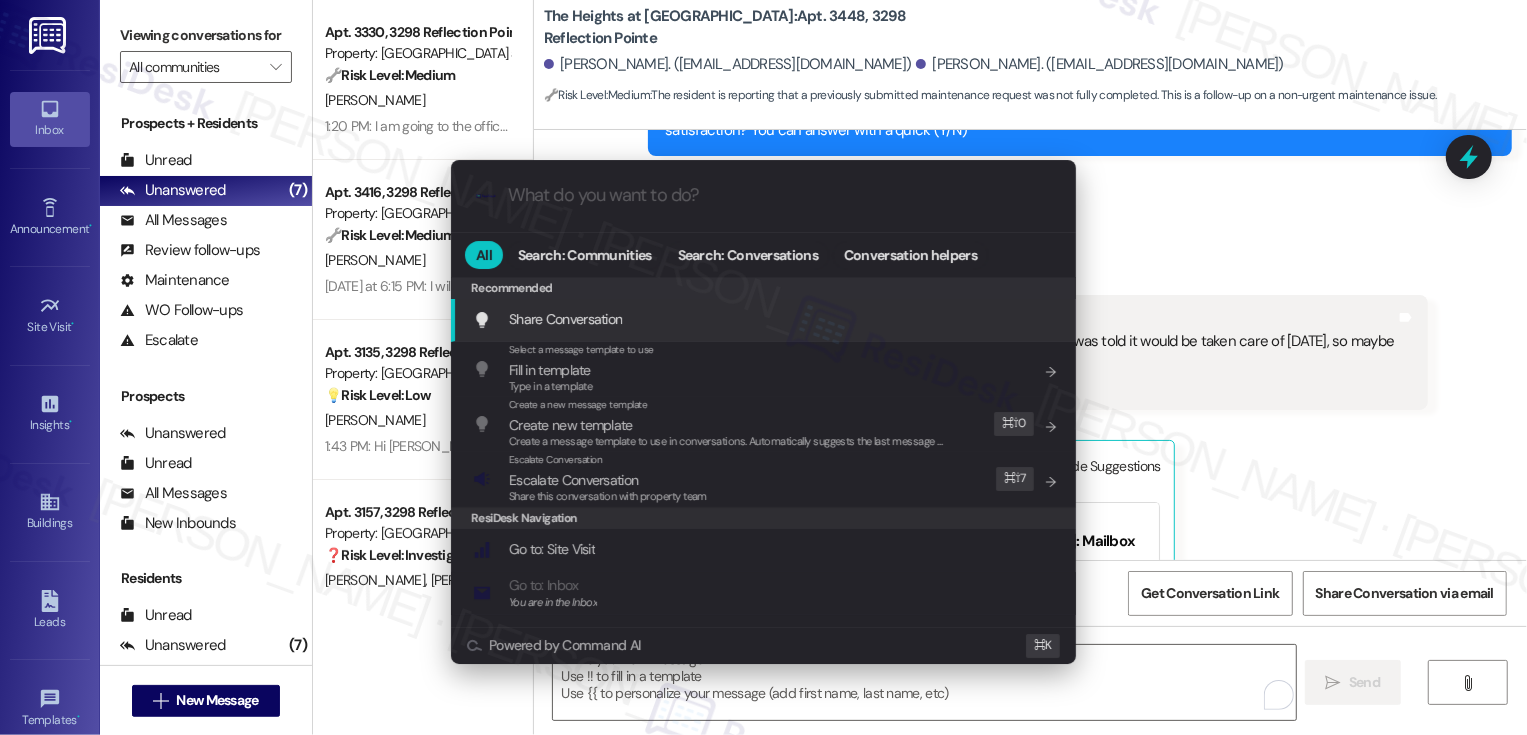 scroll, scrollTop: 2209, scrollLeft: 0, axis: vertical 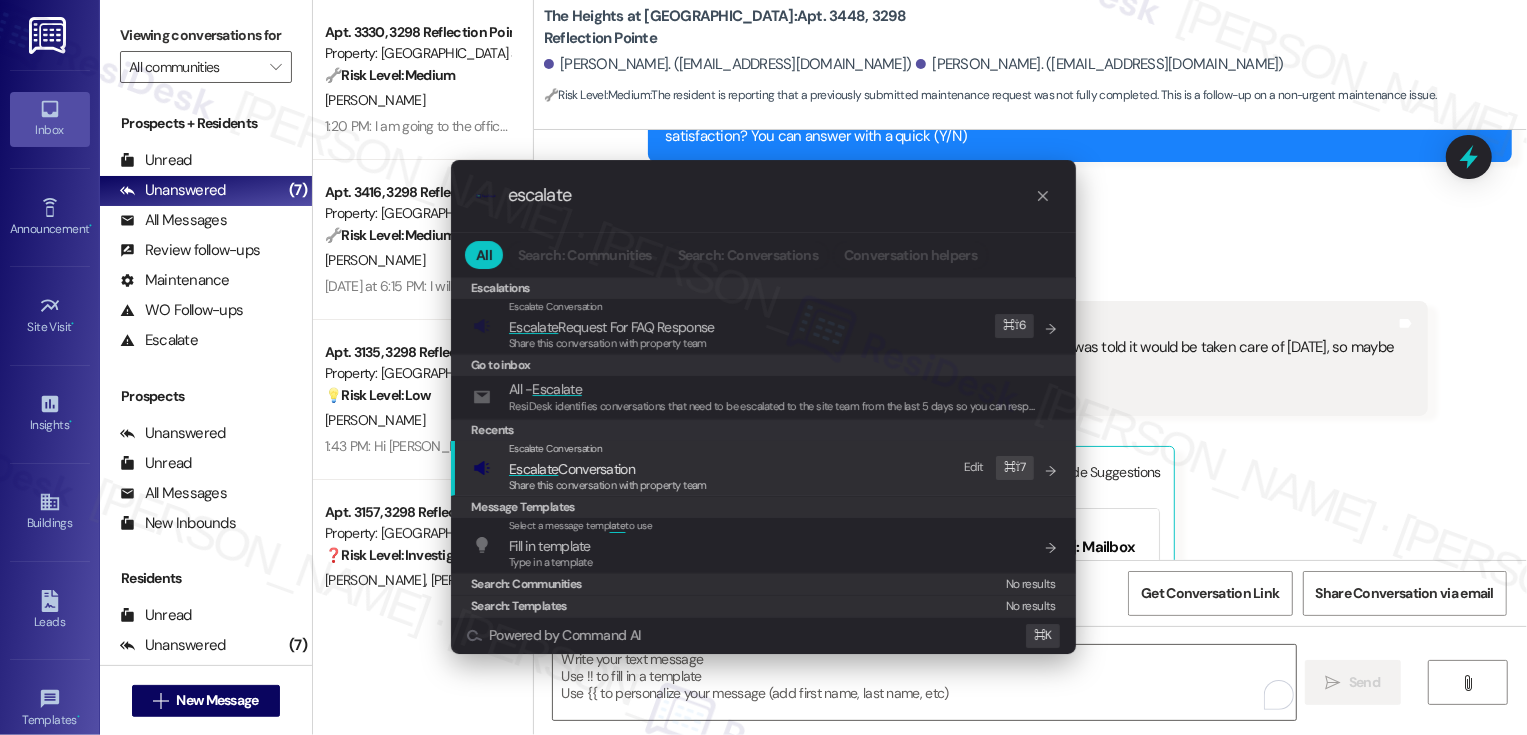 type on "escalate" 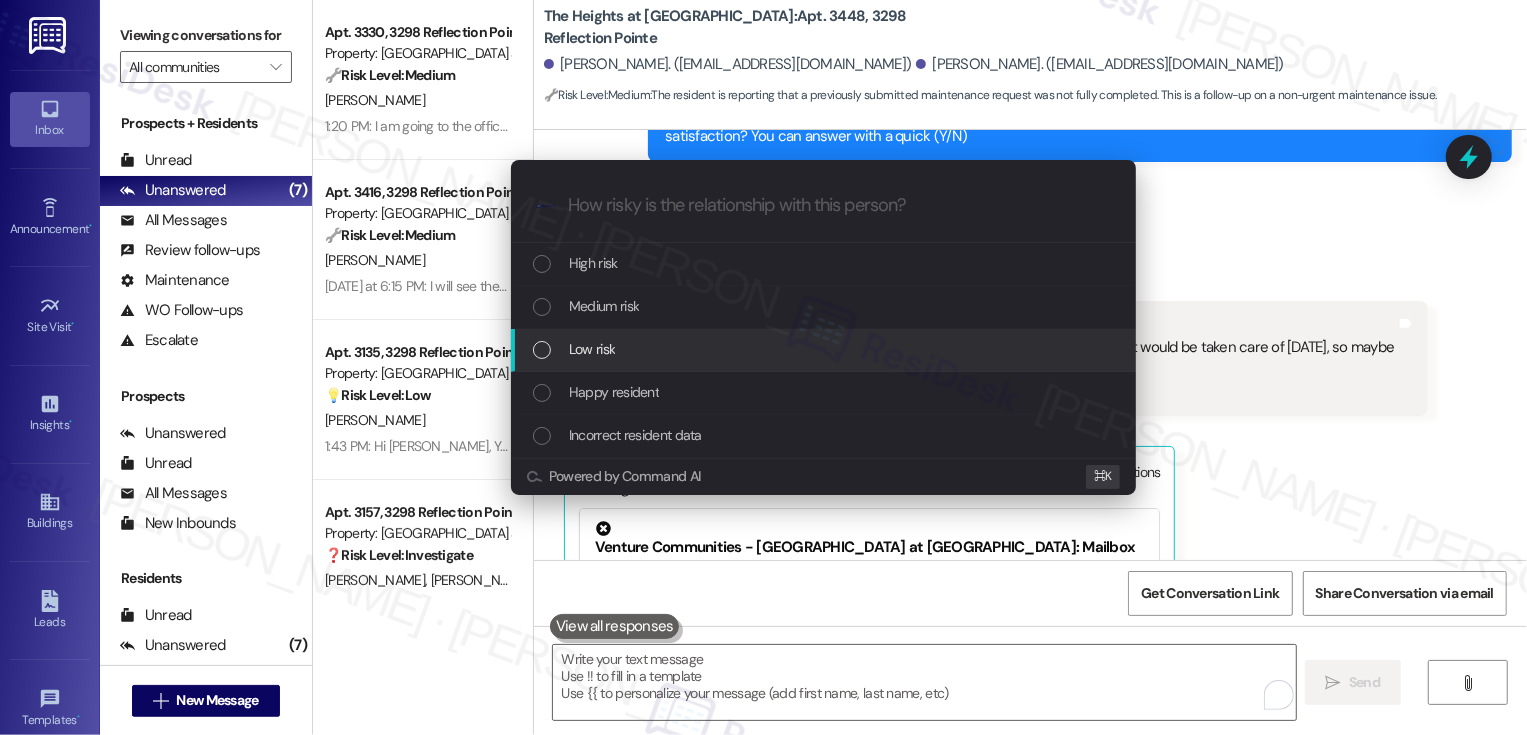 click on "Low risk" at bounding box center [823, 350] 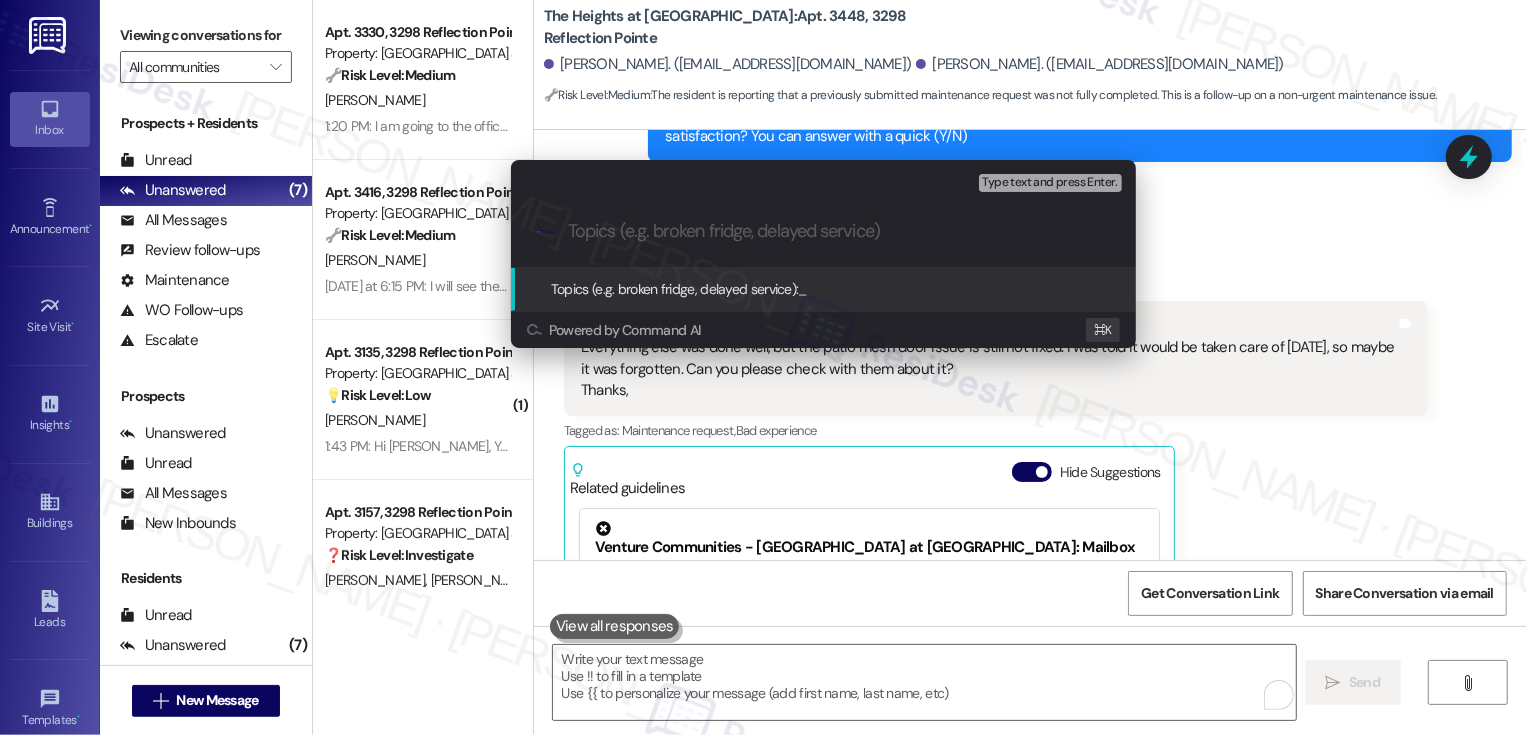 paste on "patio mesh door" 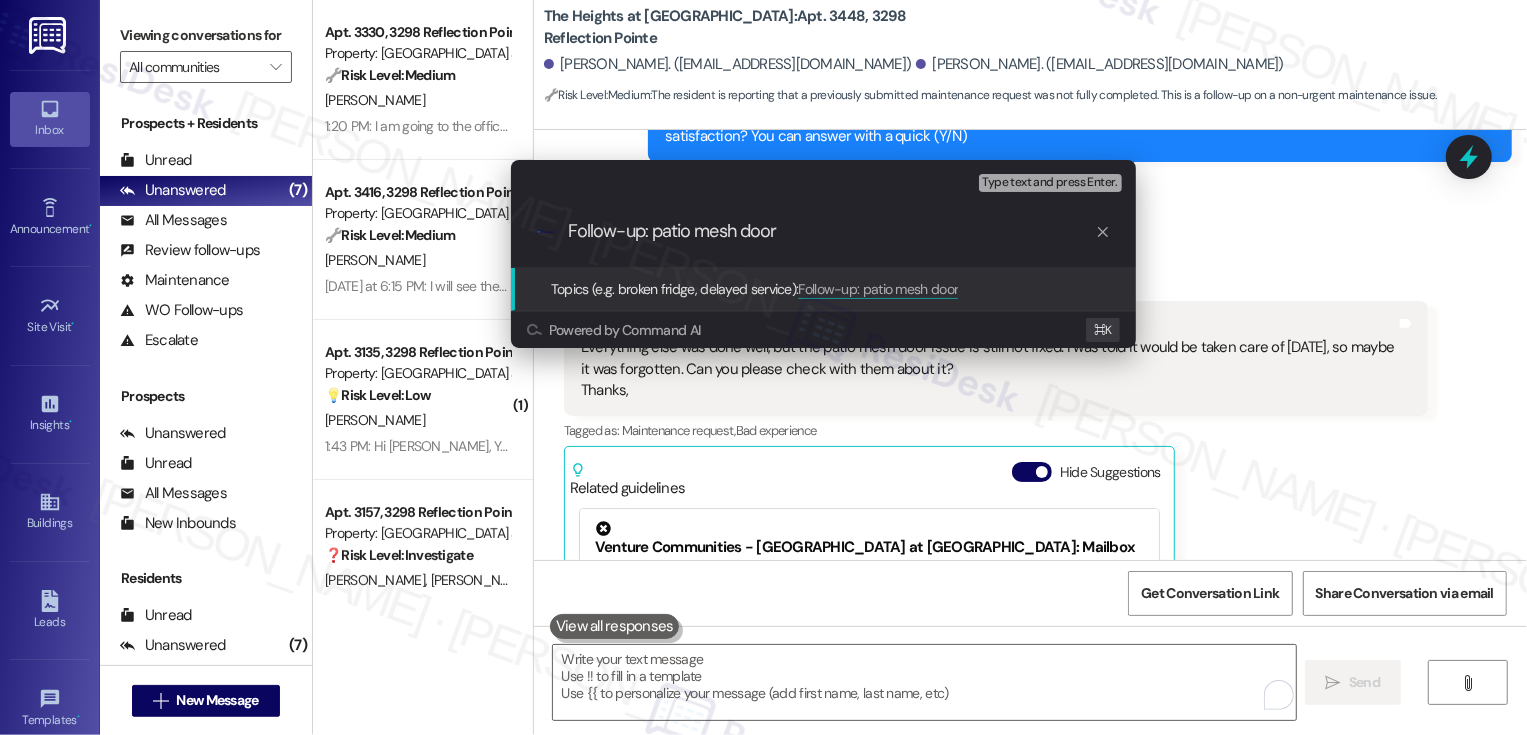 click on "Follow-up: patio mesh door" at bounding box center (831, 231) 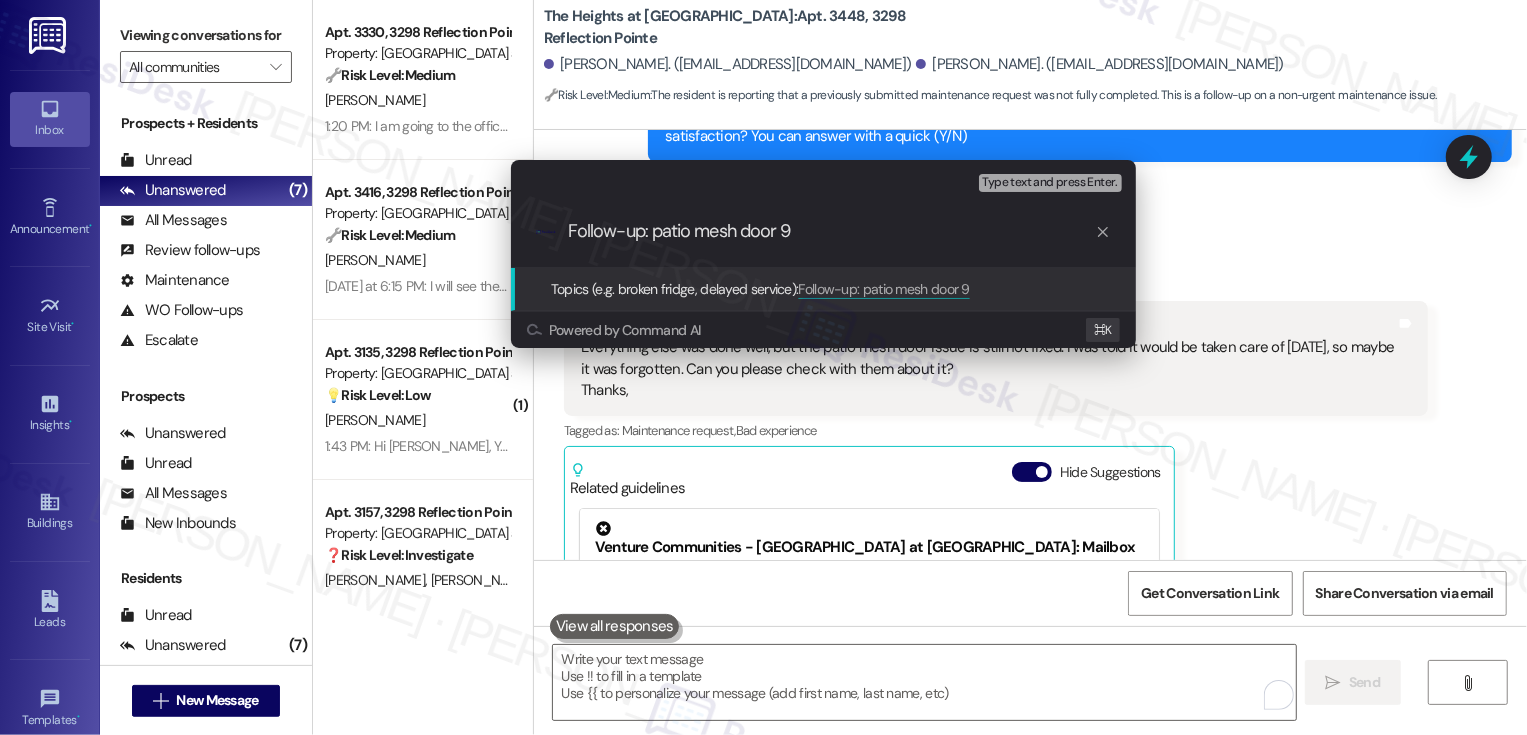 paste on "64786" 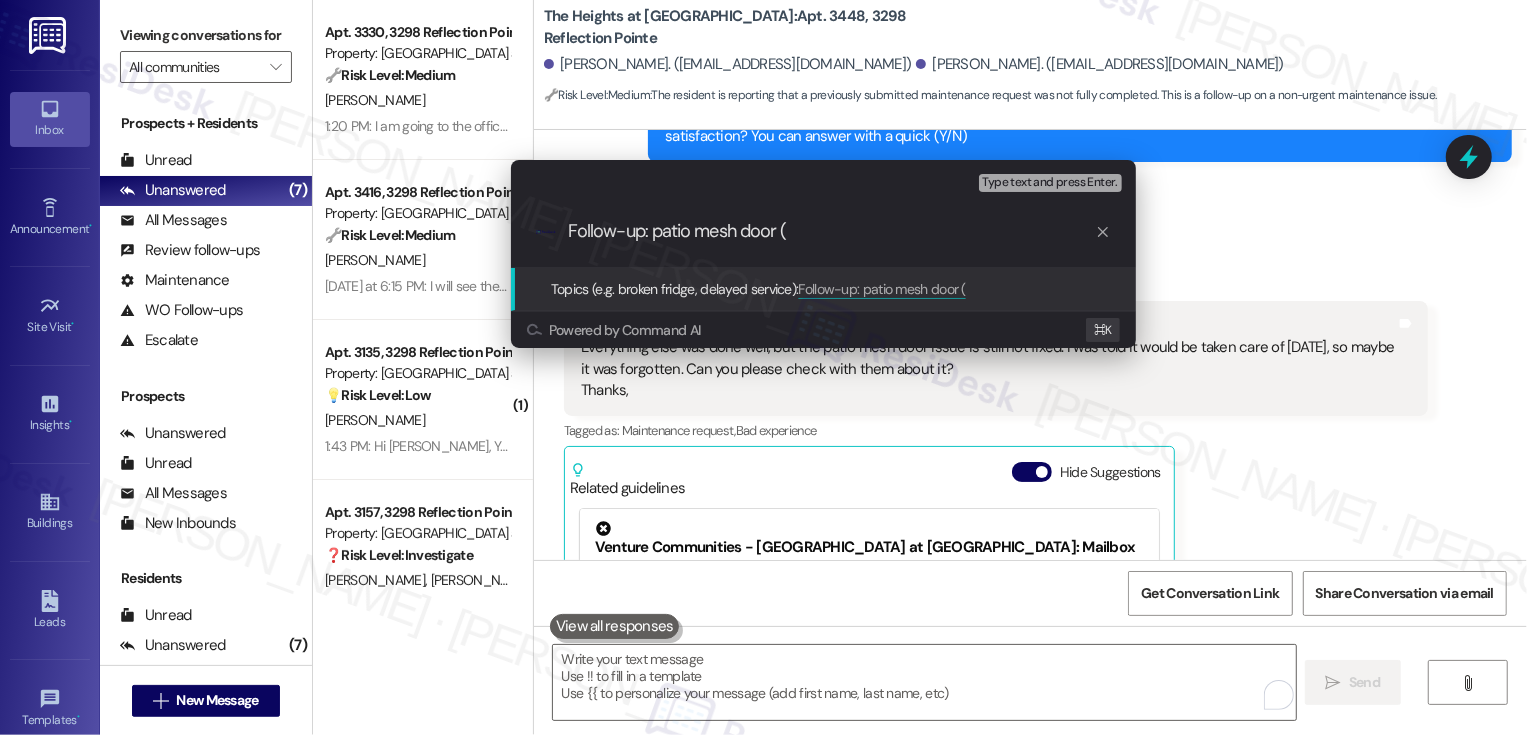 paste on "Service Request #64786" 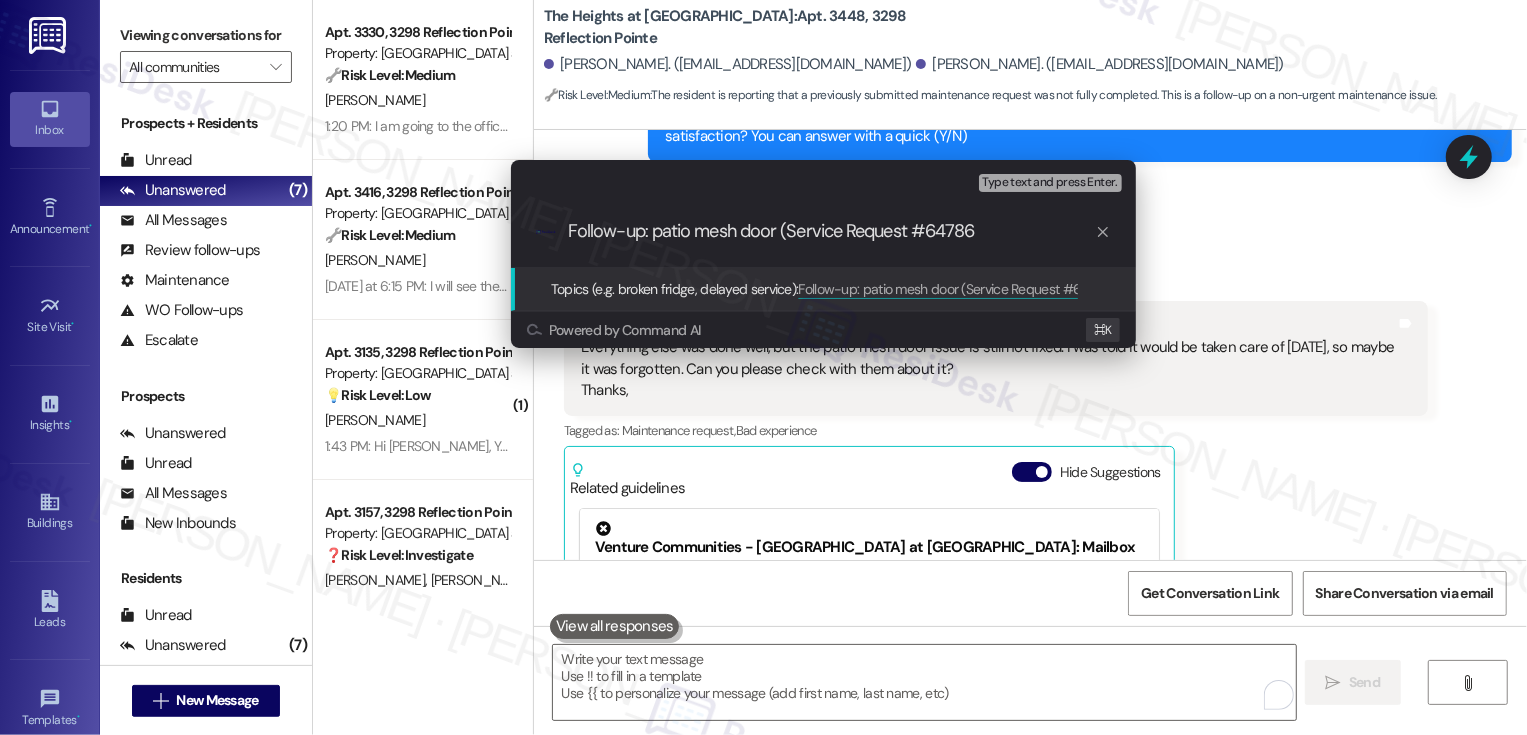 type on "Follow-up: patio mesh door (Service Request #64786)" 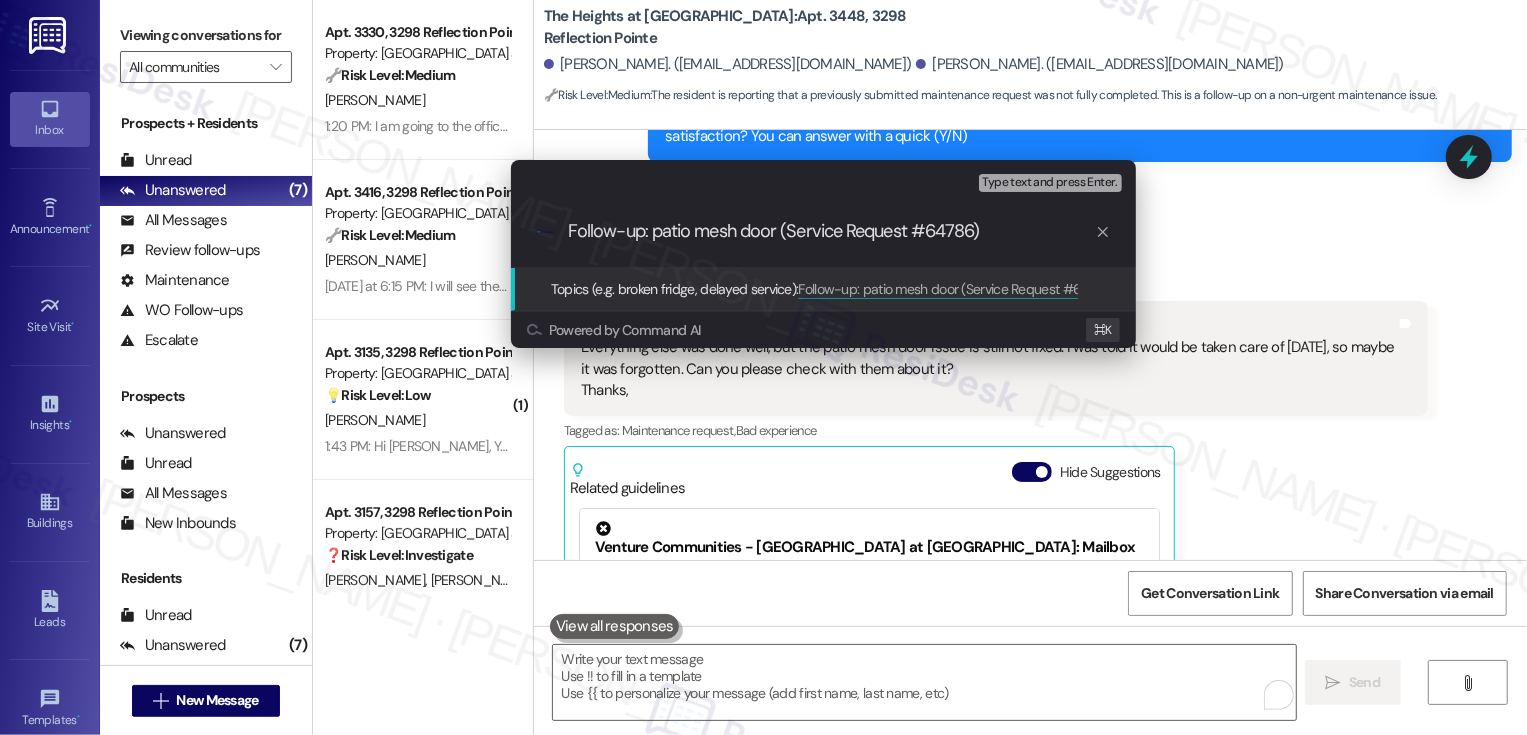 type 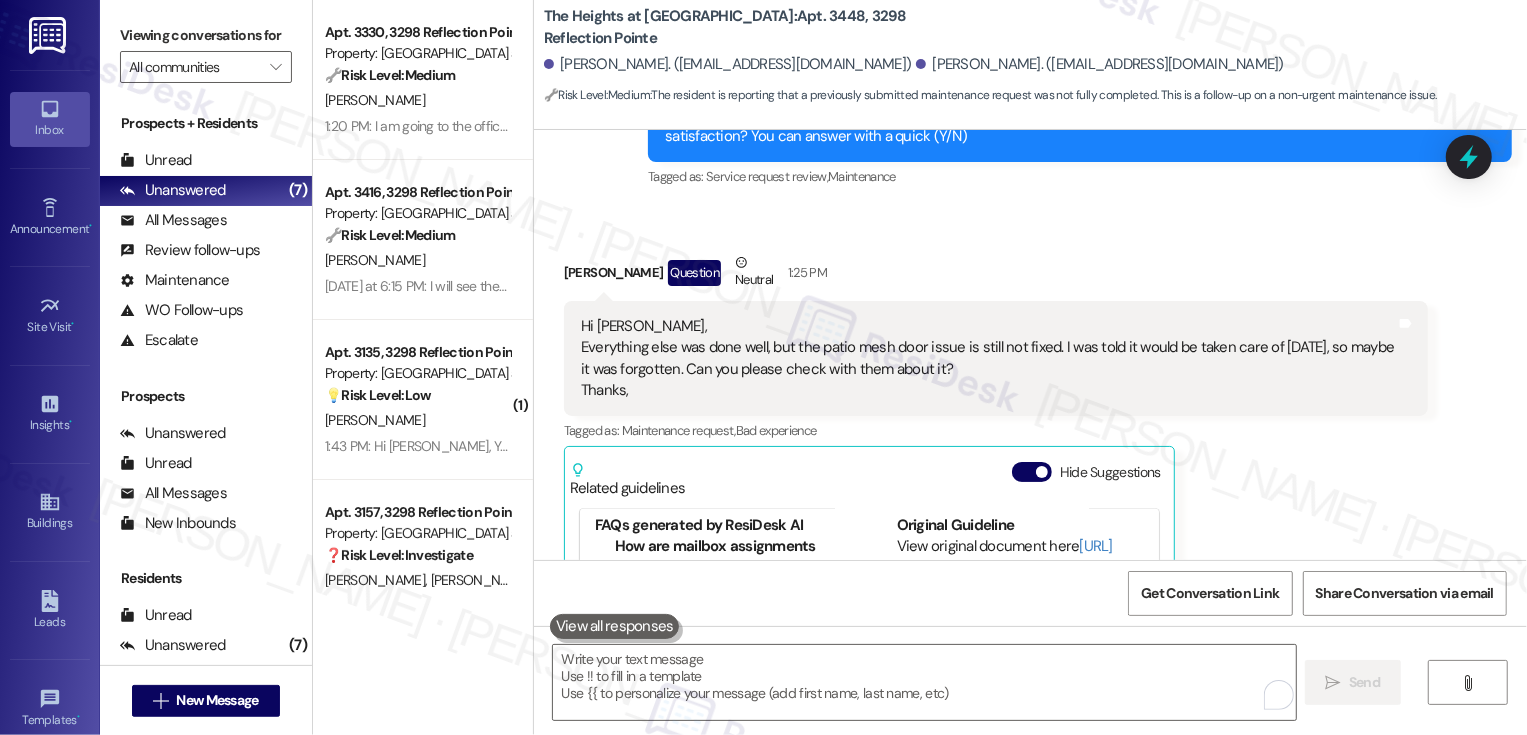 scroll, scrollTop: 205, scrollLeft: 0, axis: vertical 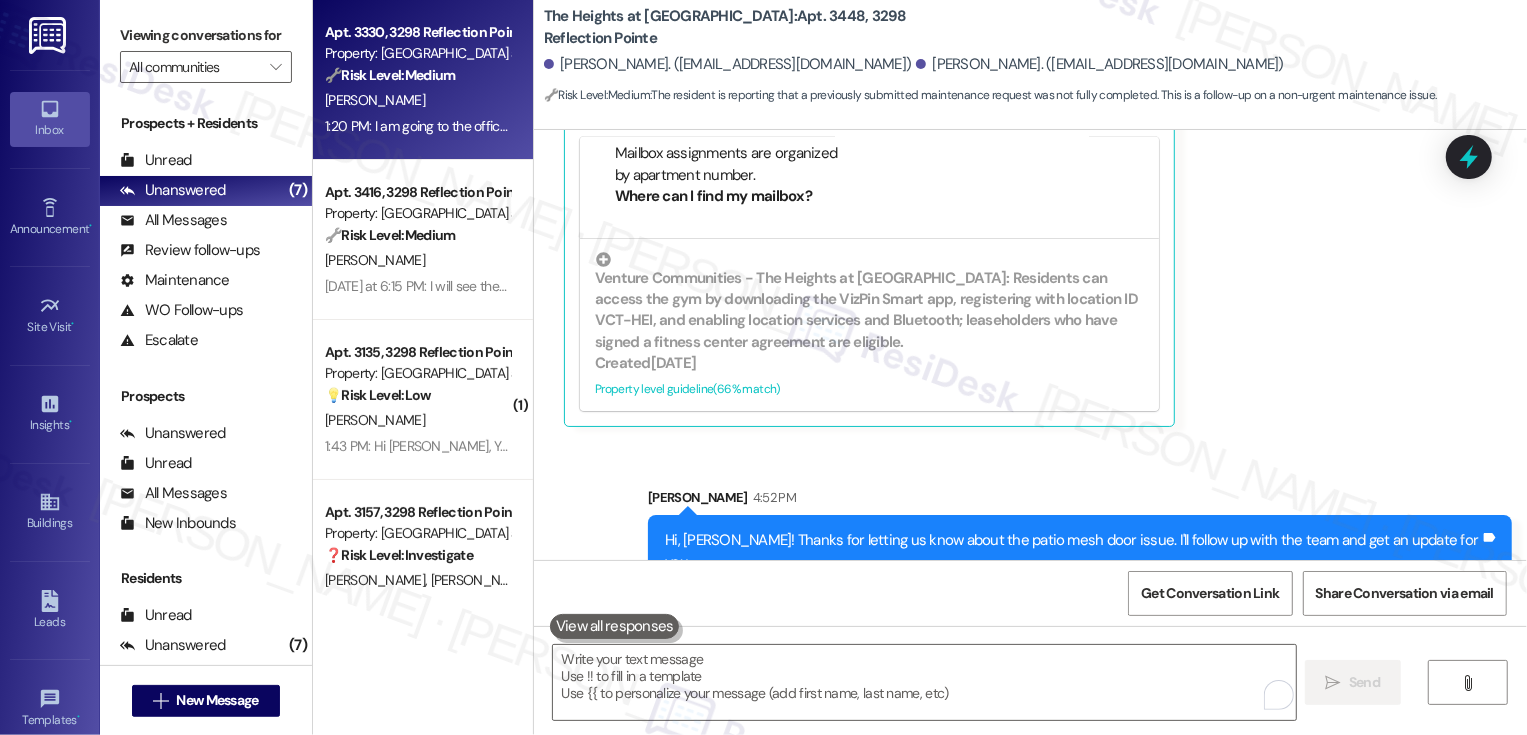 click on "R. Robinson" at bounding box center (417, 100) 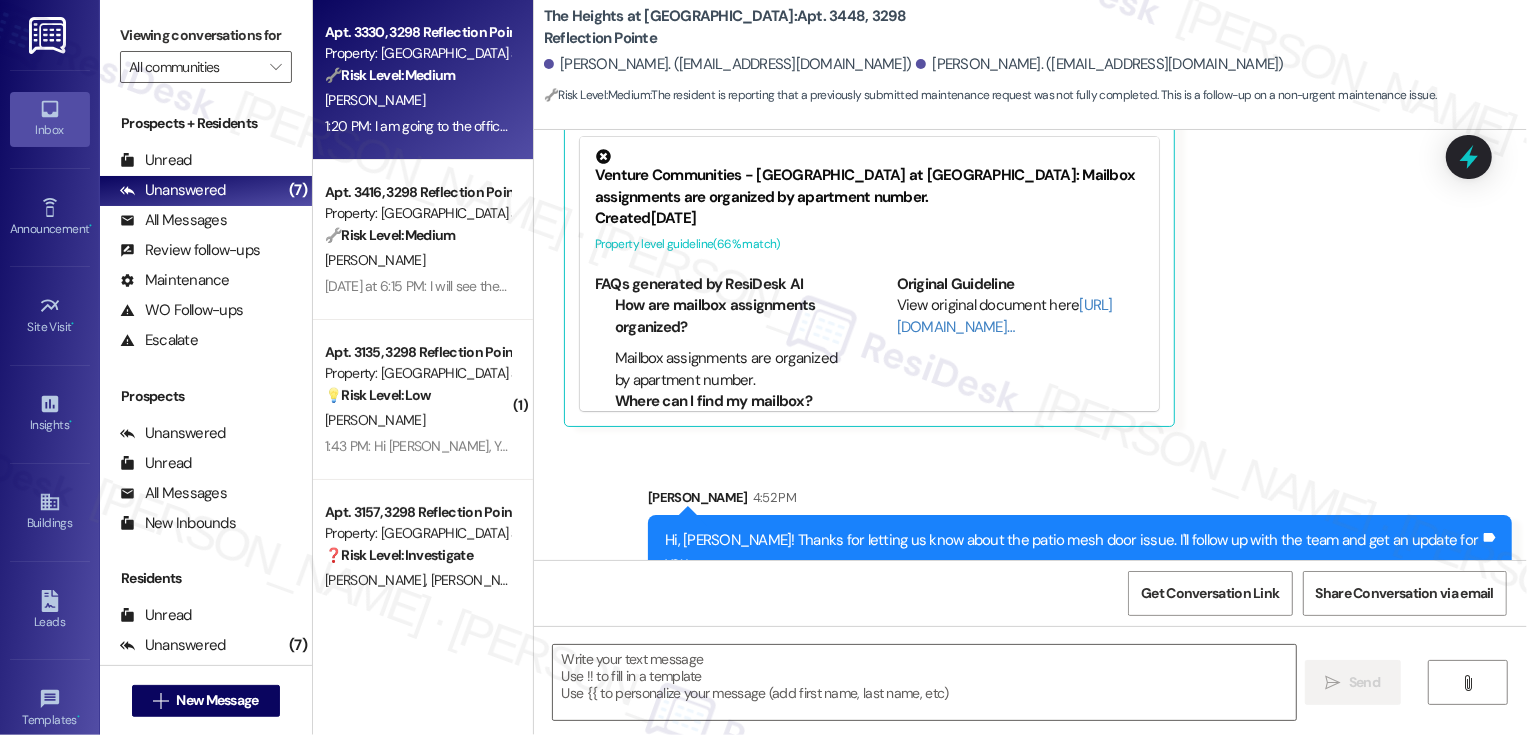 click on "R. Robinson" at bounding box center (417, 100) 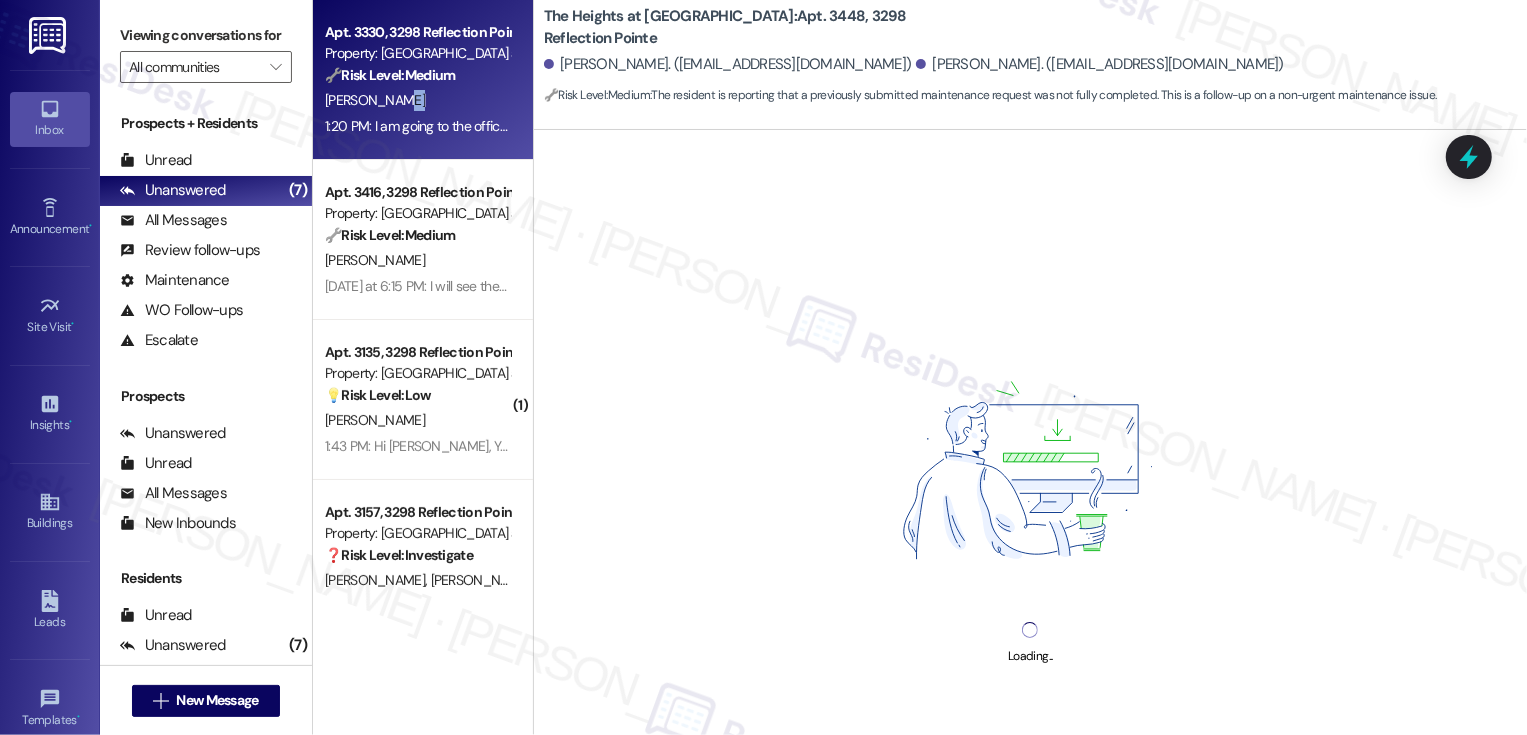 click on "R. Robinson" at bounding box center (417, 100) 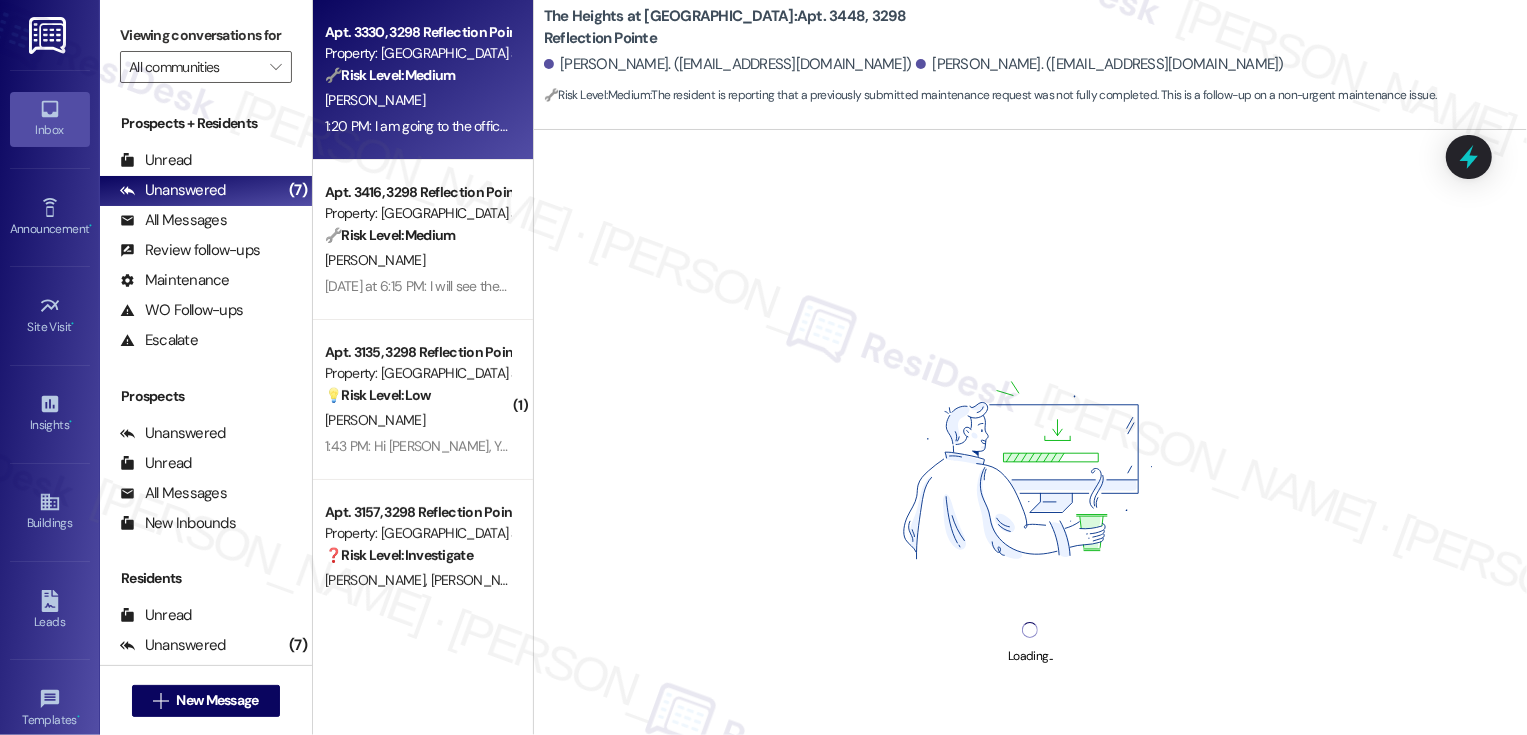 click on "R. Robinson" at bounding box center [417, 100] 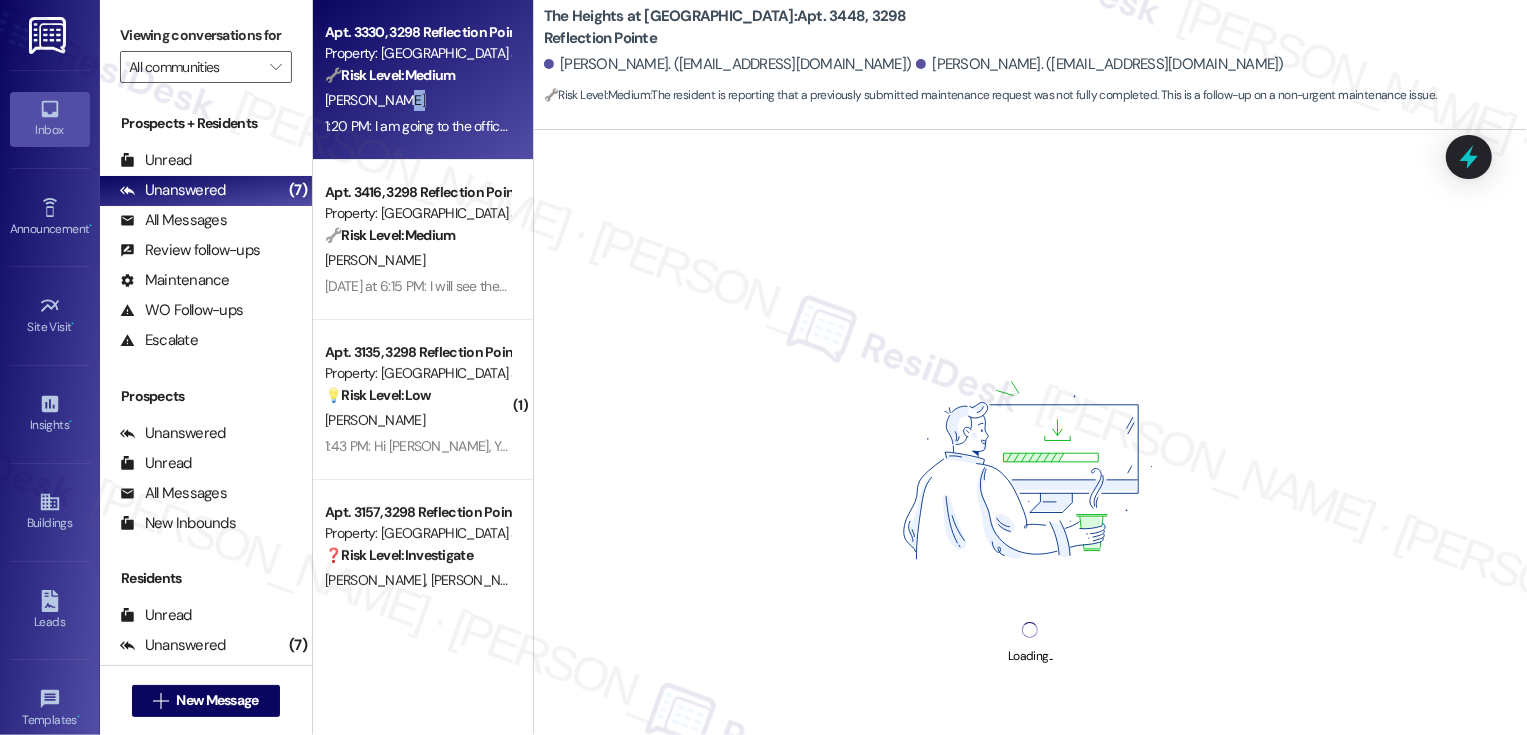 click on "R. Robinson" at bounding box center [417, 100] 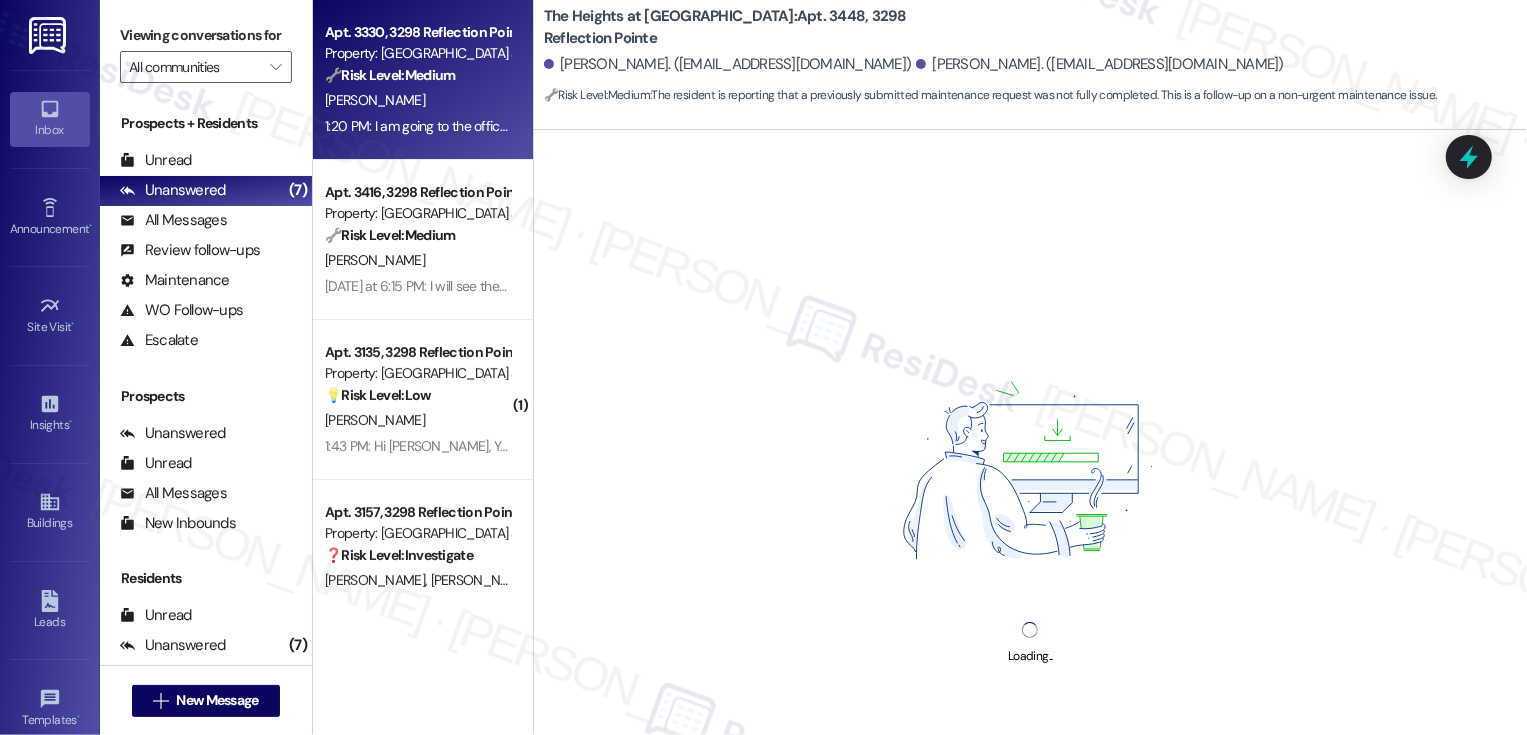click on "R. Robinson" at bounding box center (417, 100) 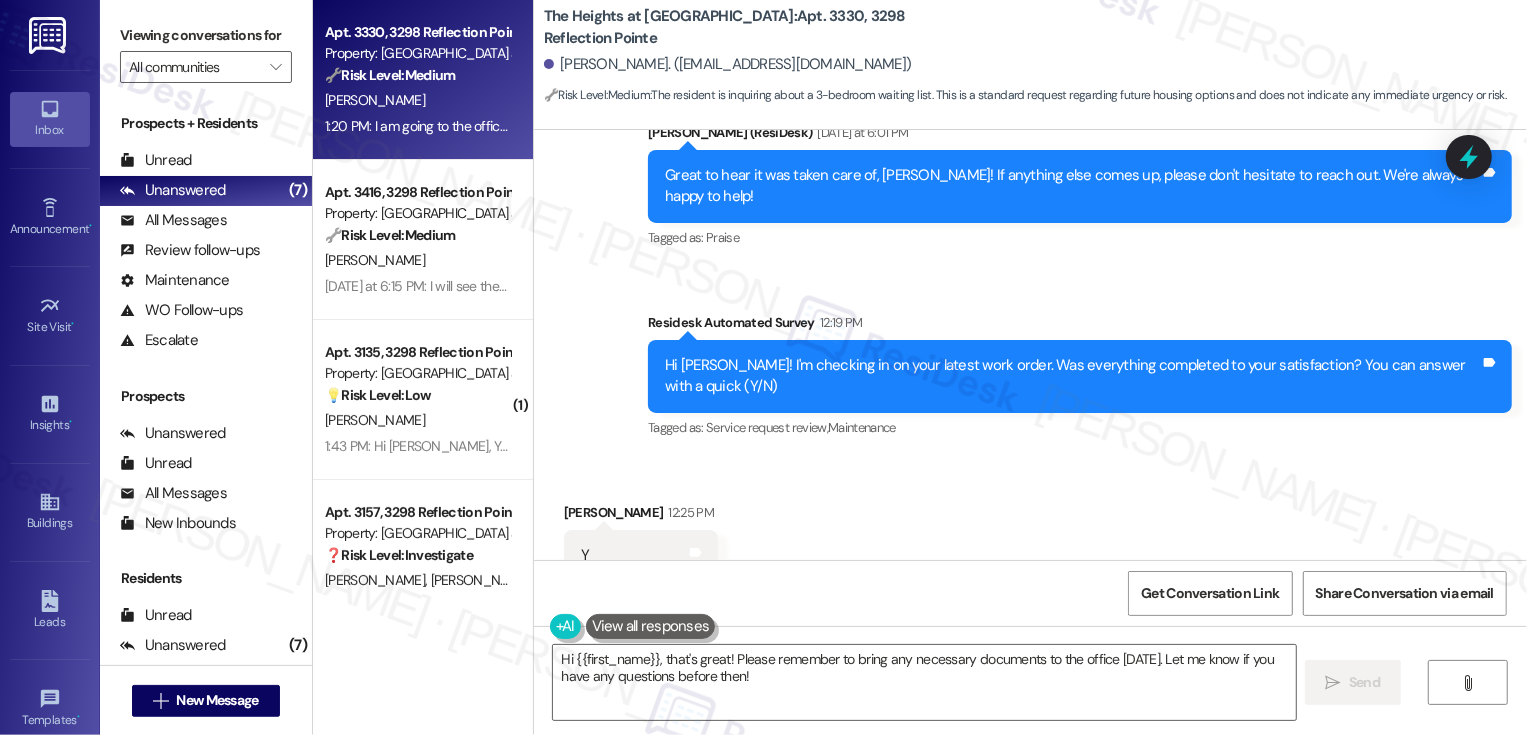 scroll, scrollTop: 6715, scrollLeft: 0, axis: vertical 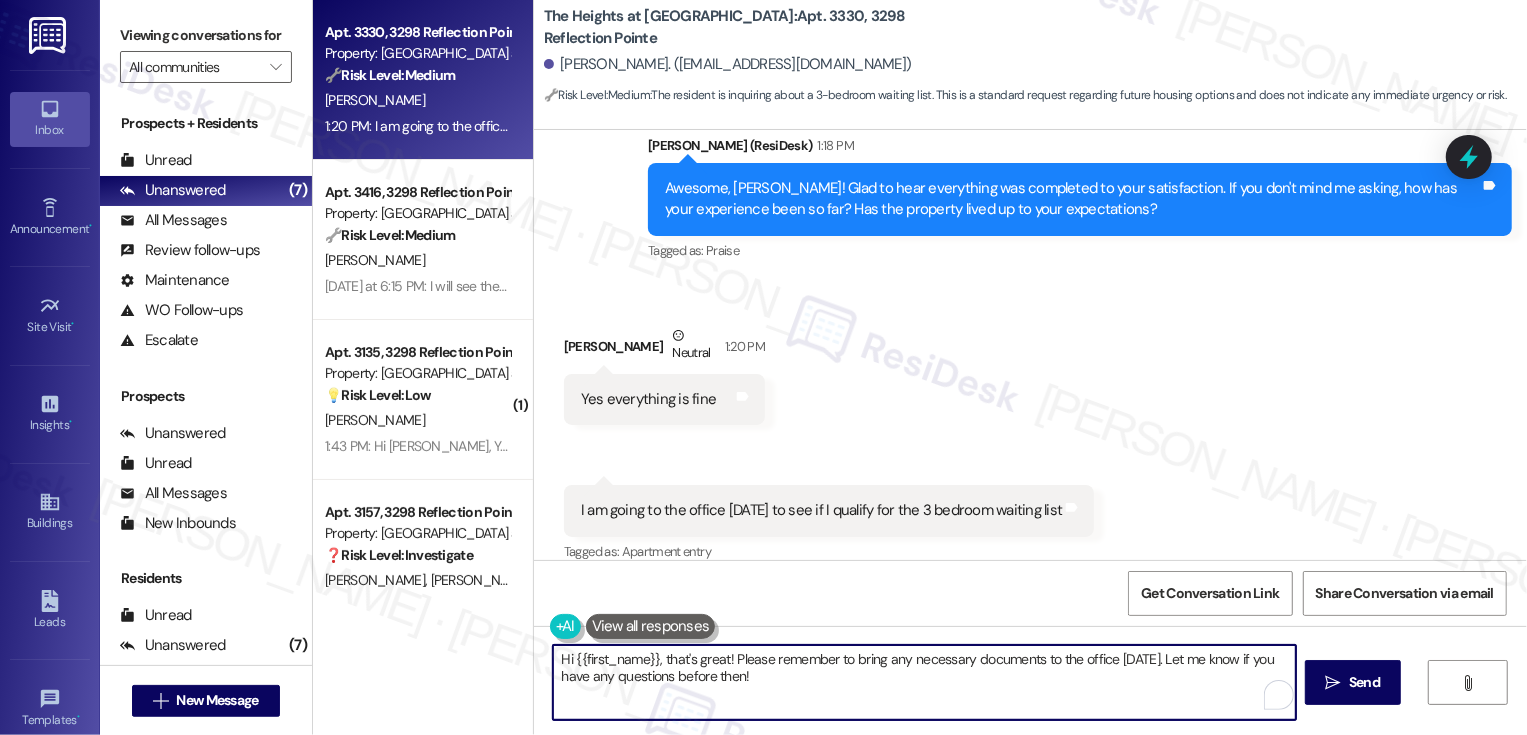 drag, startPoint x: 535, startPoint y: 660, endPoint x: 435, endPoint y: 669, distance: 100.40418 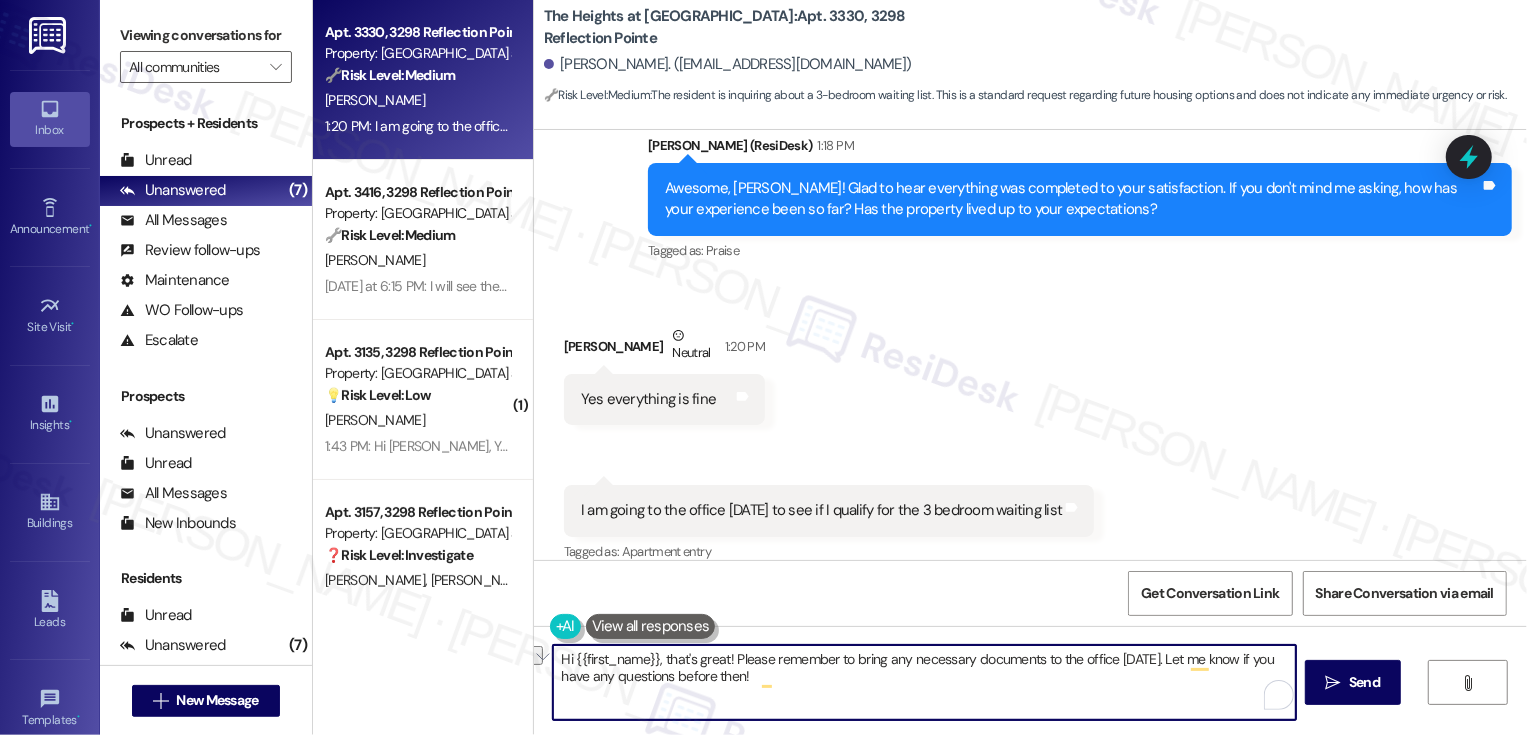 drag, startPoint x: 659, startPoint y: 661, endPoint x: 535, endPoint y: 661, distance: 124 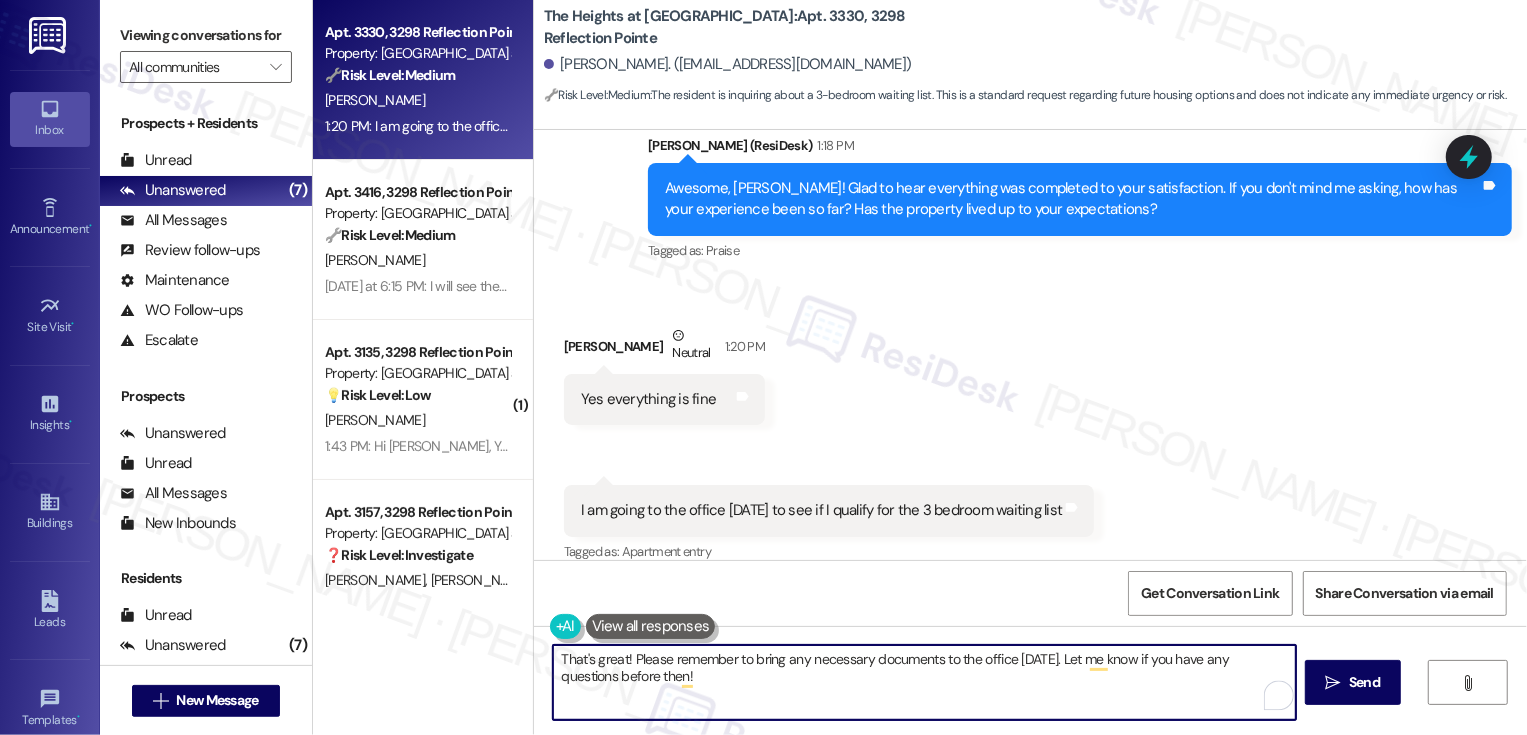 click on "That's great! Please remember to bring any necessary documents to the office on Monday. Let me know if you have any questions before then!" at bounding box center (924, 682) 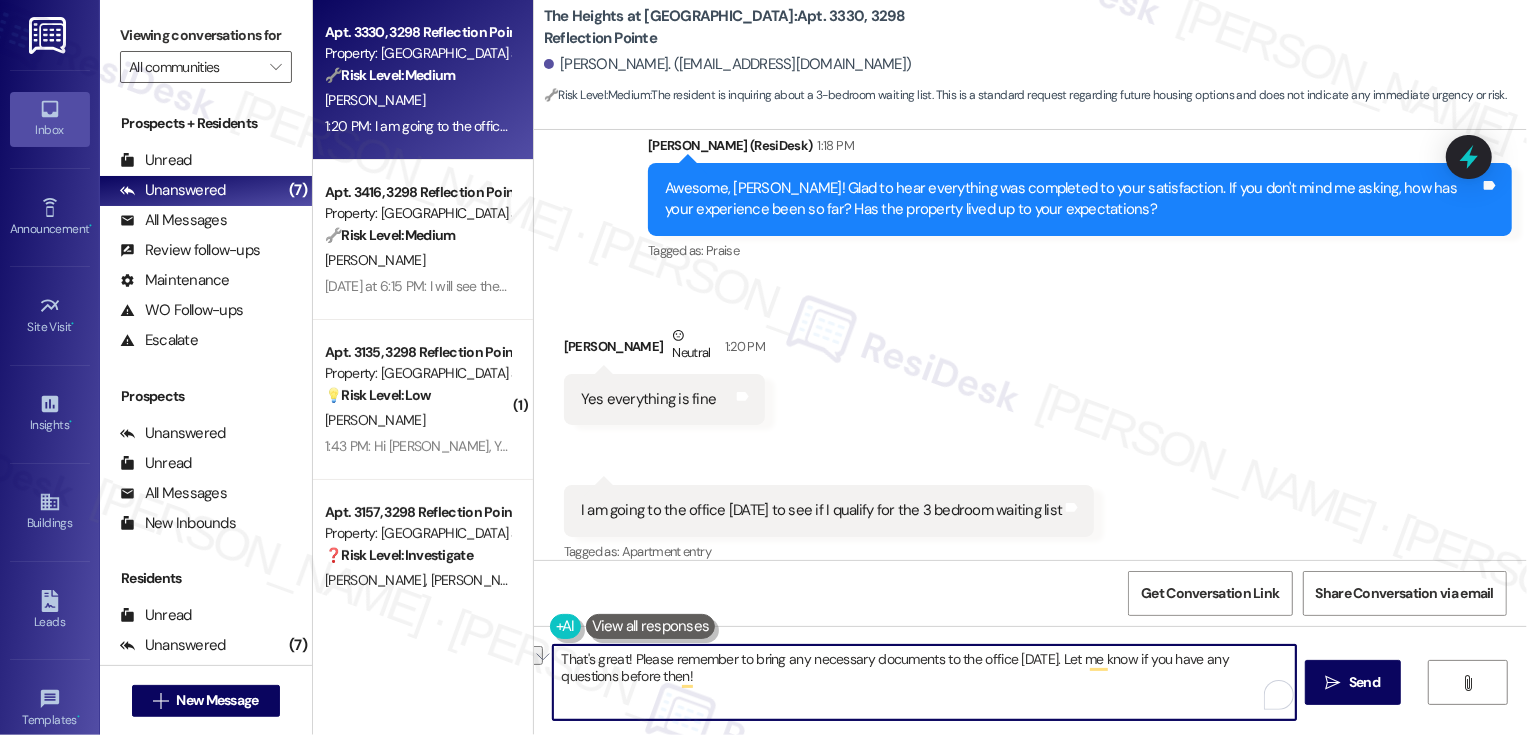 drag, startPoint x: 621, startPoint y: 657, endPoint x: 1073, endPoint y: 654, distance: 452.00995 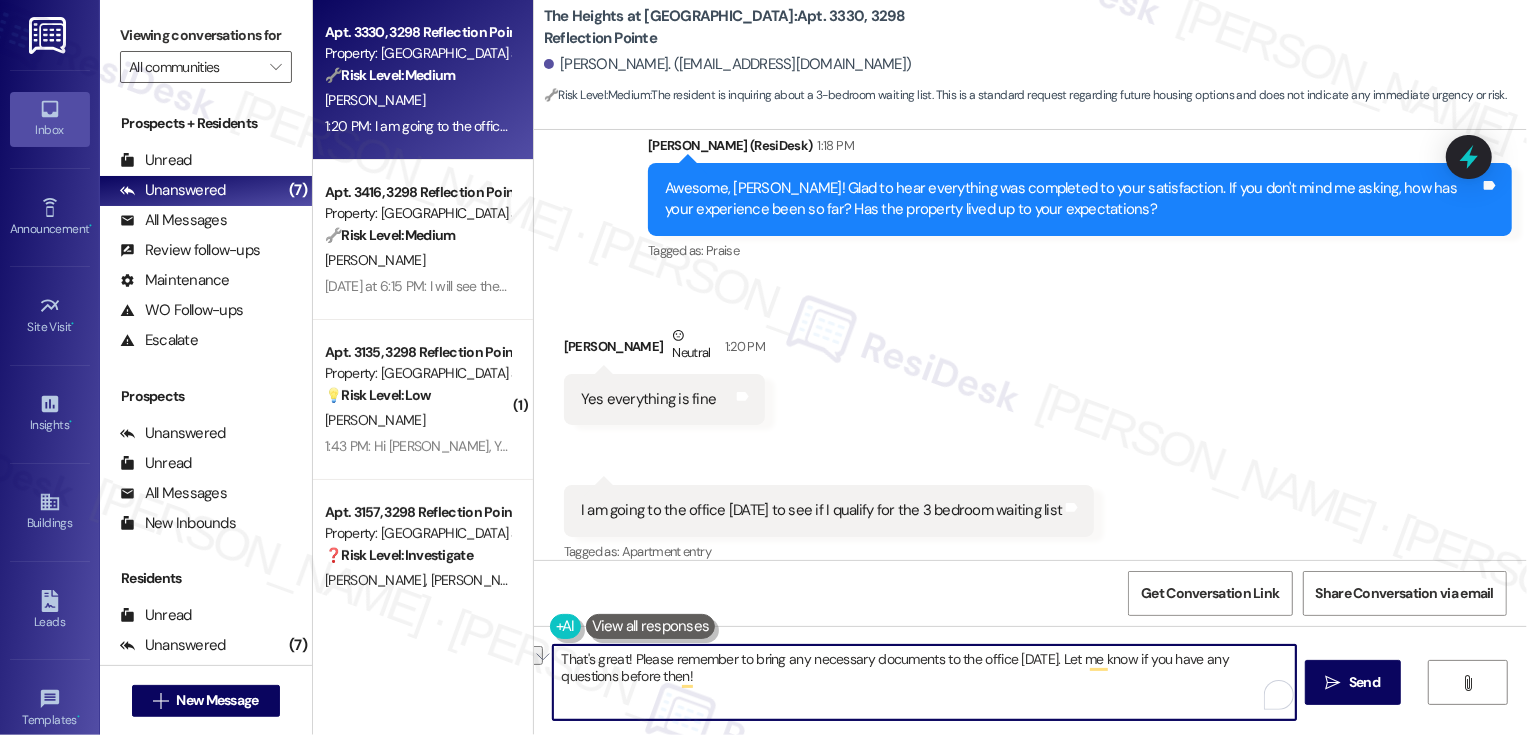 click on "That's great! Please remember to bring any necessary documents to the office on Monday. Let me know if you have any questions before then!" at bounding box center [924, 682] 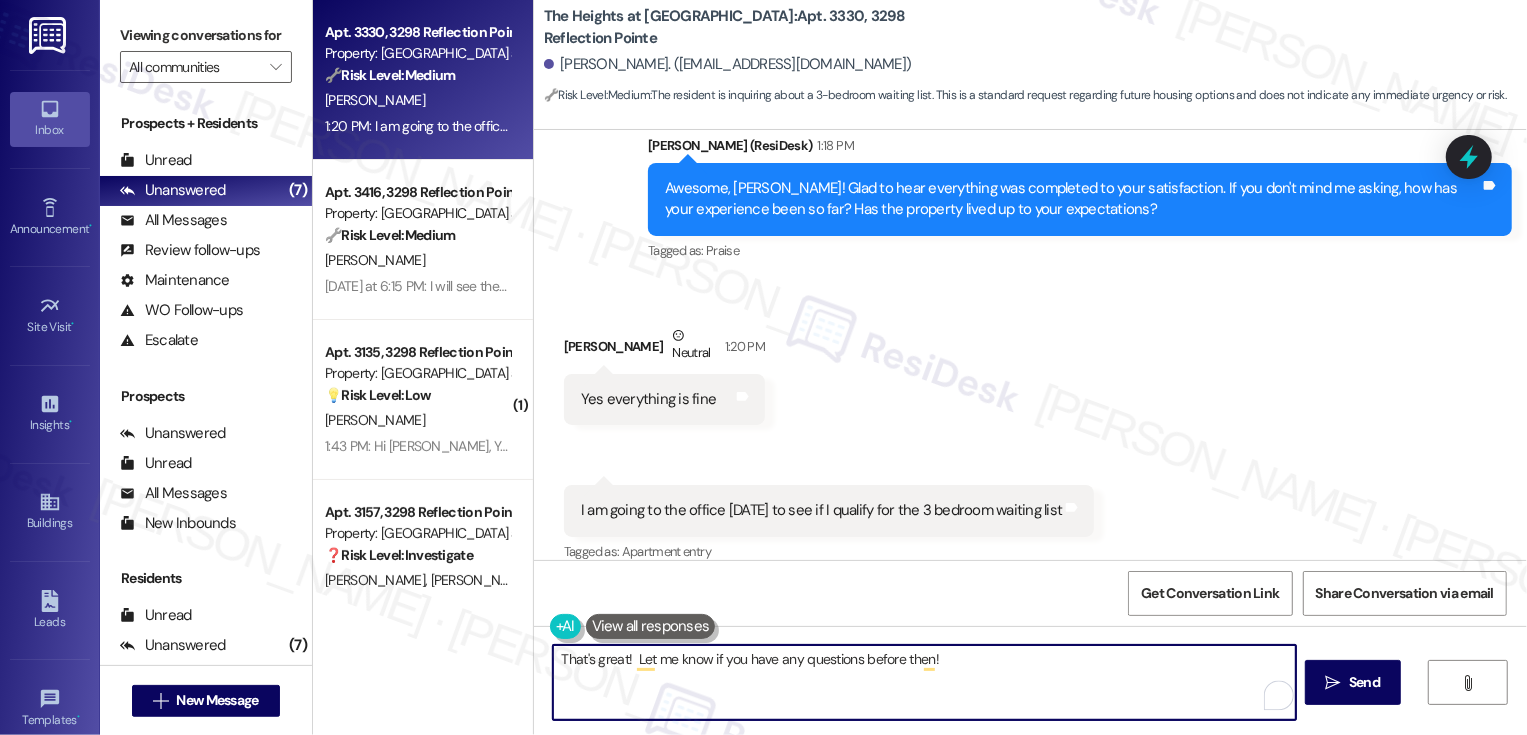 type on "That's great! Let me know if you have any questions before then!" 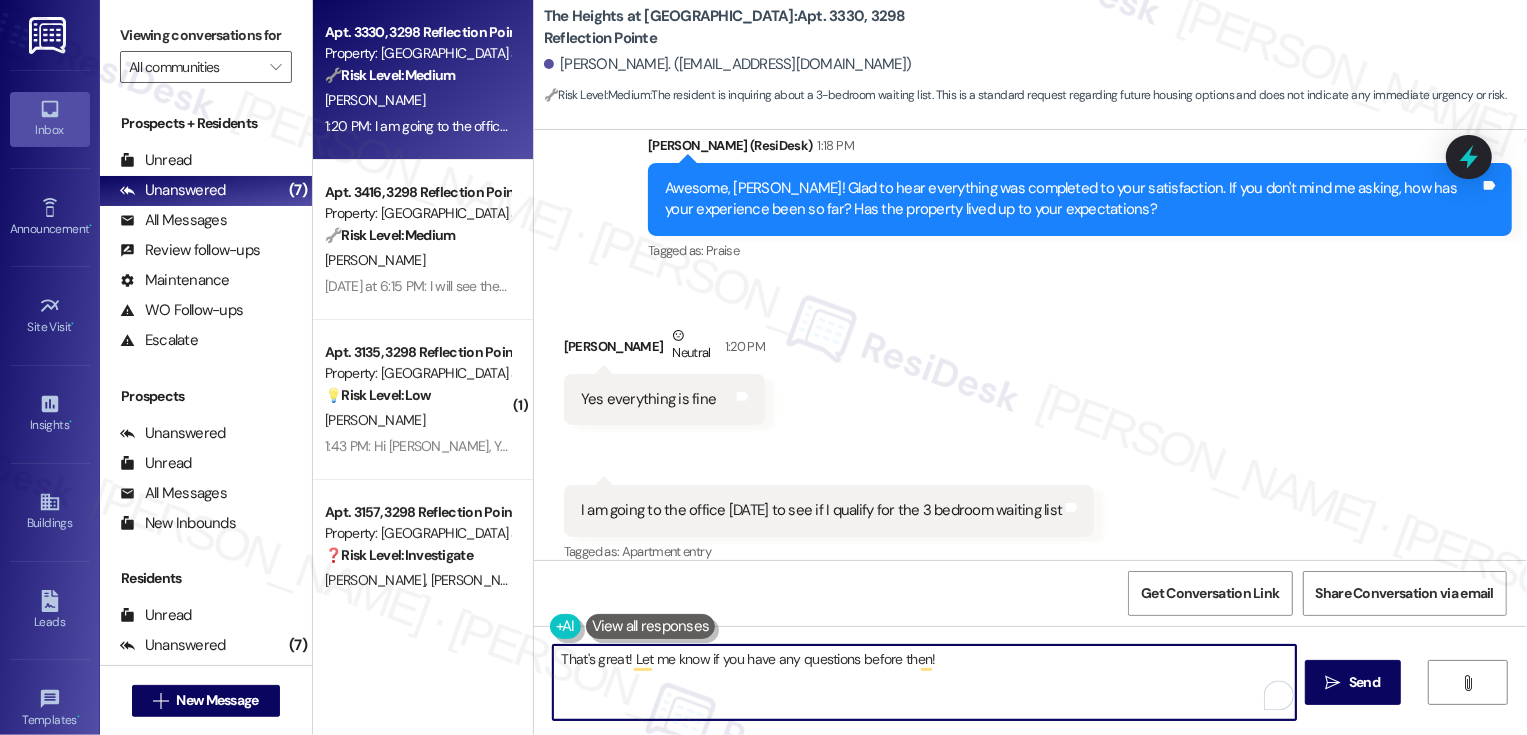 click on "That's great! Let me know if you have any questions before then!" at bounding box center [924, 682] 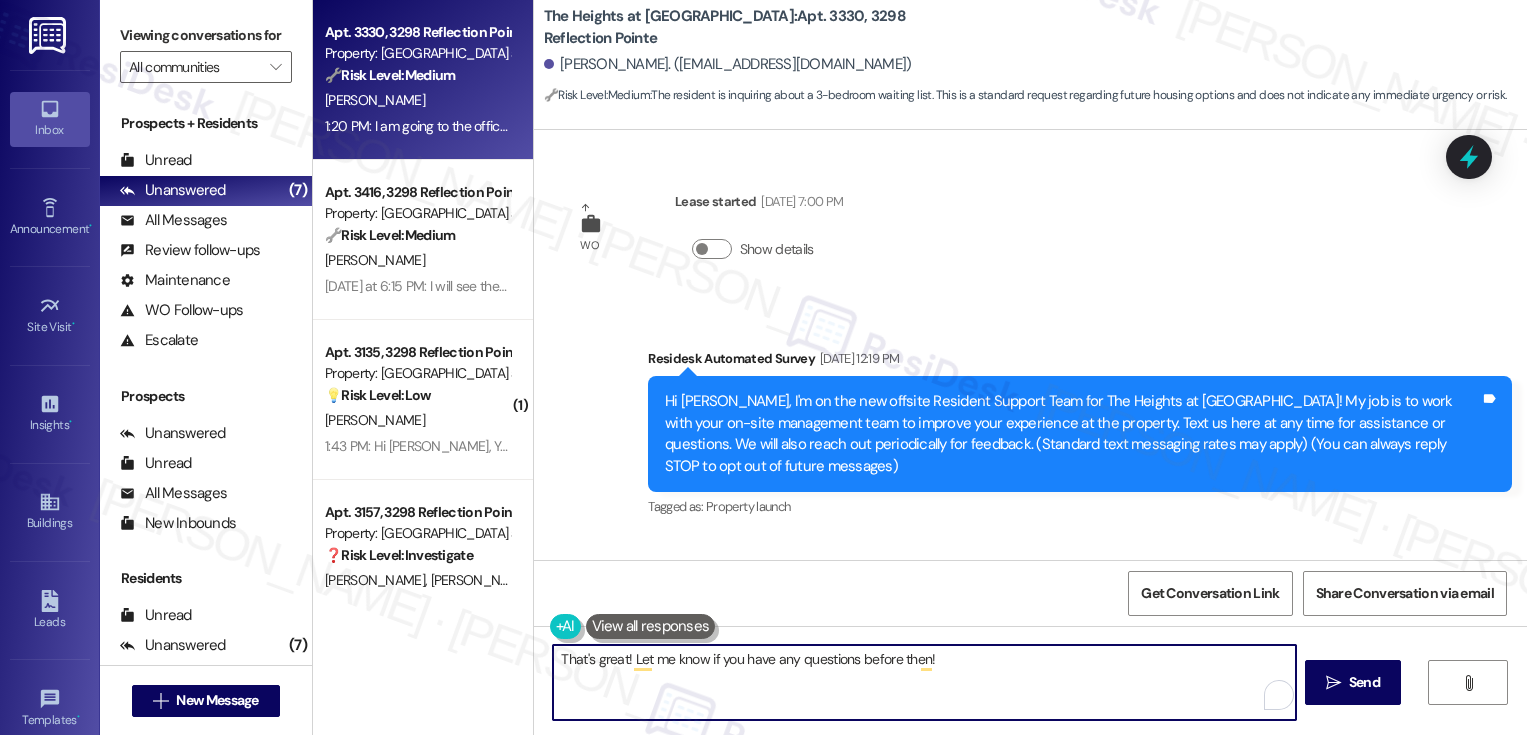scroll, scrollTop: 0, scrollLeft: 0, axis: both 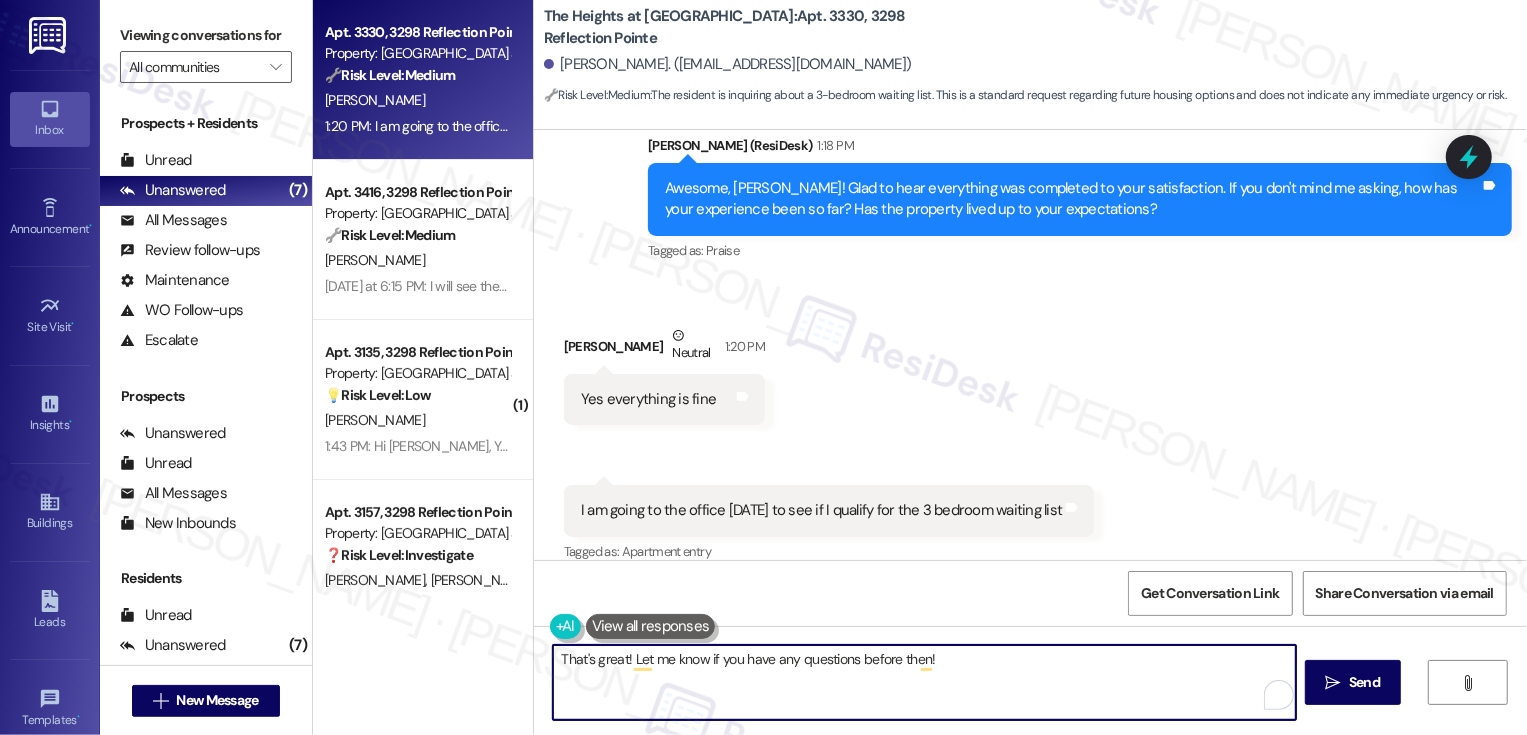 drag, startPoint x: 739, startPoint y: 660, endPoint x: 1052, endPoint y: 672, distance: 313.22995 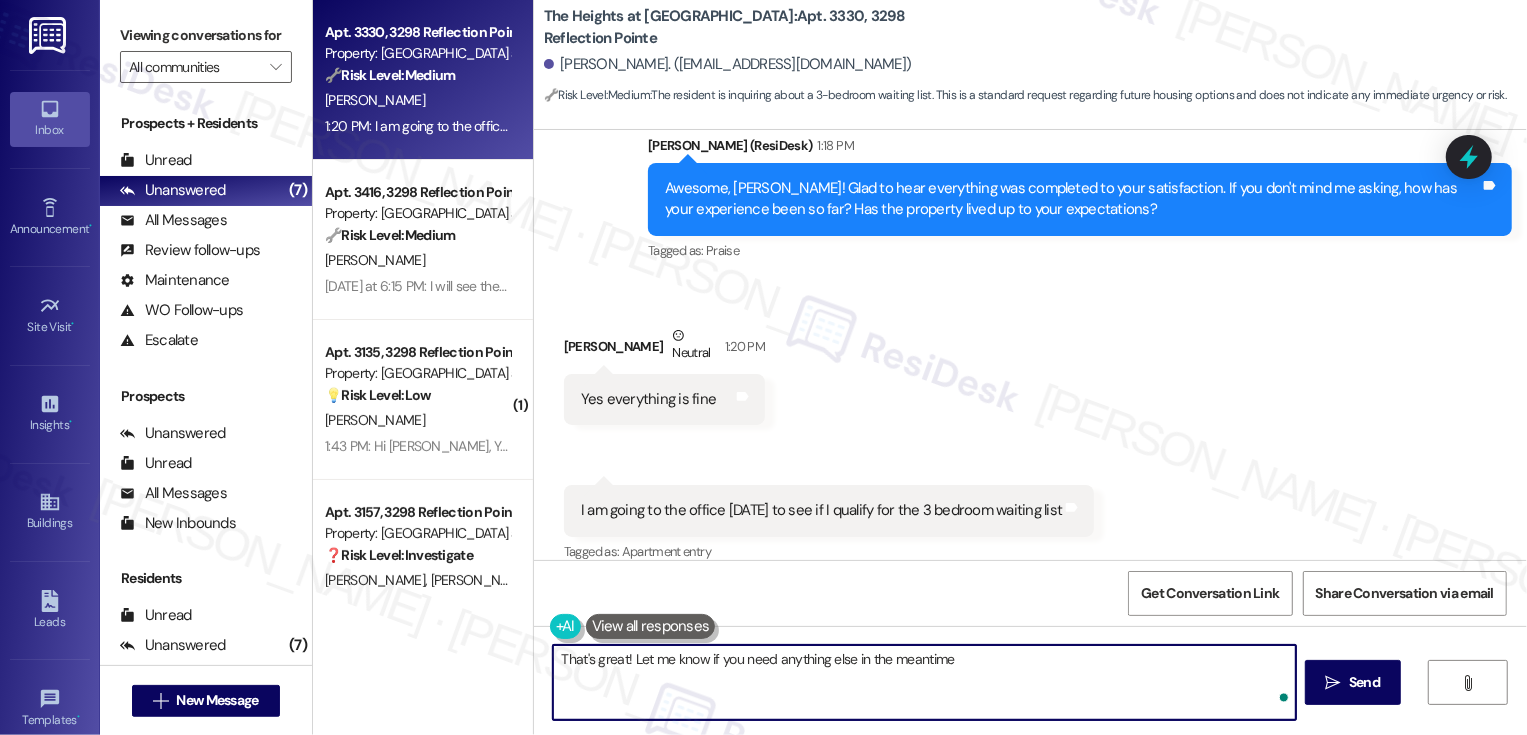 type on "That's great! Let me know if you need anything else in the meantime!" 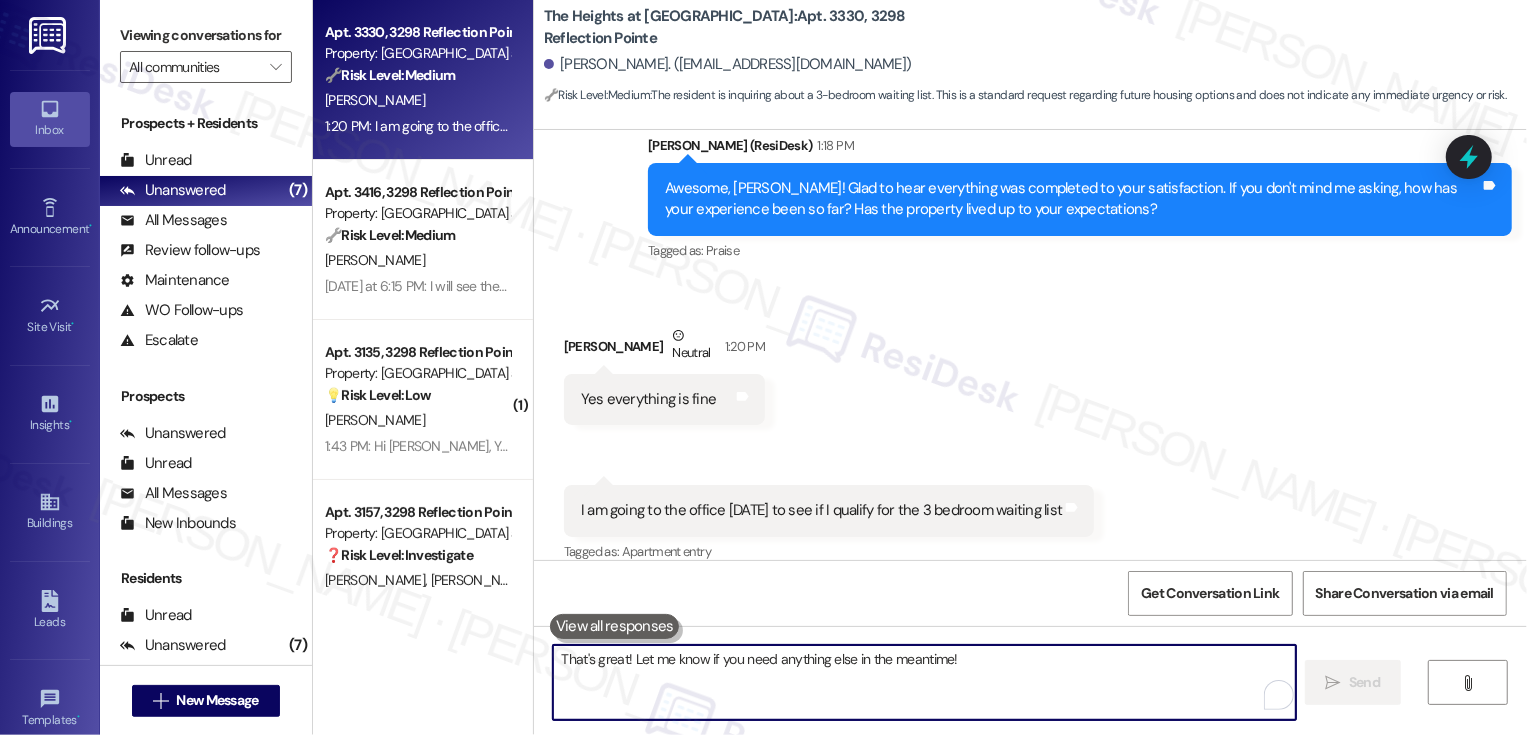 scroll, scrollTop: 6714, scrollLeft: 0, axis: vertical 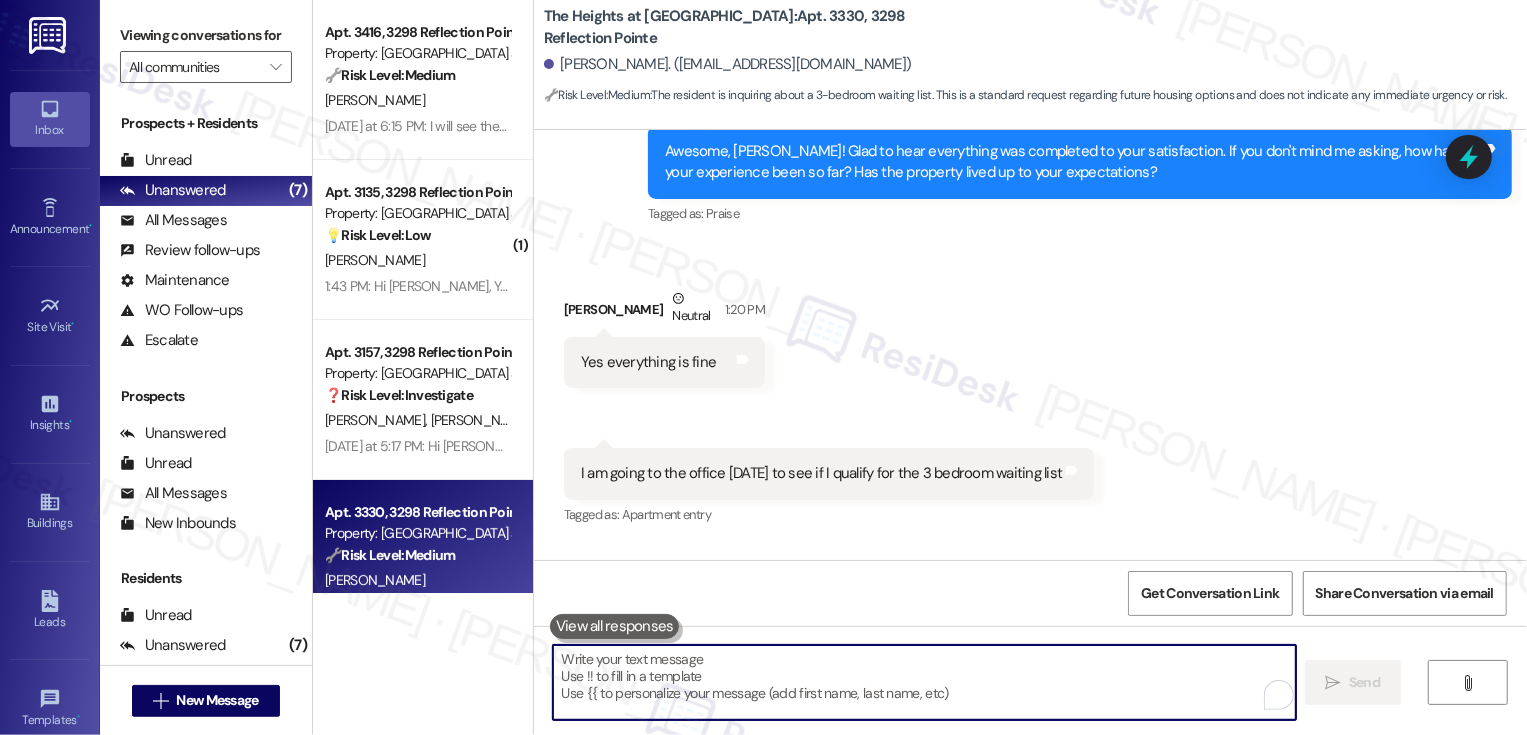 click at bounding box center (924, 682) 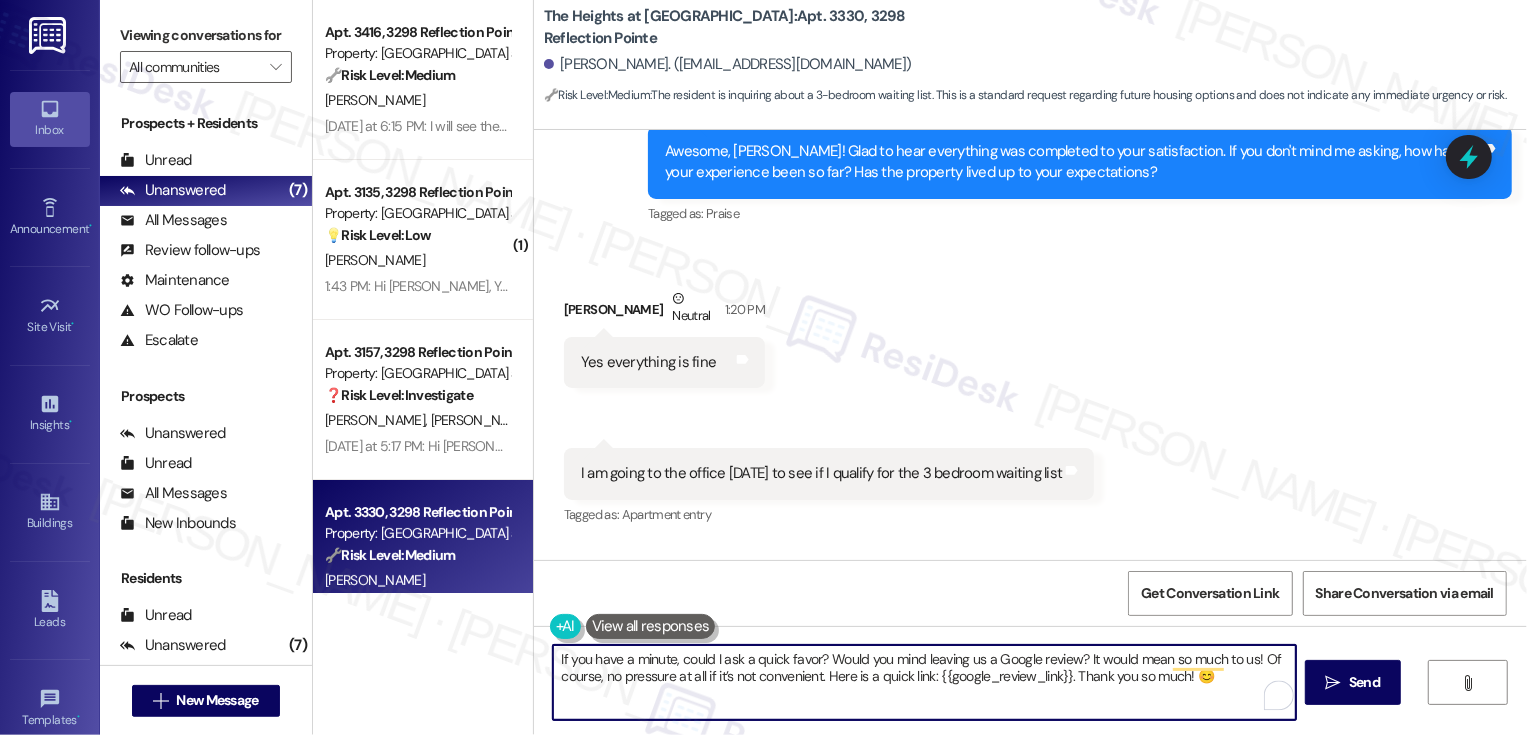 scroll, scrollTop: 6855, scrollLeft: 0, axis: vertical 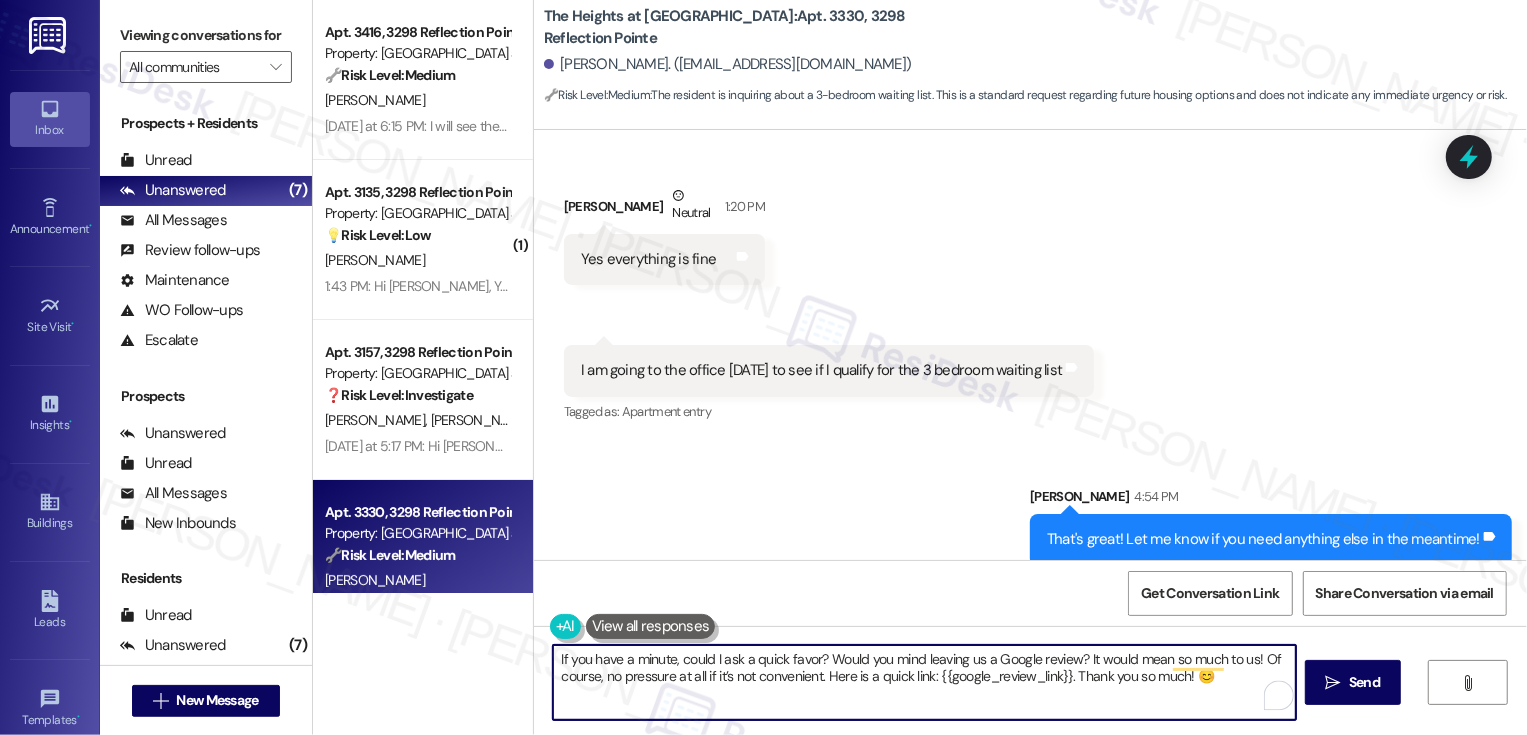 click on "If you have a minute, could I ask a quick favor? Would you mind leaving us a Google review? It would mean so much to us! Of course, no pressure at all if it’s not convenient. Here is a quick link: {{google_review_link}}. Thank you so much! 😊" at bounding box center (924, 682) 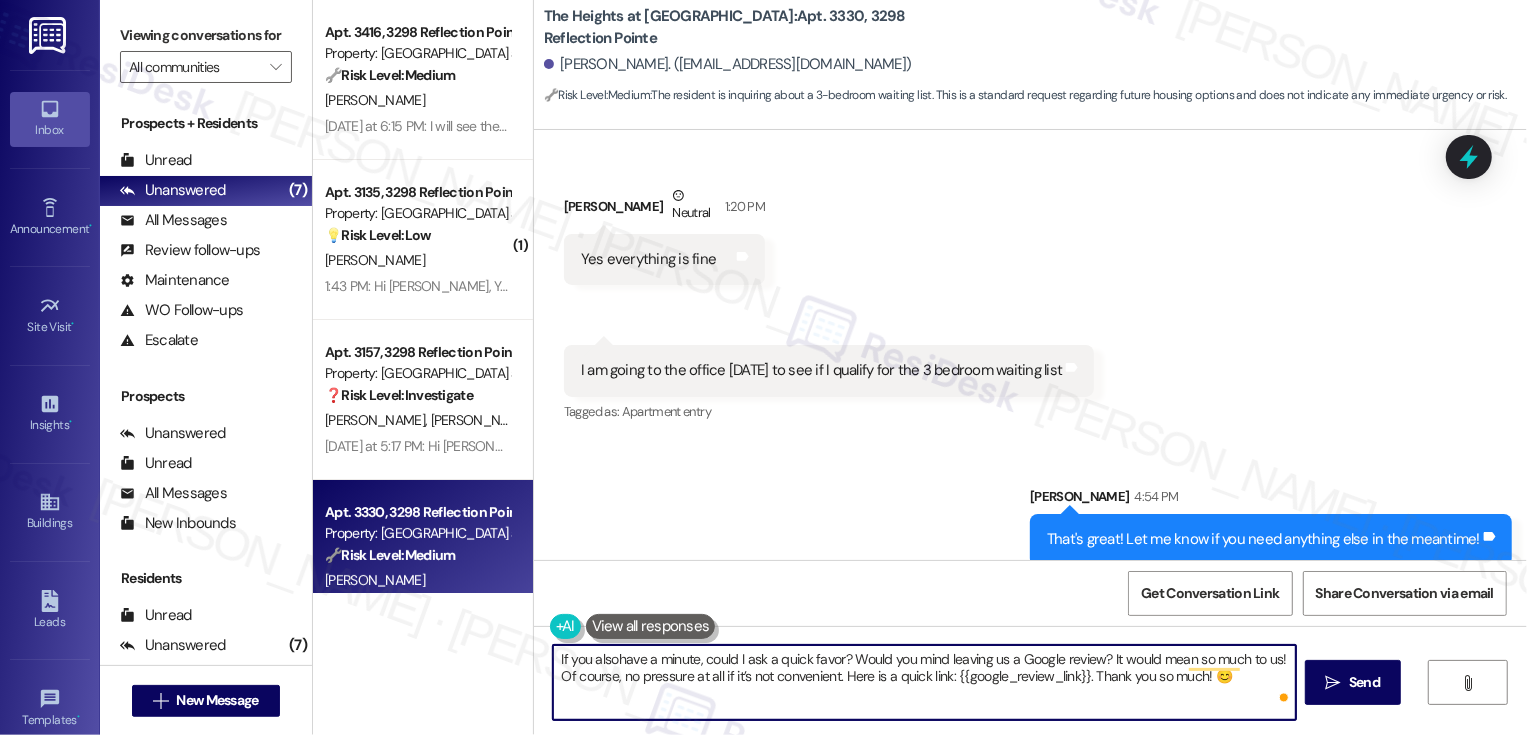 type on "If you also have a minute, could I ask a quick favor? Would you mind leaving us a Google review? It would mean so much to us! Of course, no pressure at all if it’s not convenient. Here is a quick link: {{google_review_link}}. Thank you so much! 😊" 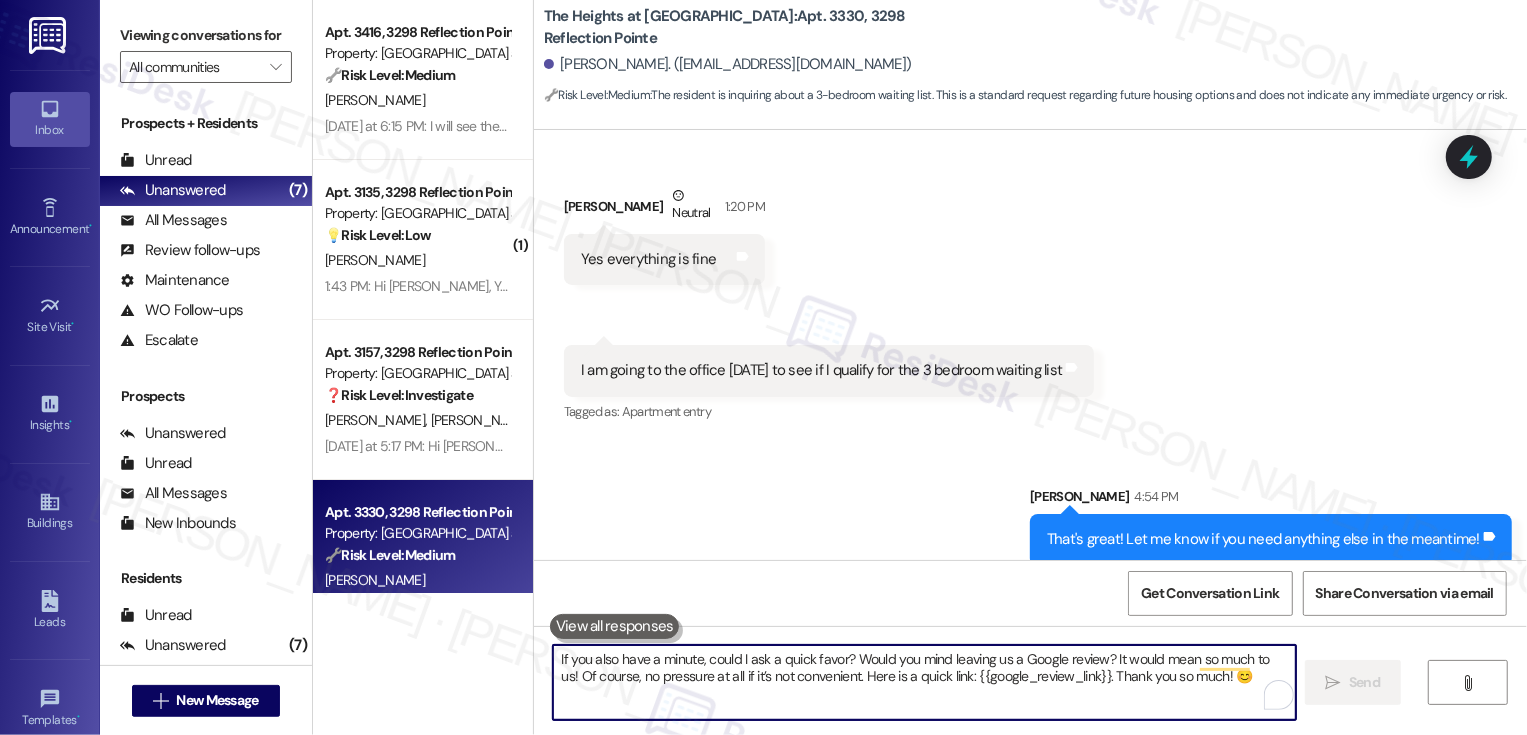 scroll, scrollTop: 6714, scrollLeft: 0, axis: vertical 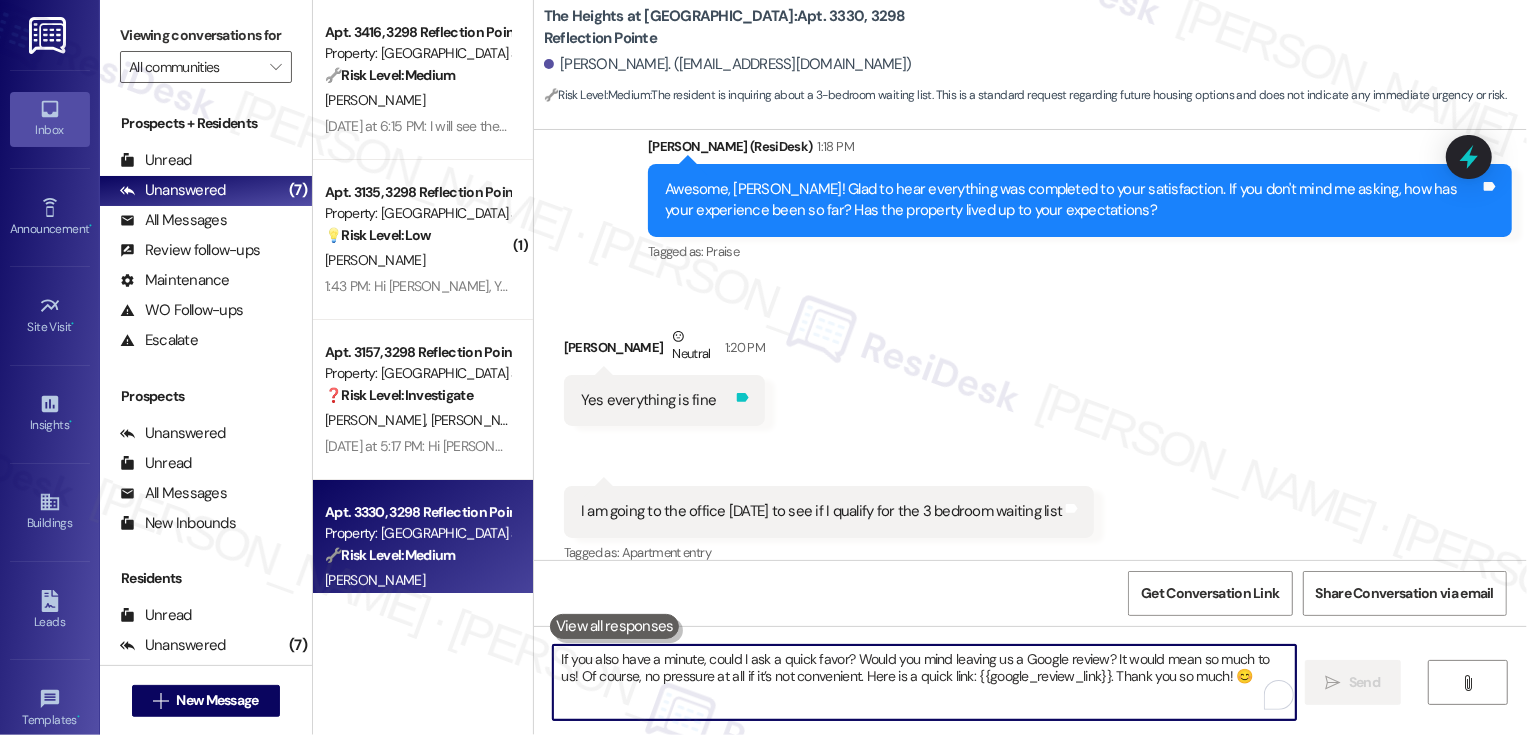 click 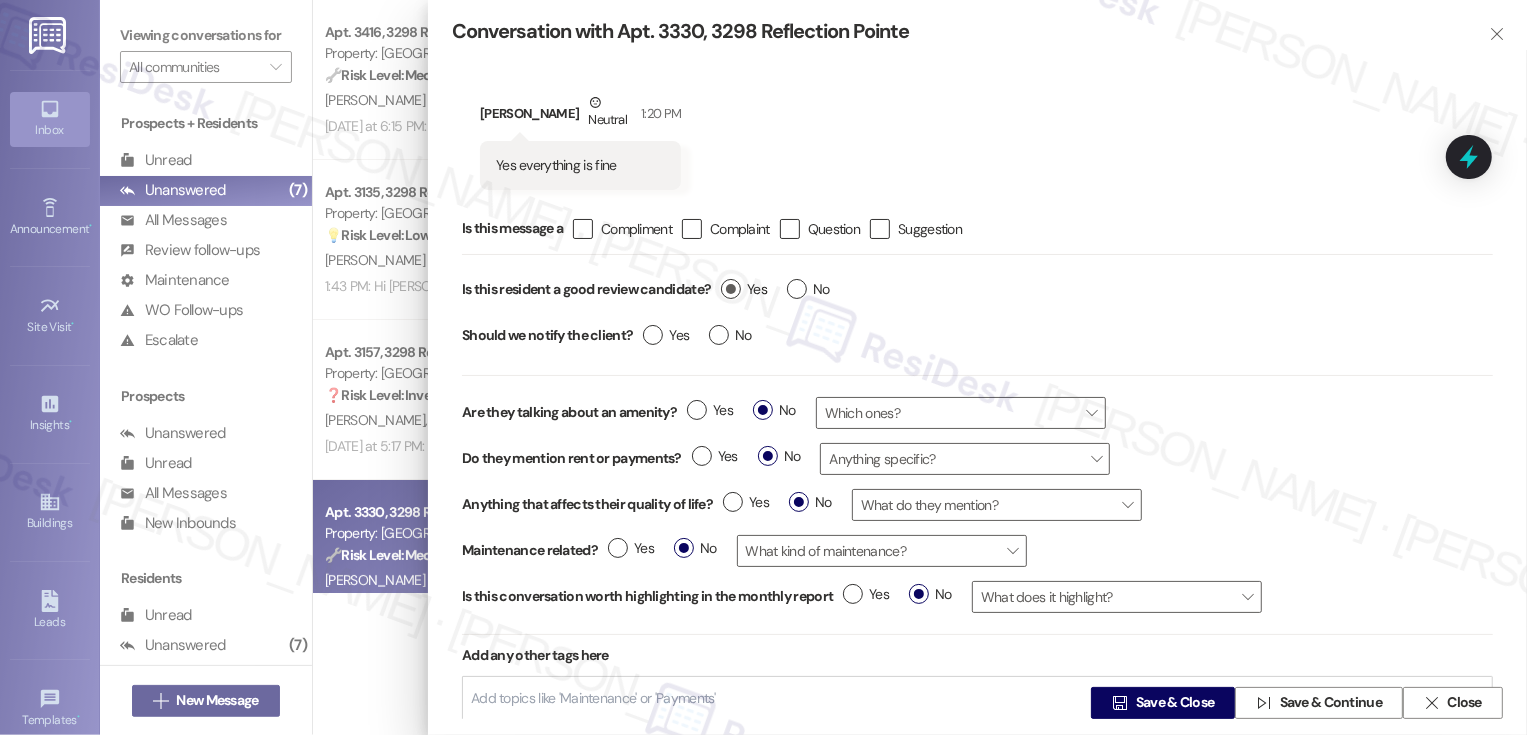 click on "Yes" at bounding box center (744, 289) 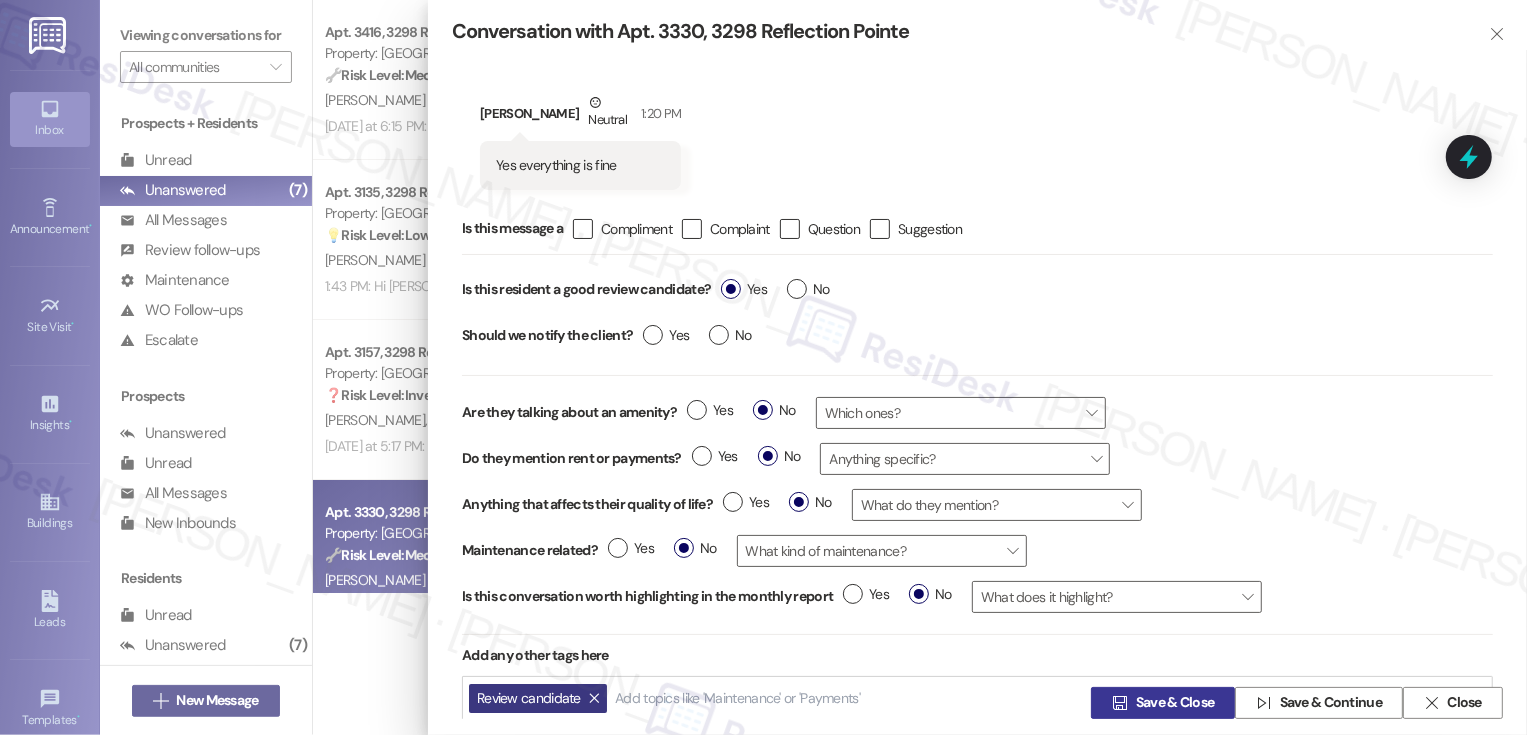 click on "Save & Close" at bounding box center (1175, 703) 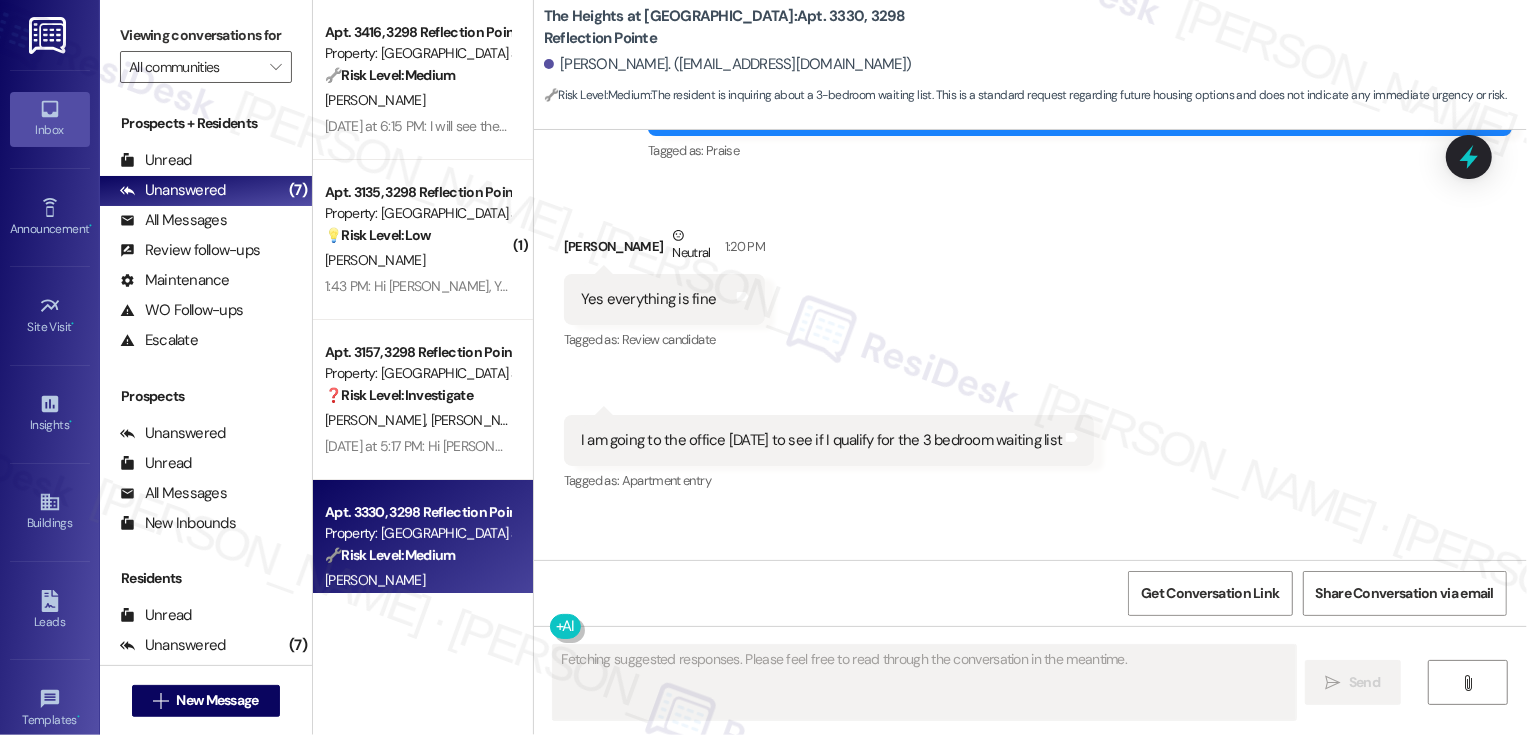 scroll, scrollTop: 7140, scrollLeft: 0, axis: vertical 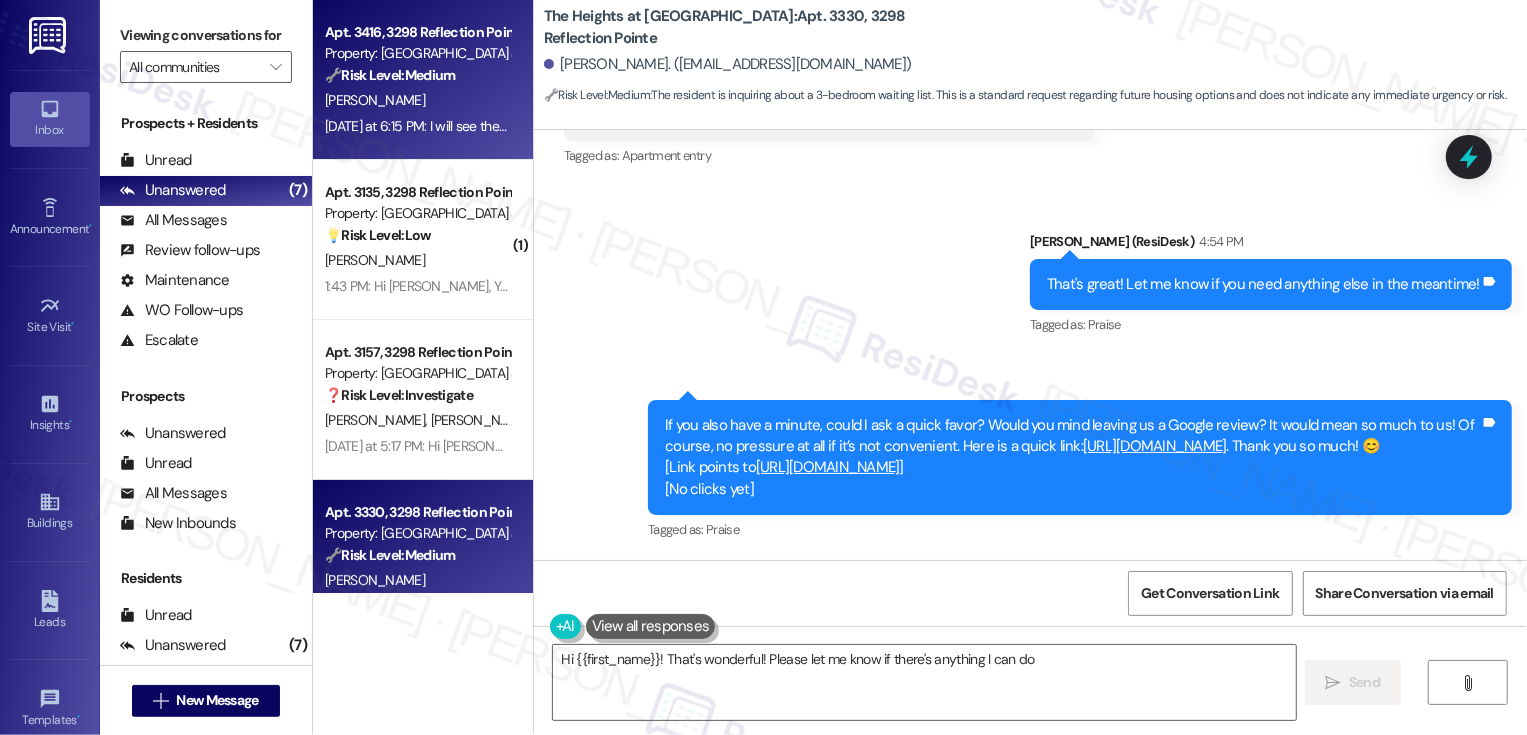 type on "Hi {{first_name}}! That's wonderful! Please let me know if there's anything I can do to" 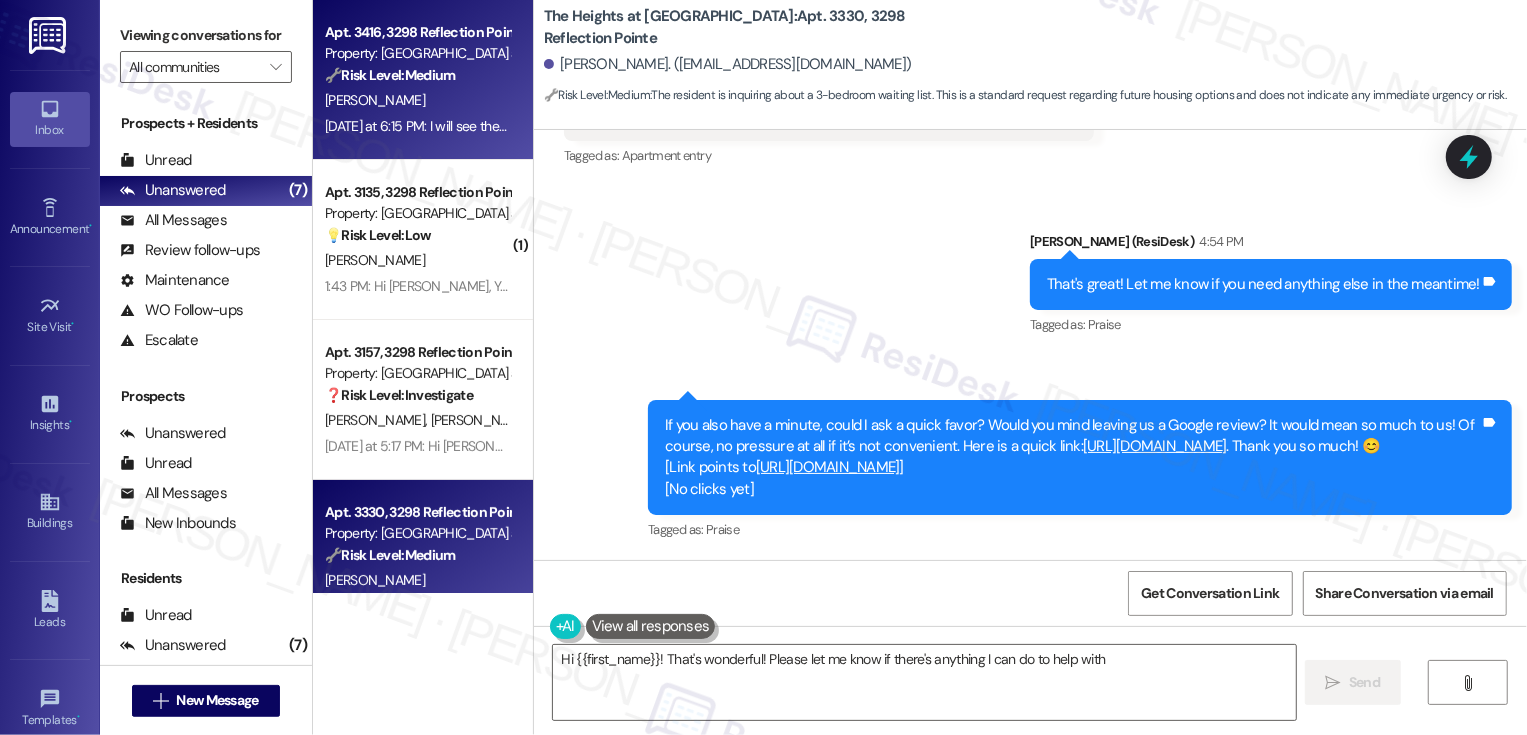 click on "M. Edwards" at bounding box center [417, 100] 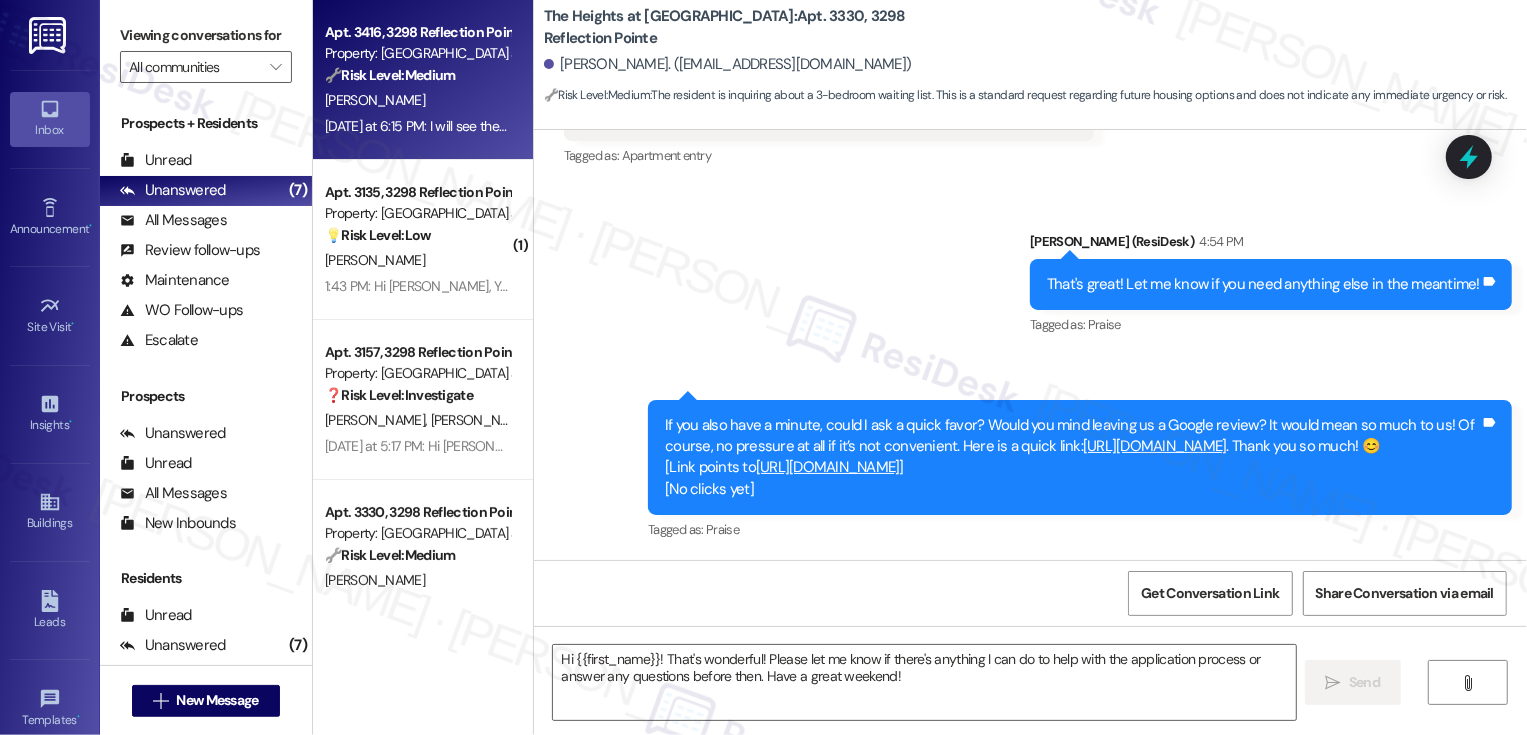 click on "M. Edwards" at bounding box center [417, 100] 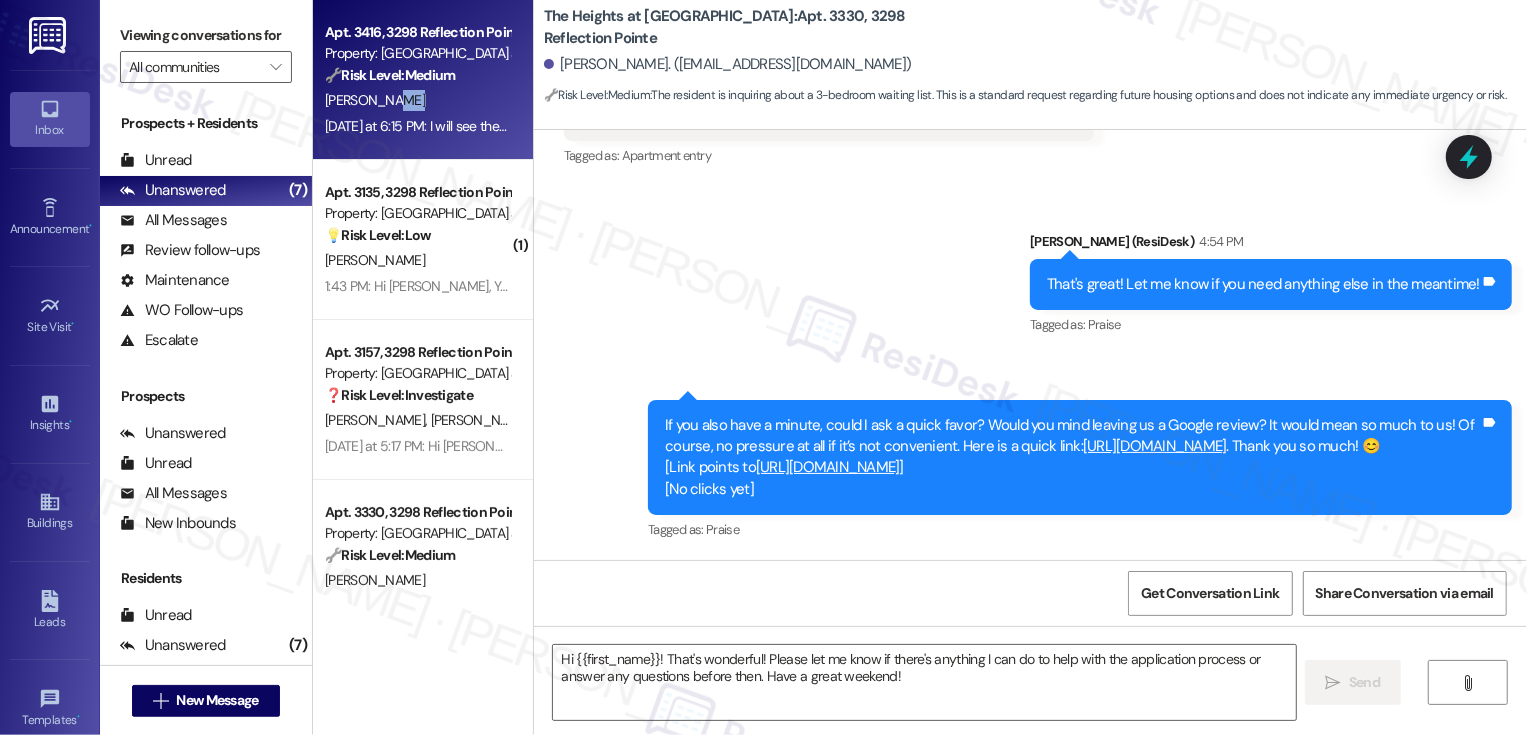 type on "Fetching suggested responses. Please feel free to read through the conversation in the meantime." 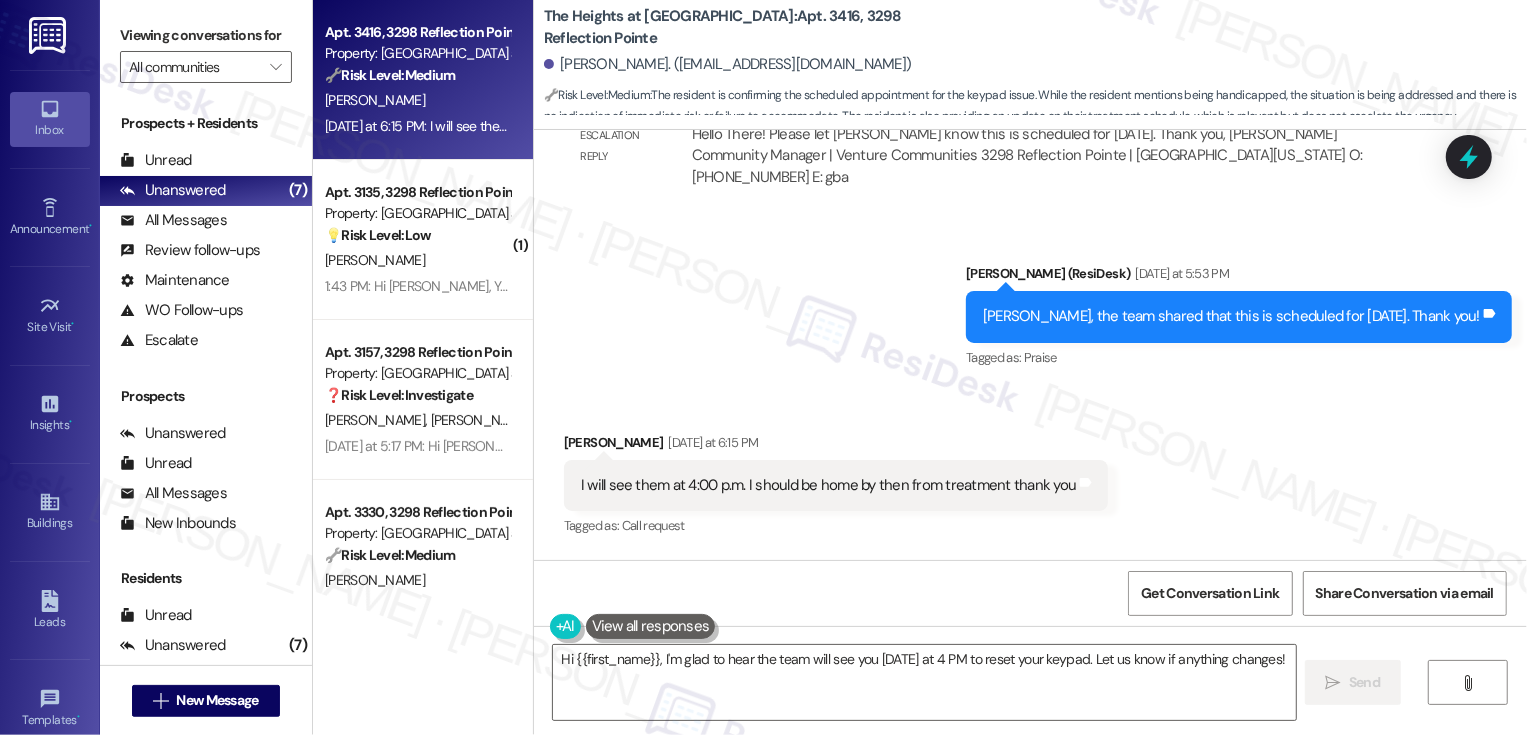 scroll, scrollTop: 2534, scrollLeft: 0, axis: vertical 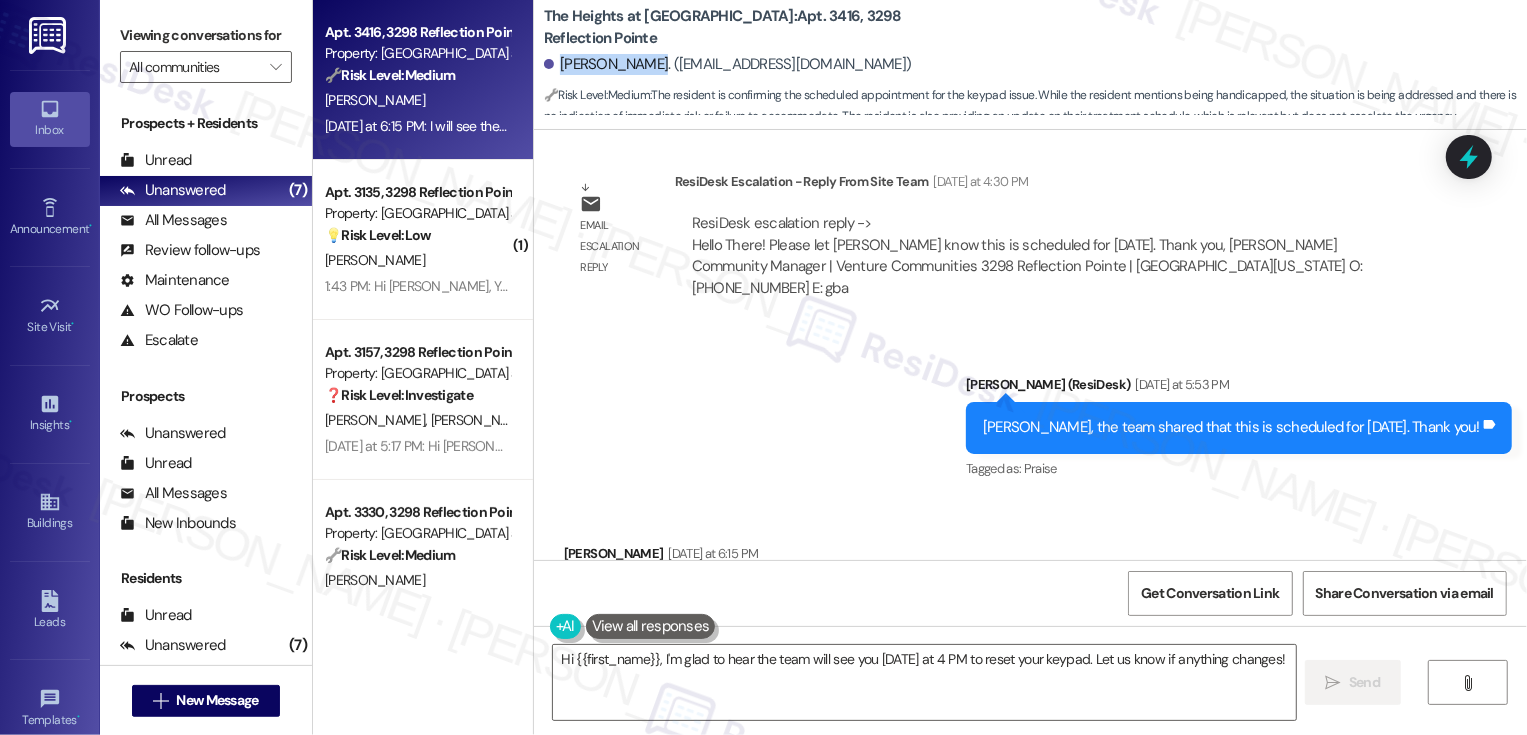 drag, startPoint x: 549, startPoint y: 64, endPoint x: 638, endPoint y: 65, distance: 89.005615 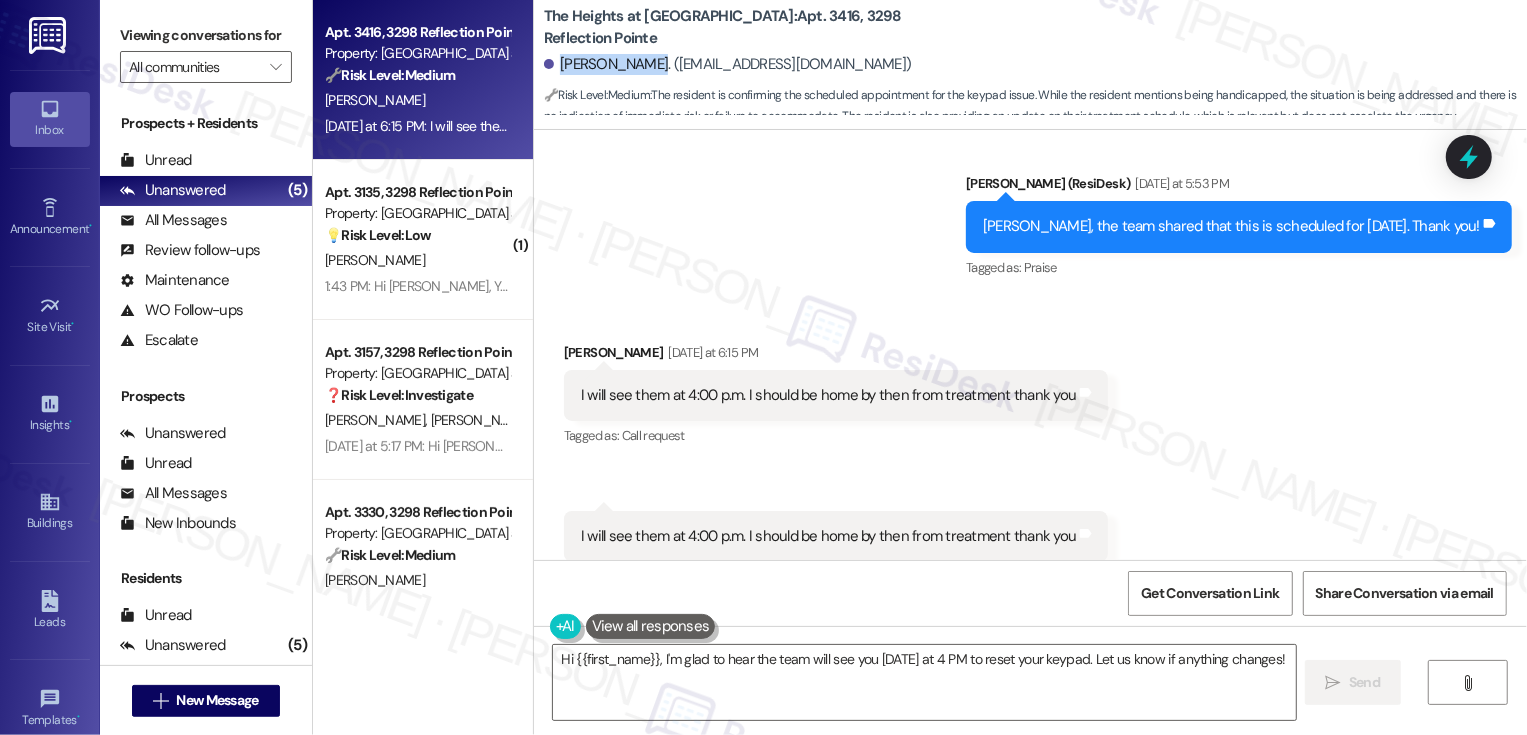 scroll, scrollTop: 2760, scrollLeft: 0, axis: vertical 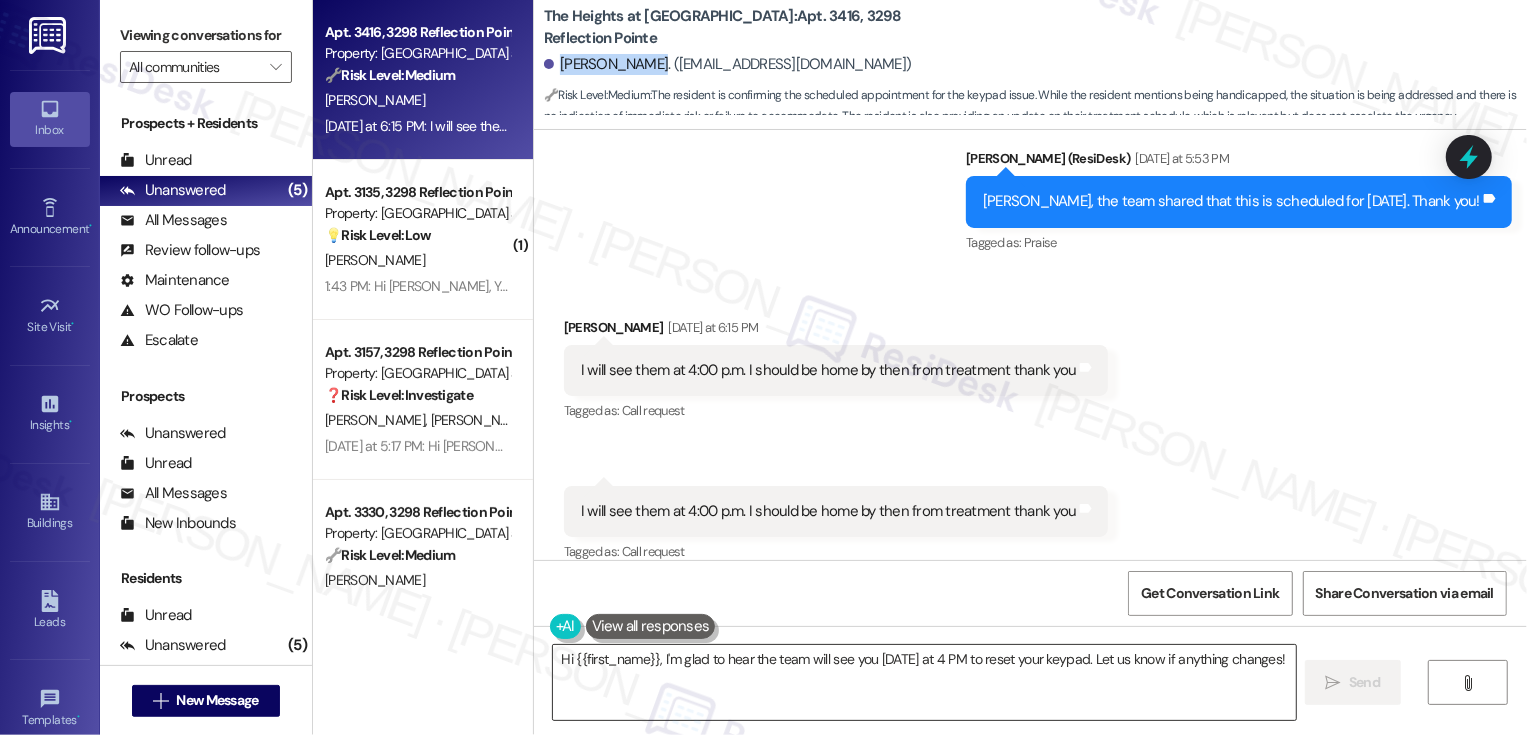 click on "Hi {{first_name}}, I'm glad to hear the team will see you tomorrow at 4 PM to reset your keypad. Let us know if anything changes!" at bounding box center [924, 682] 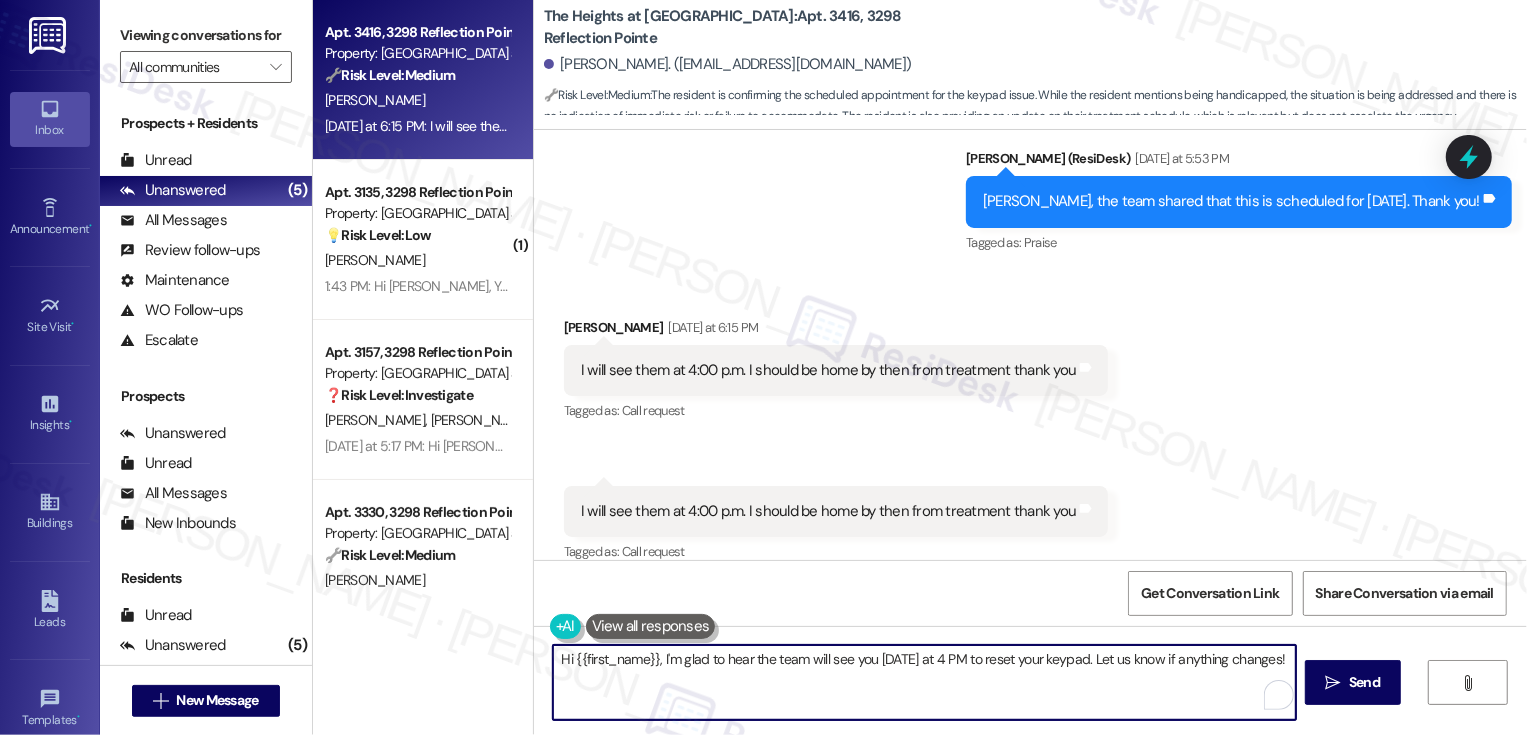 click on "Hi {{first_name}}, I'm glad to hear the team will see you tomorrow at 4 PM to reset your keypad. Let us know if anything changes!" at bounding box center [924, 682] 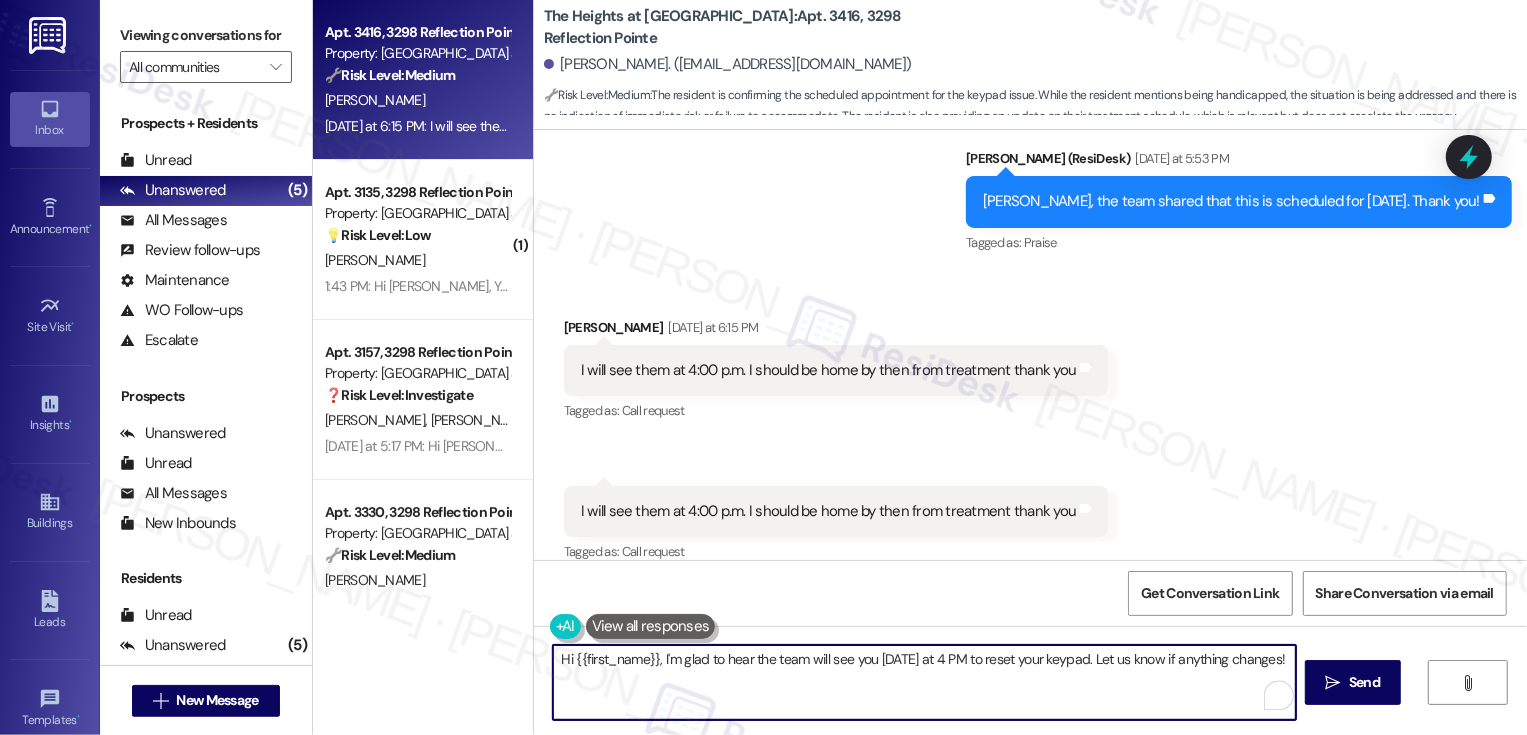 drag, startPoint x: 653, startPoint y: 655, endPoint x: 701, endPoint y: 703, distance: 67.88225 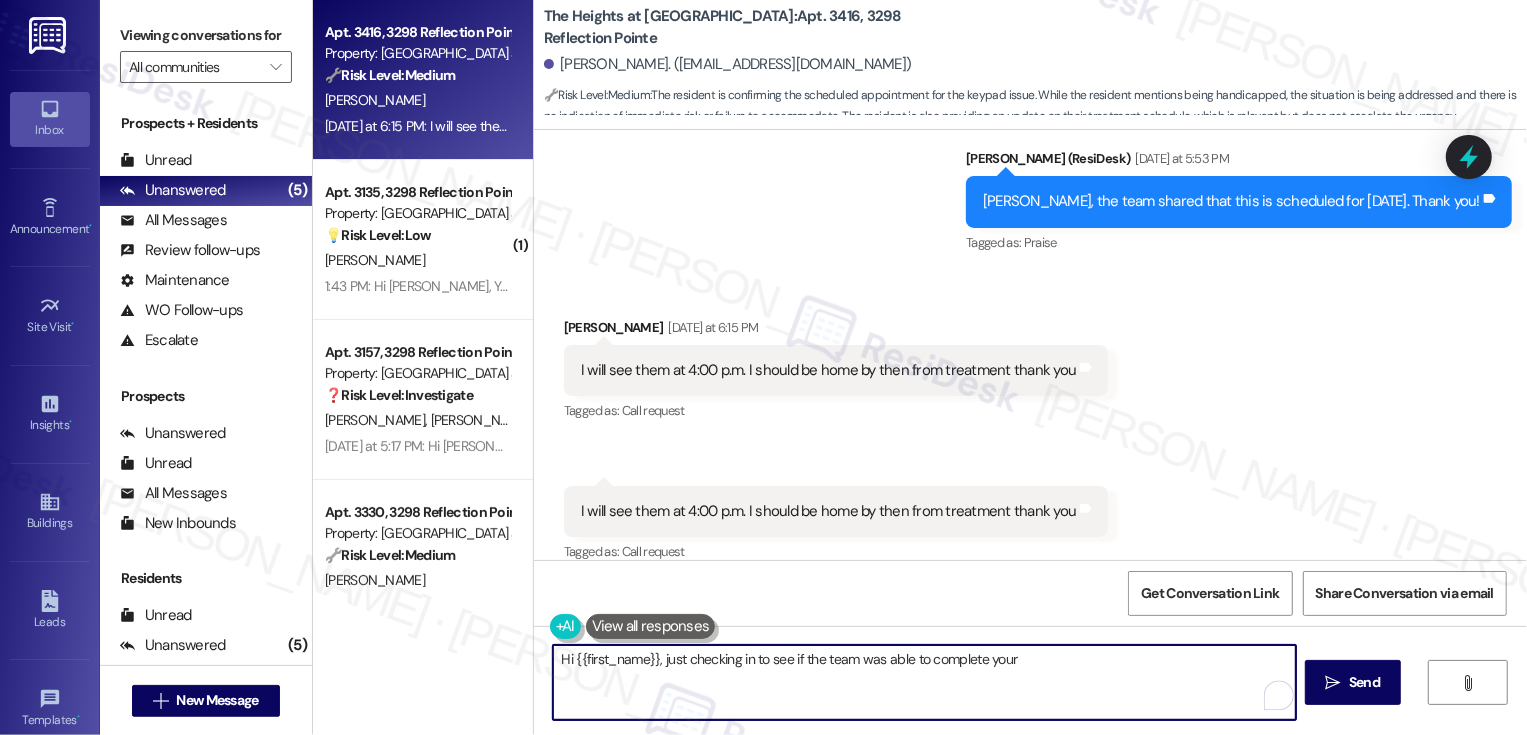 drag, startPoint x: 906, startPoint y: 661, endPoint x: 1111, endPoint y: 665, distance: 205.03902 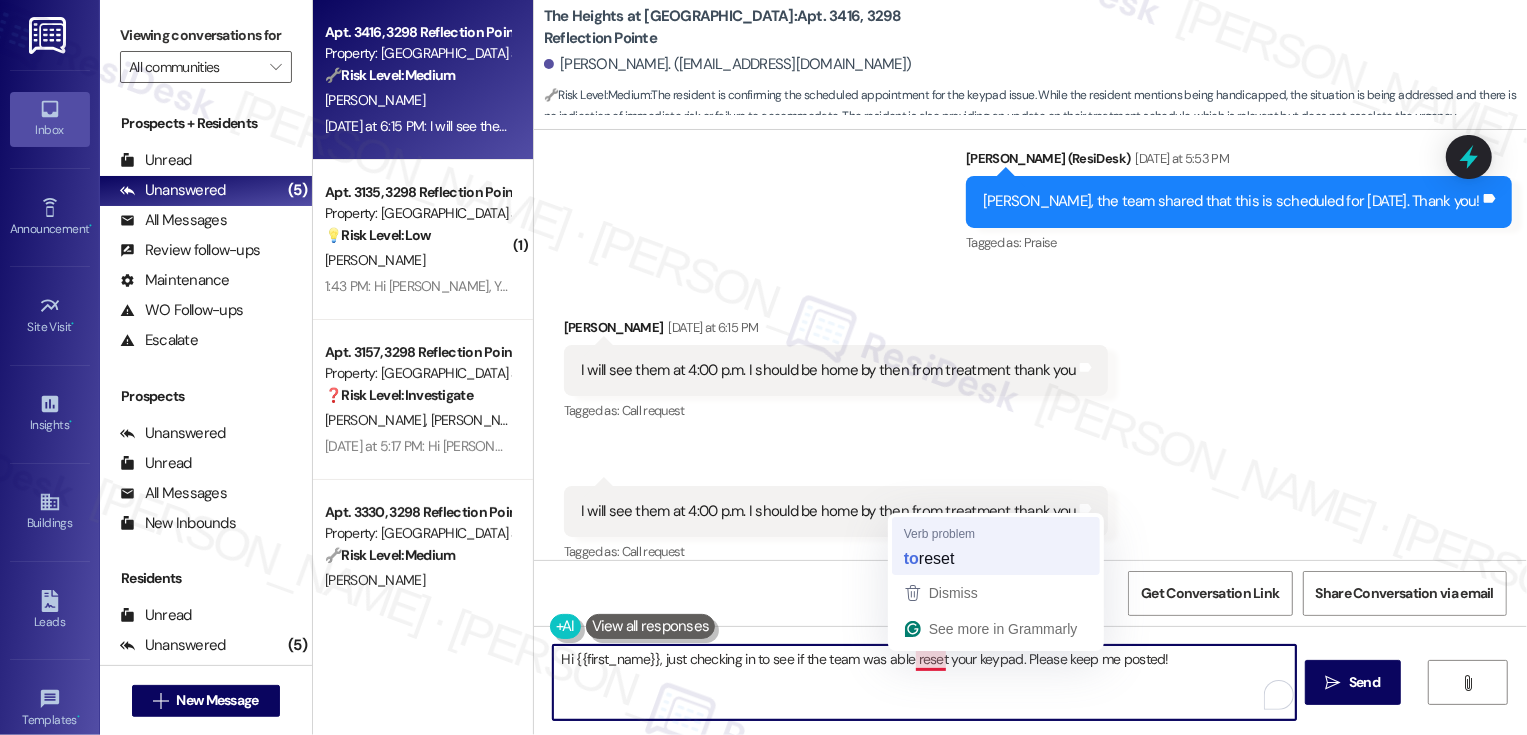type on "Hi {{first_name}}, just checking in to see if the team was able to reset your keypad. Please keep me posted!" 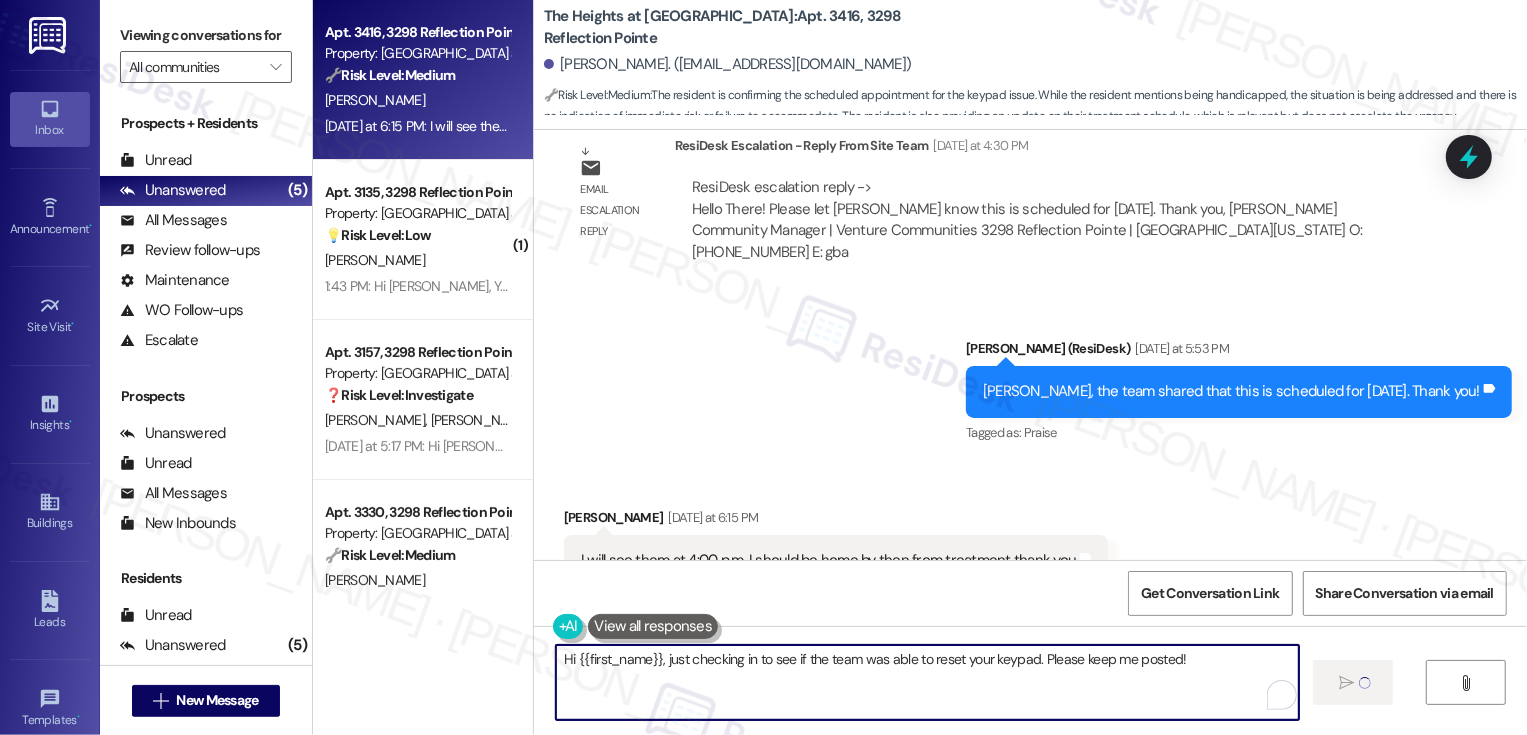 type 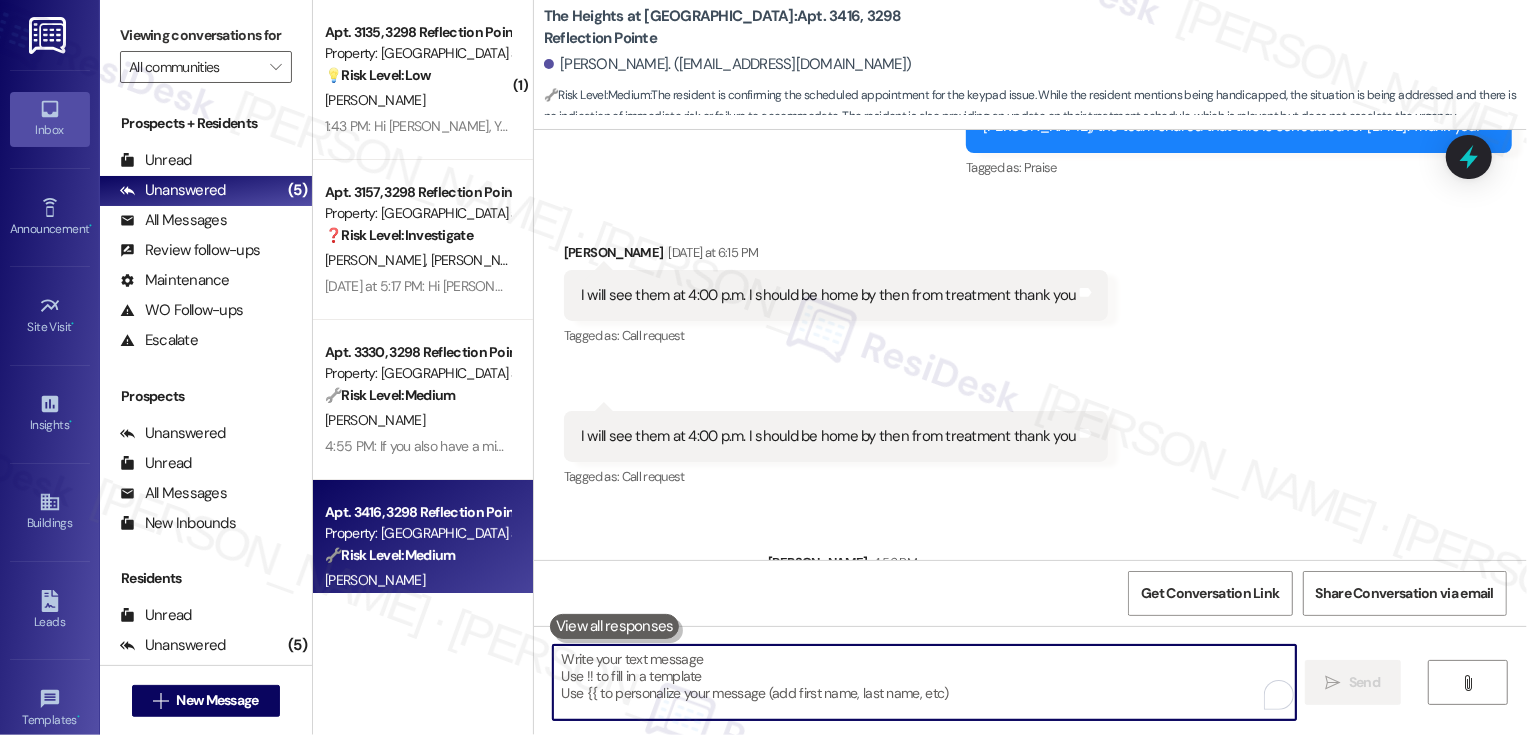 scroll, scrollTop: 2900, scrollLeft: 0, axis: vertical 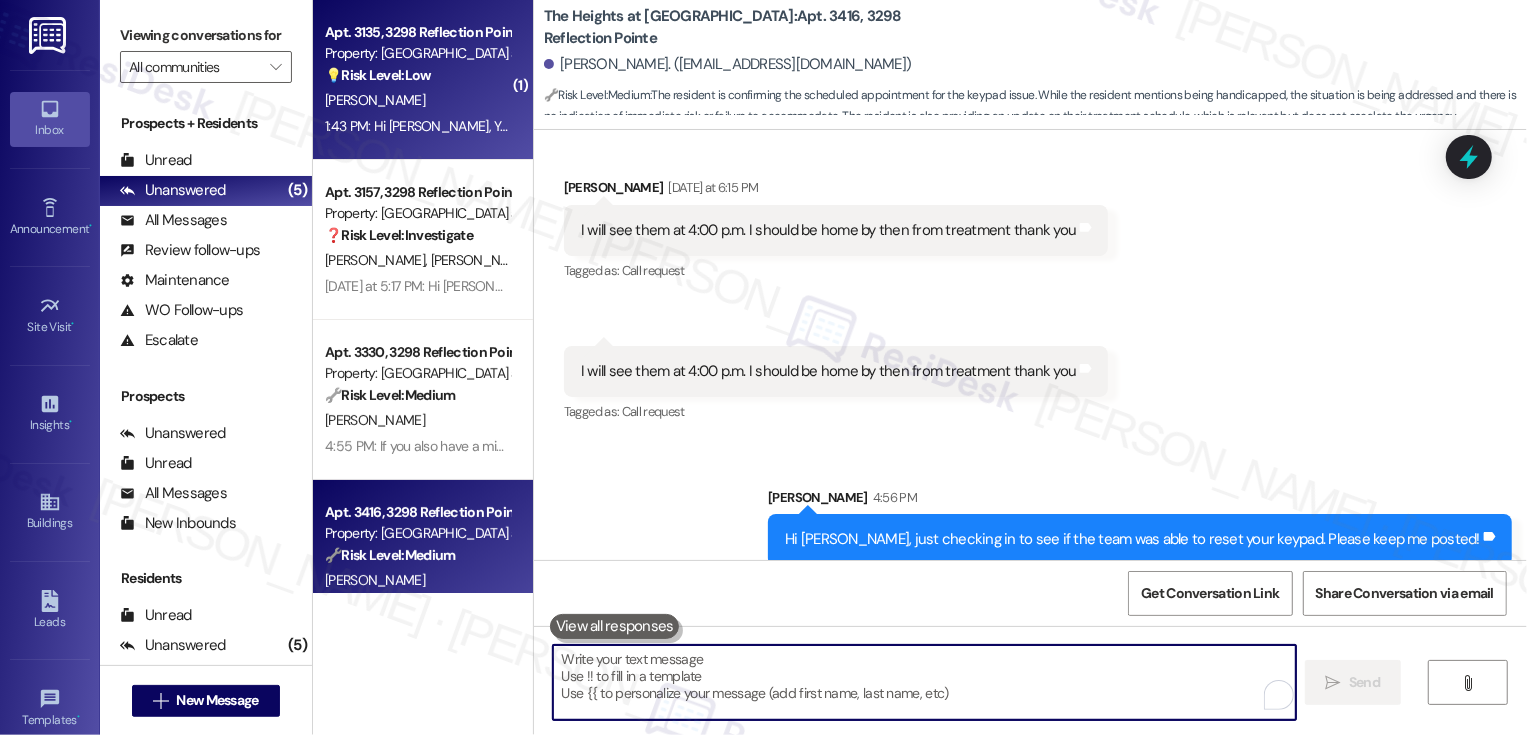 click on "1:43 PM: Hi Sarah, Your messages were noted.
Is there any available garage close to my unit 3135 to put in an application? Thank you, Araba. 1:43 PM: Hi Sarah, Your messages were noted.
Is there any available garage close to my unit 3135 to put in an application? Thank you, Araba." at bounding box center (417, 126) 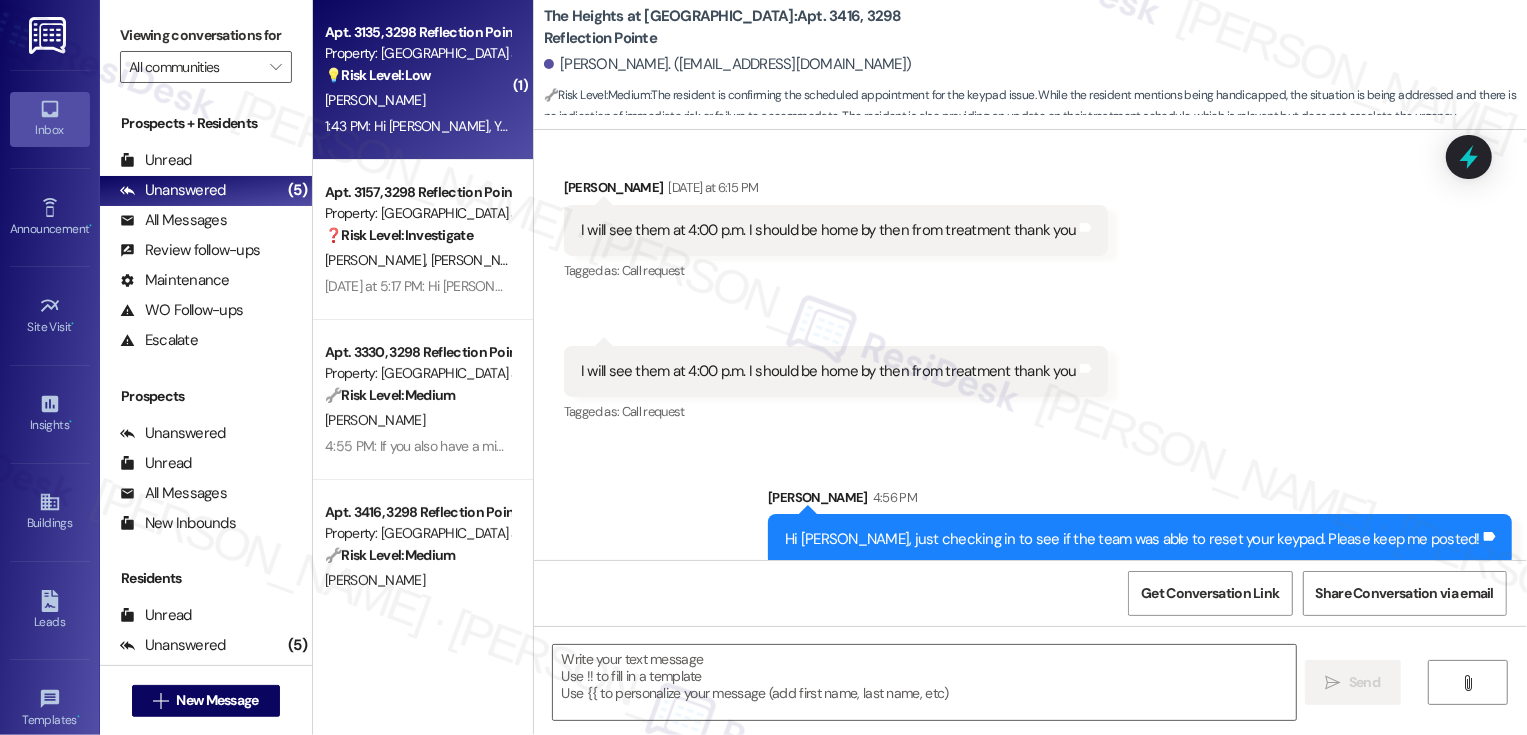 type on "Fetching suggested responses. Please feel free to read through the conversation in the meantime." 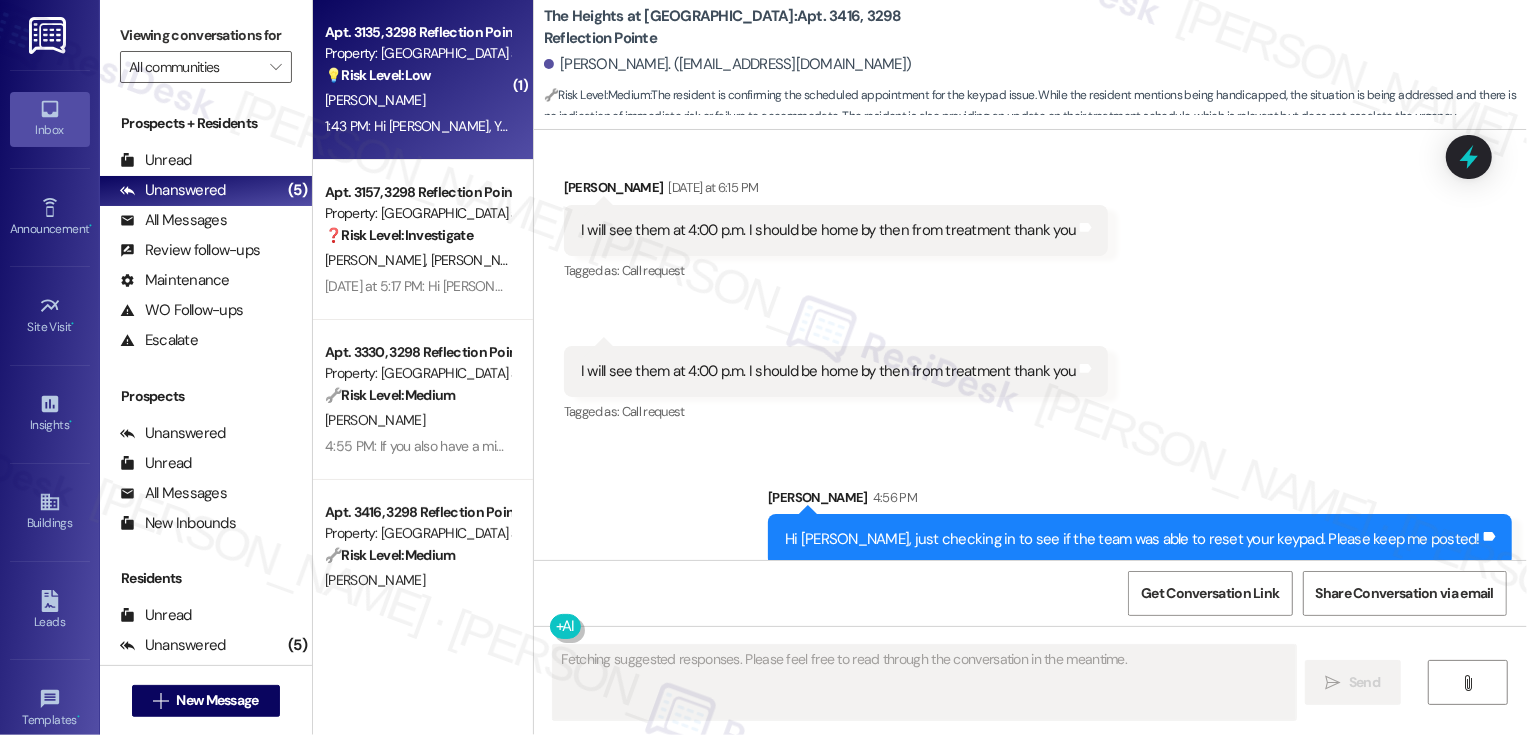 click on "1:43 PM: Hi Sarah, Your messages were noted.
Is there any available garage close to my unit 3135 to put in an application? Thank you, Araba. 1:43 PM: Hi Sarah, Your messages were noted.
Is there any available garage close to my unit 3135 to put in an application? Thank you, Araba." at bounding box center (417, 126) 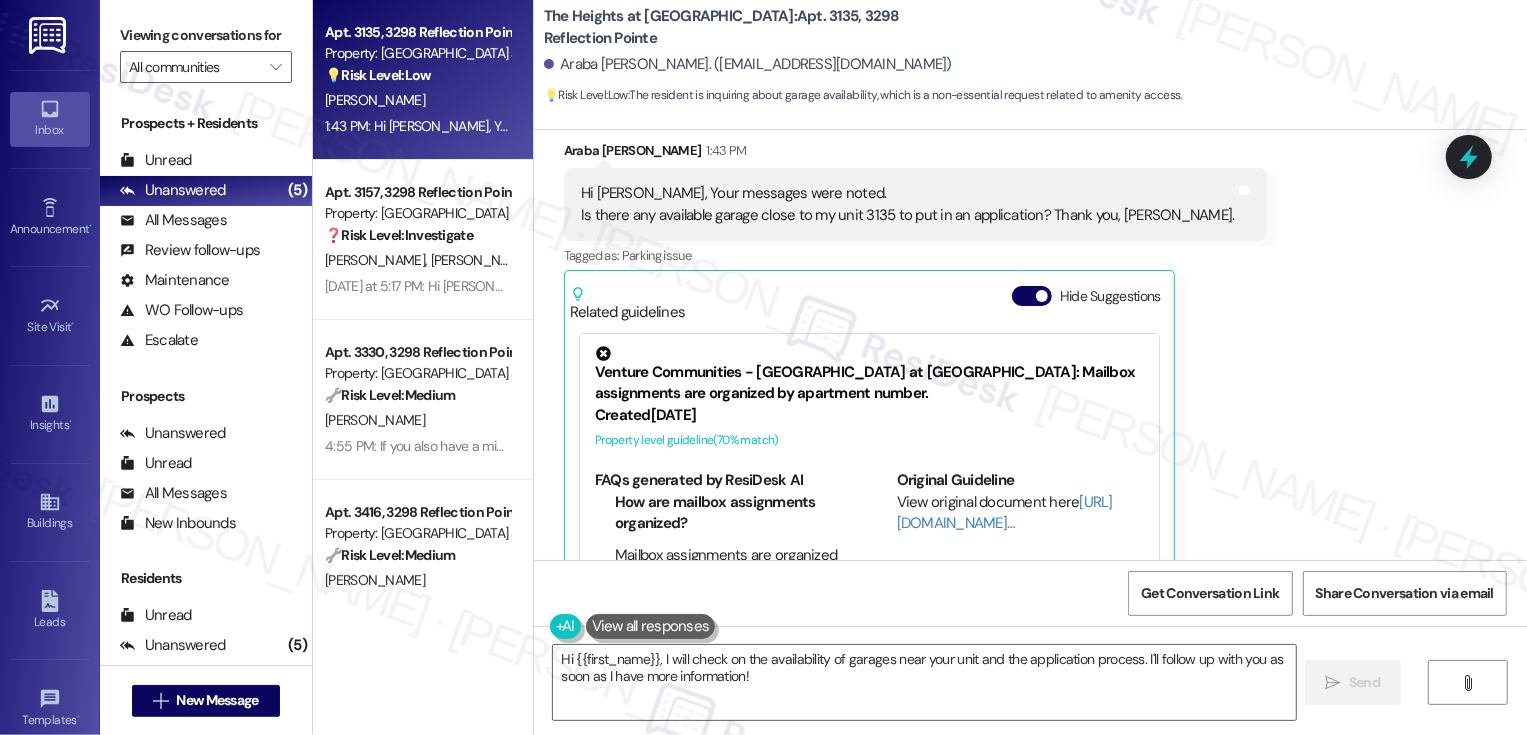 scroll, scrollTop: 856, scrollLeft: 0, axis: vertical 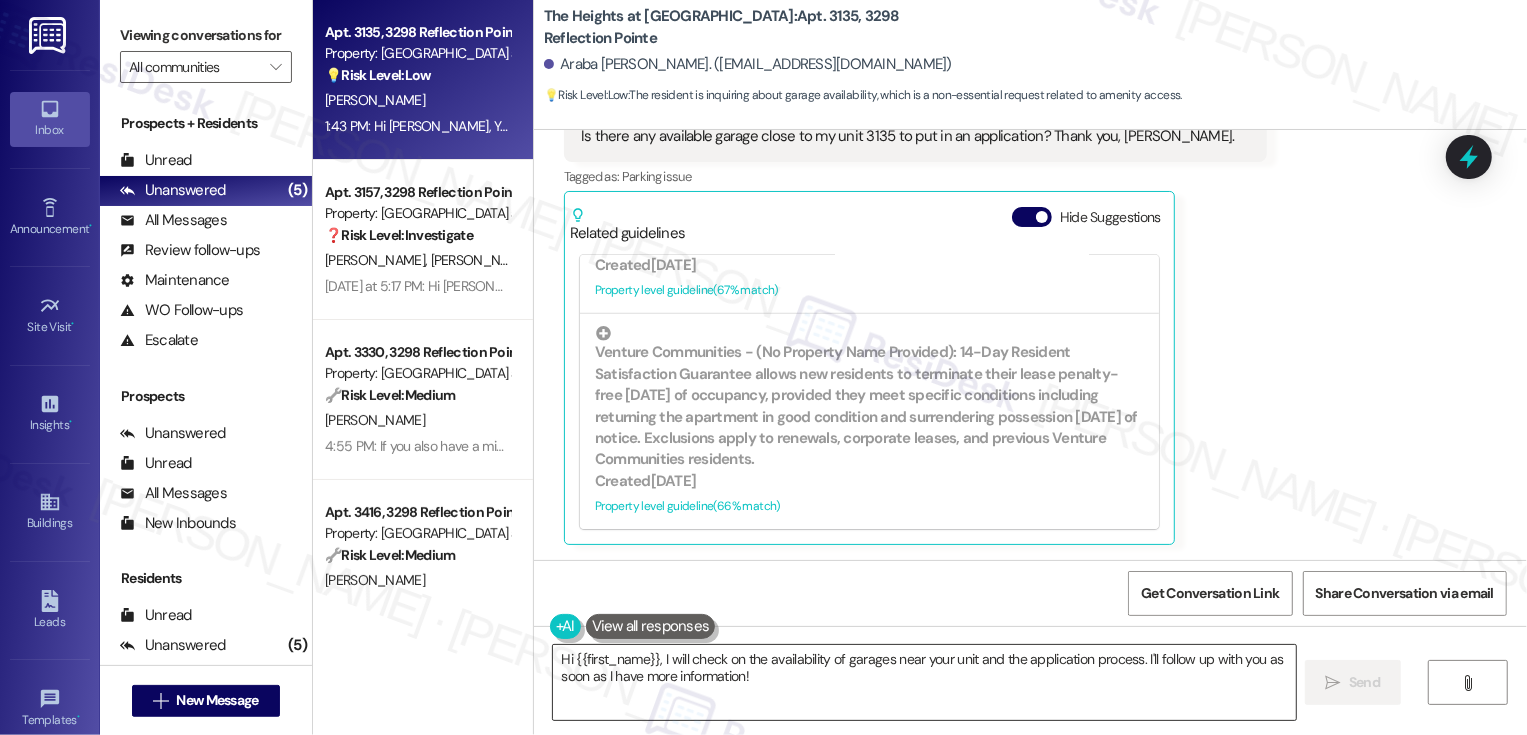 click on "Hi {{first_name}}, I will check on the availability of garages near your unit and the application process. I'll follow up with you as soon as I have more information!" at bounding box center (924, 682) 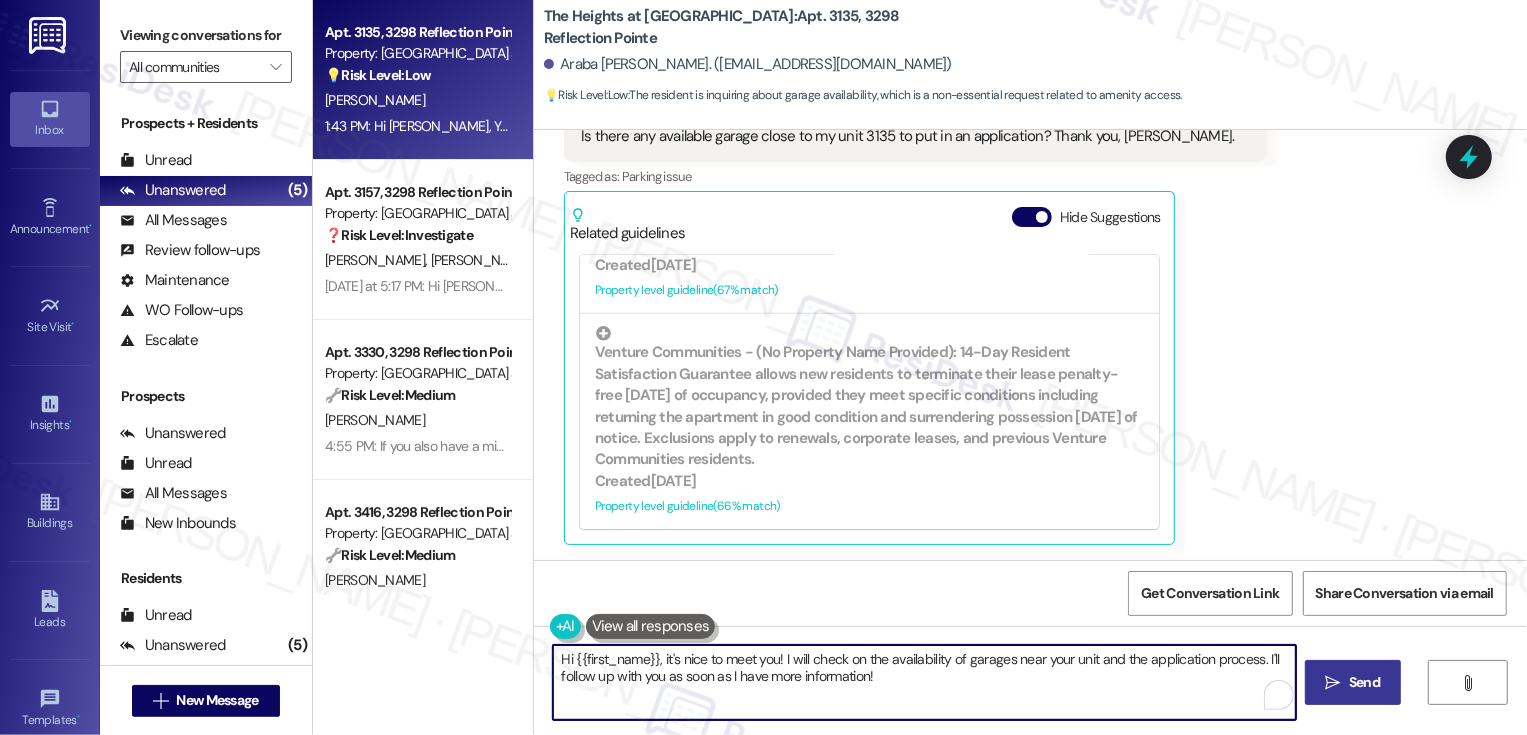 type on "Hi {{first_name}}, it's nice to meet you! I will check on the availability of garages near your unit and the application process. I'll follow up with you as soon as I have more information!" 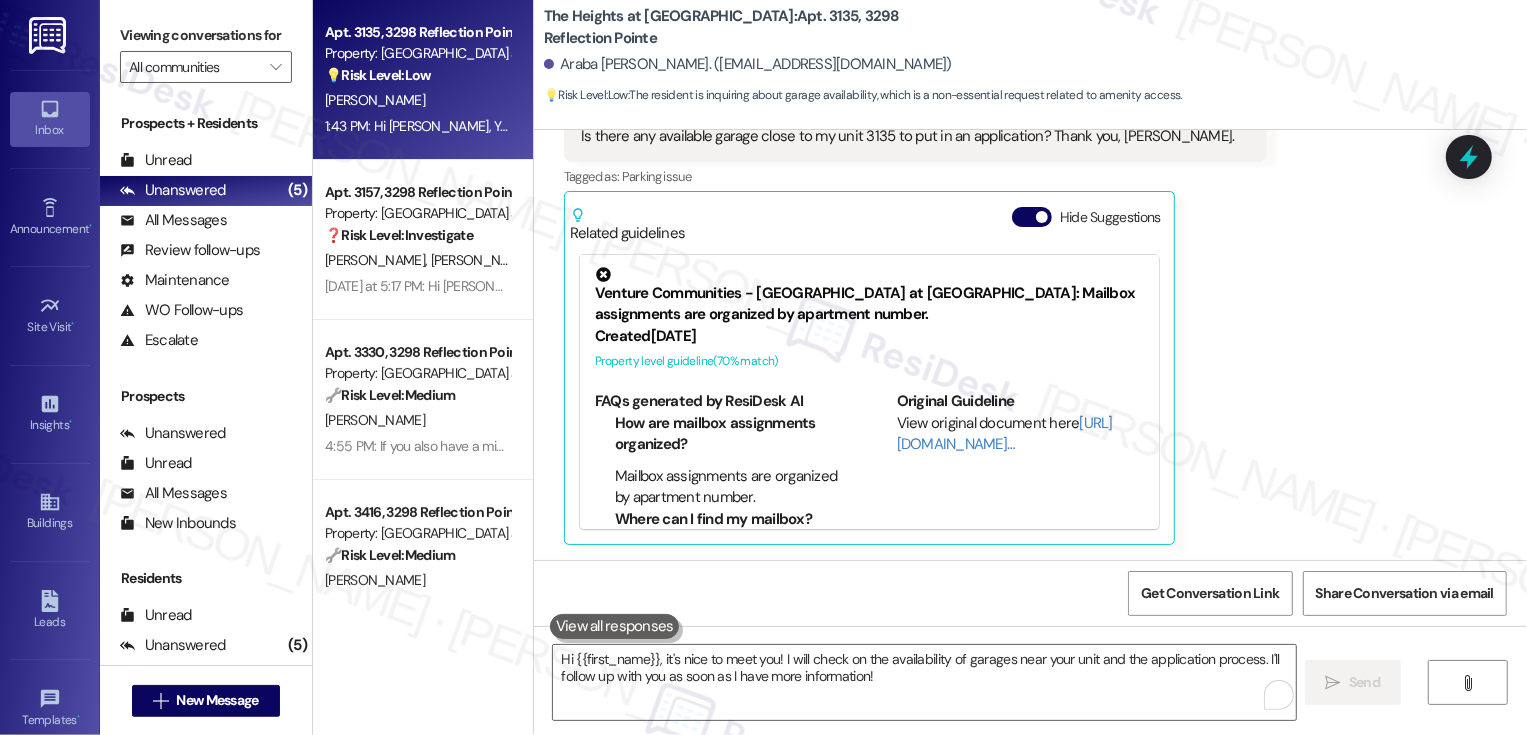 type 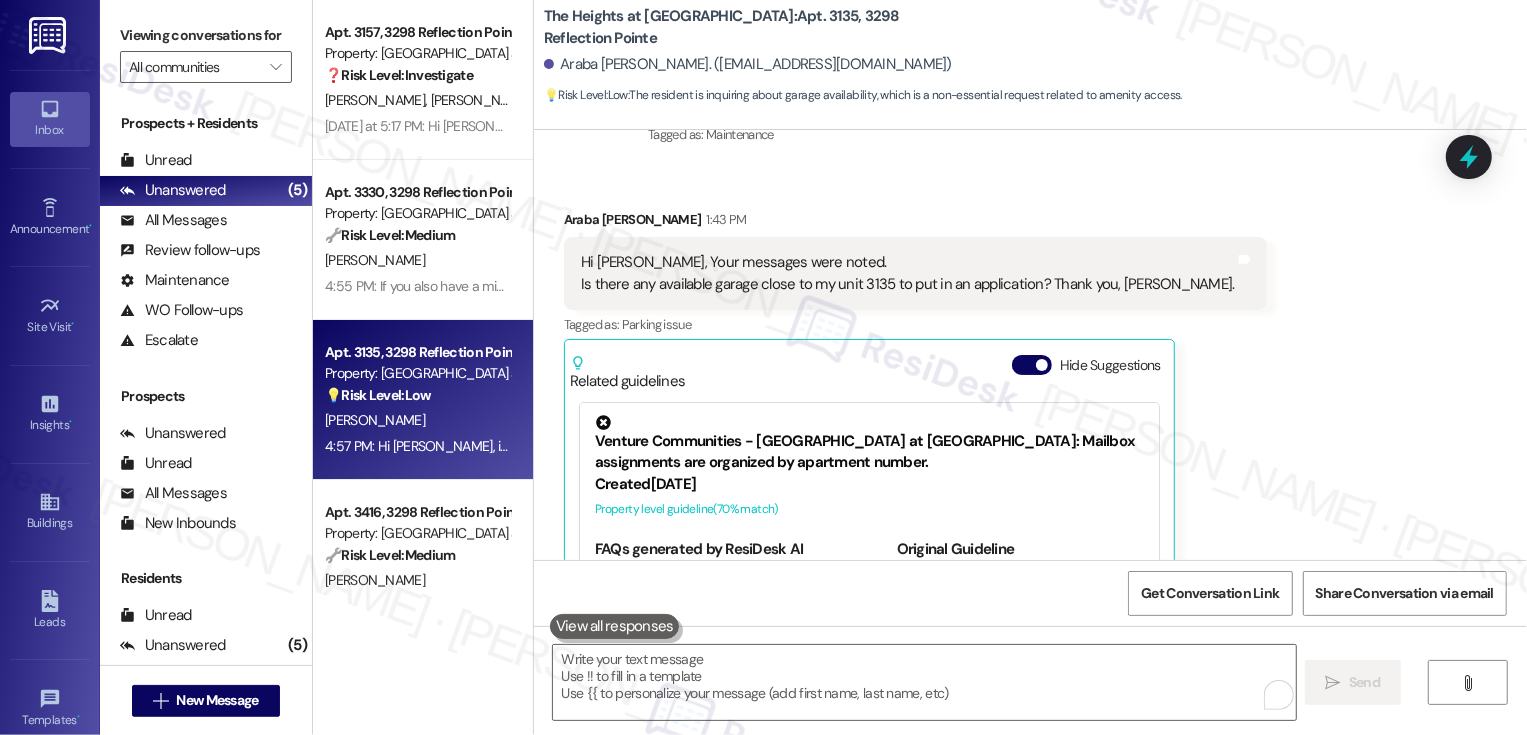 scroll, scrollTop: 789, scrollLeft: 0, axis: vertical 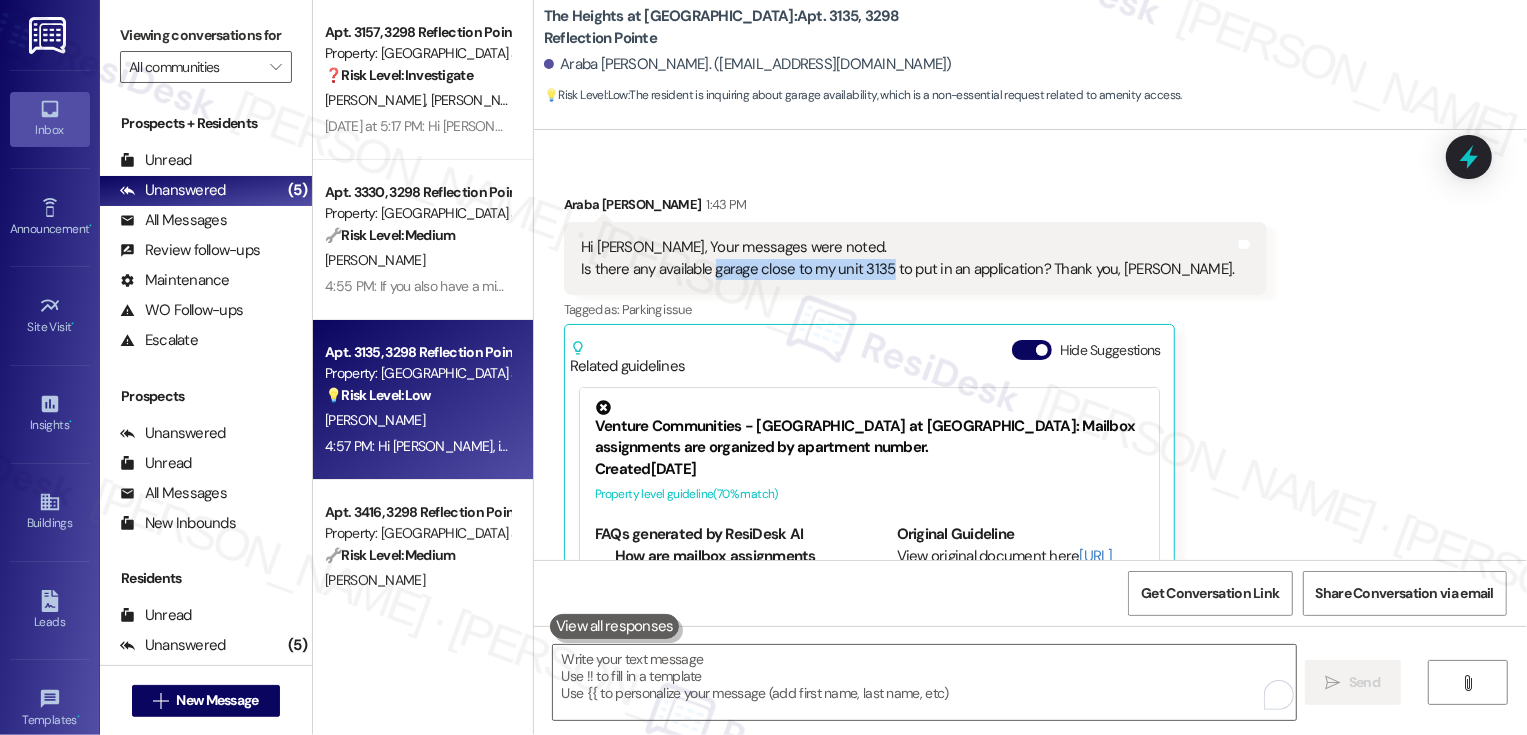 drag, startPoint x: 699, startPoint y: 269, endPoint x: 876, endPoint y: 273, distance: 177.0452 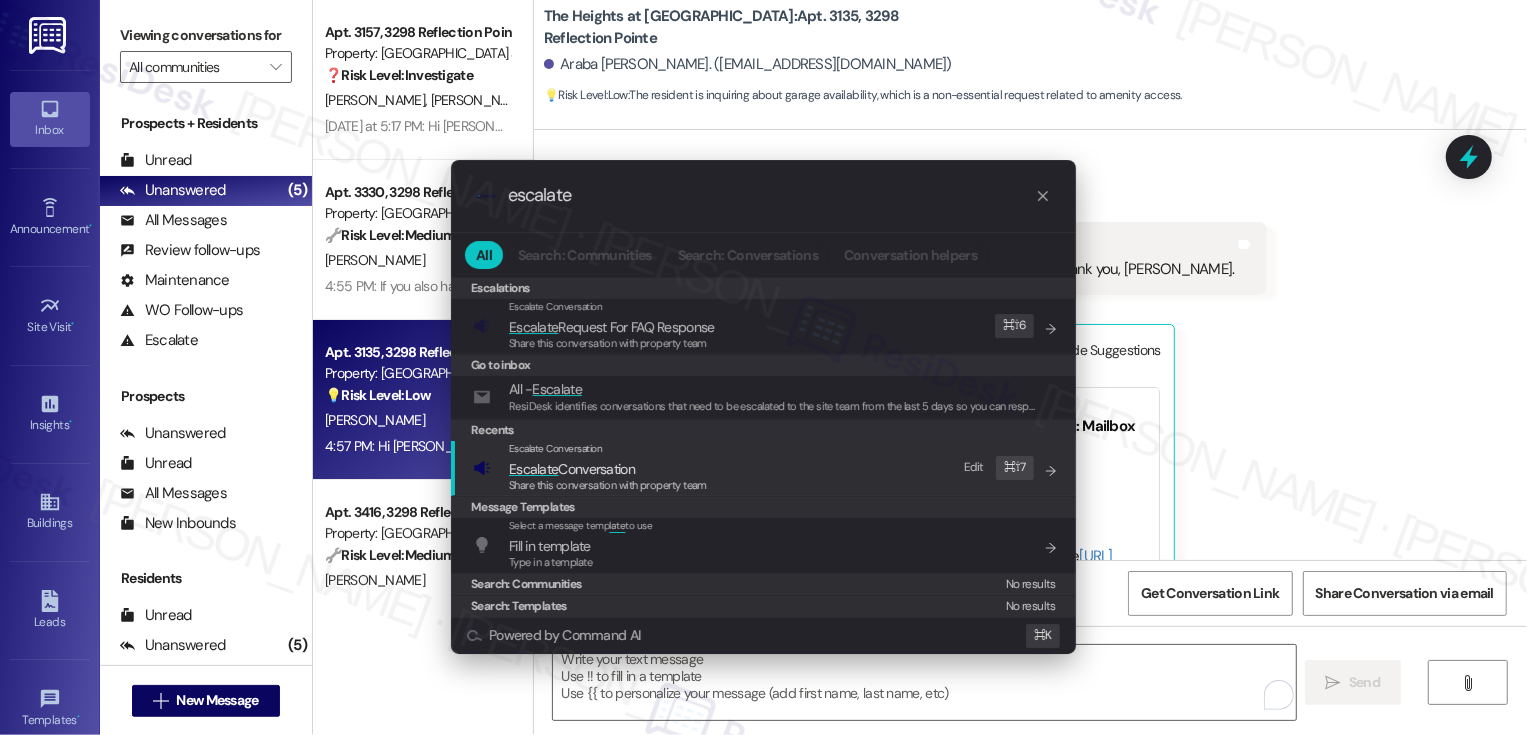 type on "escalate" 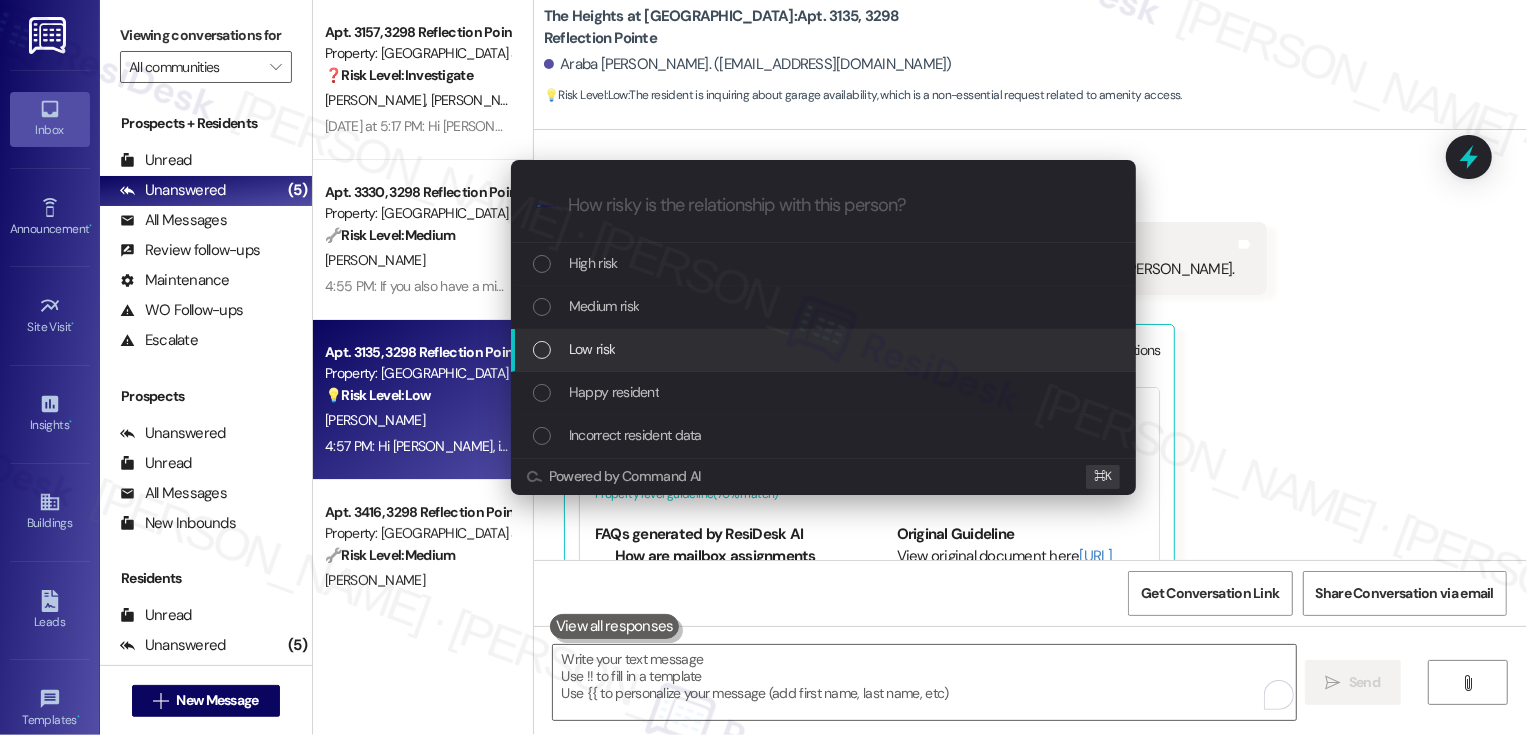 click on "Low risk" at bounding box center [592, 349] 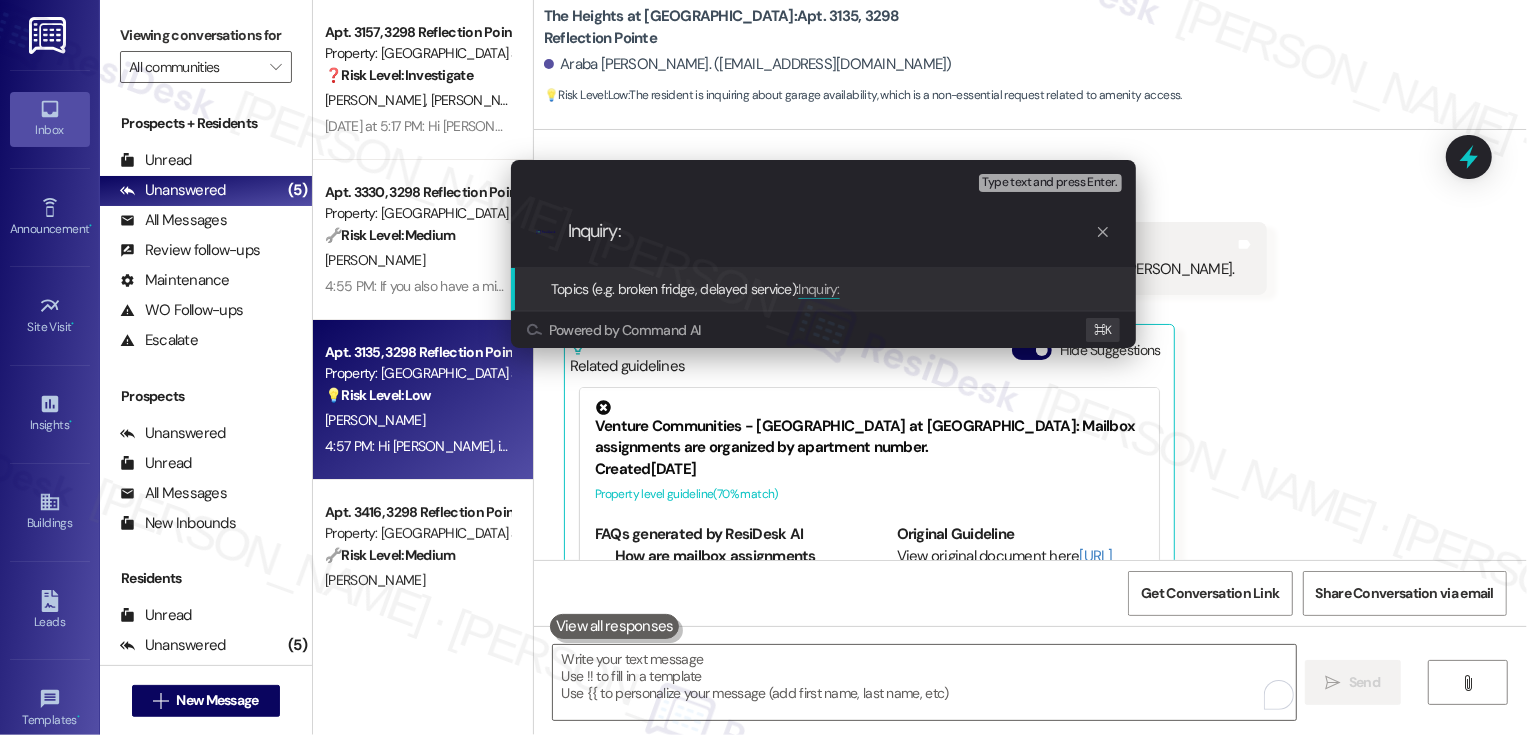paste on "garage close to my unit 3135" 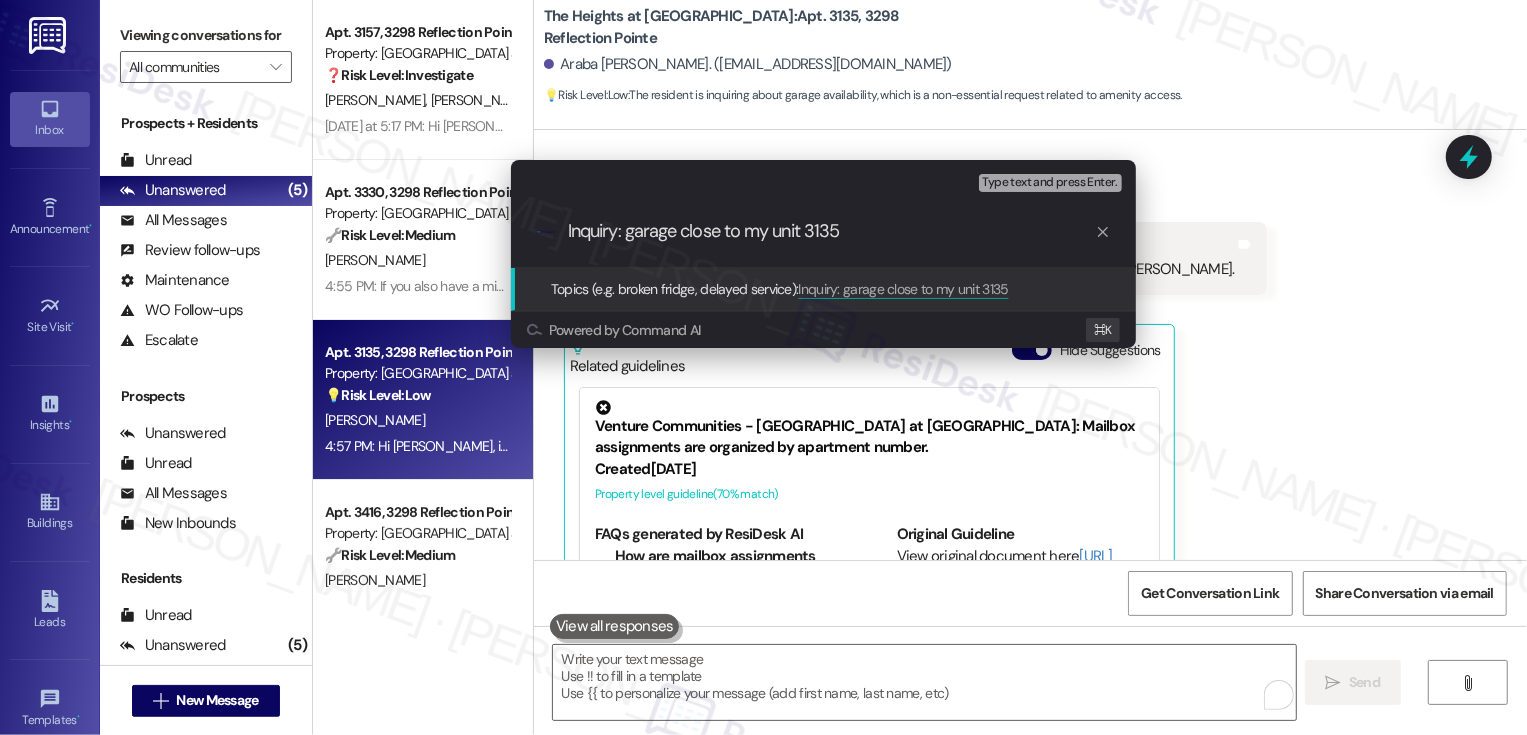 scroll, scrollTop: 0, scrollLeft: 0, axis: both 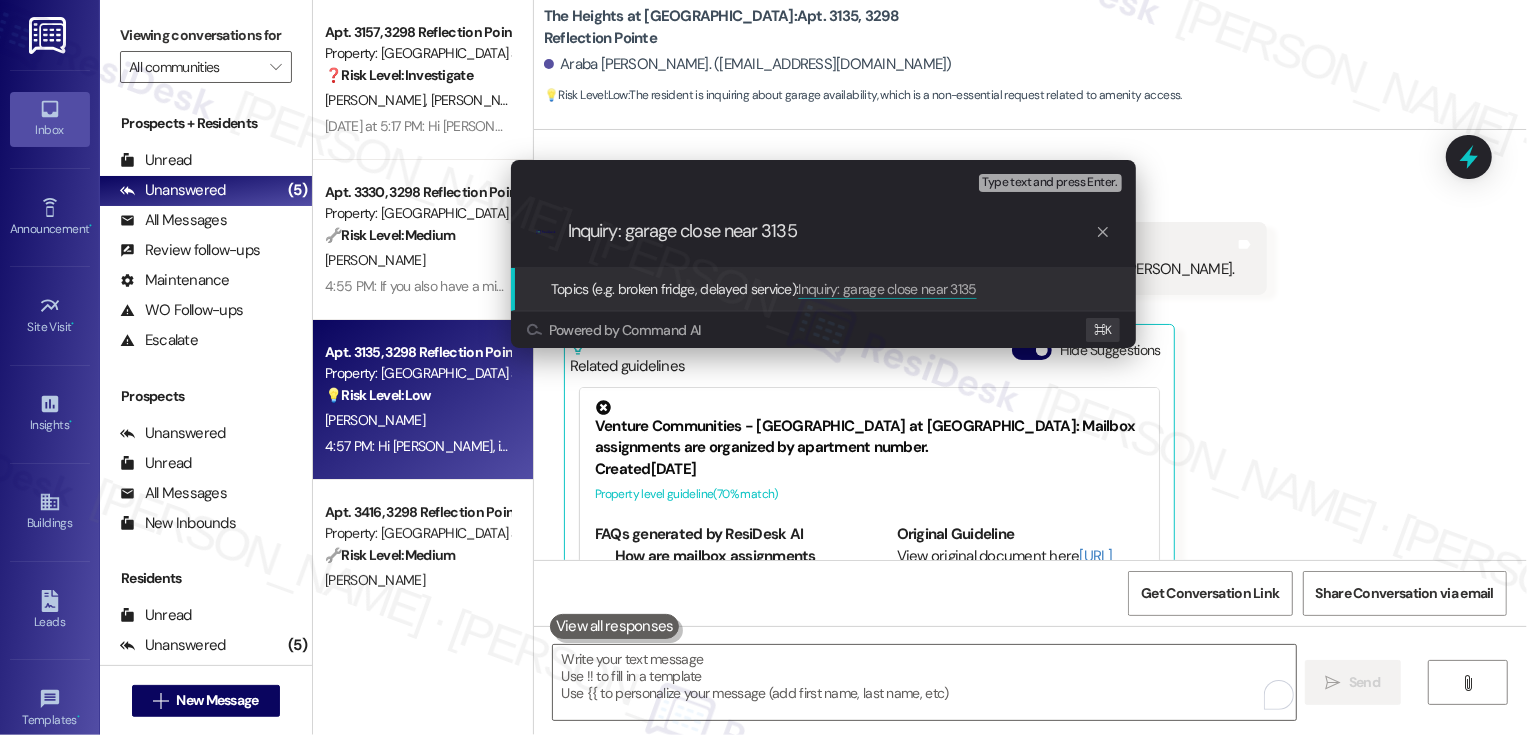 click on "Inquiry: garage close near 3135" at bounding box center (831, 231) 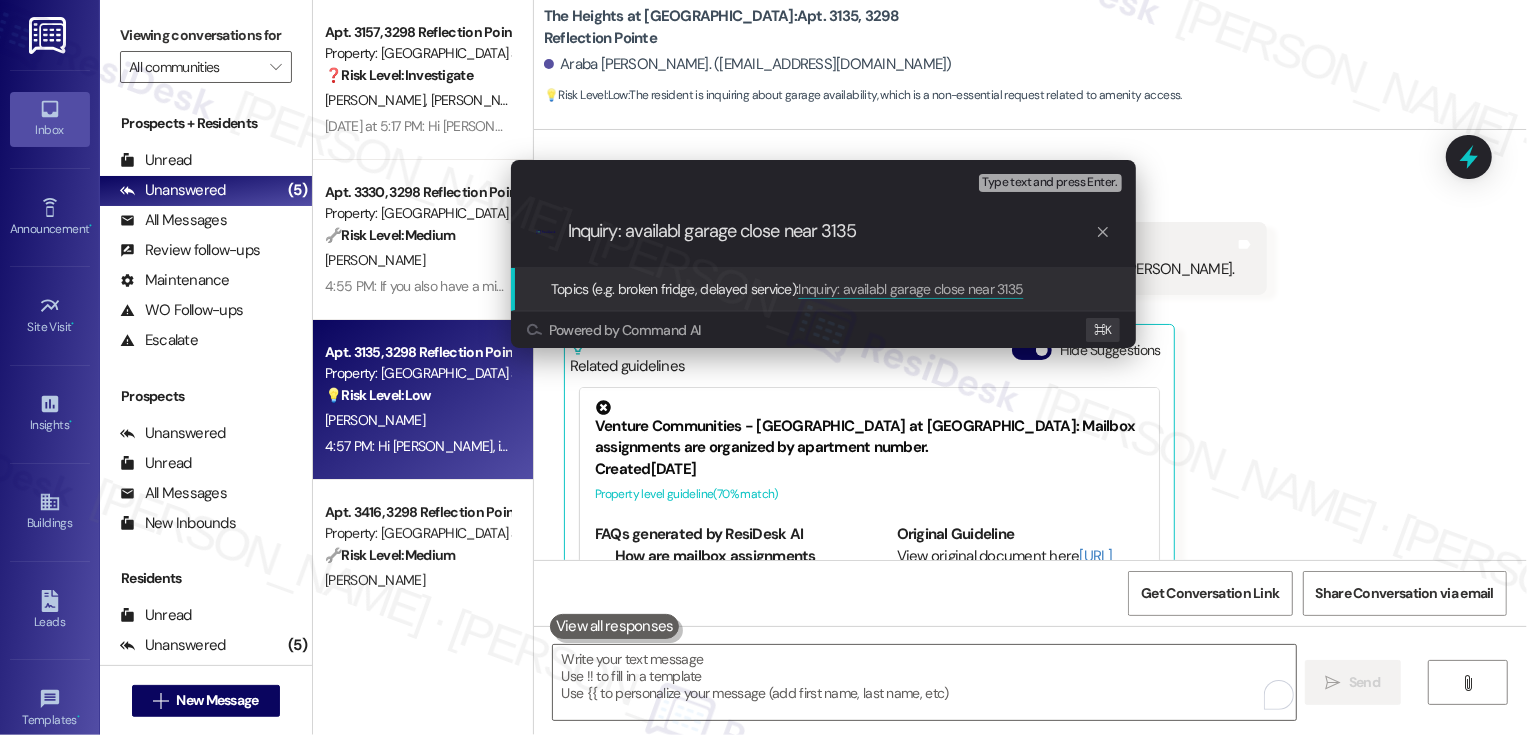 type on "Inquiry: available garage close near 3135" 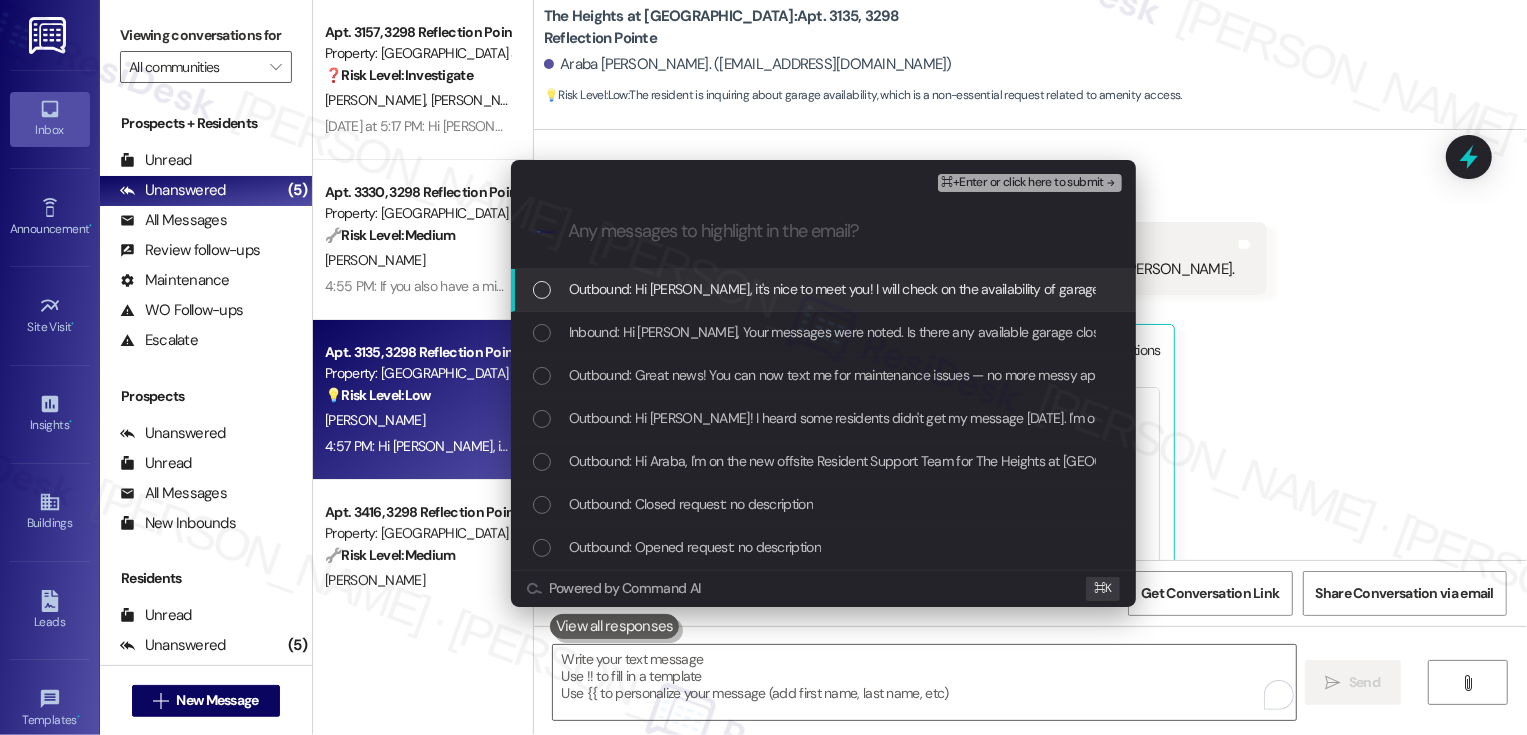 scroll, scrollTop: 0, scrollLeft: 0, axis: both 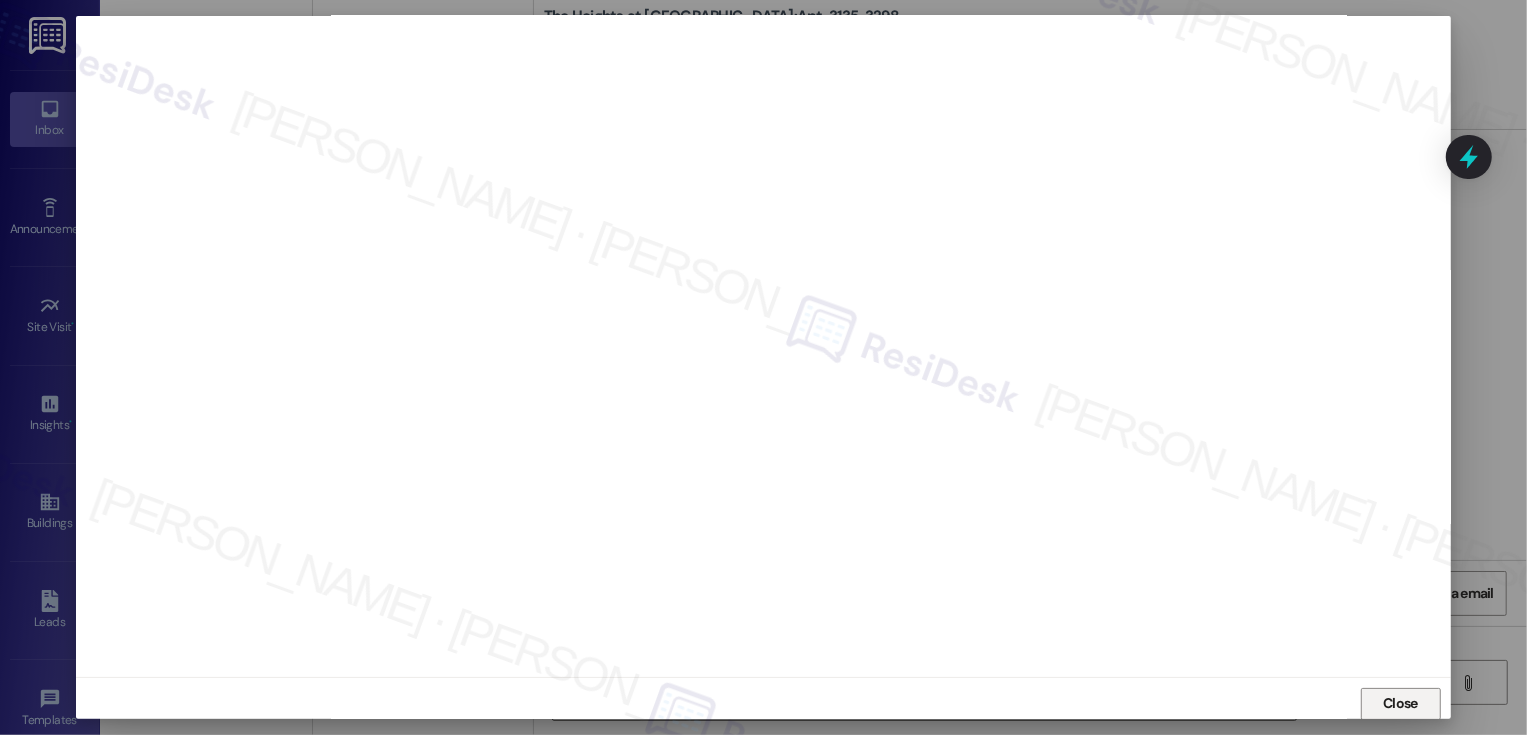 click on "Close" at bounding box center (1401, 704) 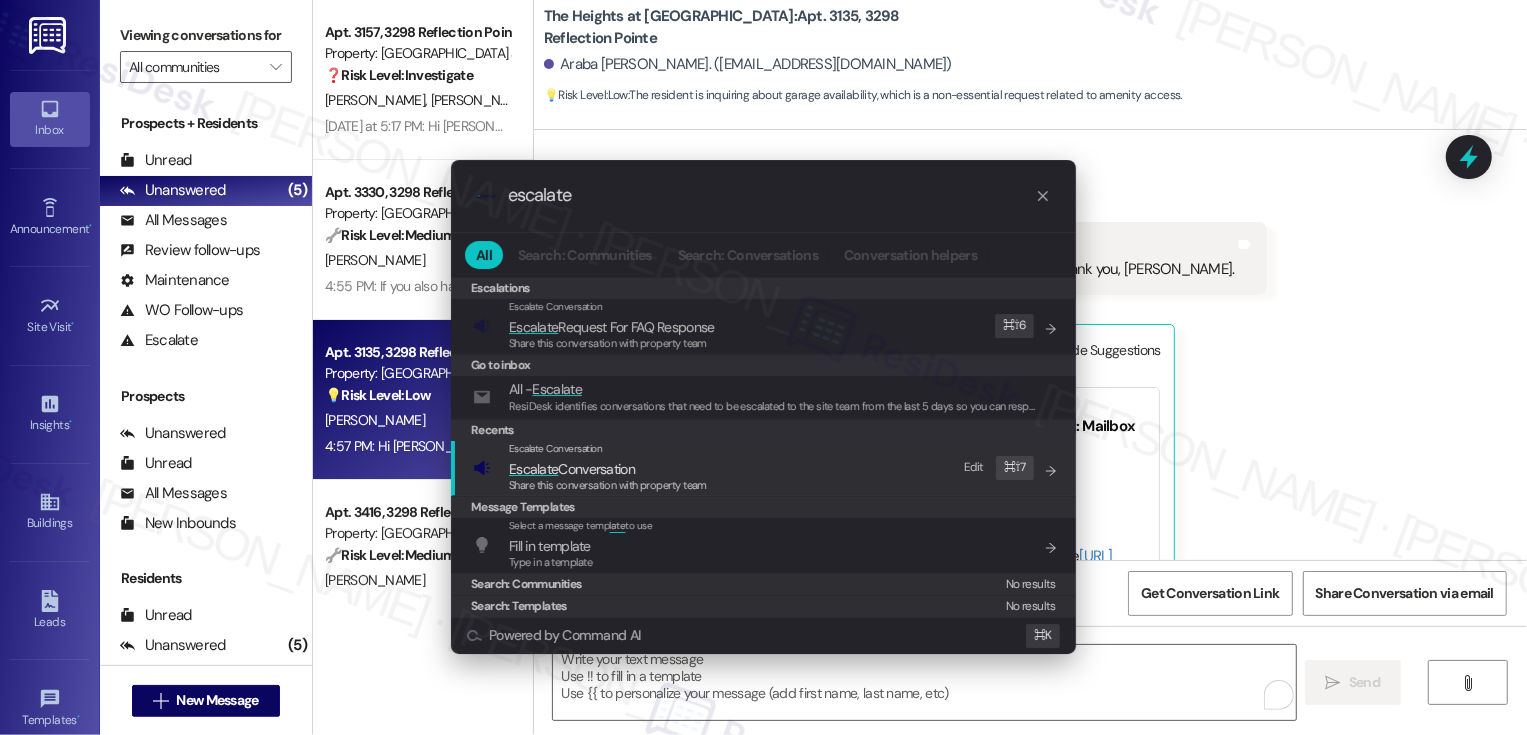 type on "escalate" 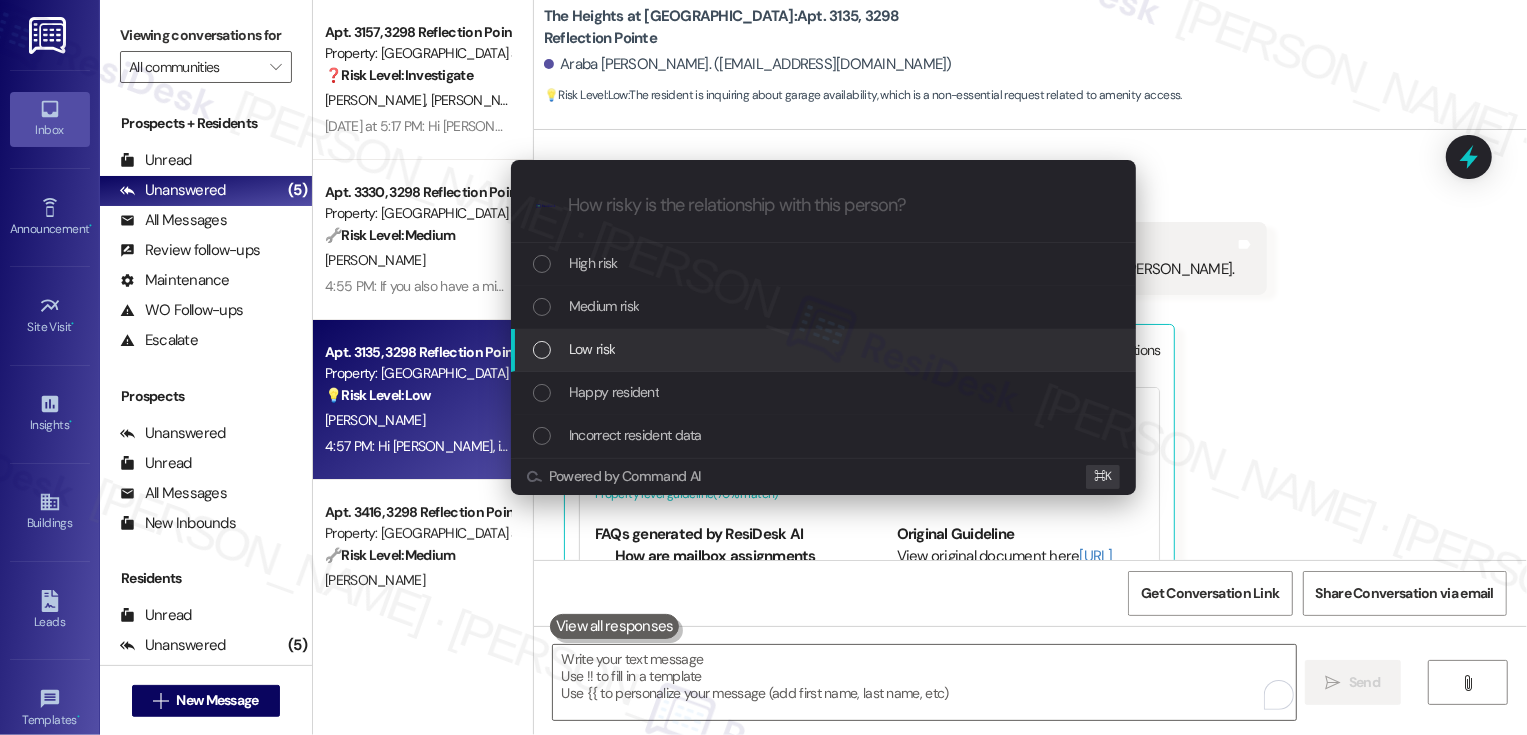 click on "Low risk" at bounding box center (825, 349) 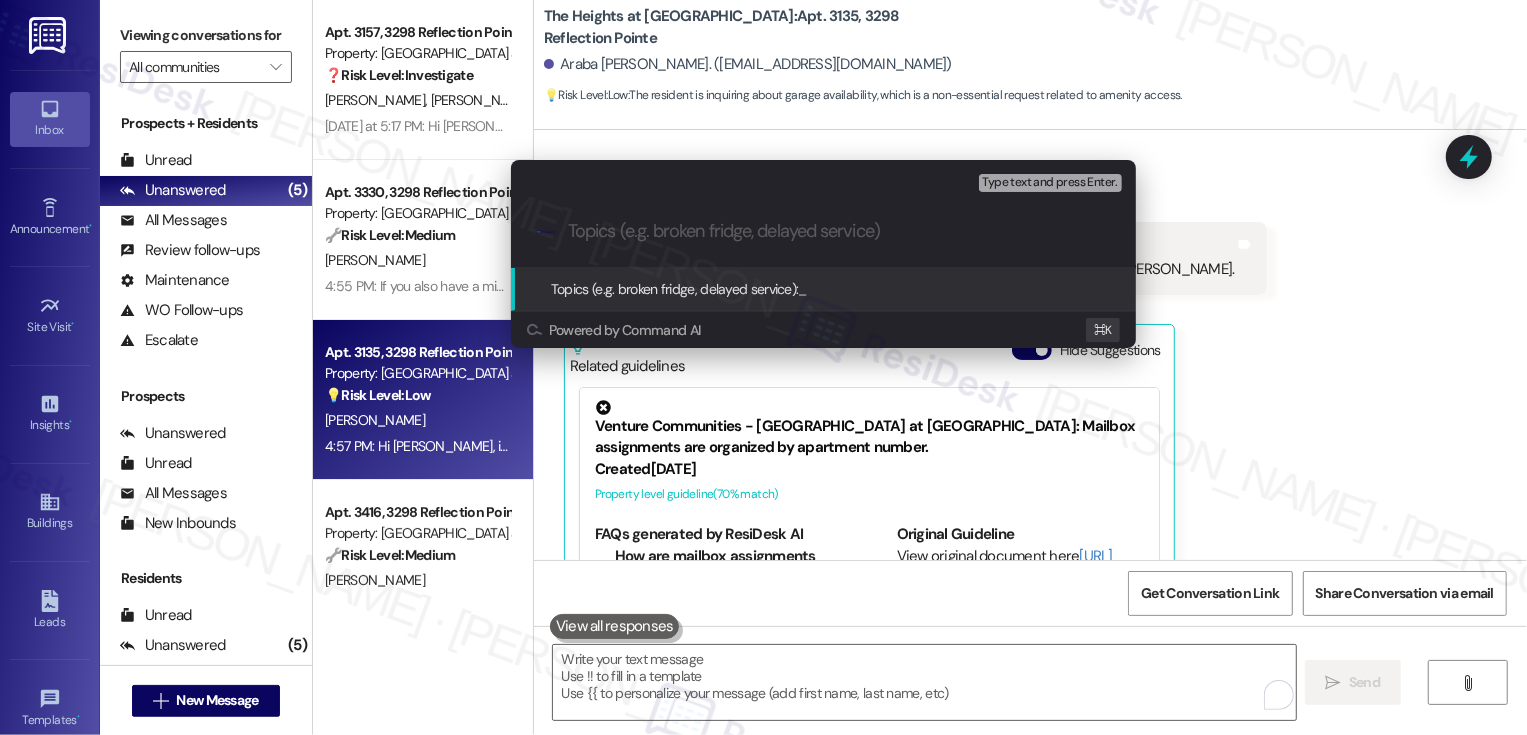 paste on "Inquiry: available garage close near 3135" 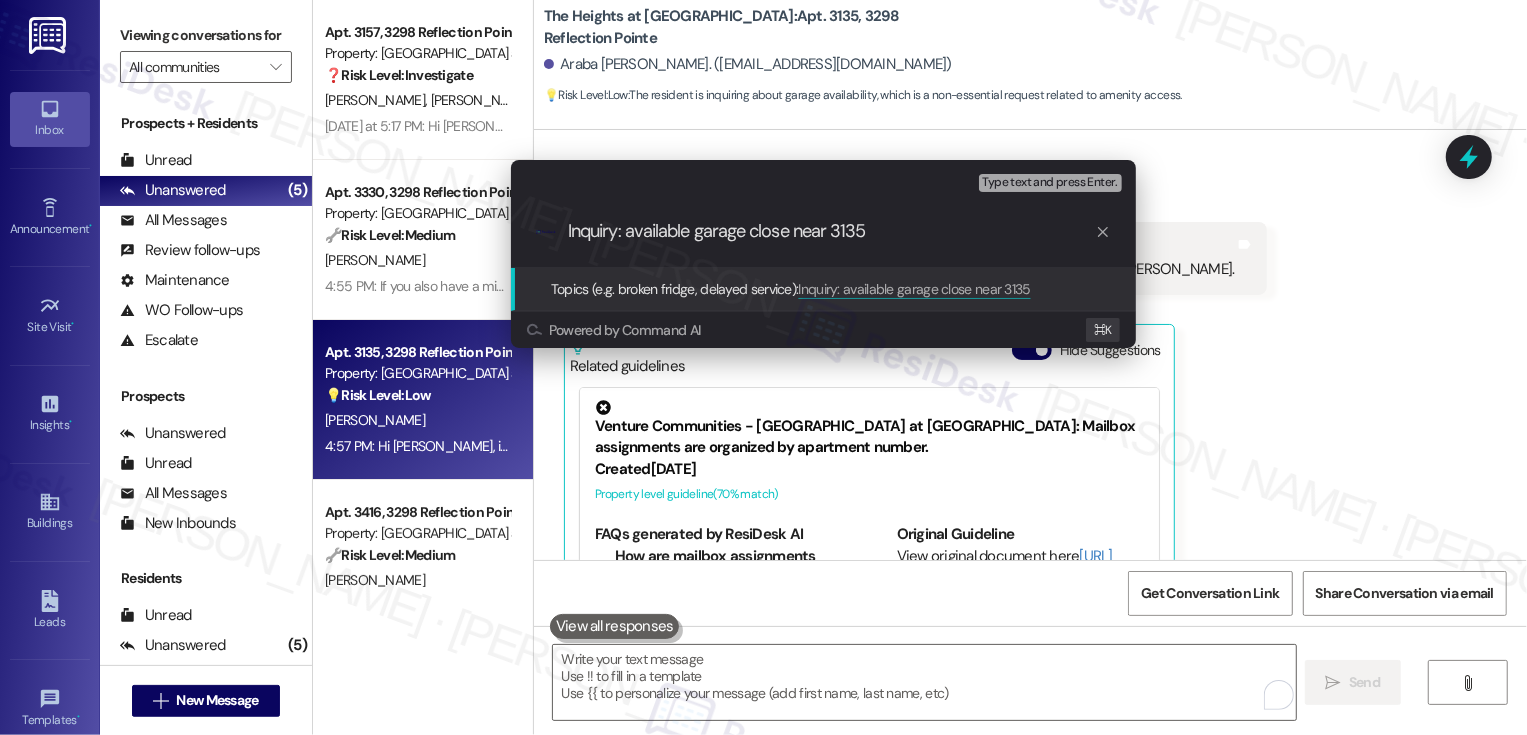 click on "Inquiry: available garage close near 3135" at bounding box center [831, 231] 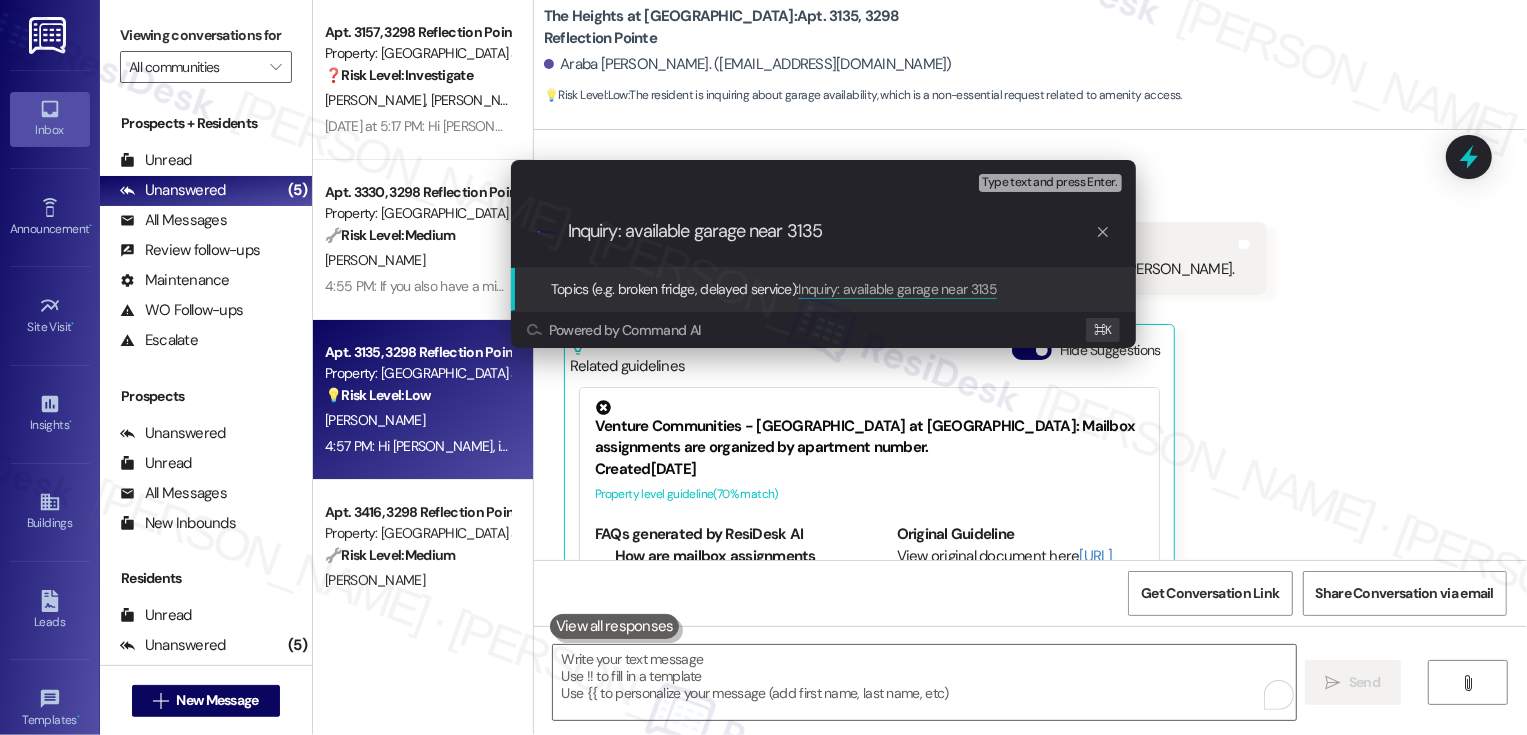 type 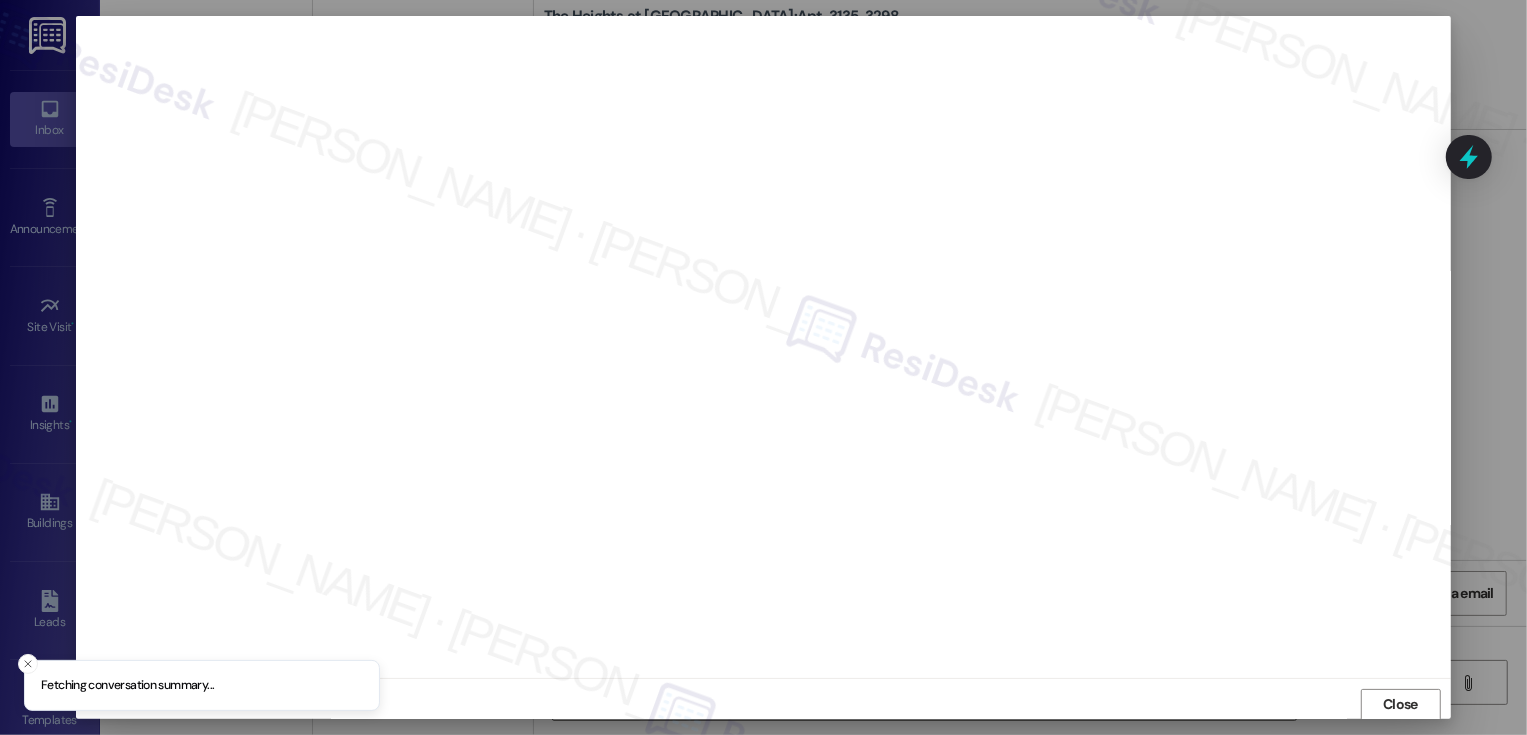 scroll, scrollTop: 1, scrollLeft: 0, axis: vertical 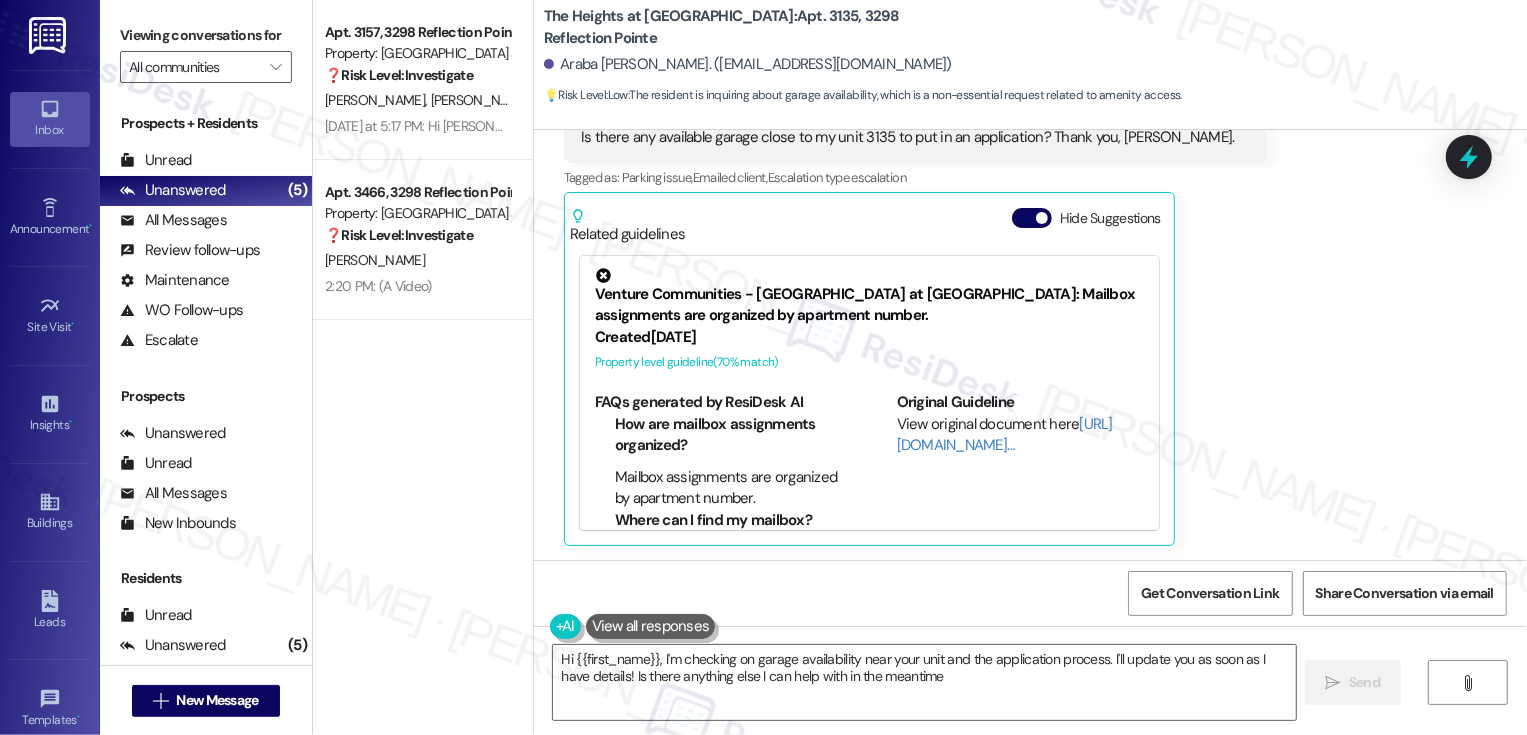 type on "Hi {{first_name}}, I'm checking on garage availability near your unit and the application process. I'll update you as soon as I have details! Is there anything else I can help with in the meantime?" 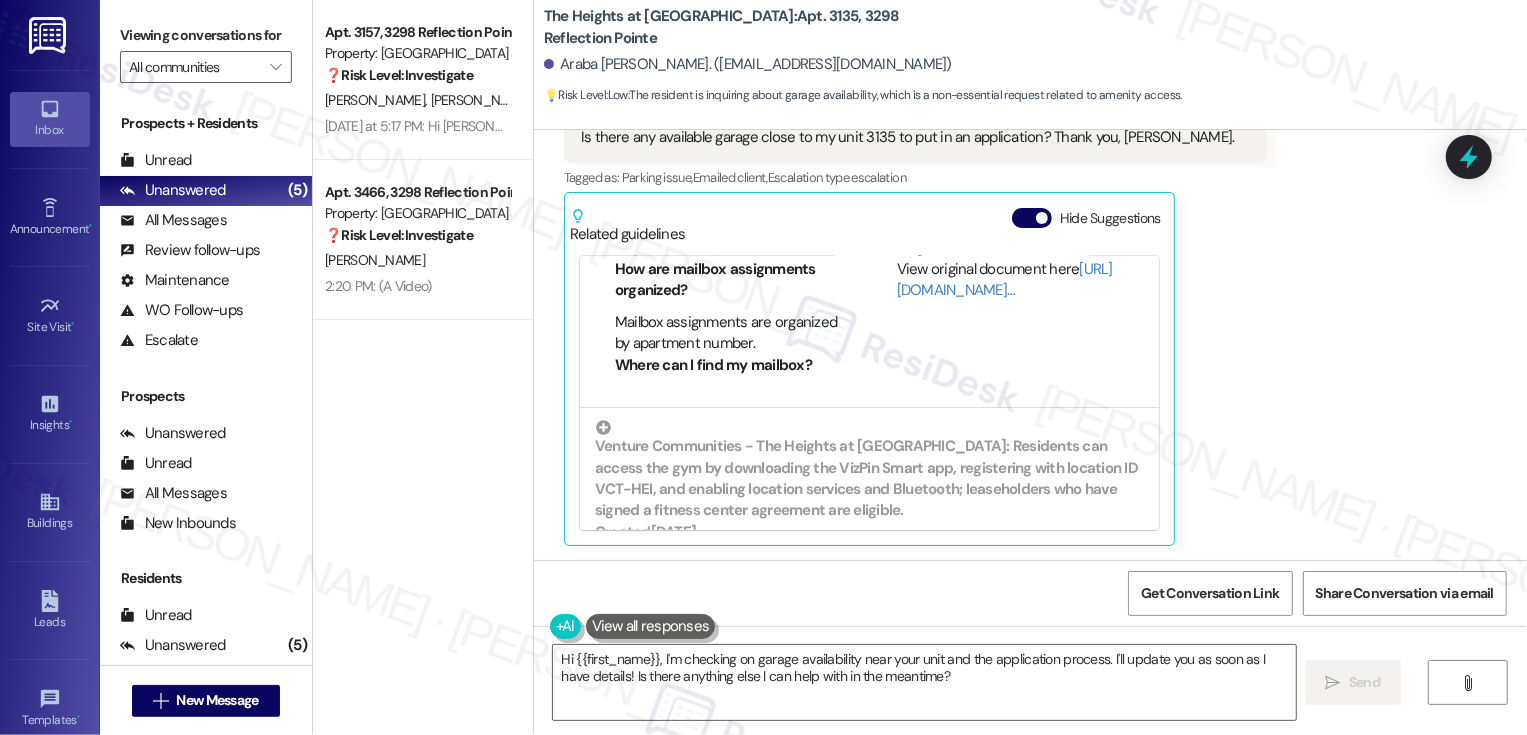 scroll, scrollTop: 370, scrollLeft: 0, axis: vertical 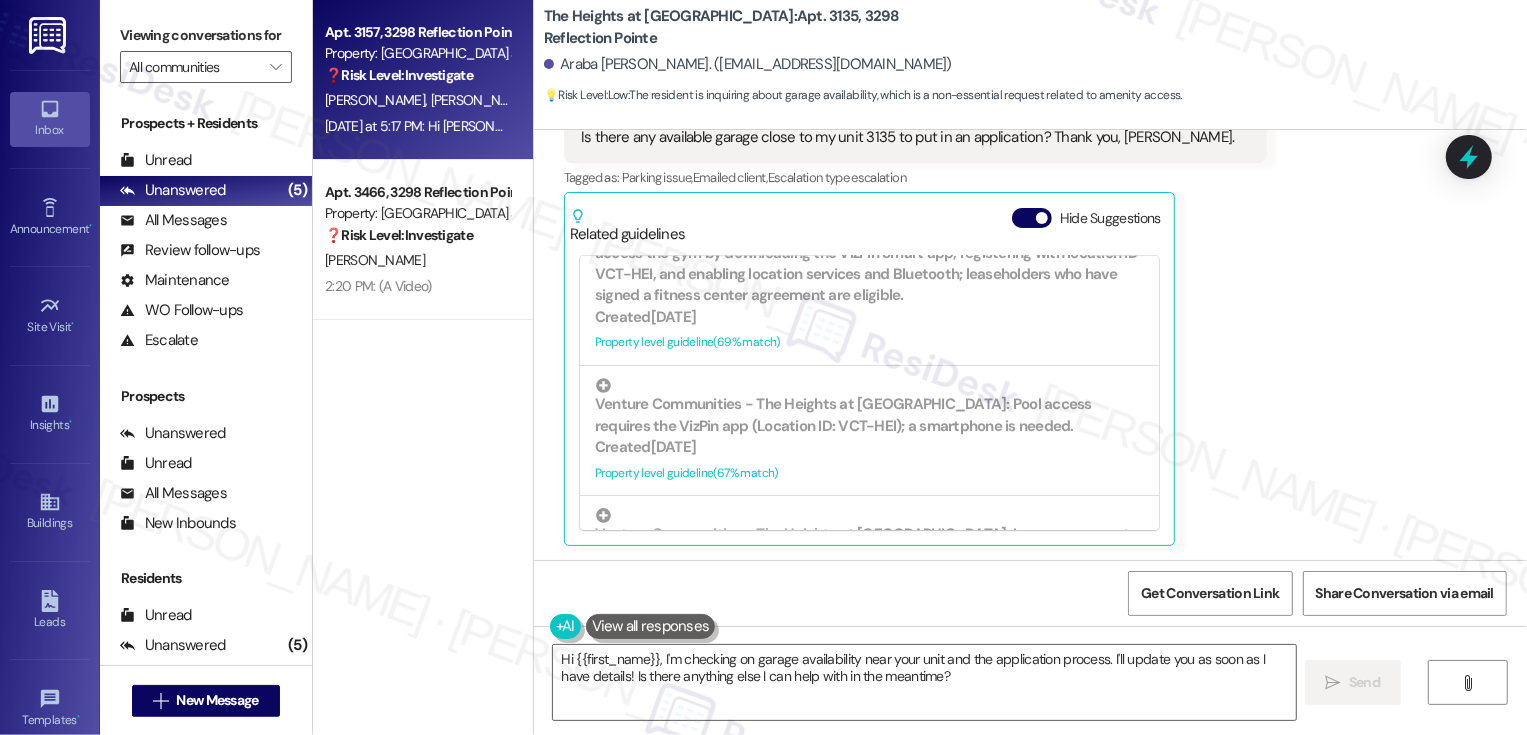 click on "W. Fry J. Buchanan A. Gray" at bounding box center [417, 100] 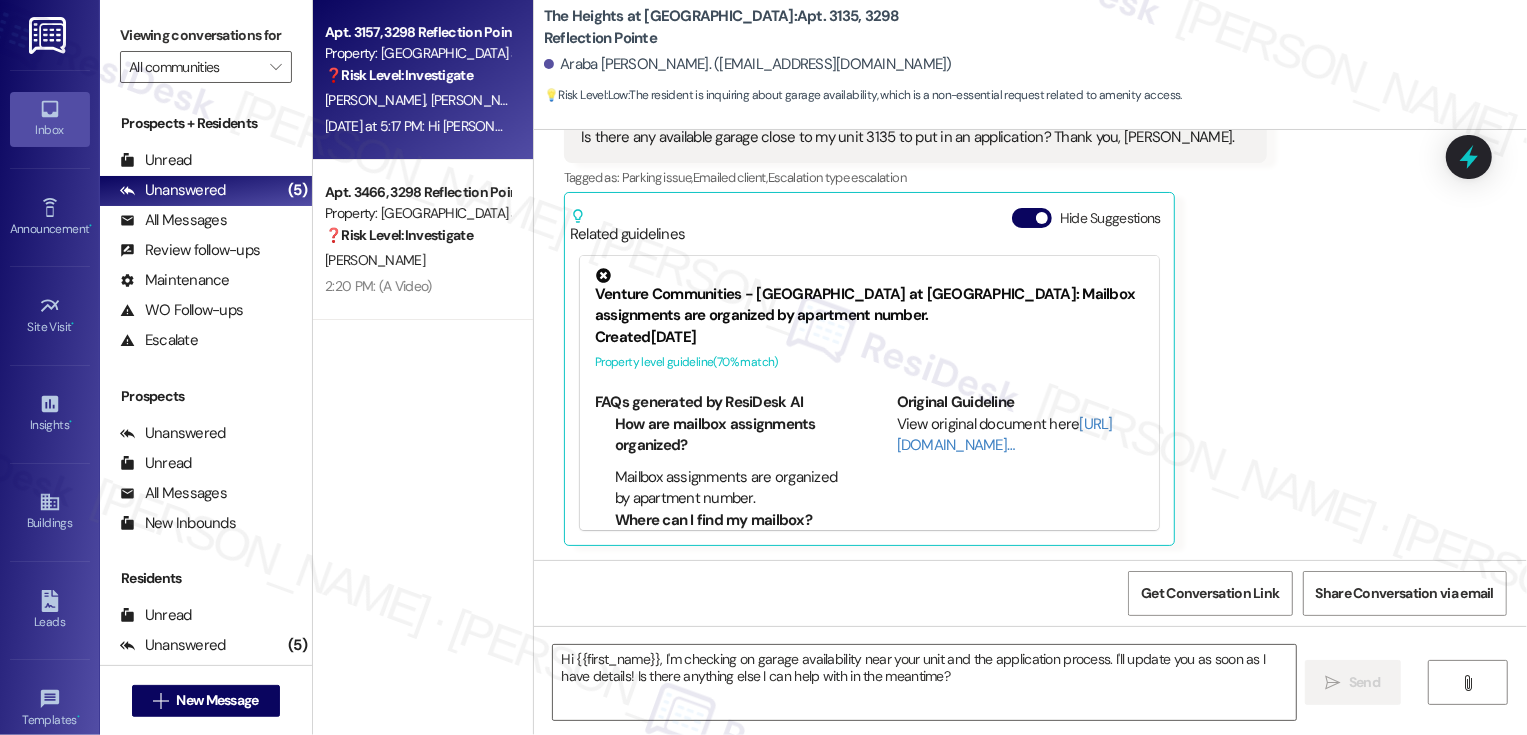 click on "W. Fry J. Buchanan A. Gray" at bounding box center [417, 100] 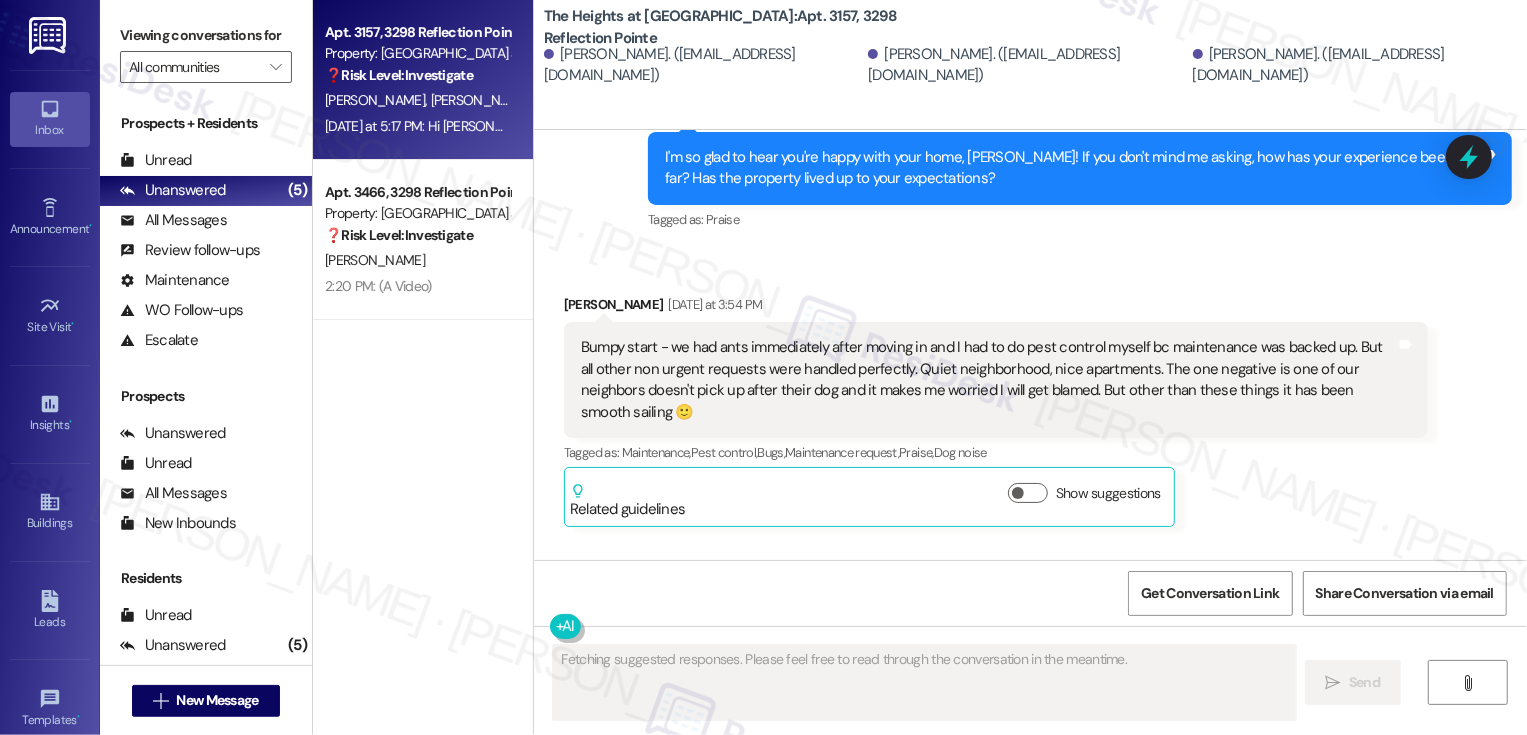 scroll, scrollTop: 1206, scrollLeft: 0, axis: vertical 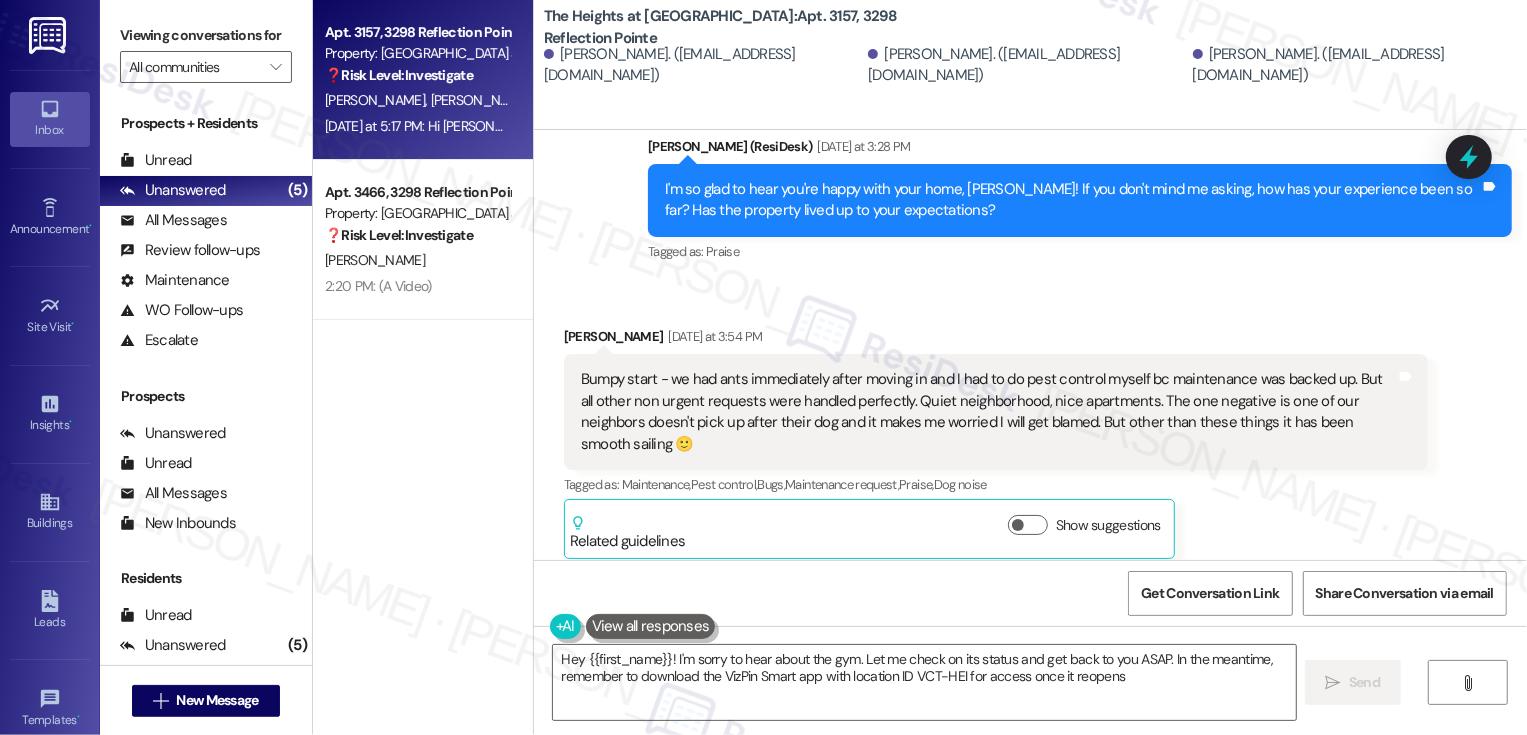 type on "Hey {{first_name}}! I'm sorry to hear about the gym. Let me check on its status and get back to you ASAP. In the meantime, remember to download the VizPin Smart app with location ID VCT-HEI for access once it reopens!" 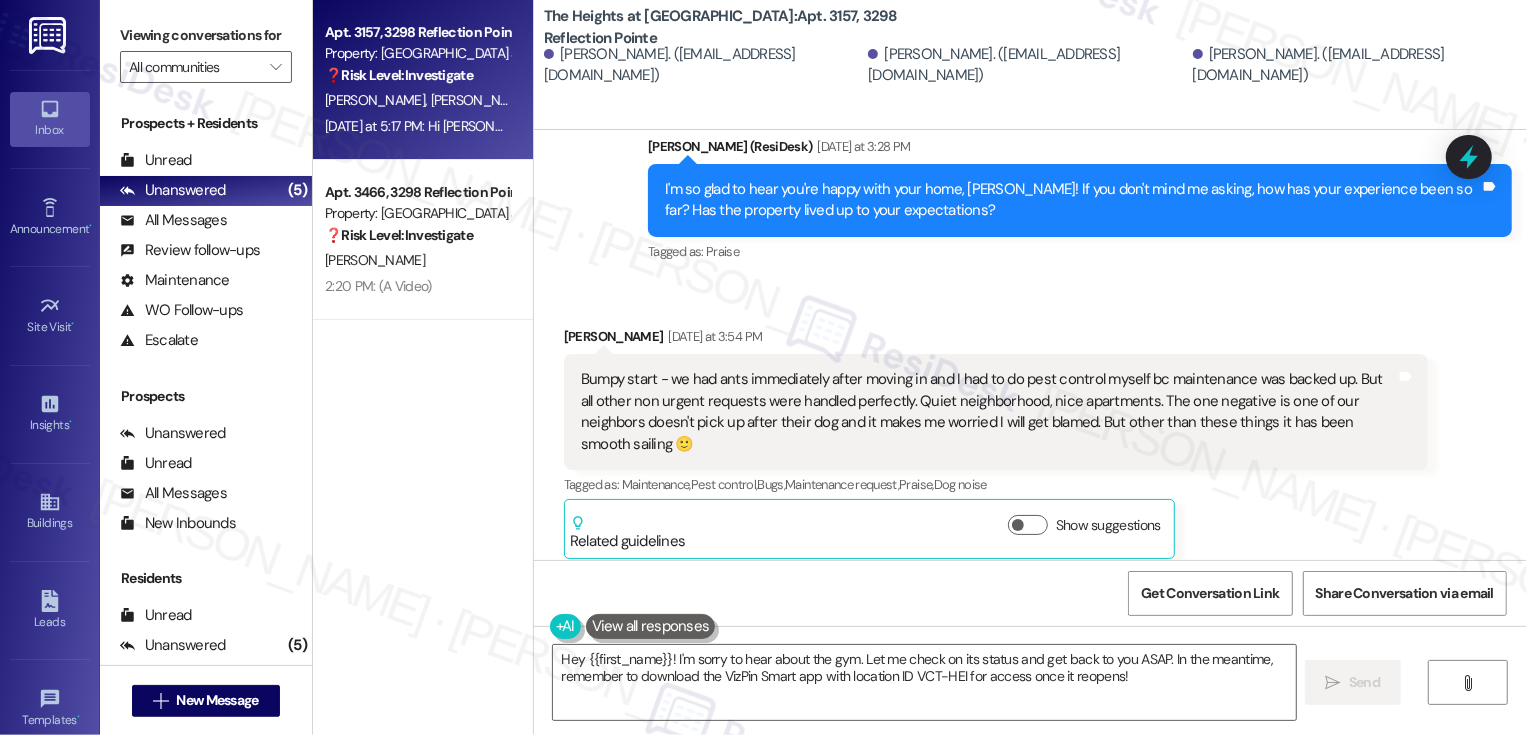 scroll, scrollTop: 1520, scrollLeft: 0, axis: vertical 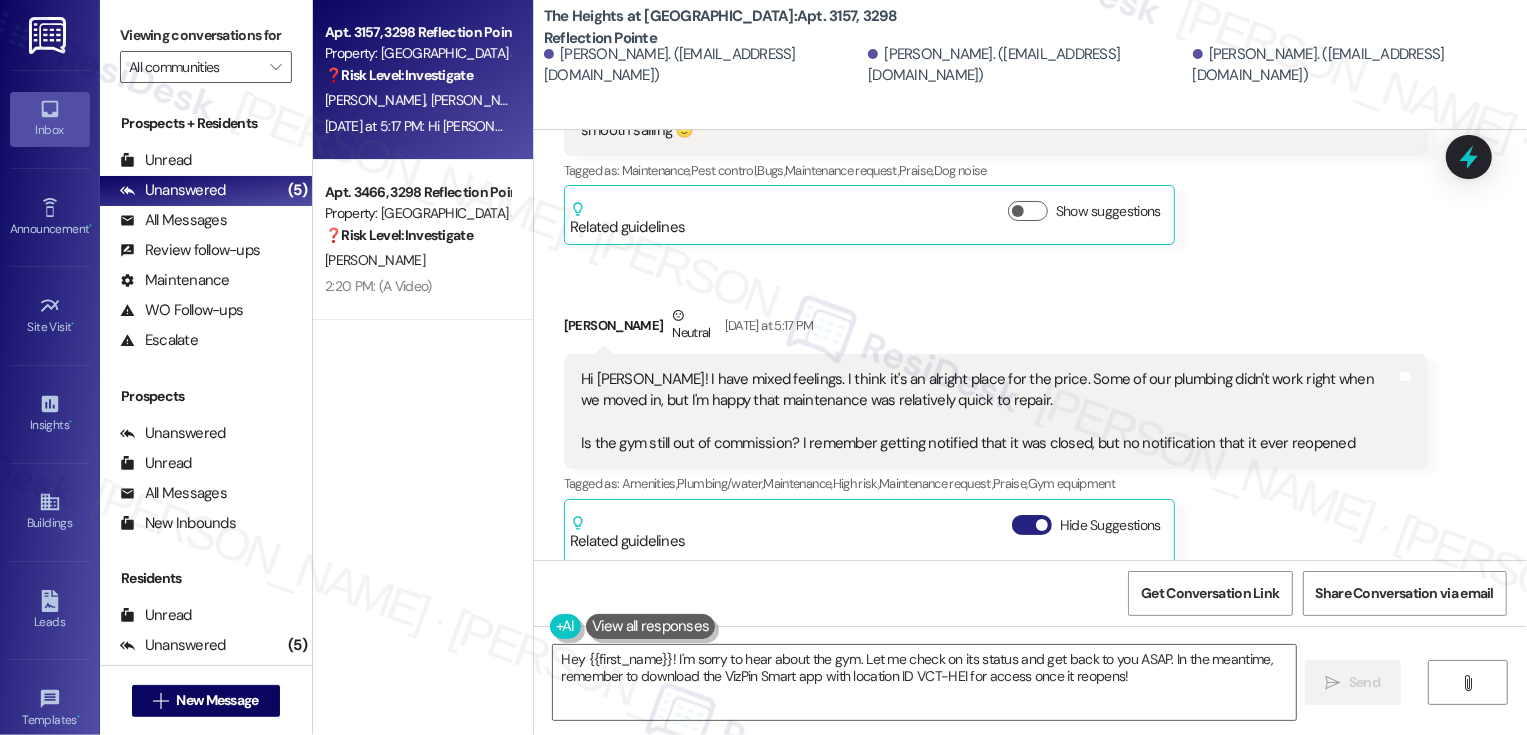 click at bounding box center [1042, 525] 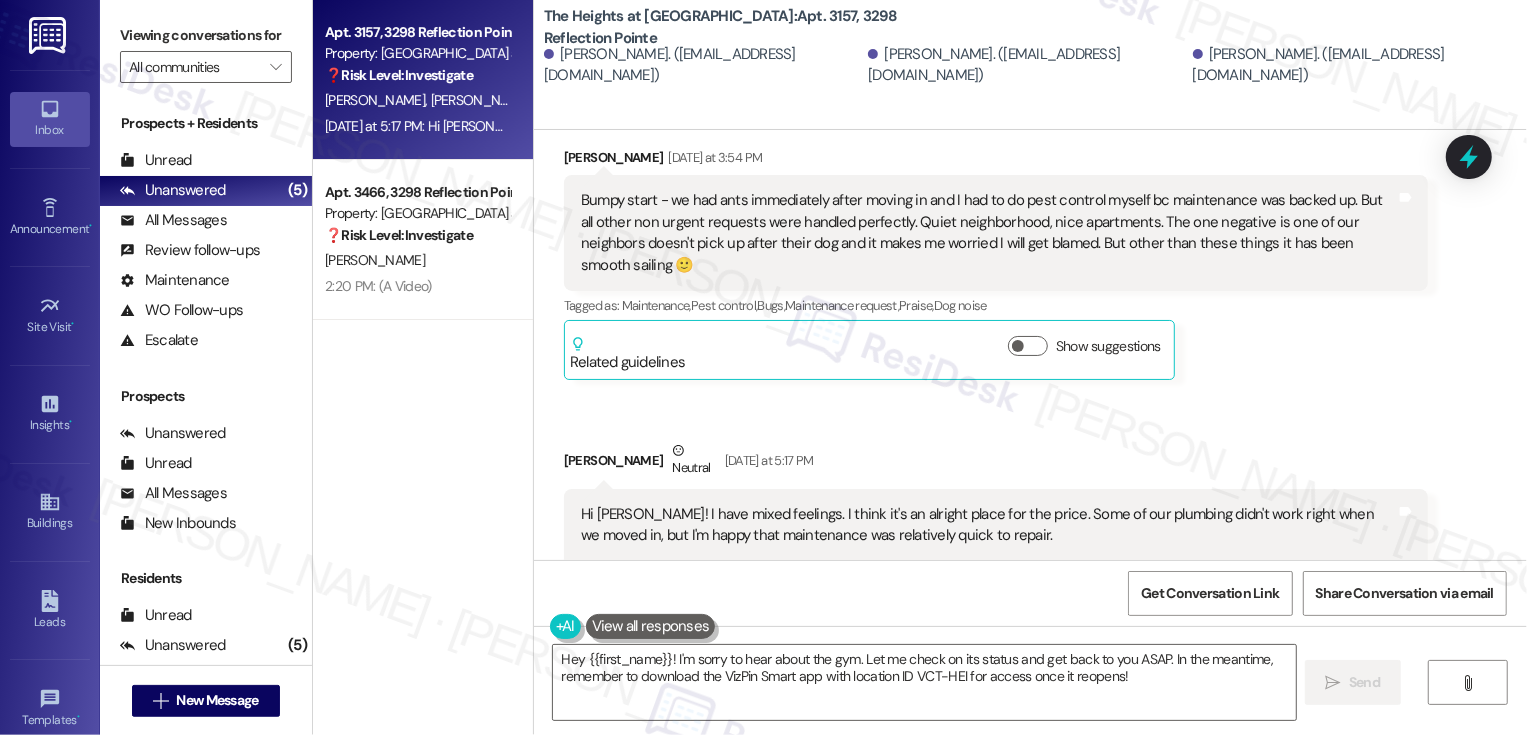 scroll, scrollTop: 1512, scrollLeft: 0, axis: vertical 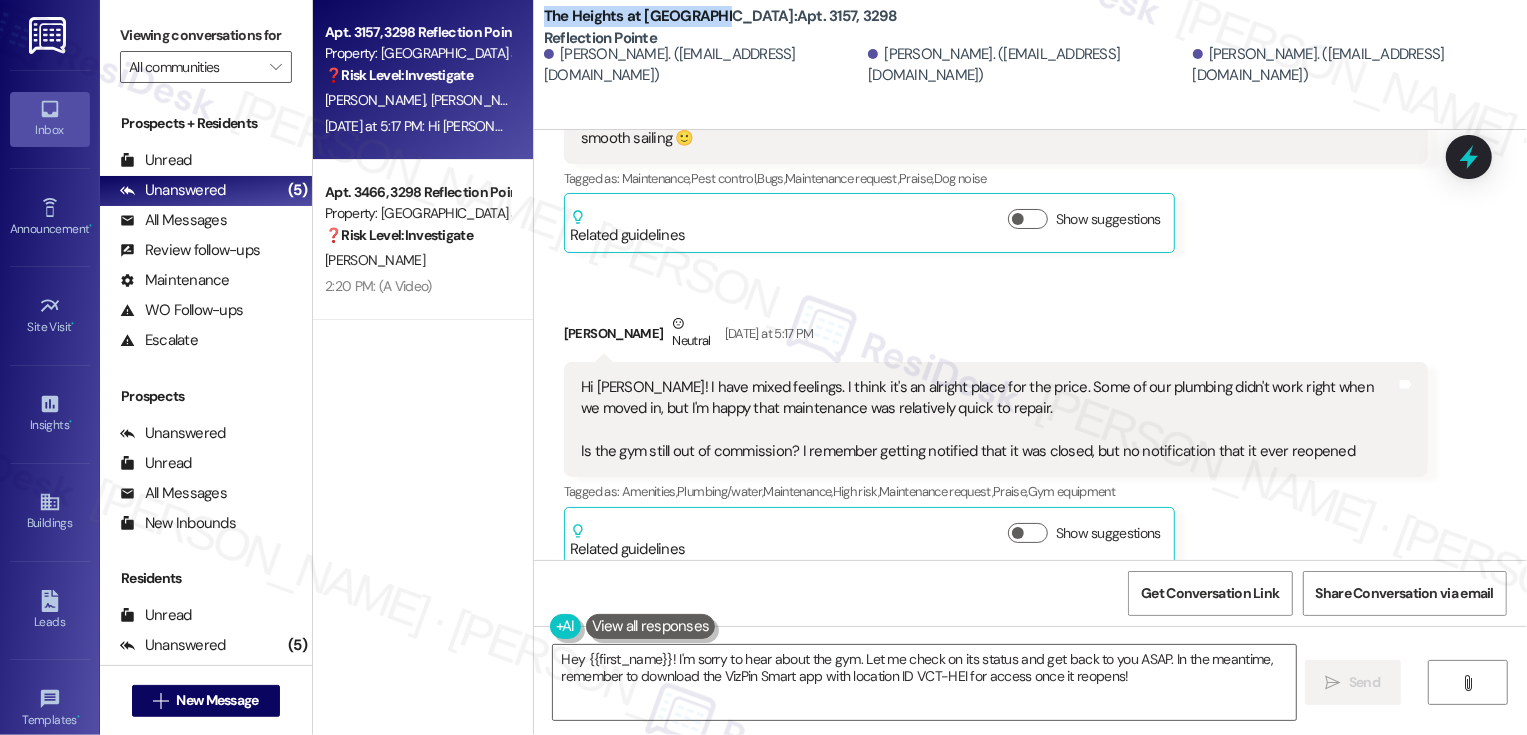 drag, startPoint x: 533, startPoint y: 28, endPoint x: 702, endPoint y: 32, distance: 169.04733 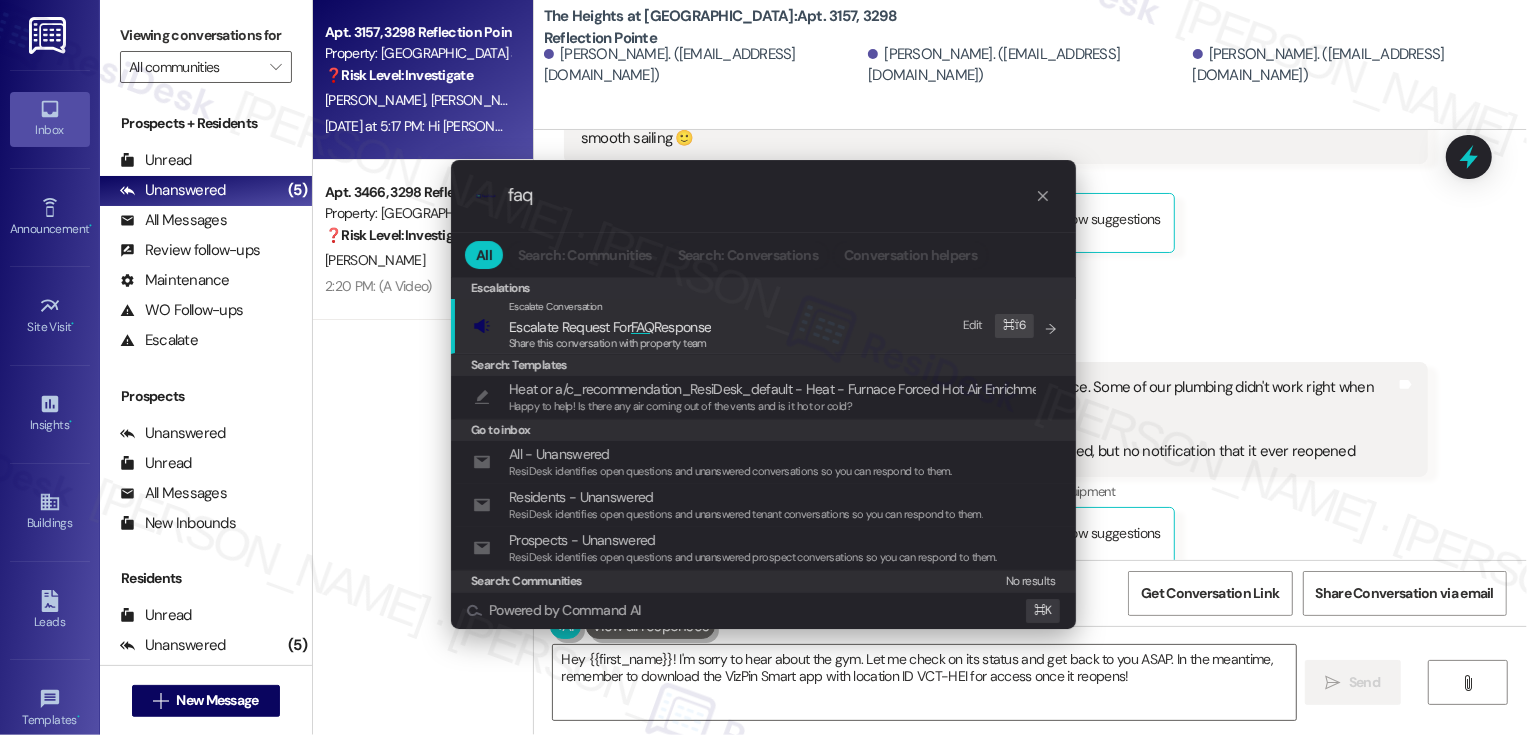 type on "faq" 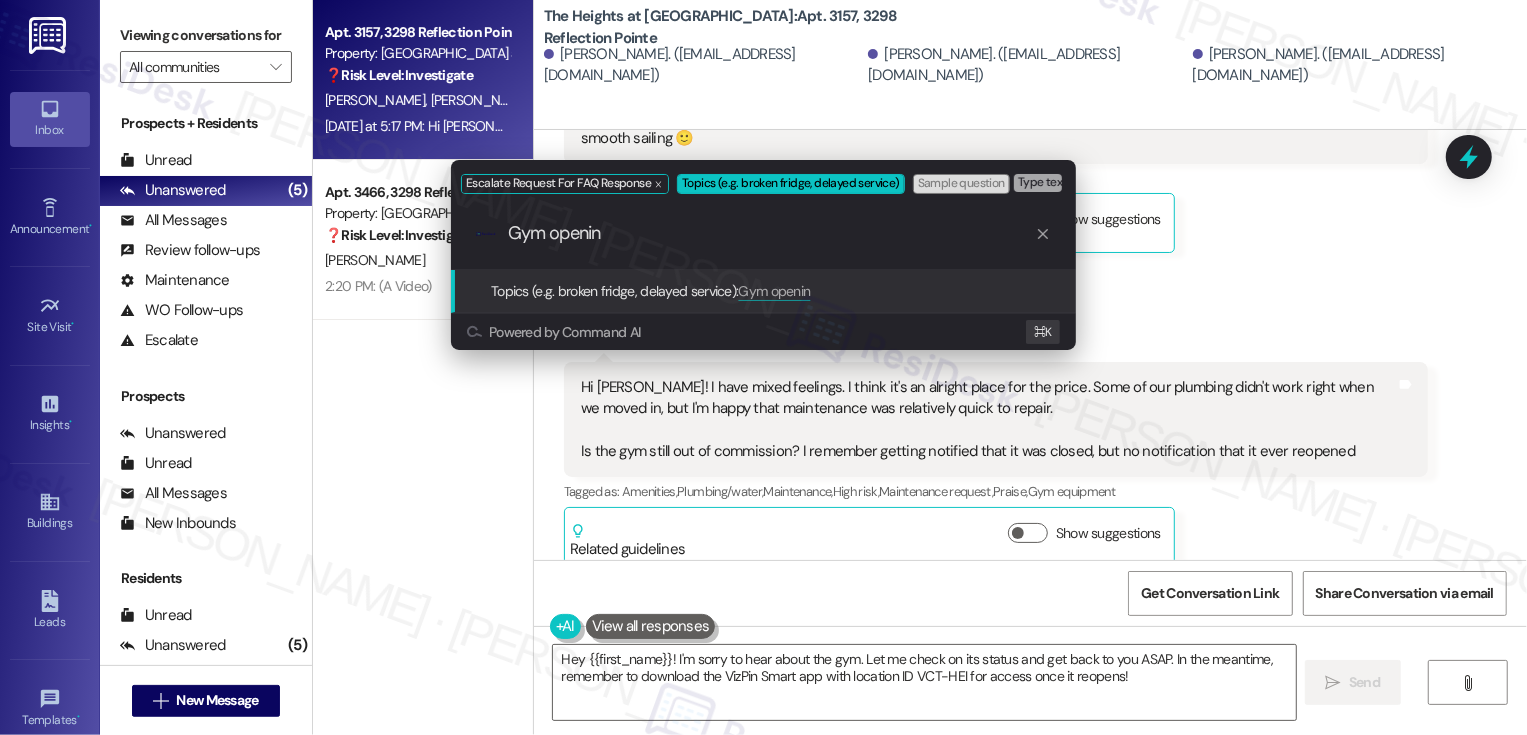 type on "Gym opening" 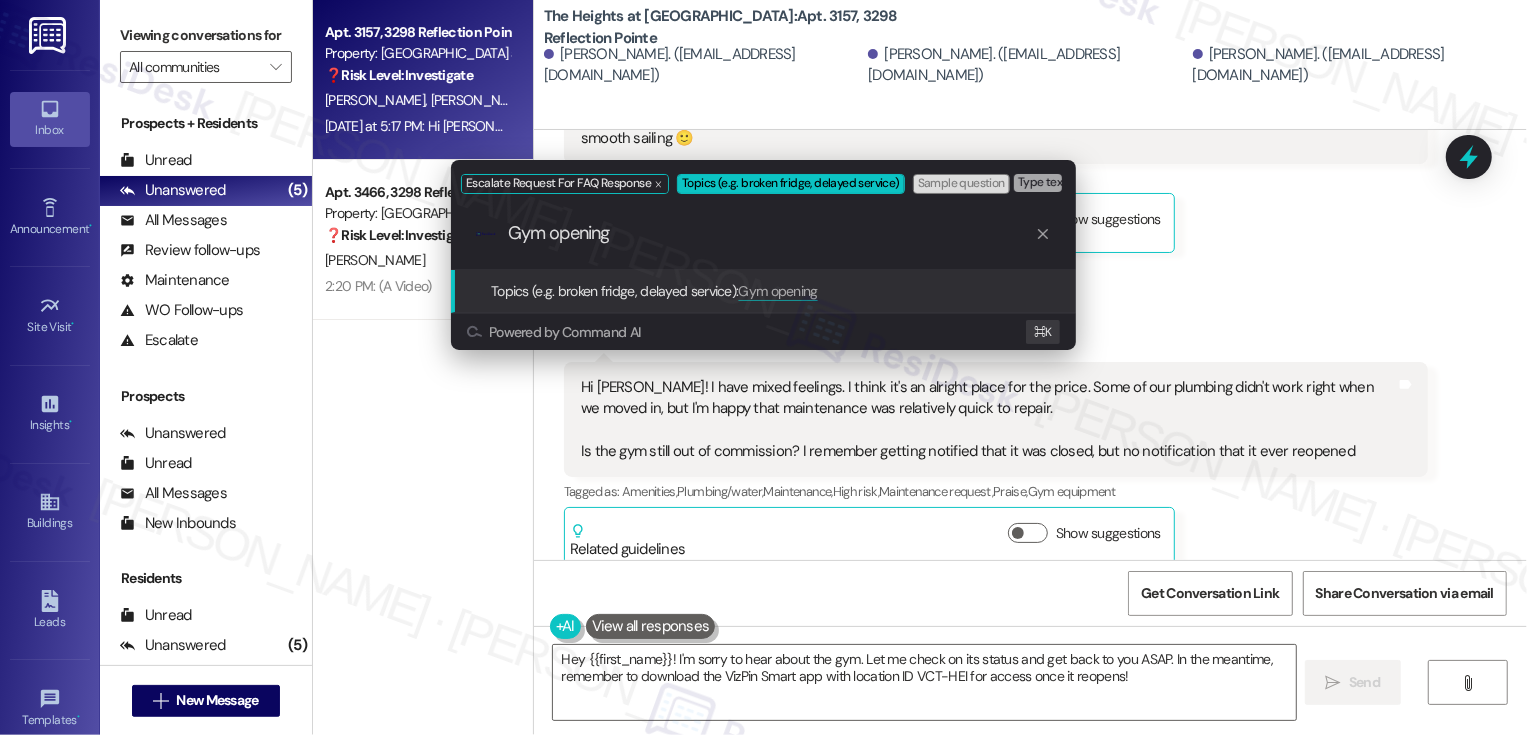 type 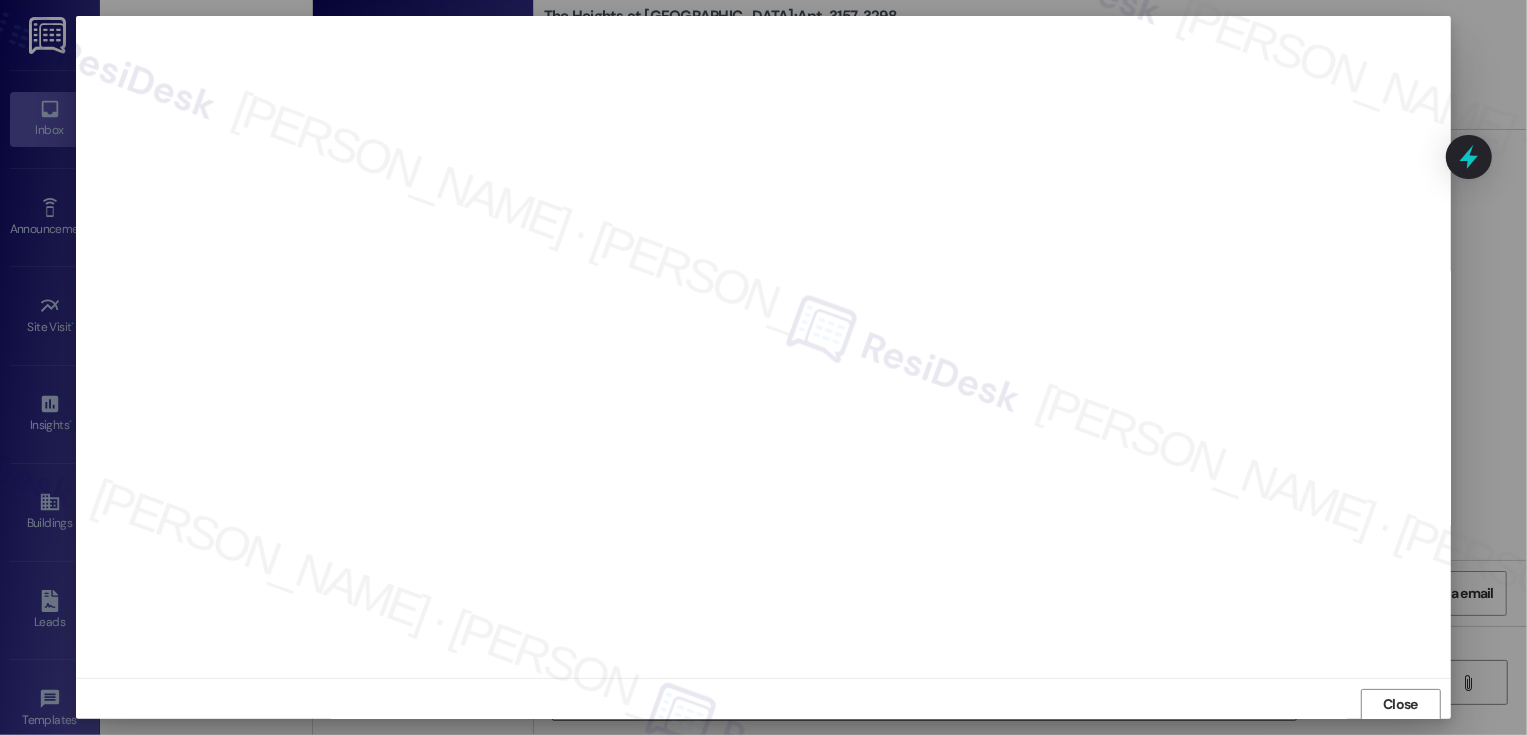 scroll, scrollTop: 1, scrollLeft: 0, axis: vertical 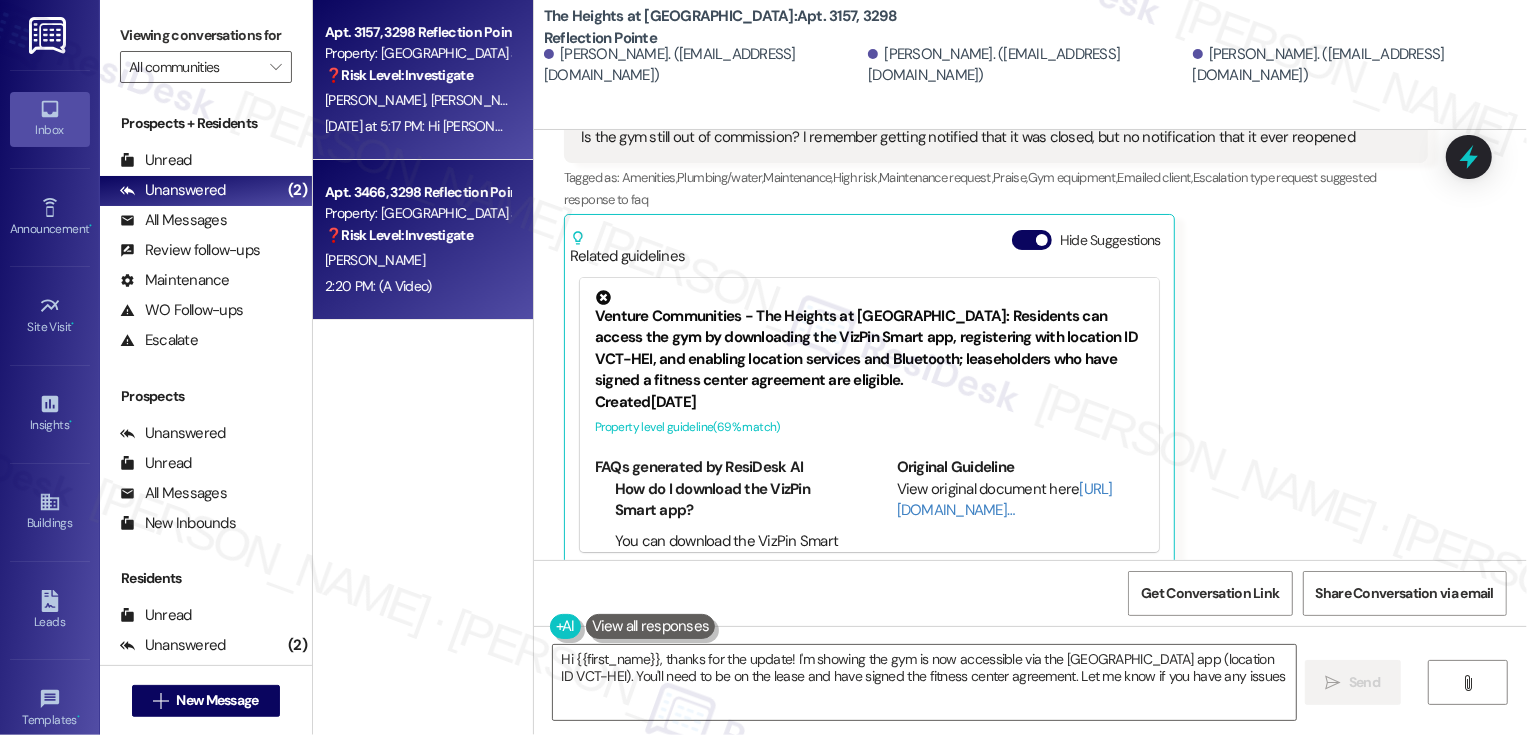 type on "Hi {{first_name}}, thanks for the update! I'm showing the gym is now accessible via the VizPin app (location ID VCT-HEI). You'll need to be on the lease and have signed the fitness center agreement. Let me know if you have any issues!" 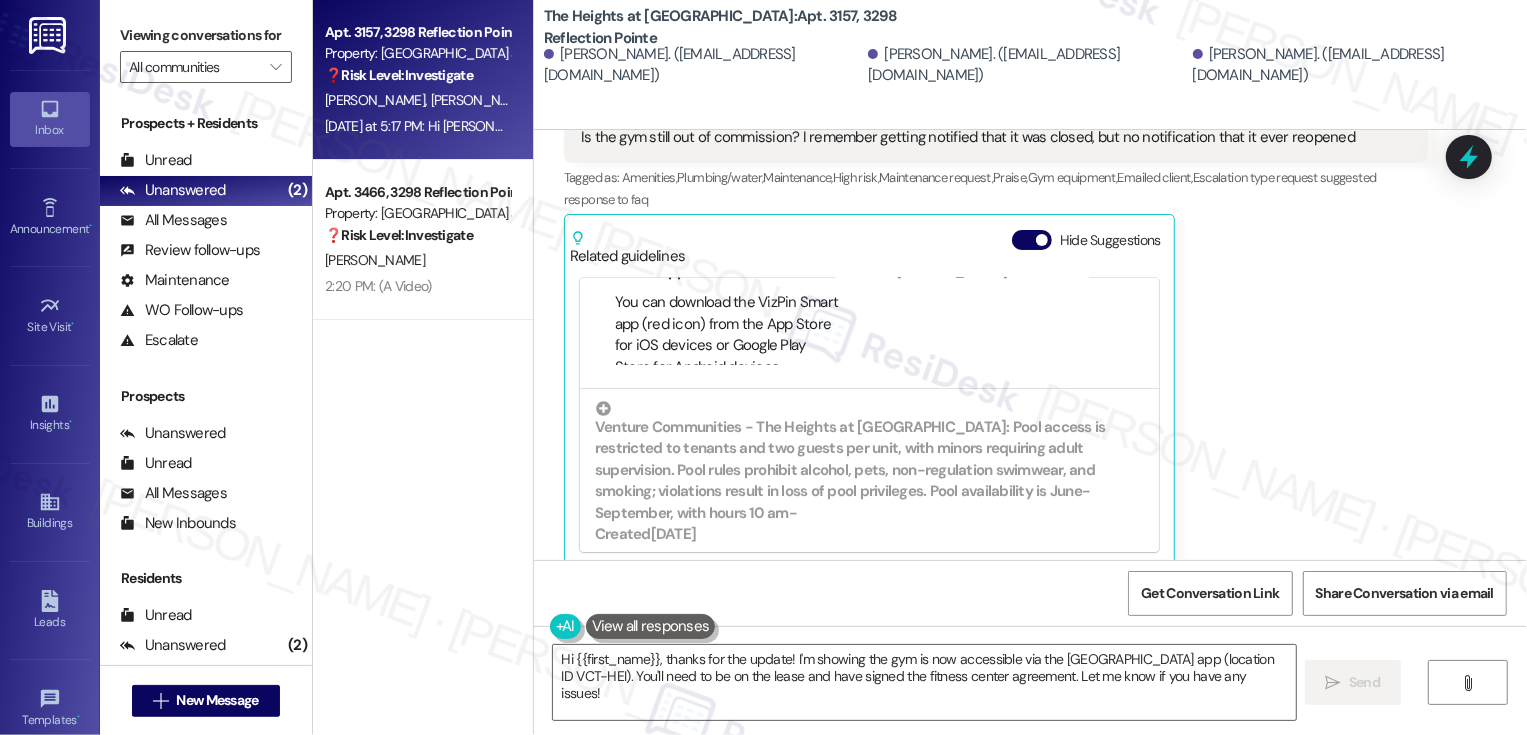 scroll, scrollTop: 529, scrollLeft: 0, axis: vertical 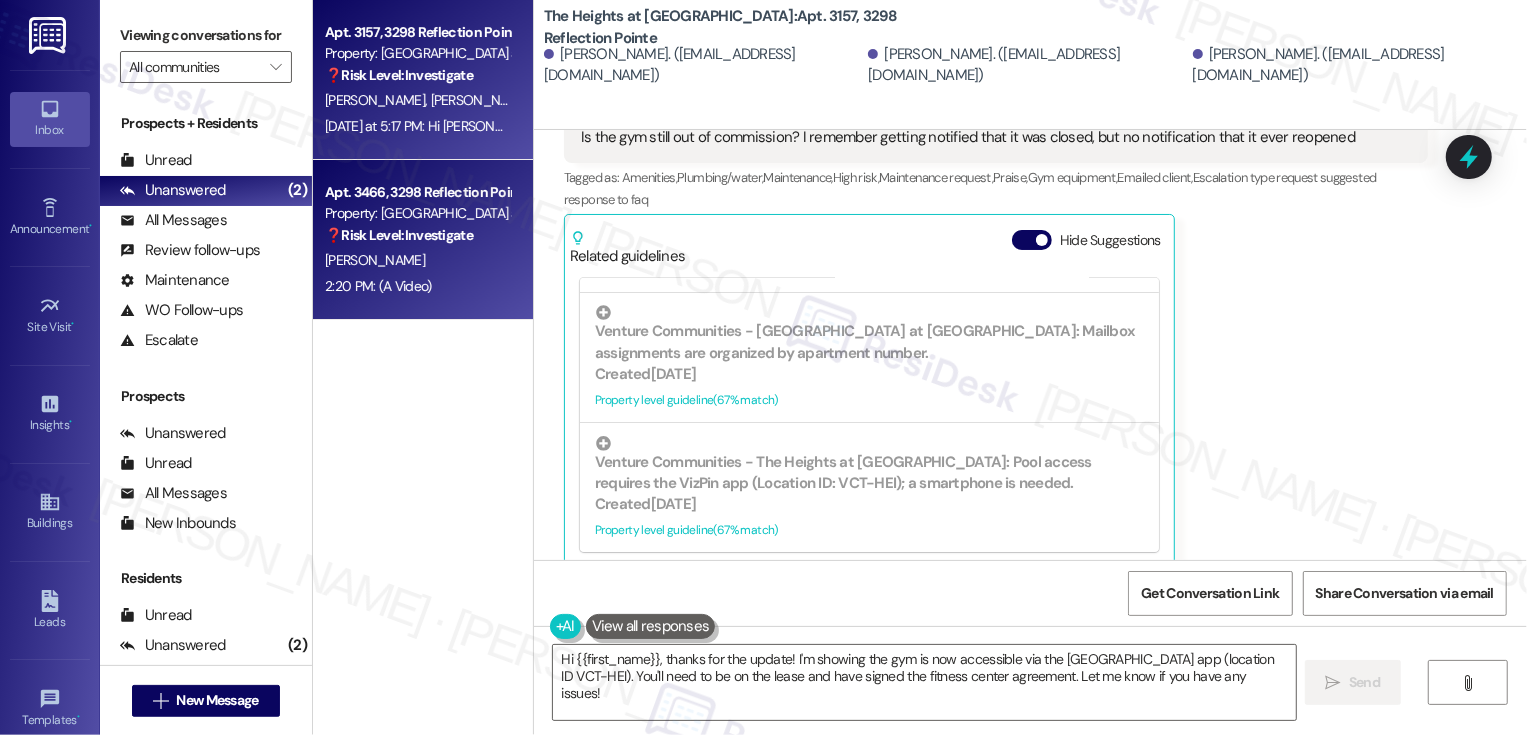 click on "Apt. 3466, 3298 Reflection Pointe Property: The Heights at Bridgewater ❓  Risk Level:  Investigate No message text available" at bounding box center [417, 214] 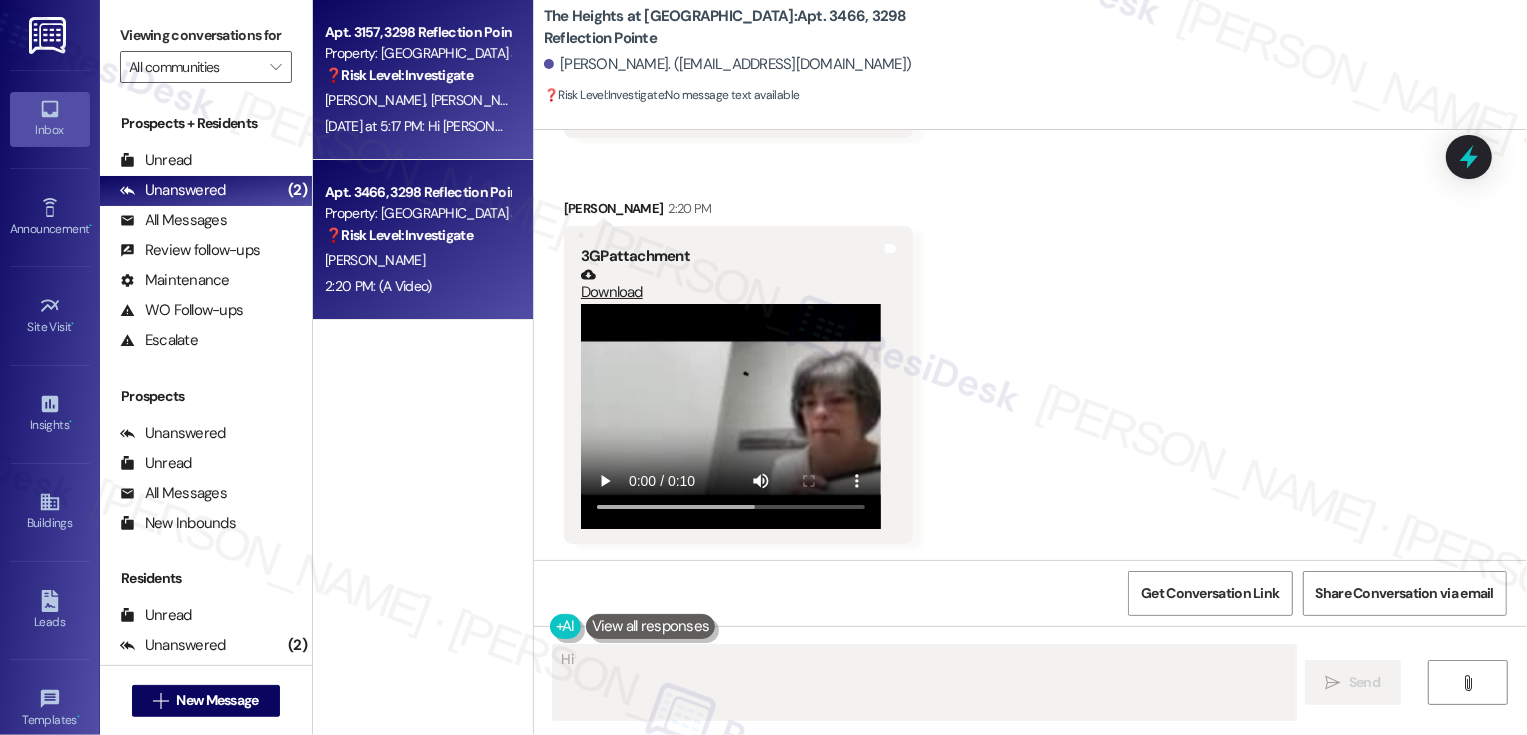 scroll, scrollTop: 555, scrollLeft: 0, axis: vertical 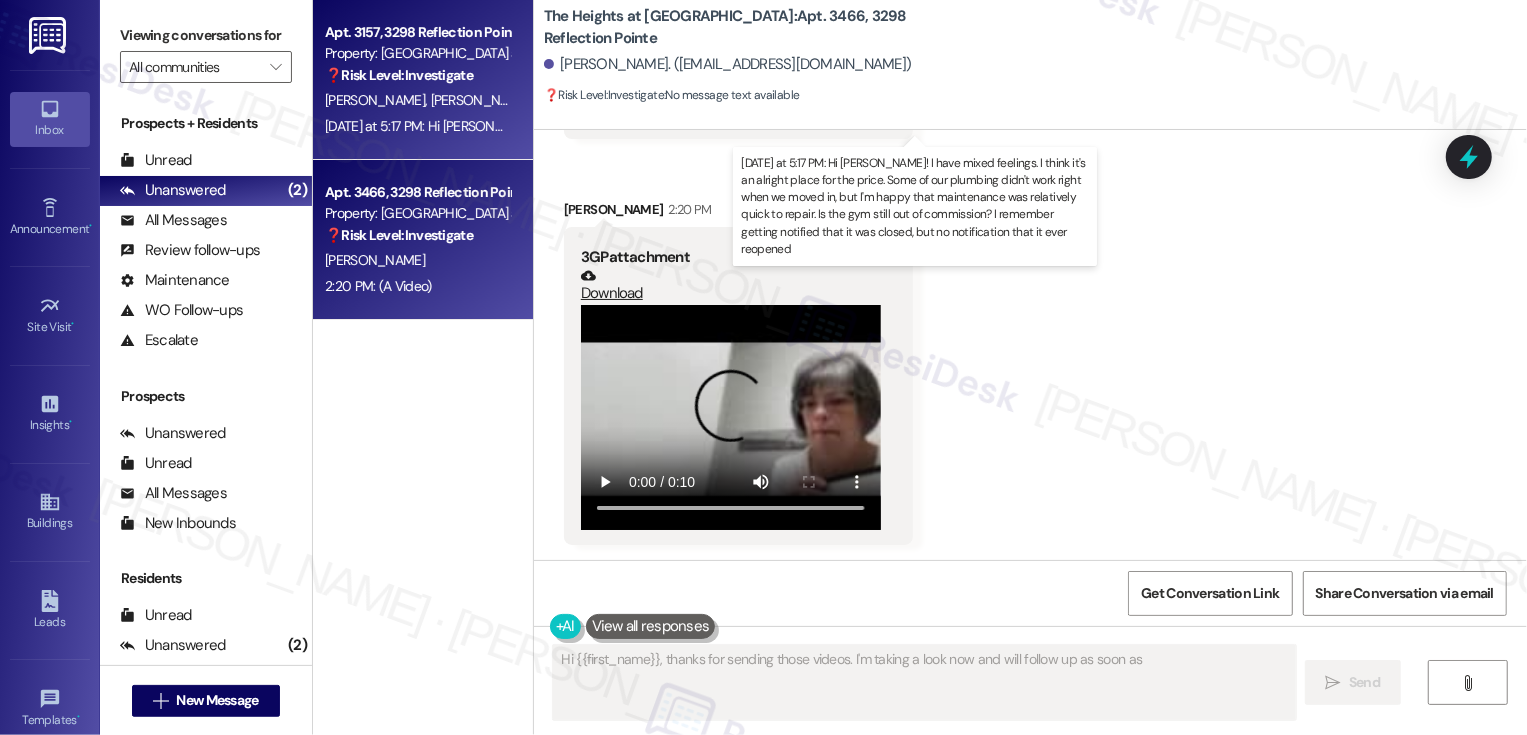 type on "Hi {{first_name}}, thanks for sending those videos. I'm taking a look now and will follow up as soon as" 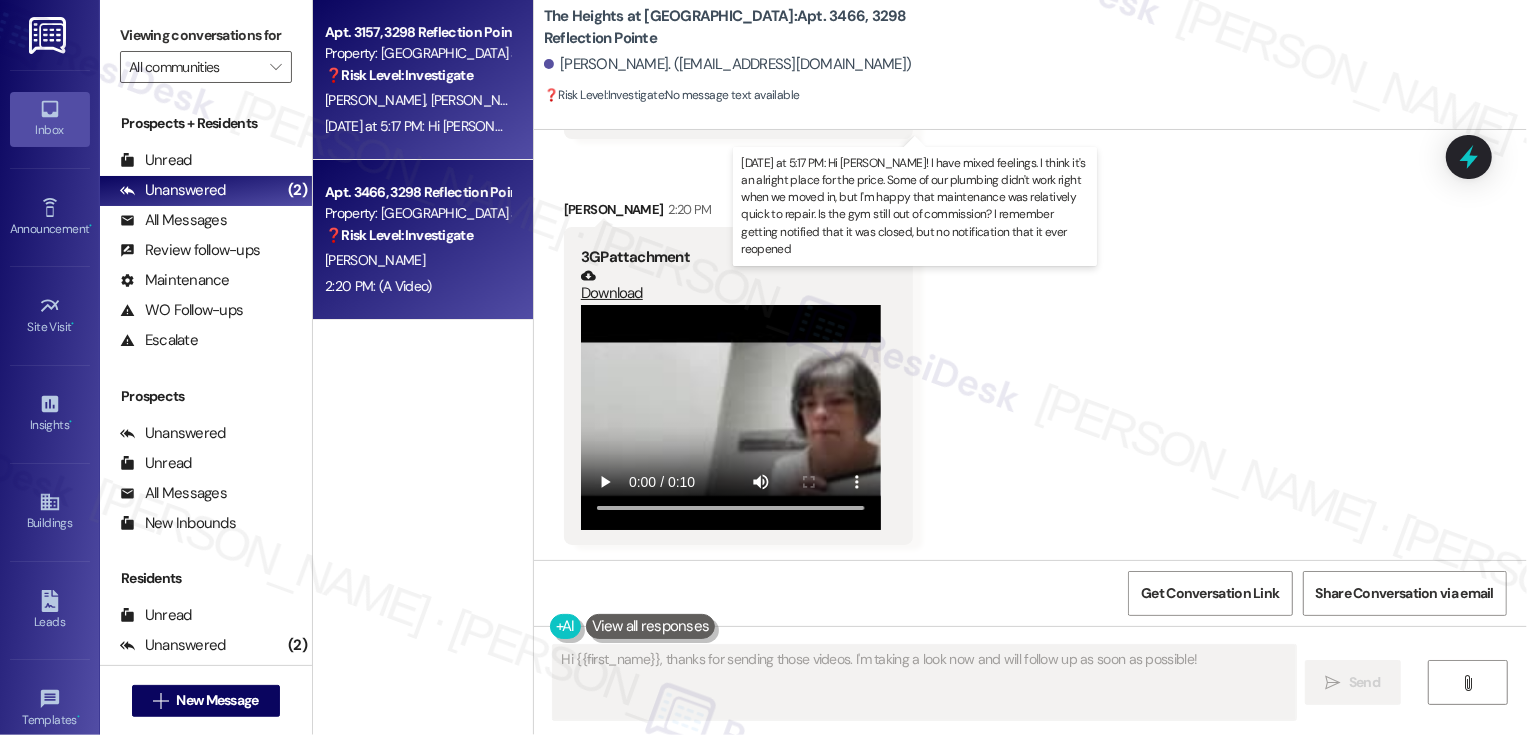 click on "Yesterday at 5:17 PM: Hi Sarah!  I have mixed feelings.  I think it's an alright place for the price.  Some of our plumbing didn't work right when we moved in, but I'm happy that maintenance was relatively quick to repair.
Is the gym still out of commission?  I remember getting notified that it was closed, but no notification that it ever reopened  Yesterday at 5:17 PM: Hi Sarah!  I have mixed feelings.  I think it's an alright place for the price.  Some of our plumbing didn't work right when we moved in, but I'm happy that maintenance was relatively quick to repair.
Is the gym still out of commission?  I remember getting notified that it was closed, but no notification that it ever reopened" at bounding box center (1310, 126) 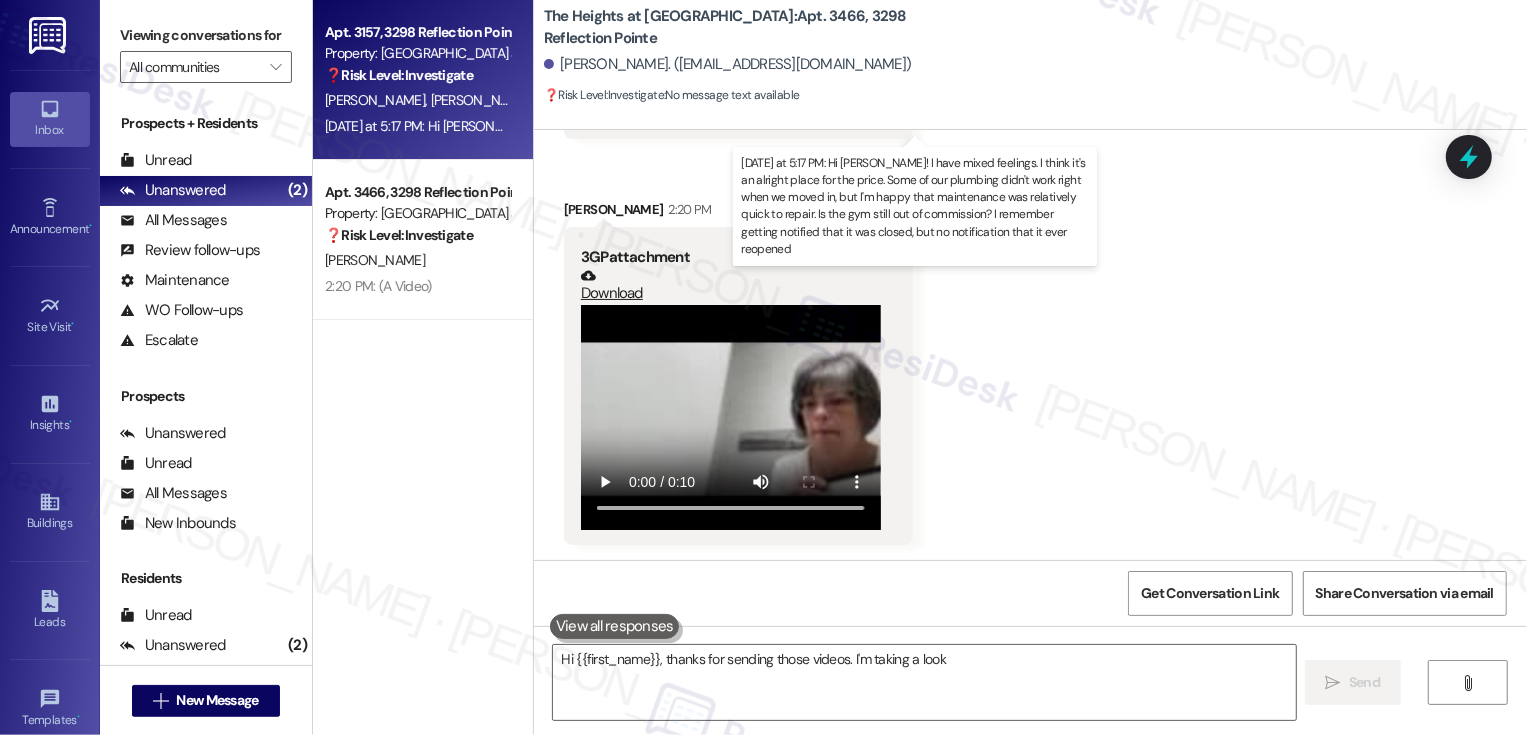 type on "Hi {{first_name}}, thanks for sending those videos. I'm taking a look now" 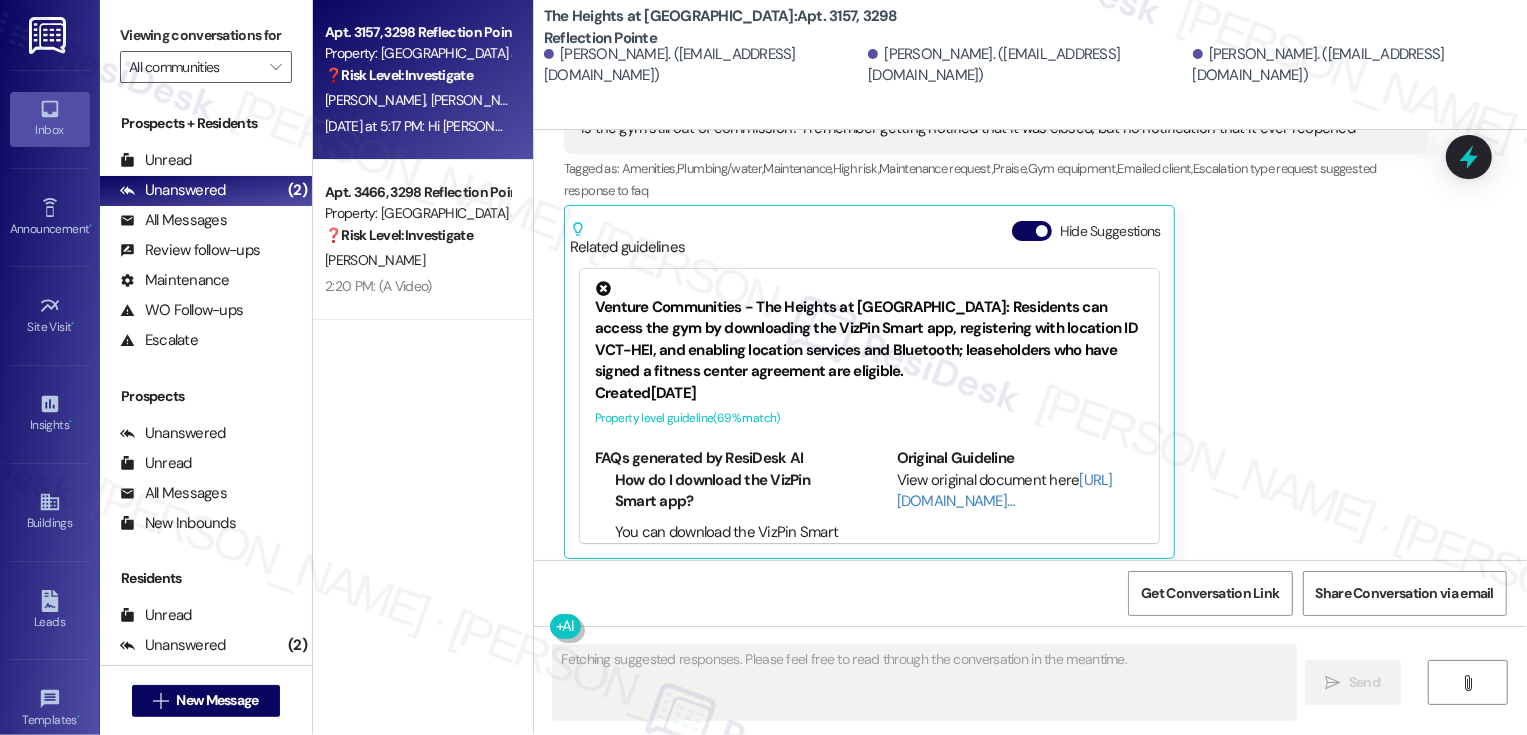scroll, scrollTop: 2052, scrollLeft: 0, axis: vertical 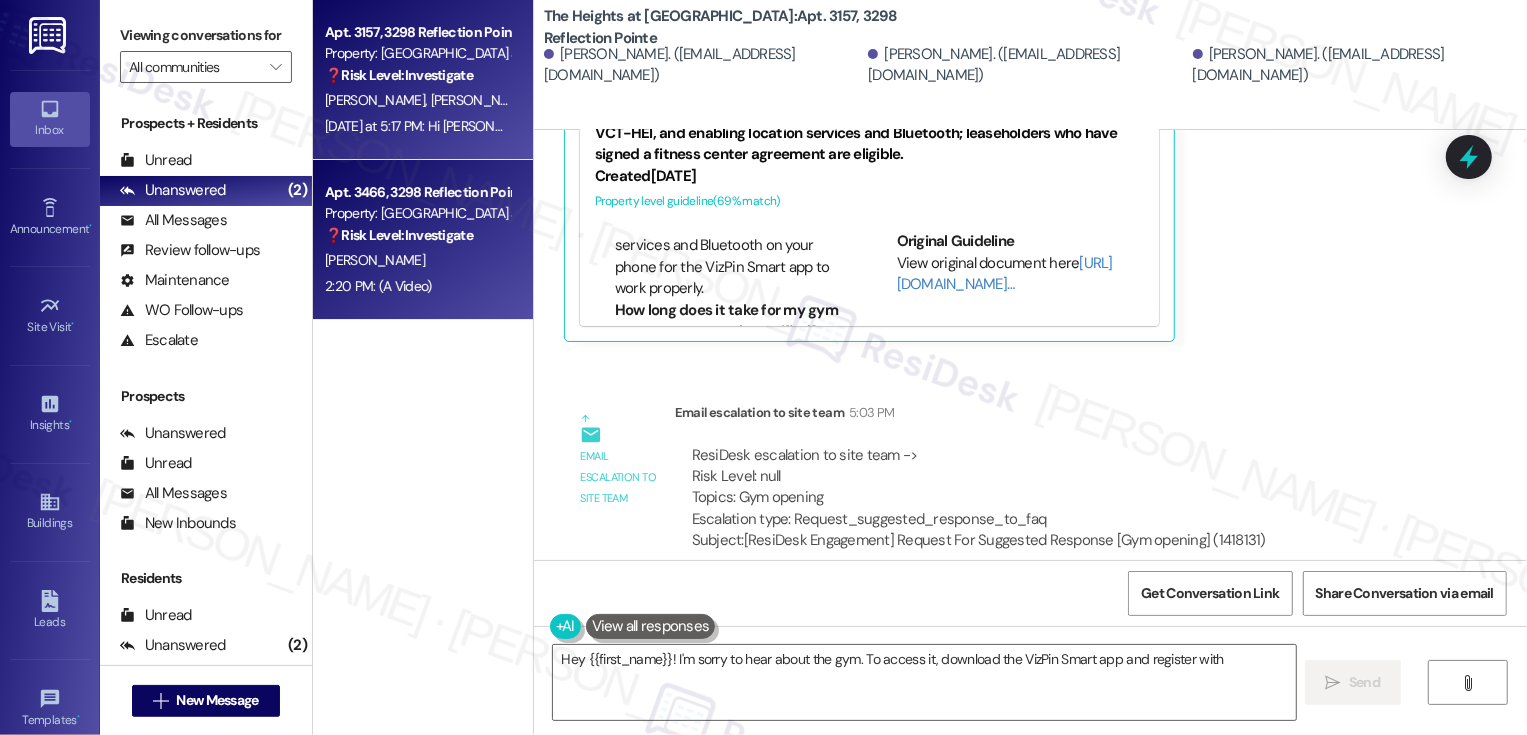 type on "Hey {{first_name}}! I'm sorry to hear about the gym. To access it, download the VizPin Smart app and register with location" 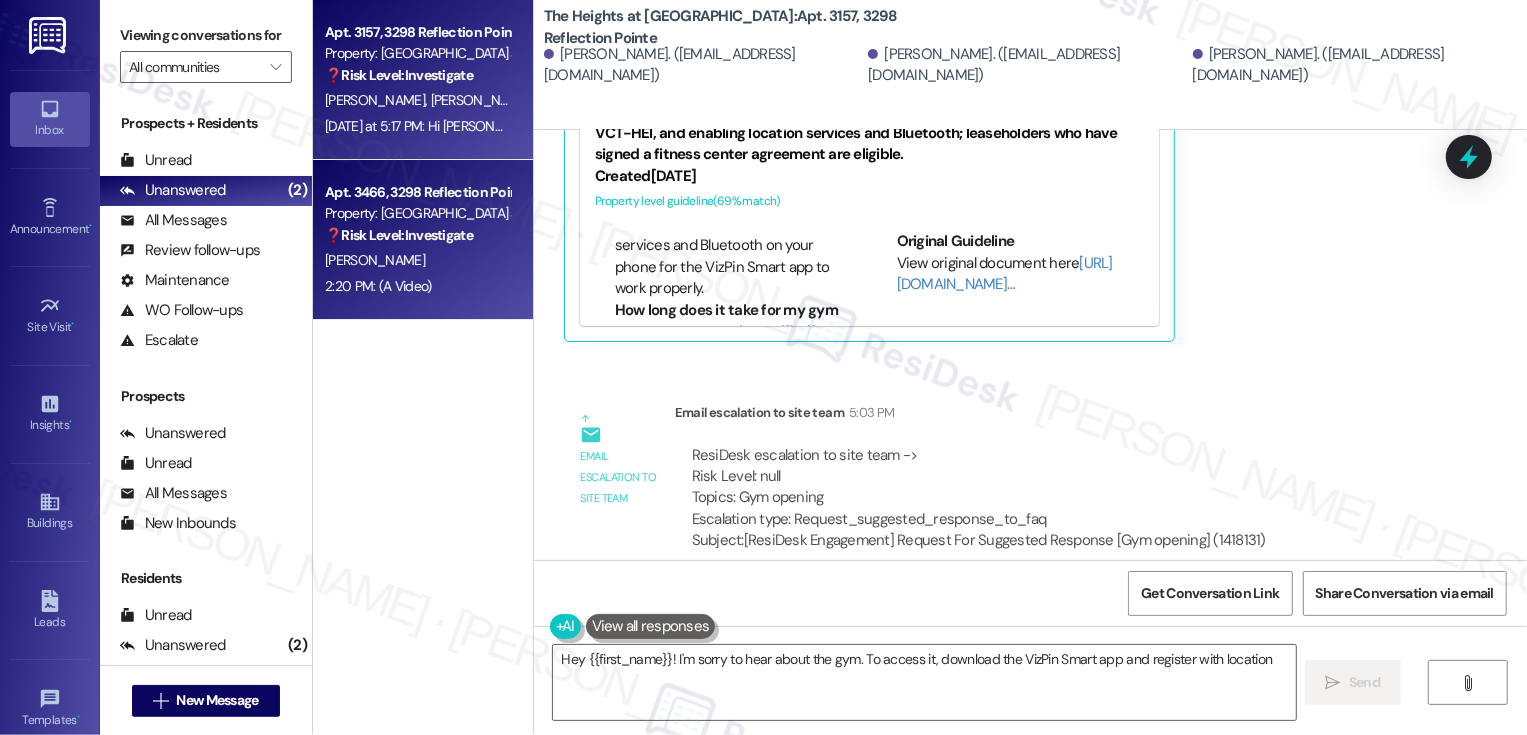 click on "[PERSON_NAME]" at bounding box center (417, 260) 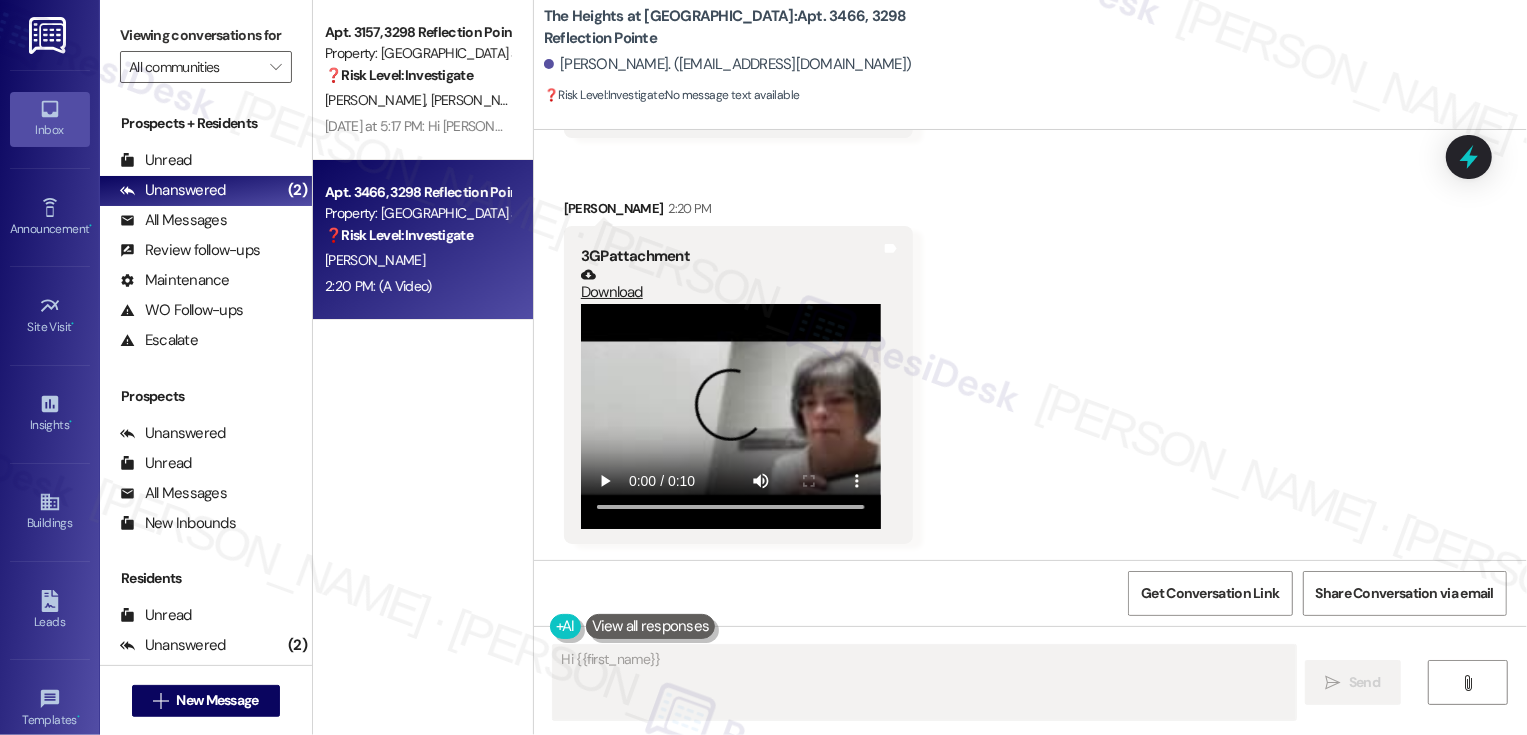 scroll, scrollTop: 555, scrollLeft: 0, axis: vertical 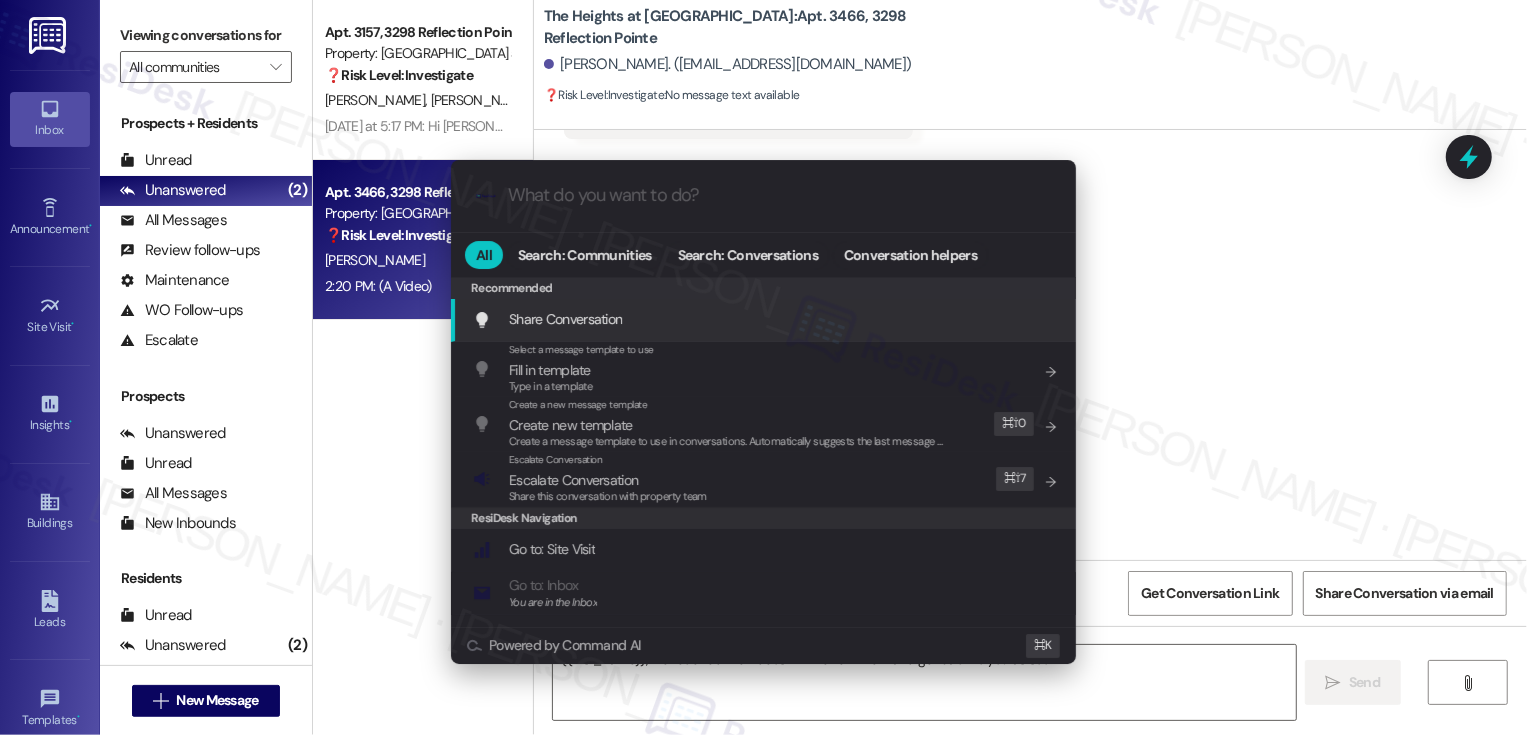 type on "{{first_name}}, I've received the videos. I will review them and get back to you as soon" 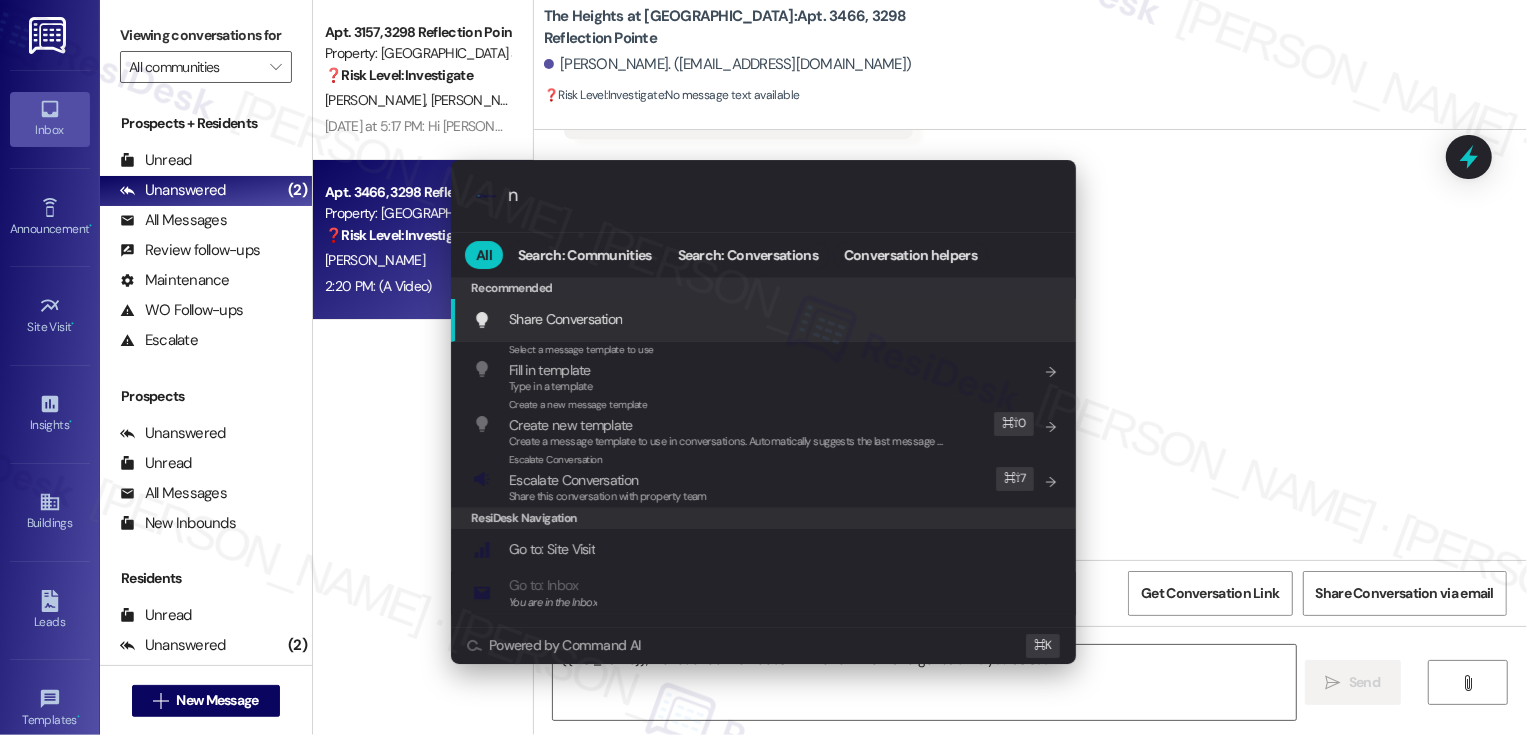 type on "no" 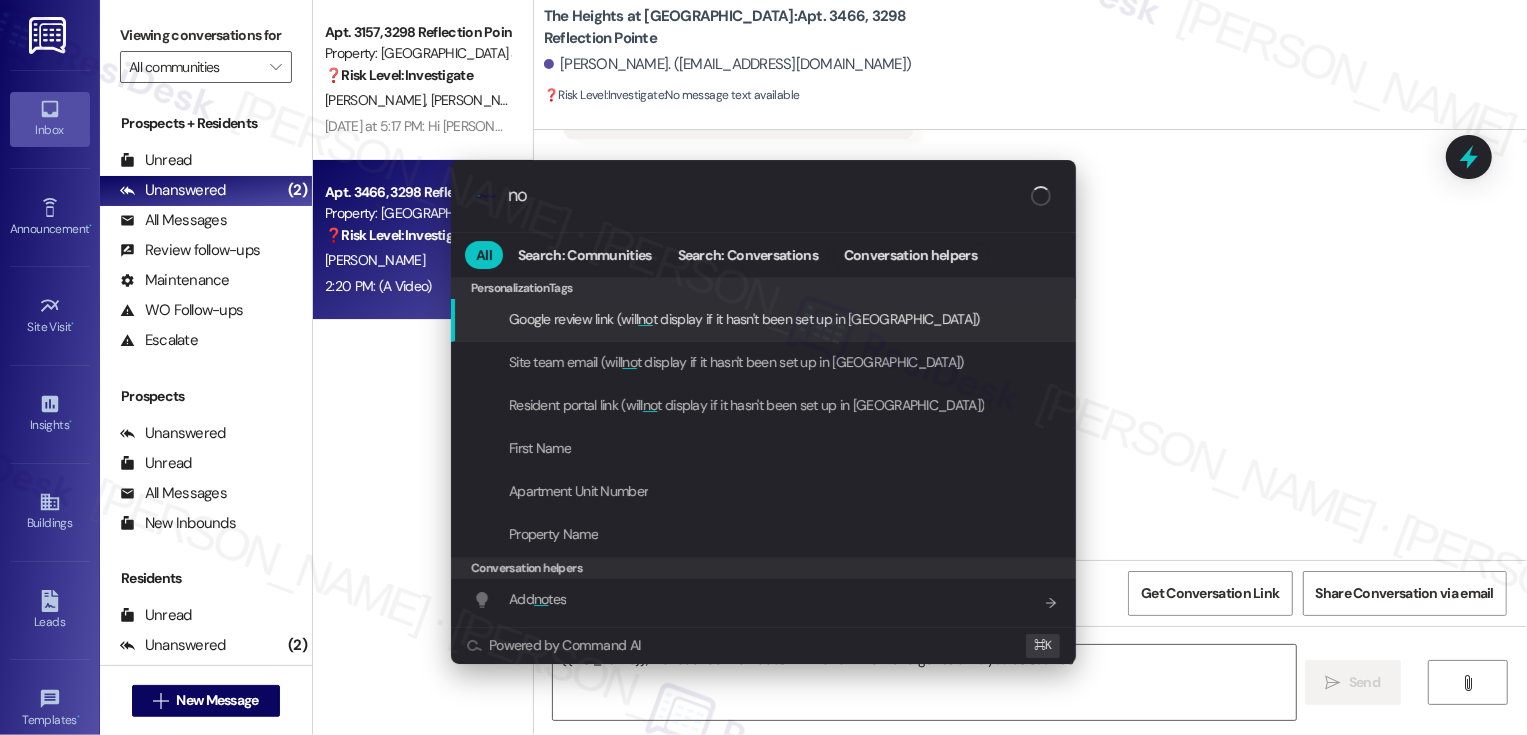 type on "{{first_name}}, I've received the videos. I will review them and get back to you as soon as possible" 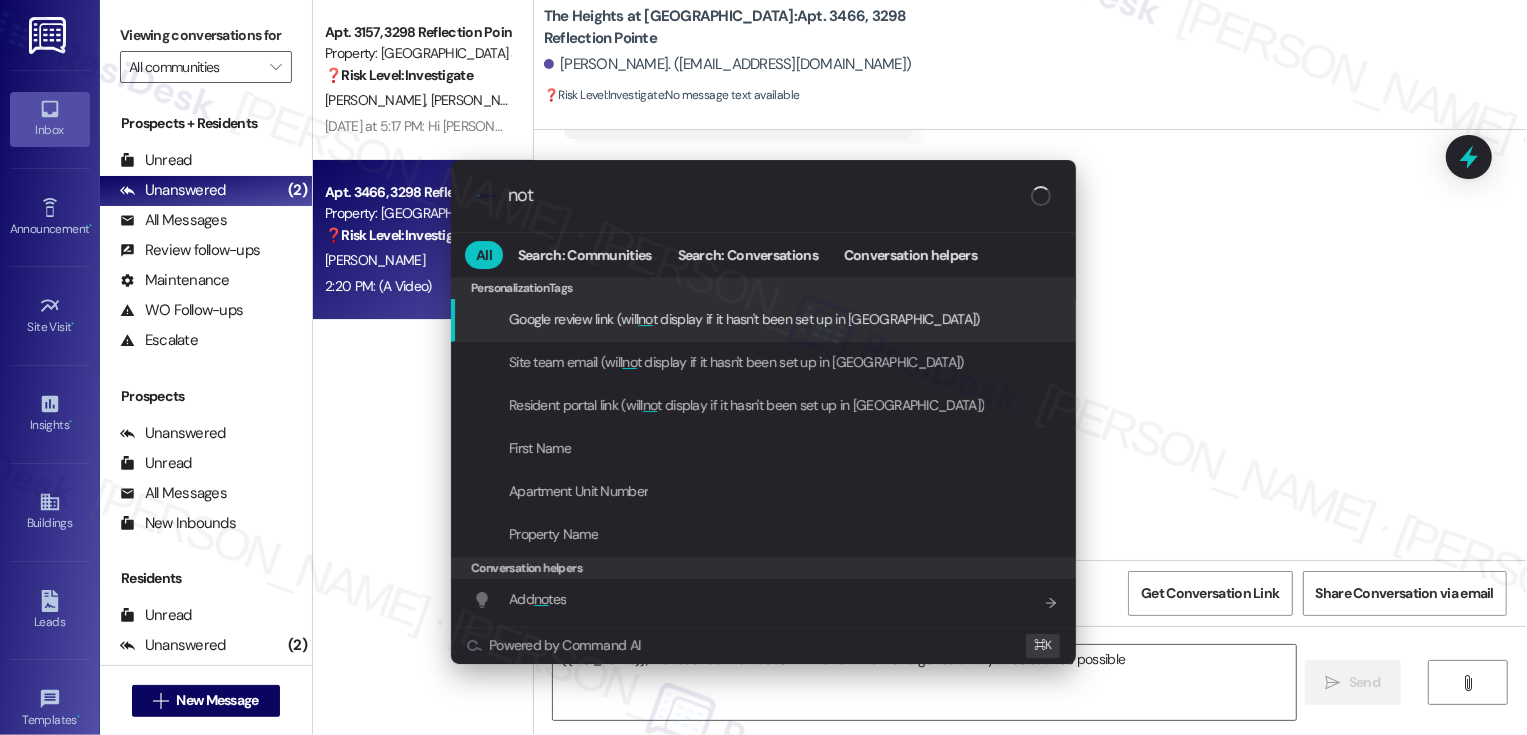 type on "note" 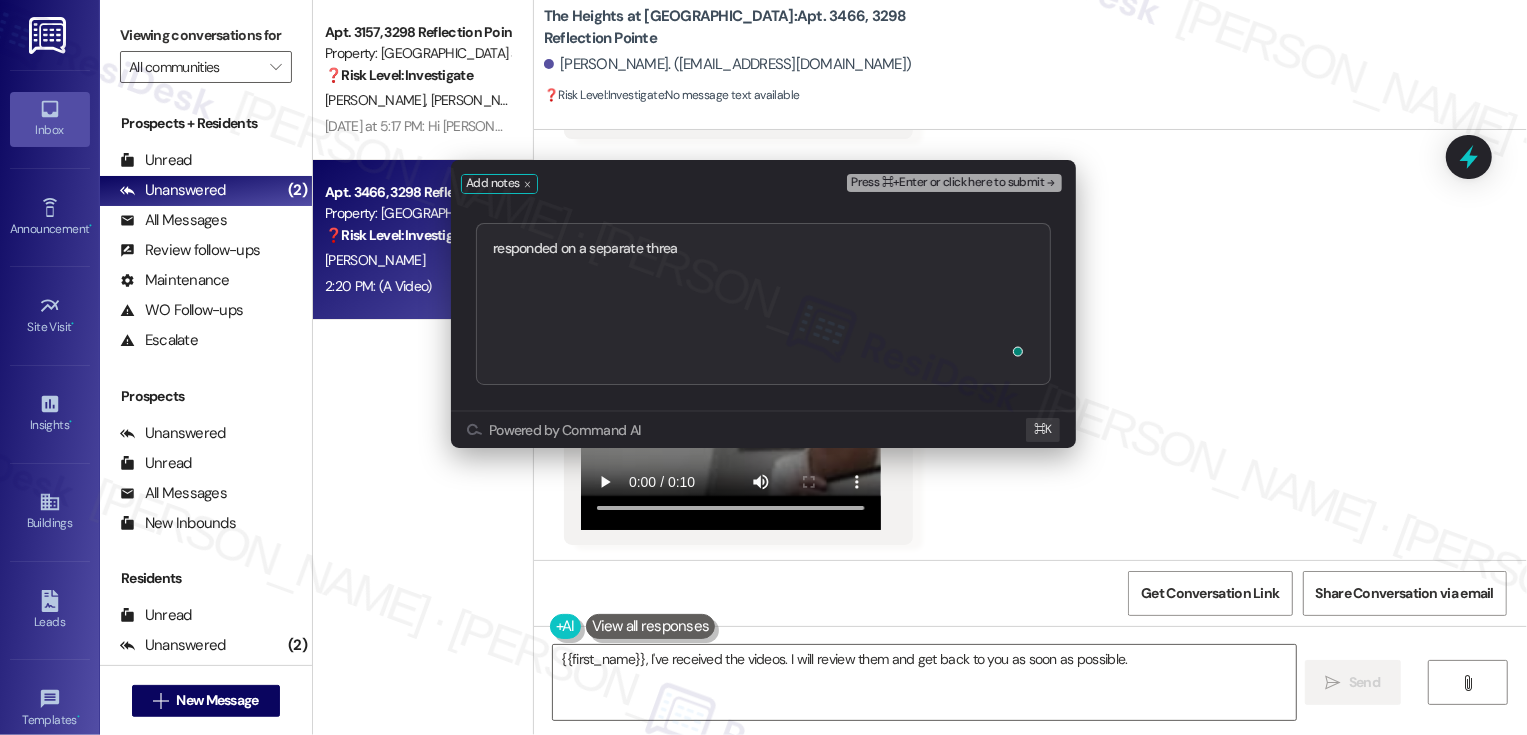 type on "responded on a separate thread" 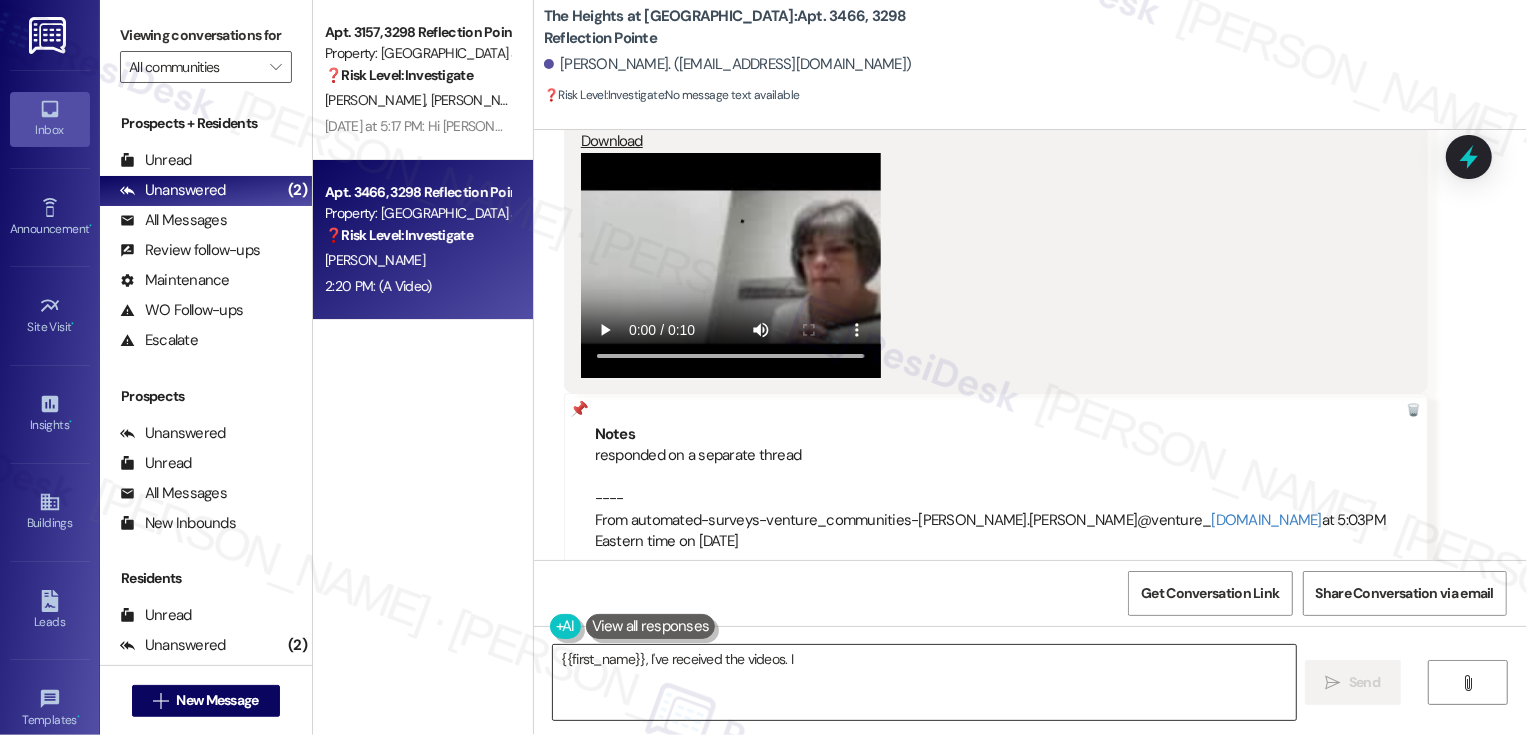 scroll, scrollTop: 745, scrollLeft: 0, axis: vertical 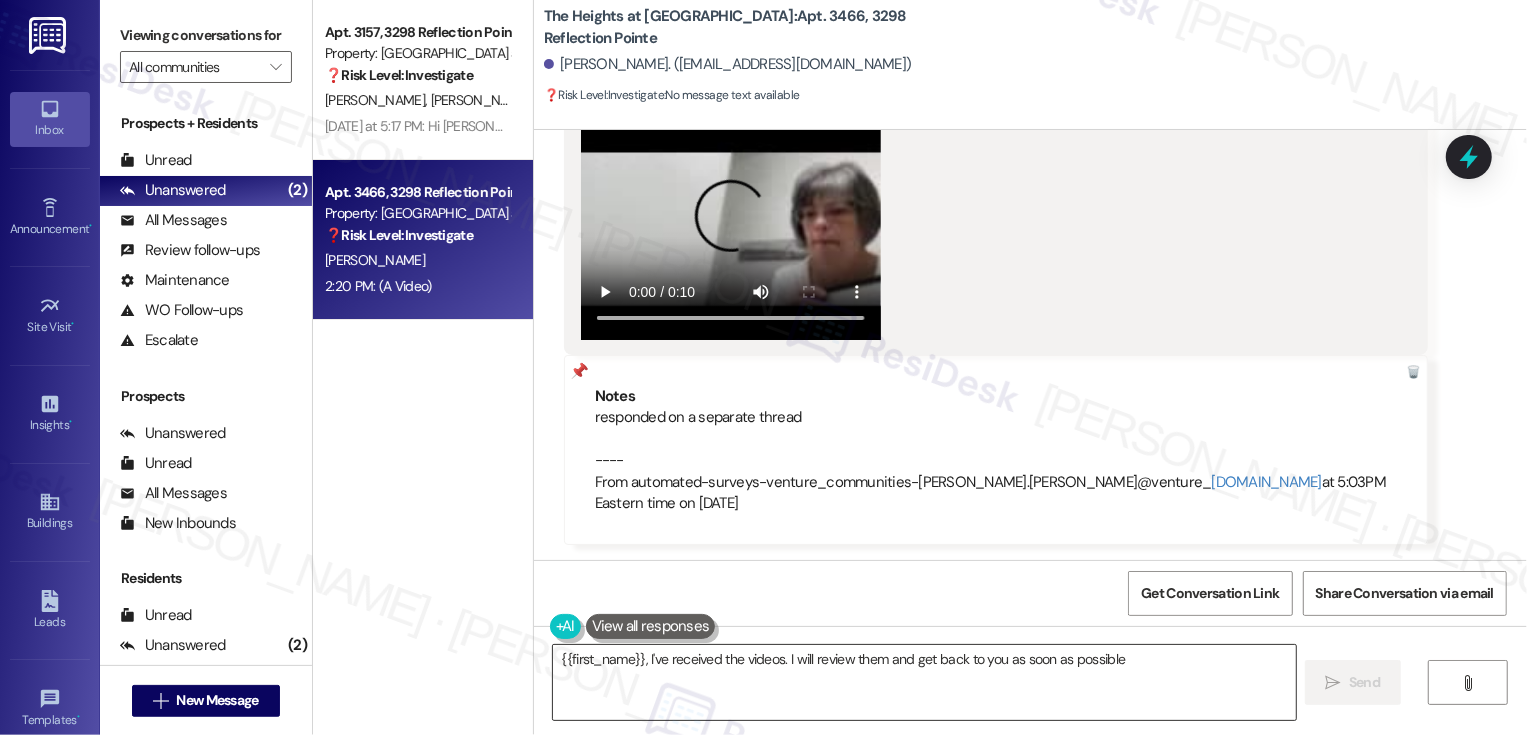 type on "{{first_name}}, I've received the videos. I will review them and get back to you as soon as possible." 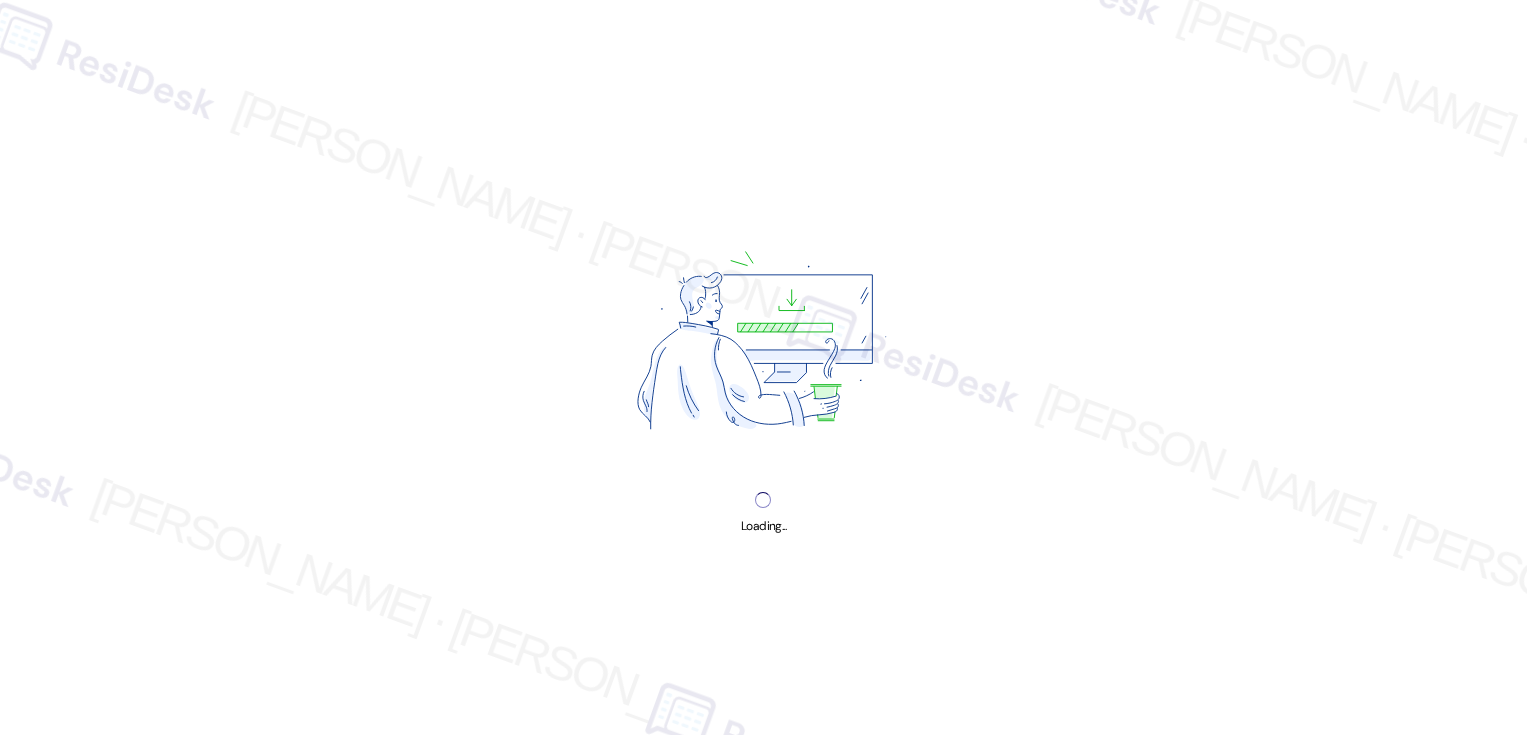 scroll, scrollTop: 0, scrollLeft: 0, axis: both 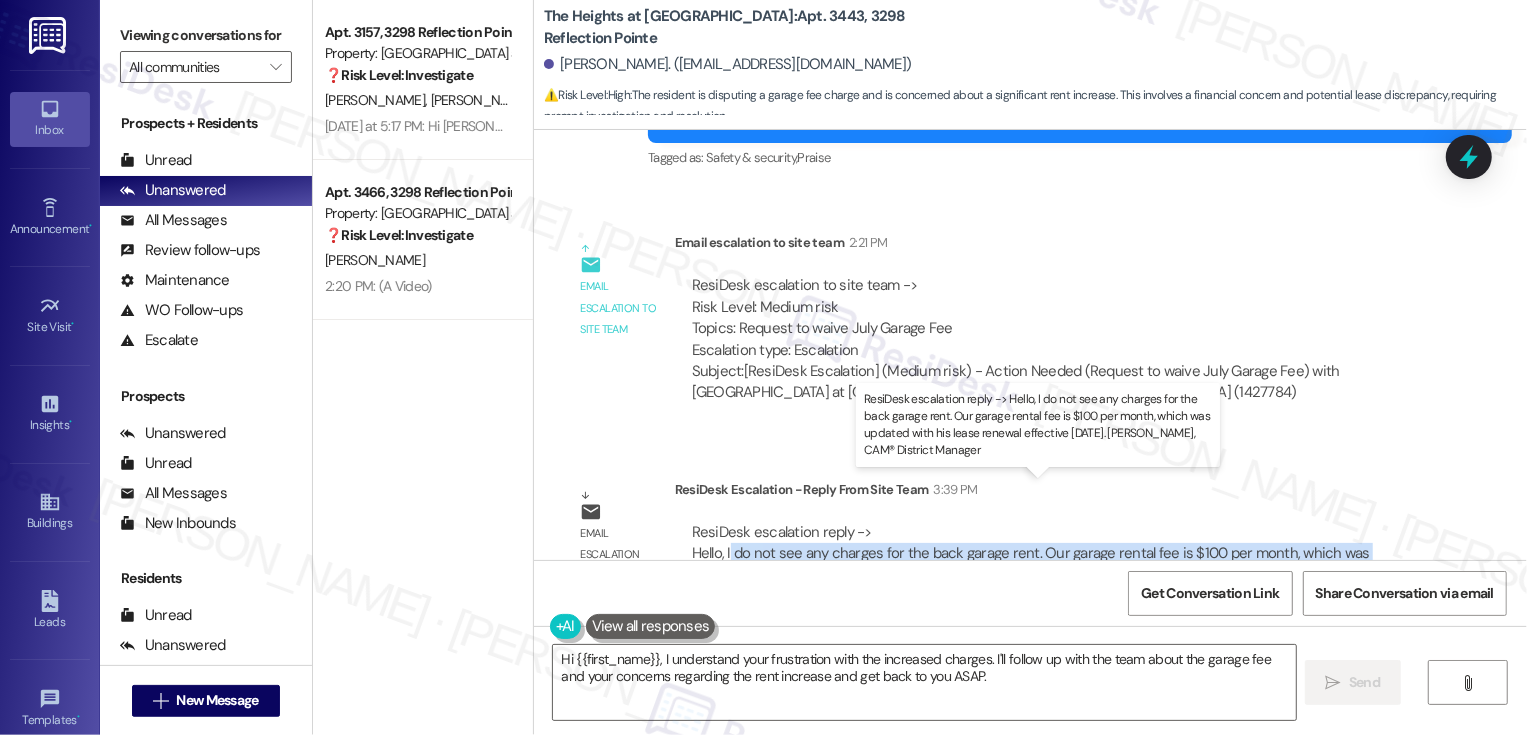 drag, startPoint x: 716, startPoint y: 510, endPoint x: 944, endPoint y: 531, distance: 228.96506 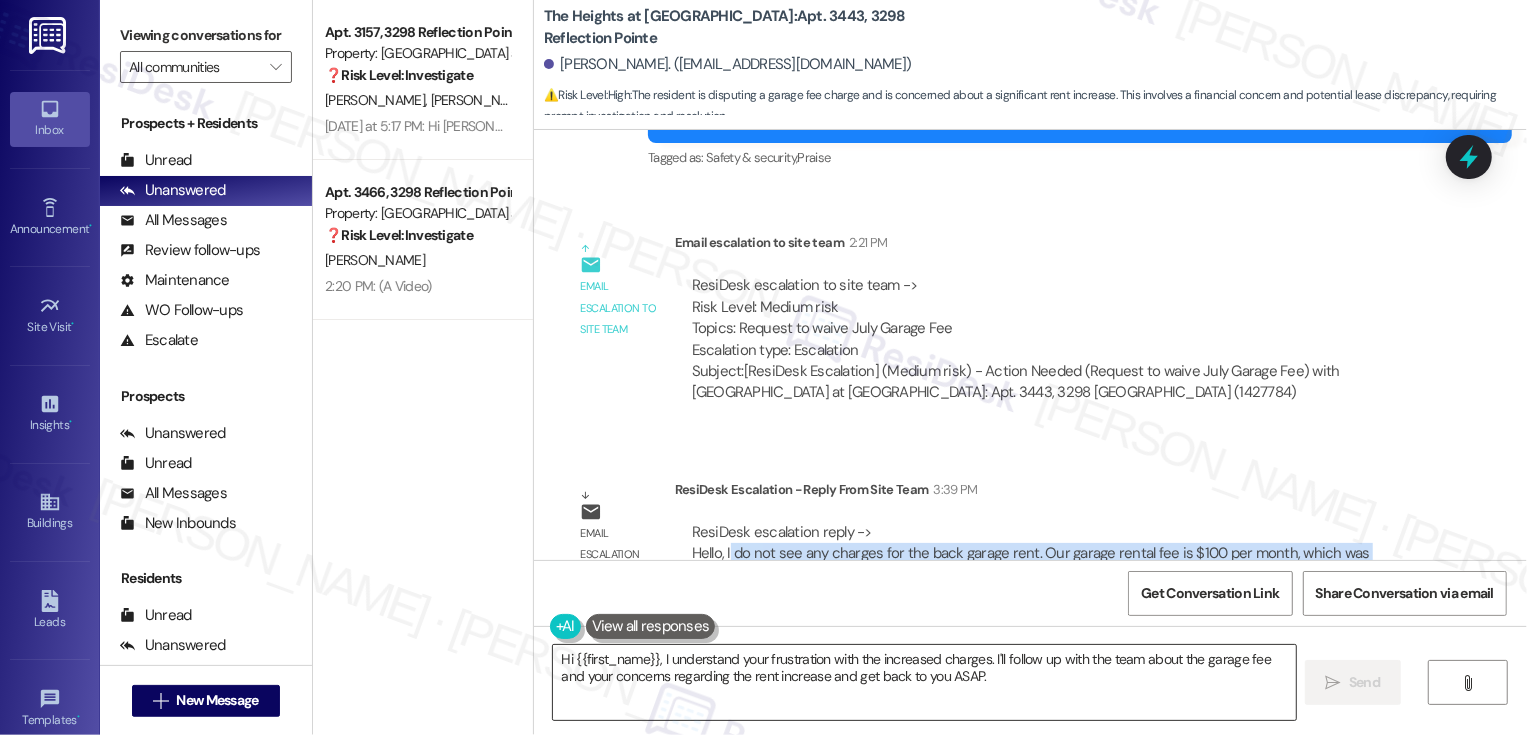 click on "Hi {{first_name}}, I understand your frustration with the increased charges. I'll follow up with the team about the garage fee and your concerns regarding the rent increase and get back to you ASAP." at bounding box center (924, 682) 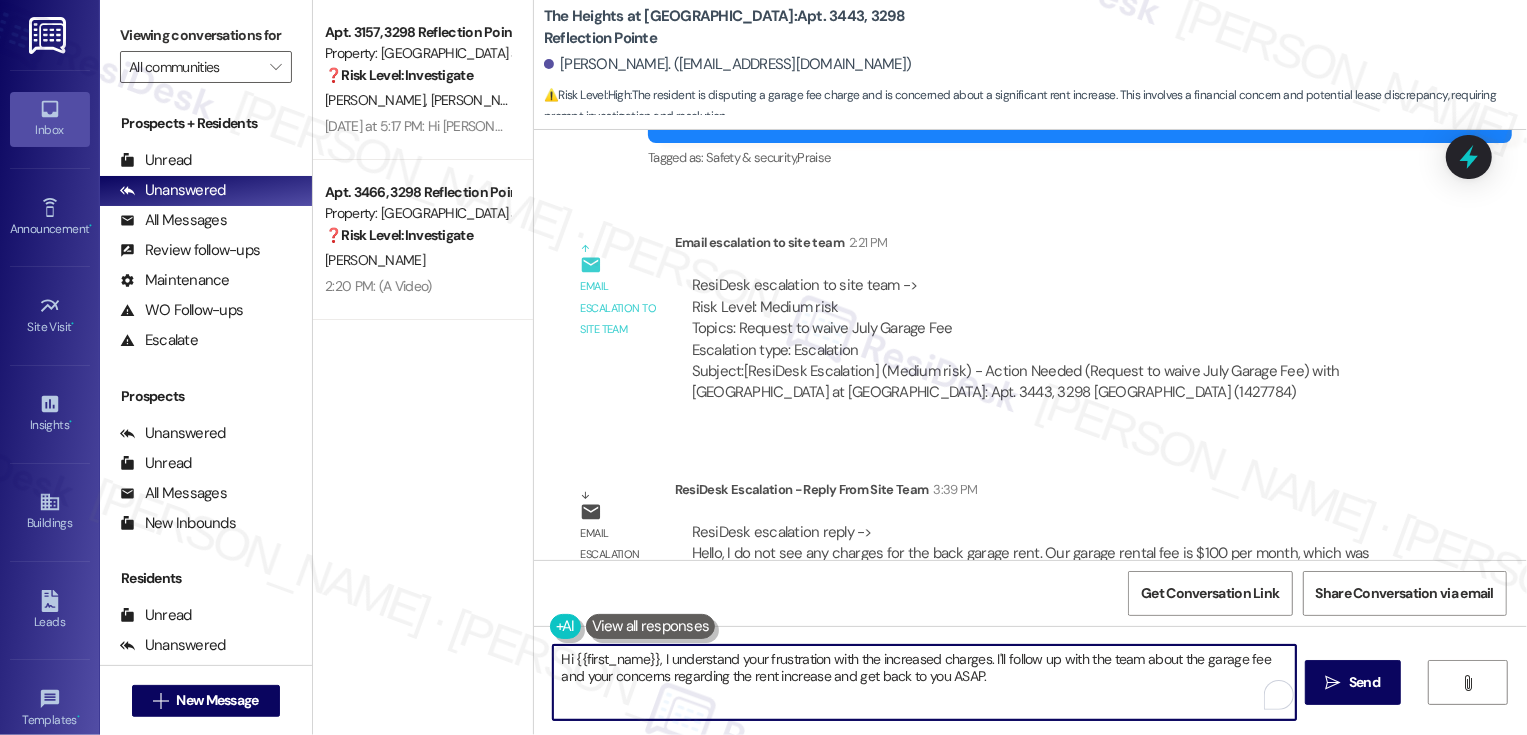 drag, startPoint x: 656, startPoint y: 660, endPoint x: 1029, endPoint y: 698, distance: 374.93066 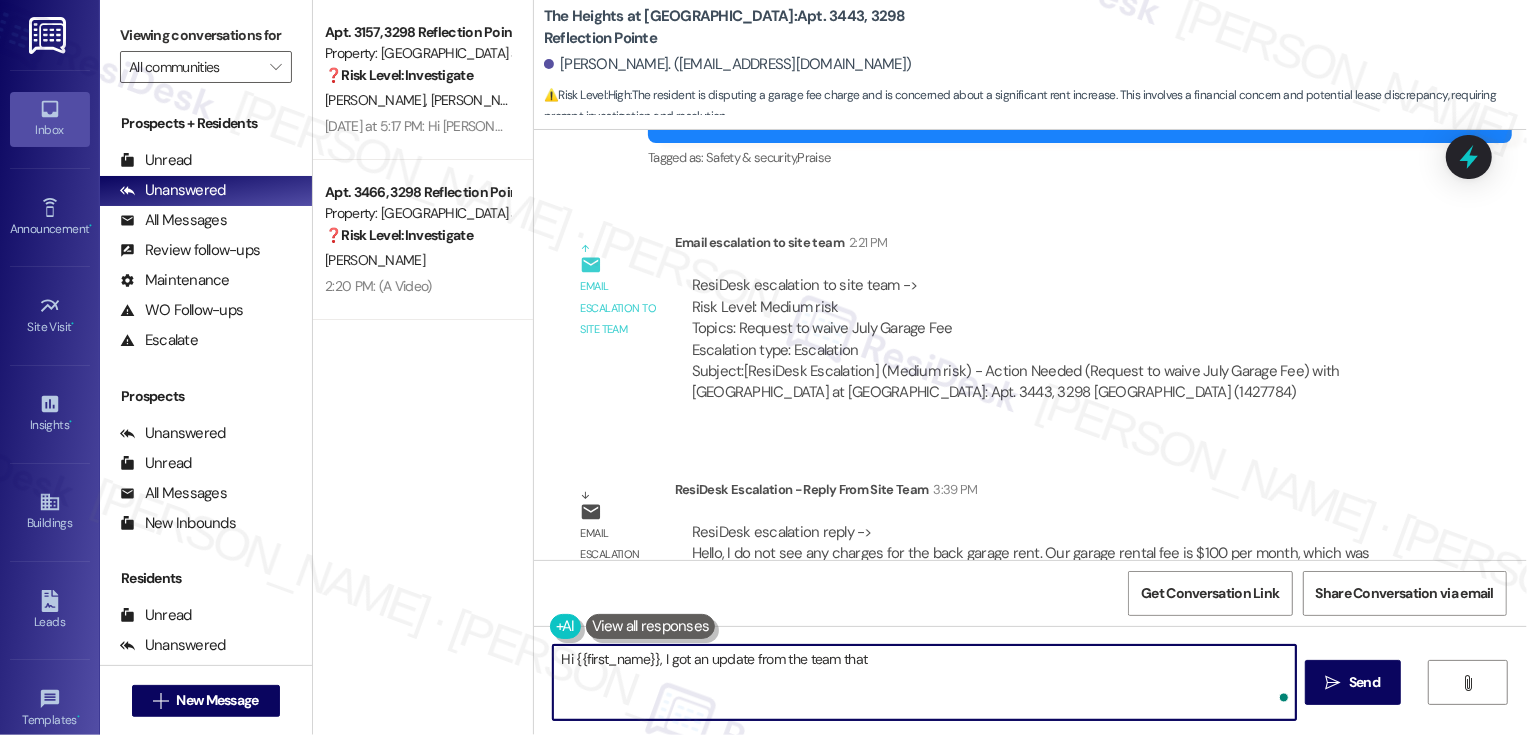 paste on "do not see any charges for the back garage rent. Our garage rental fee is $100 per month, which was updated with his lease renewal effective July 1, 2025" 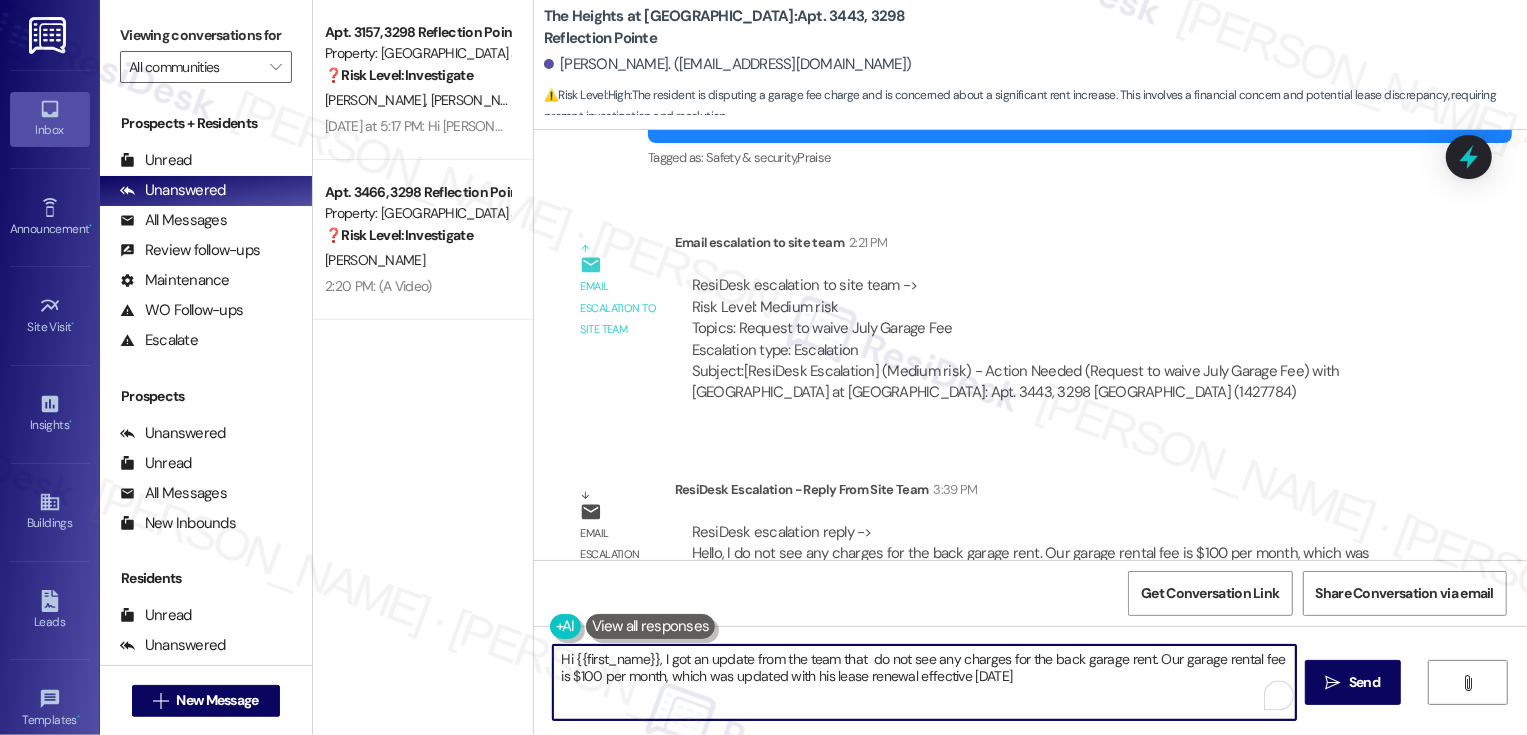 click on "Hi {{first_name}}, I got an update from the team that  do not see any charges for the back garage rent. Our garage rental fee is $100 per month, which was updated with his lease renewal effective July 1, 2025" at bounding box center [924, 682] 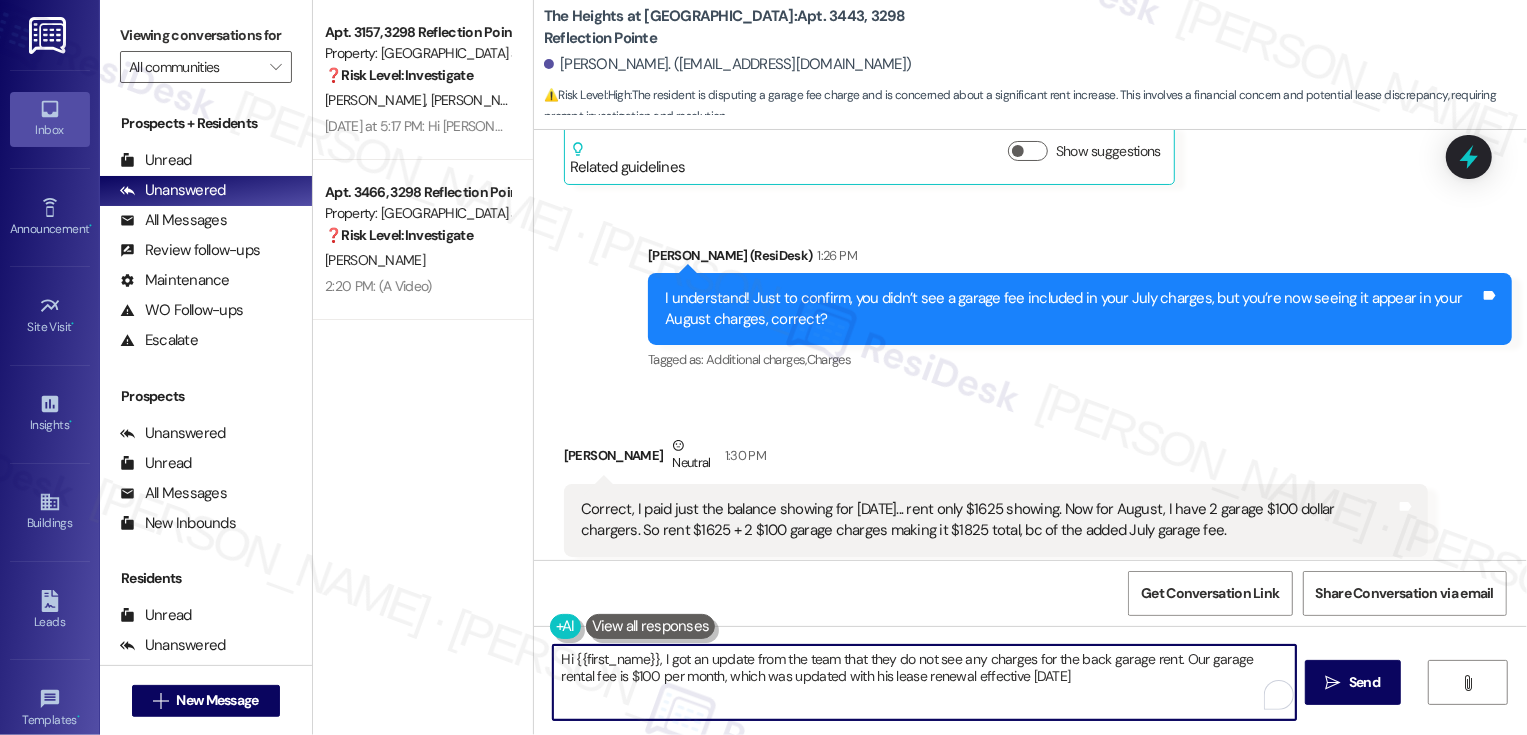 scroll, scrollTop: 897, scrollLeft: 0, axis: vertical 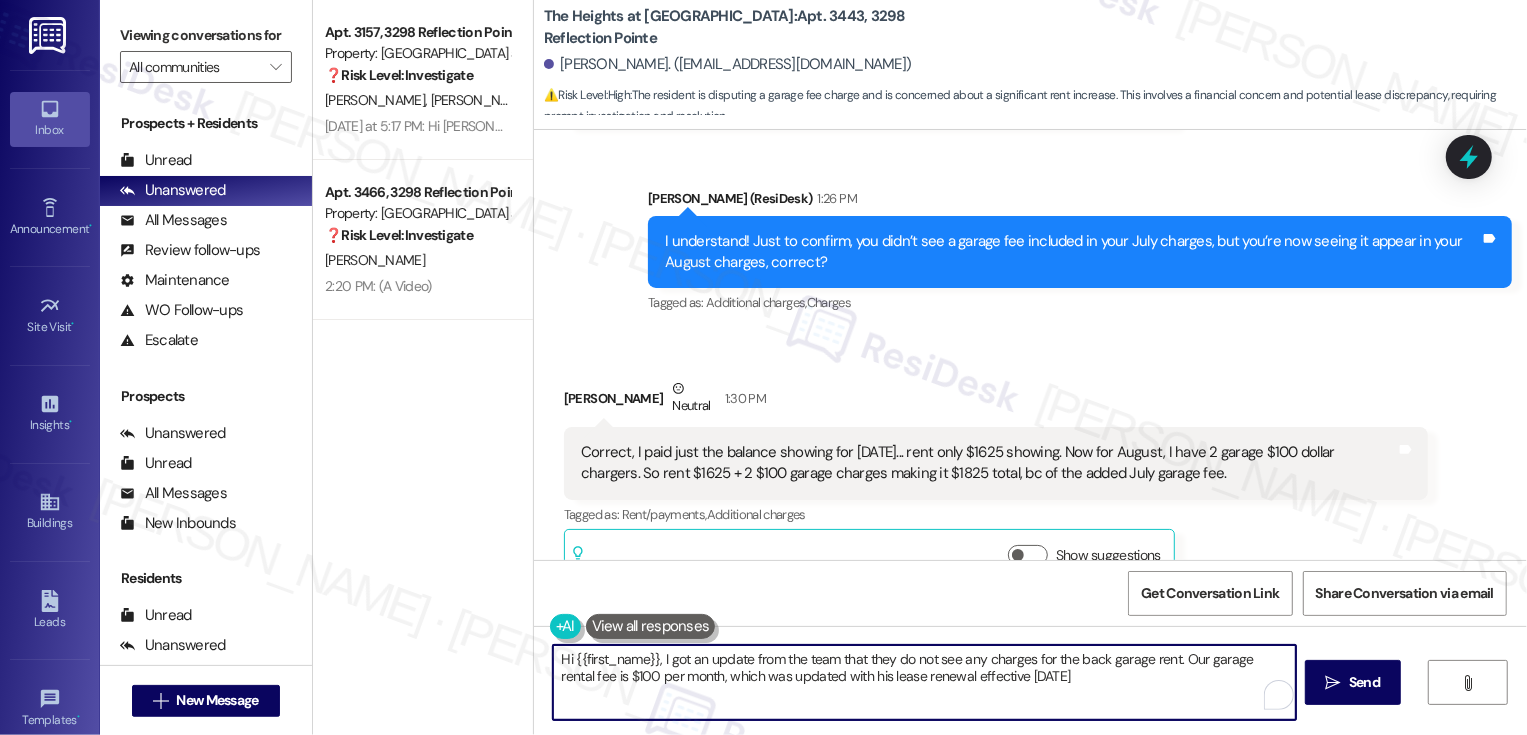 click on "Hi {{first_name}}, I got an update from the team that they do not see any charges for the back garage rent. Our garage rental fee is $100 per month, which was updated with his lease renewal effective July 1, 2025" at bounding box center [924, 682] 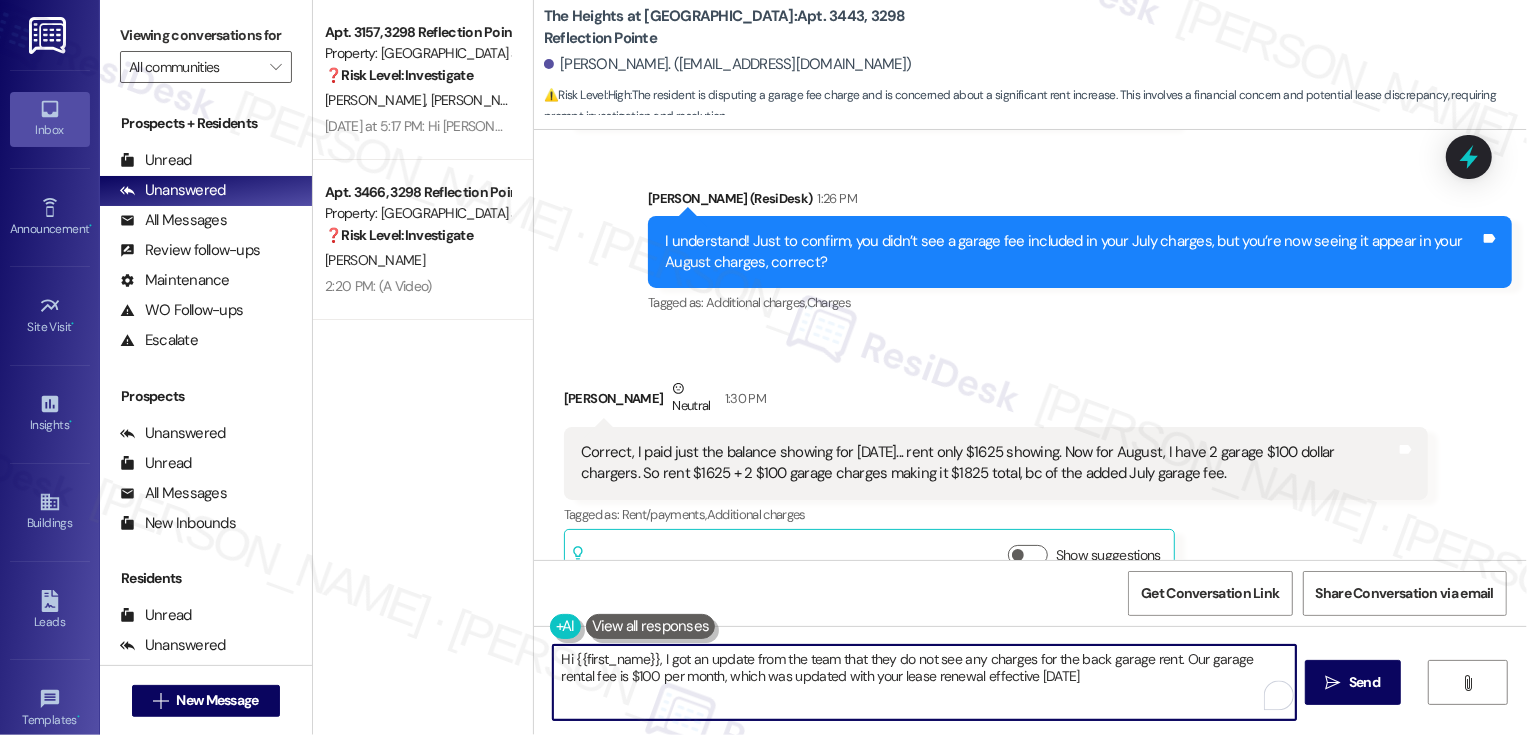 click on "Hi {{first_name}}, I got an update from the team that they do not see any charges for the back garage rent. Our garage rental fee is $100 per month, which was updated with your lease renewal effective July 1, 2025" at bounding box center (924, 682) 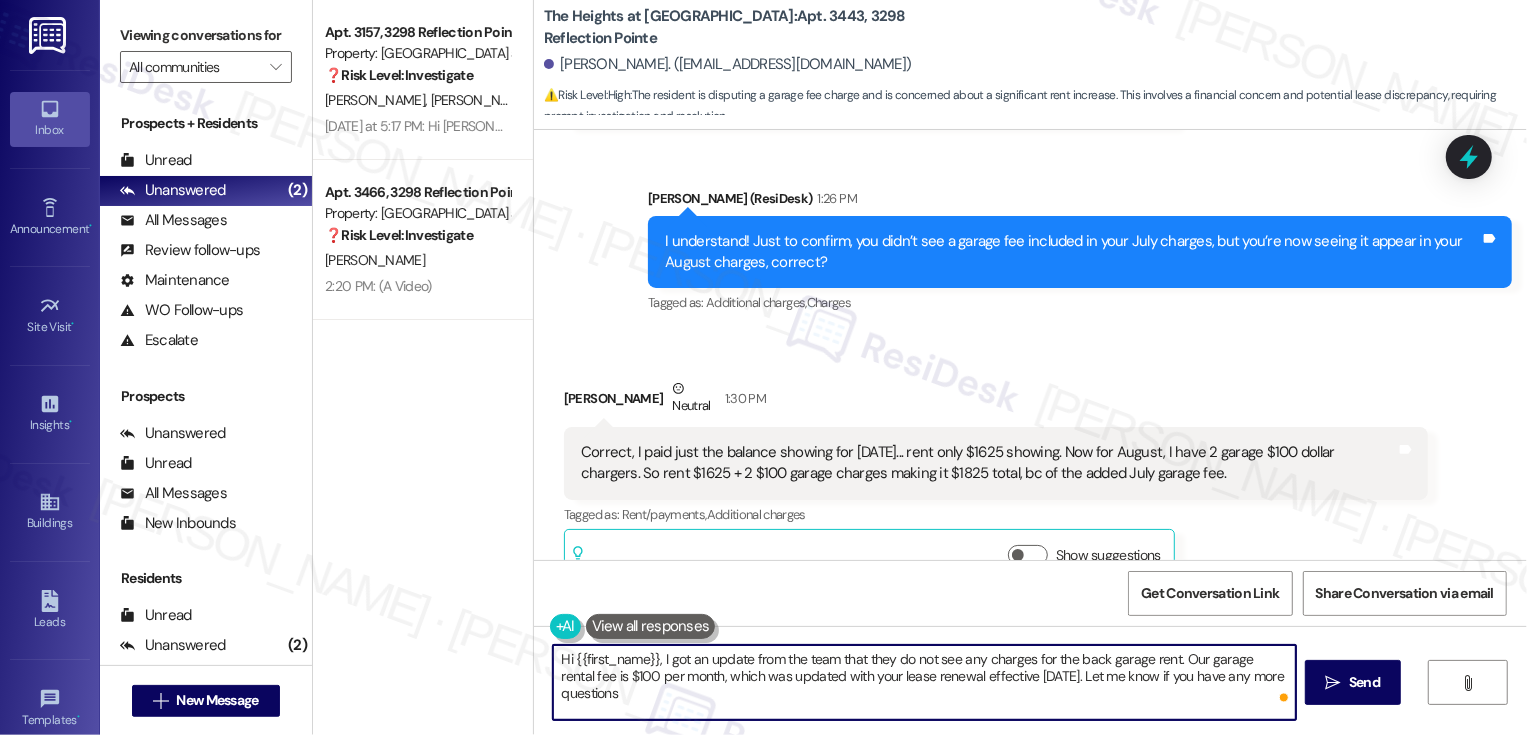 type on "Hi {{first_name}}, I got an update from the team that they do not see any charges for the back garage rent. Our garage rental fee is $100 per month, which was updated with your lease renewal effective July 1, 2025. Let me know if you have any more questions!" 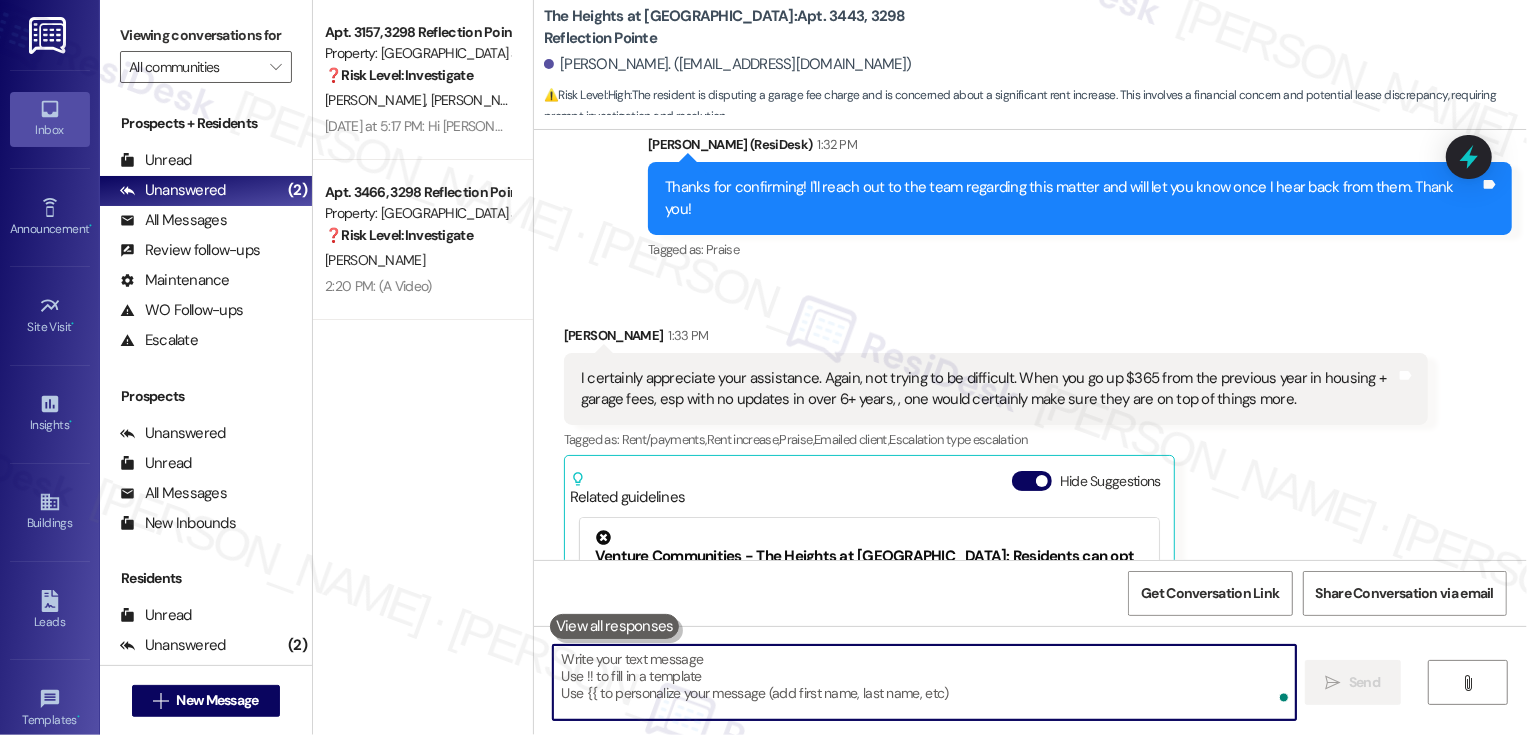 type 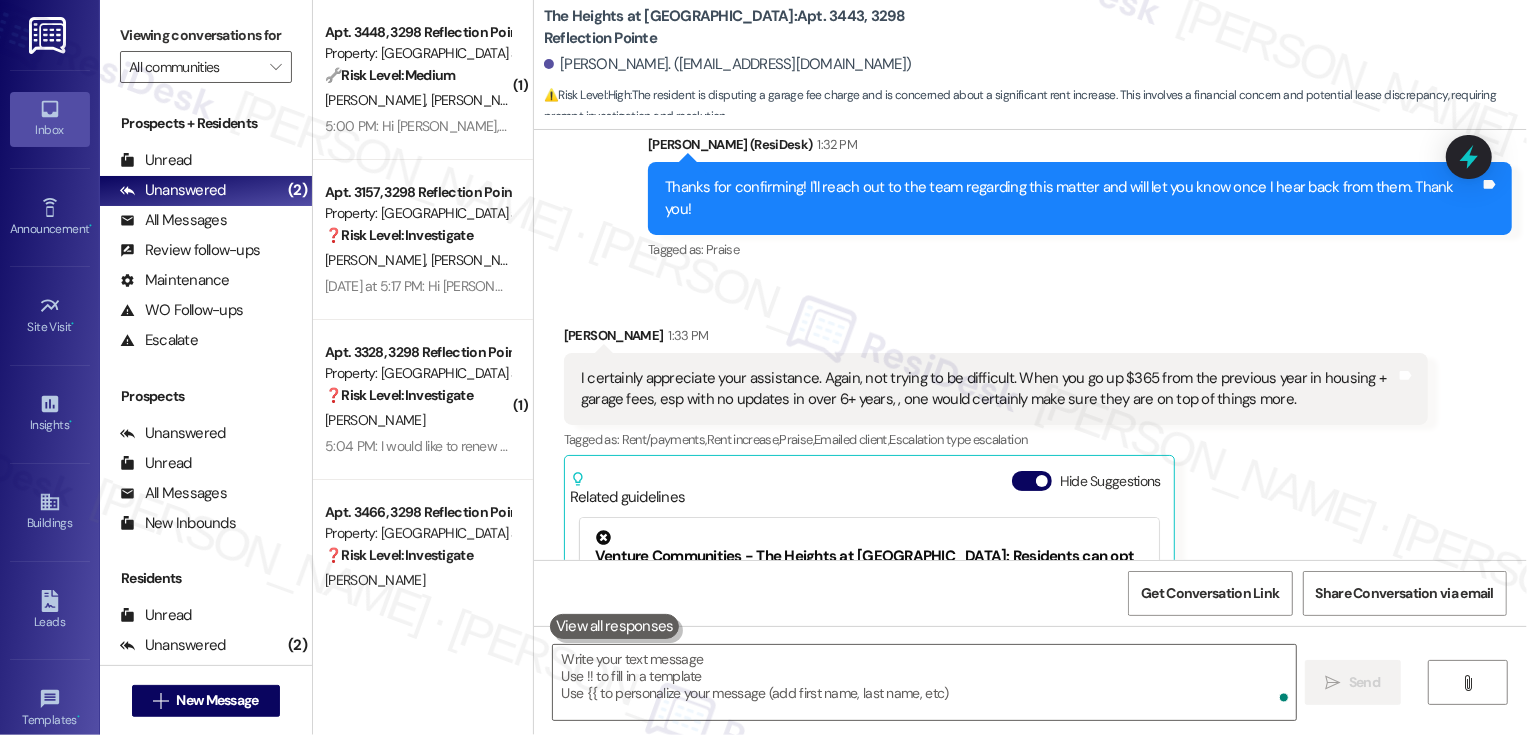 scroll, scrollTop: 1630, scrollLeft: 0, axis: vertical 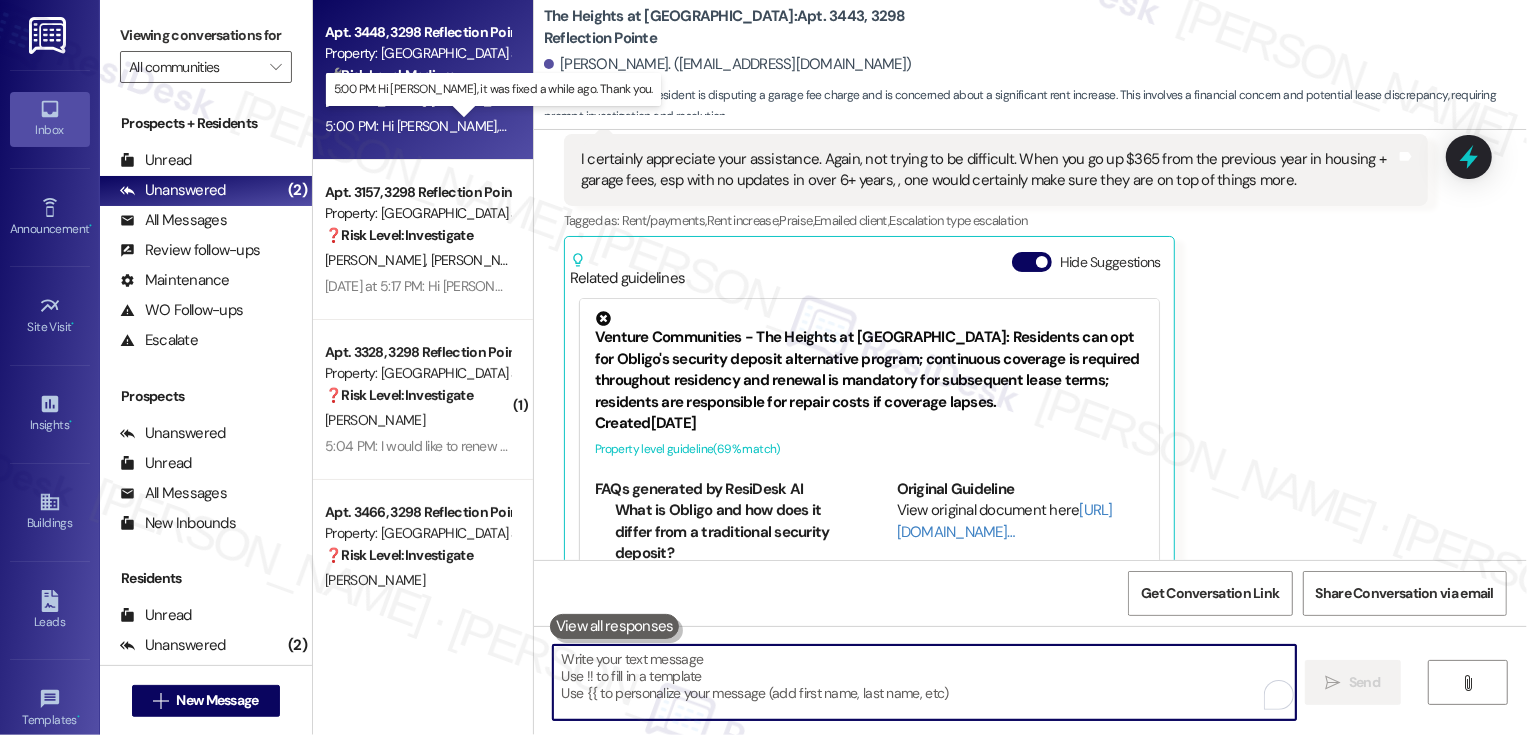 click on "5:00 PM: Hi sarah, it was fixed a while ago. Thank you. 5:00 PM: Hi sarah, it was fixed a while ago. Thank you." at bounding box center (514, 126) 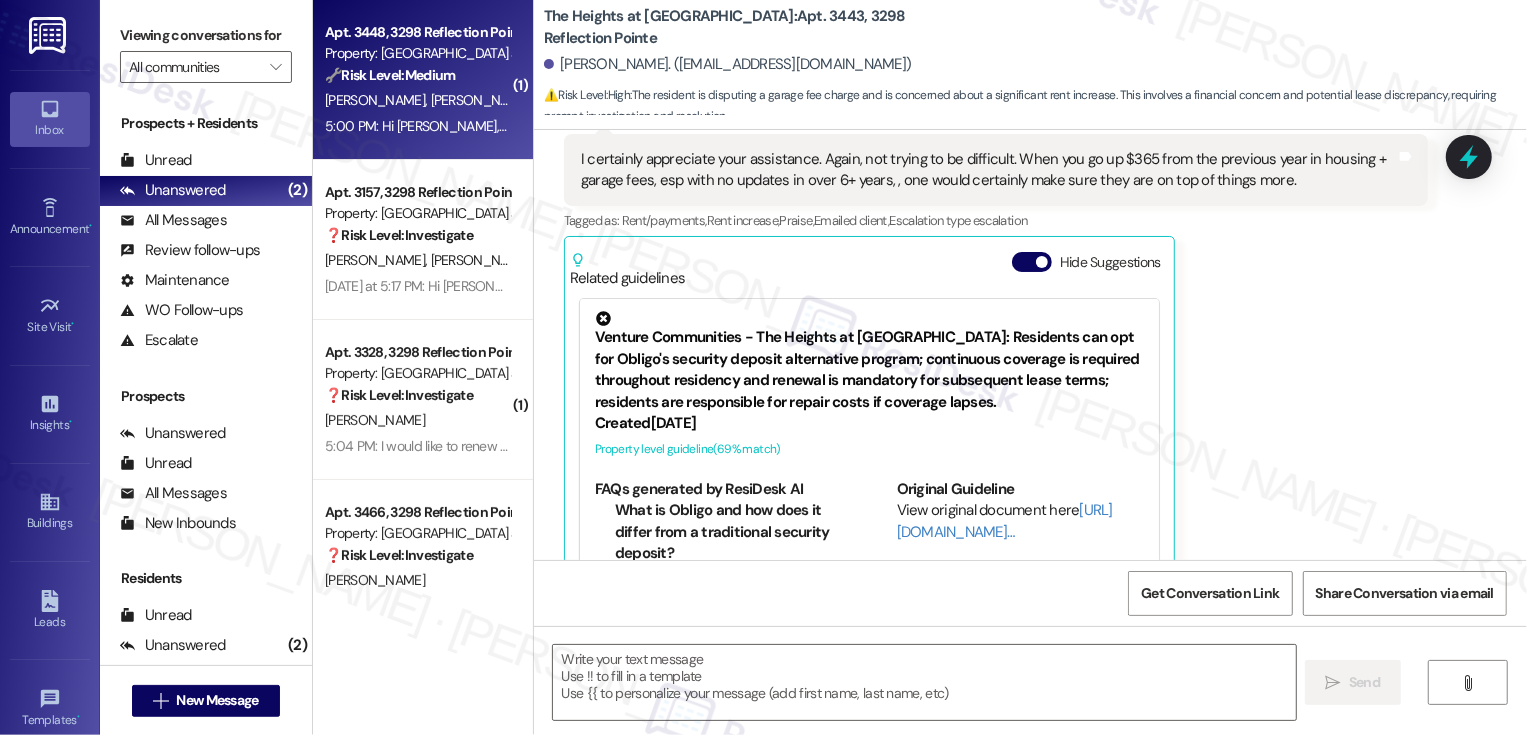 type on "Fetching suggested responses. Please feel free to read through the conversation in the meantime." 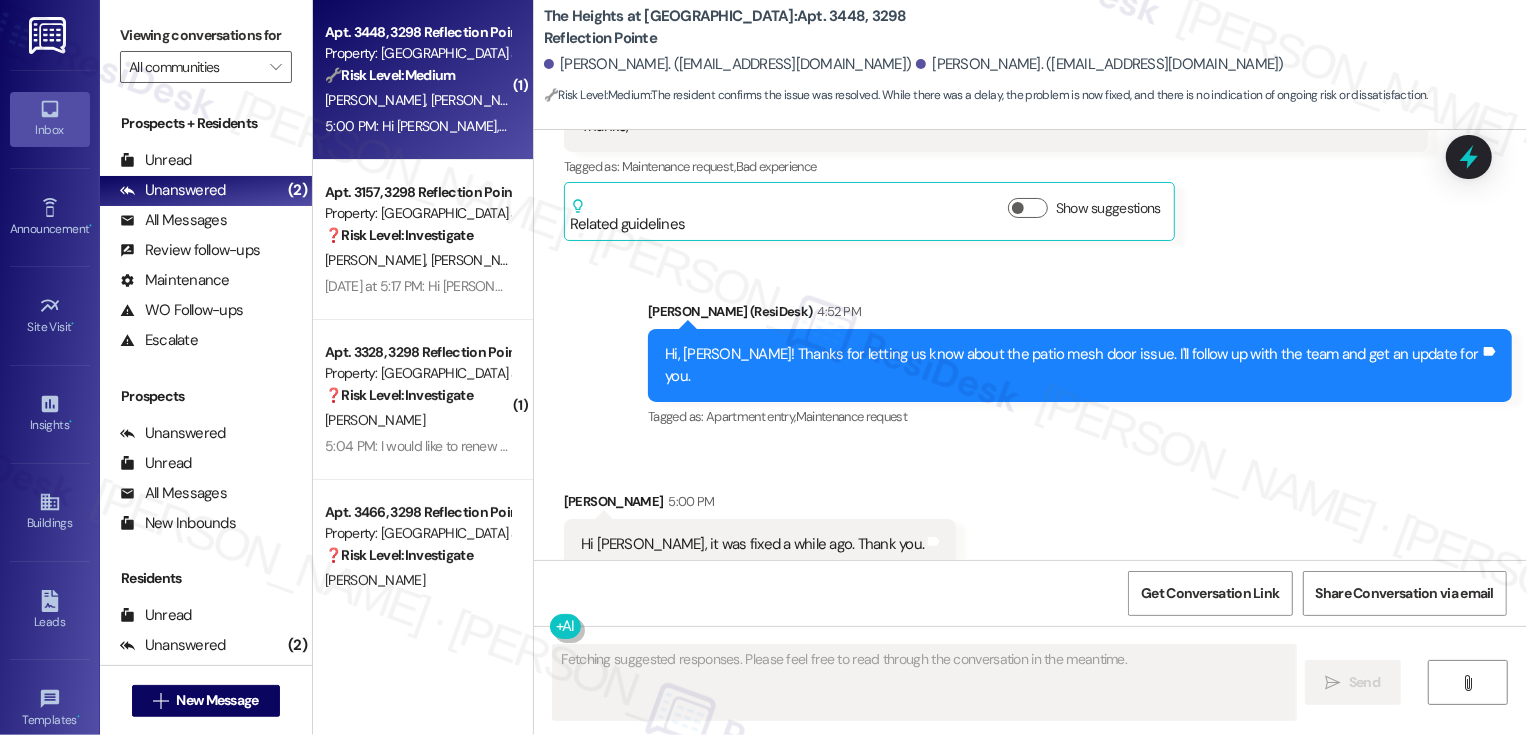 scroll, scrollTop: 2484, scrollLeft: 0, axis: vertical 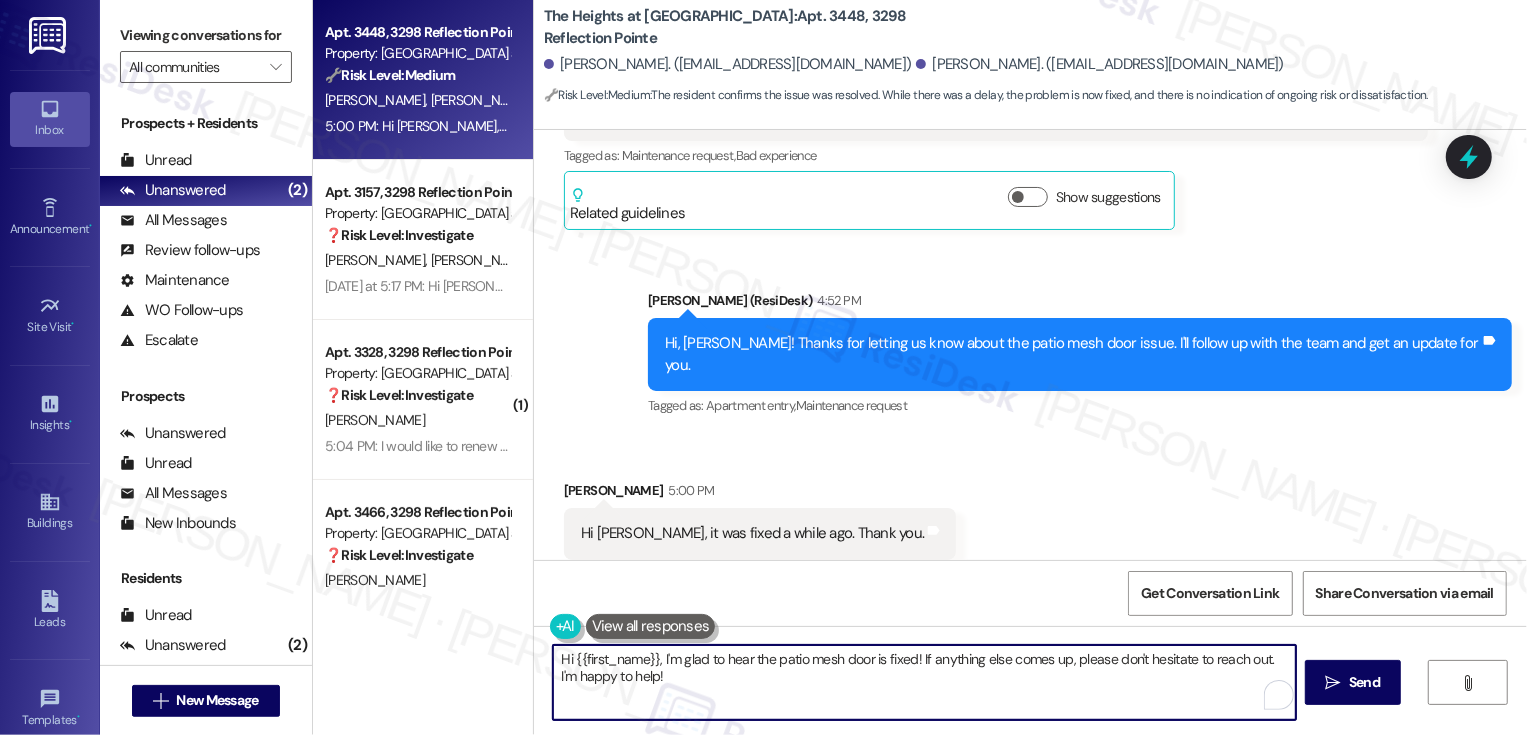 drag, startPoint x: 653, startPoint y: 659, endPoint x: 499, endPoint y: 657, distance: 154.01299 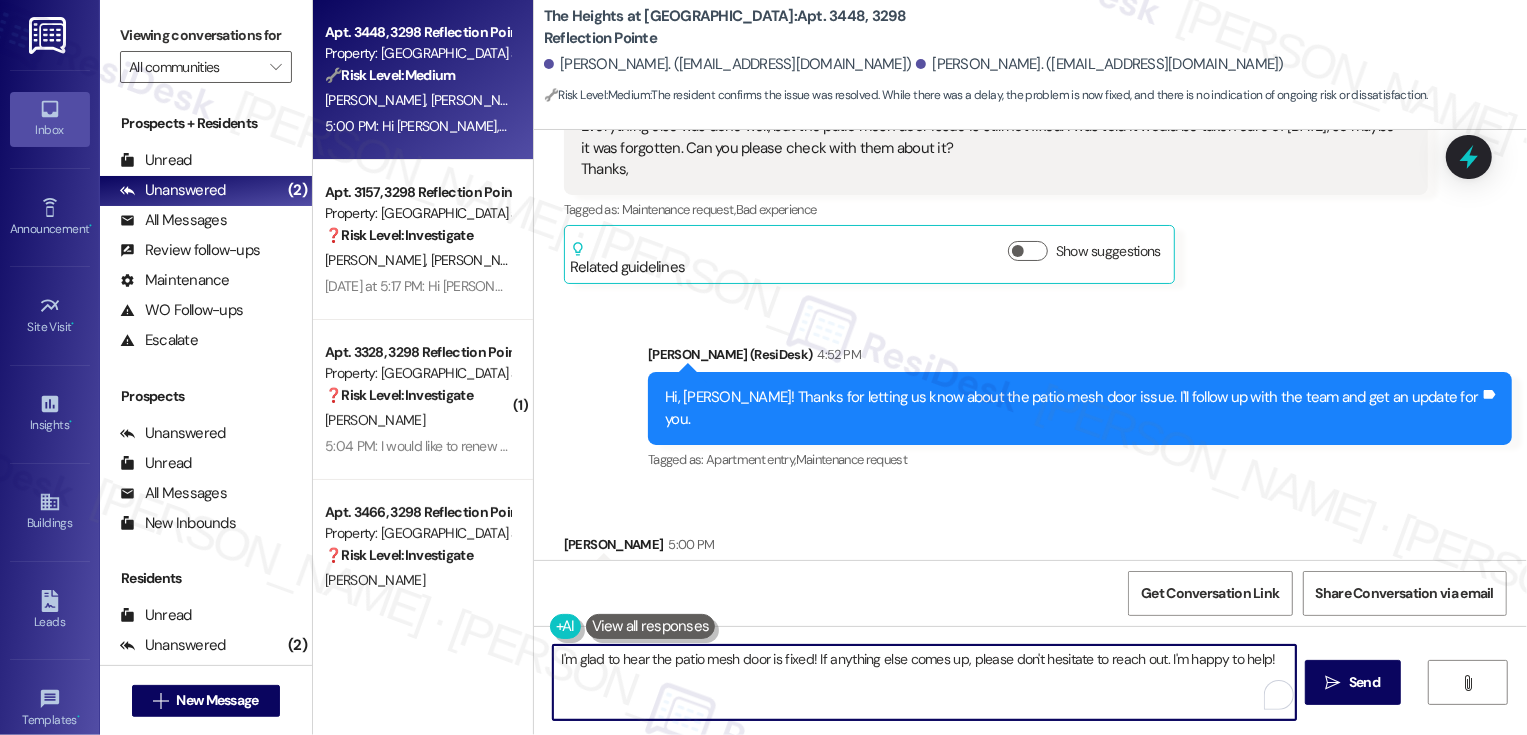 scroll, scrollTop: 2485, scrollLeft: 0, axis: vertical 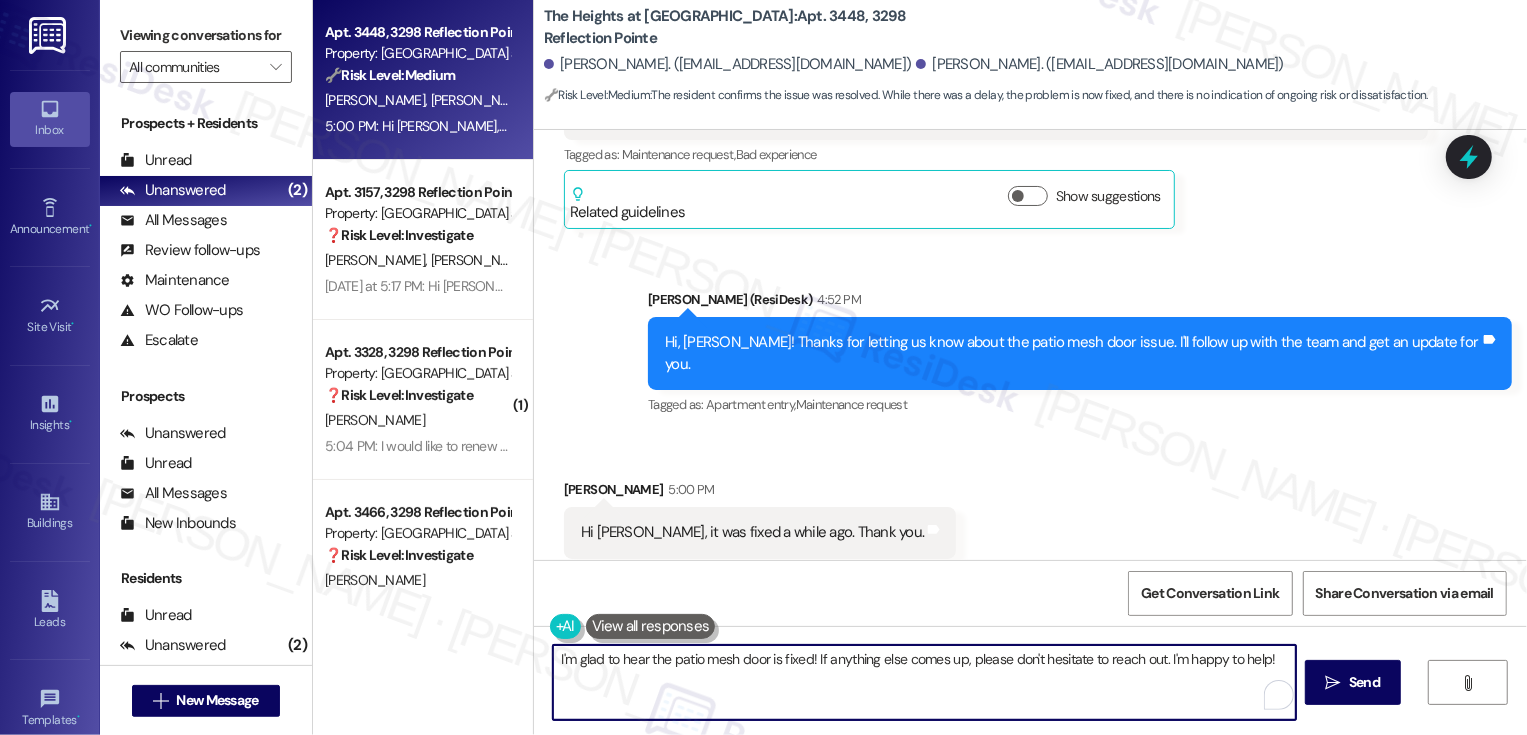 drag, startPoint x: 807, startPoint y: 657, endPoint x: 846, endPoint y: 701, distance: 58.796257 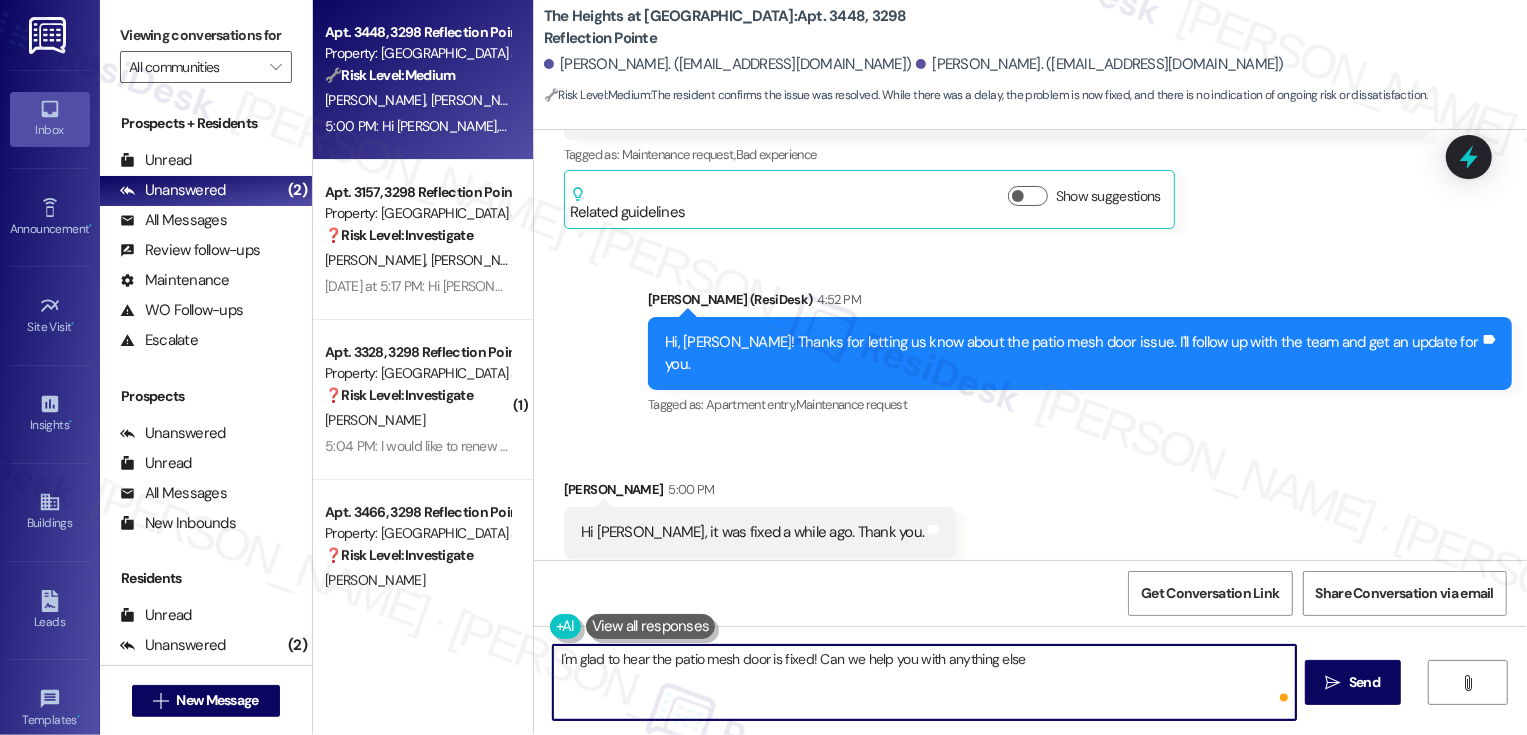 type on "I'm glad to hear the patio mesh door is fixed! Can we help you with anything else?" 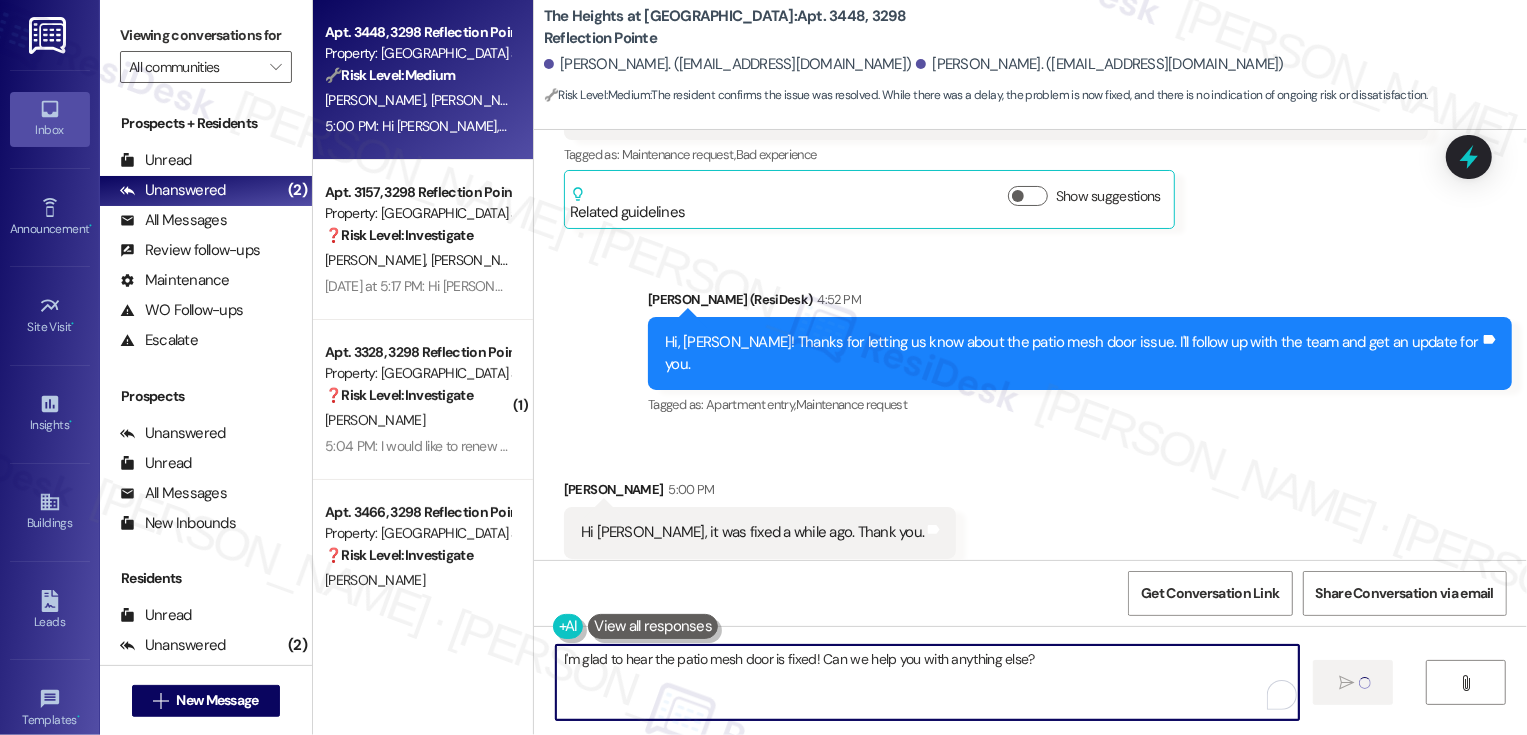 type 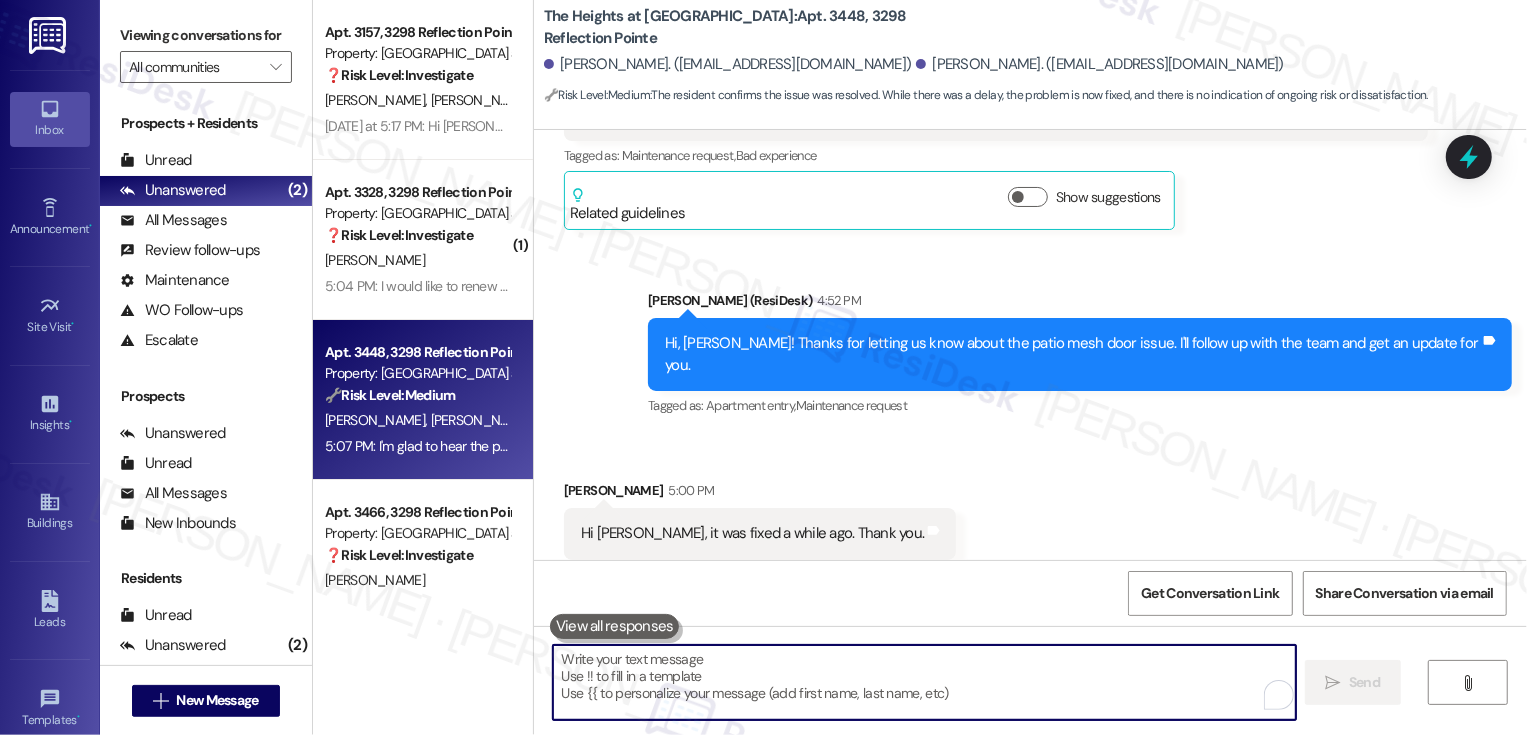 scroll, scrollTop: 2625, scrollLeft: 0, axis: vertical 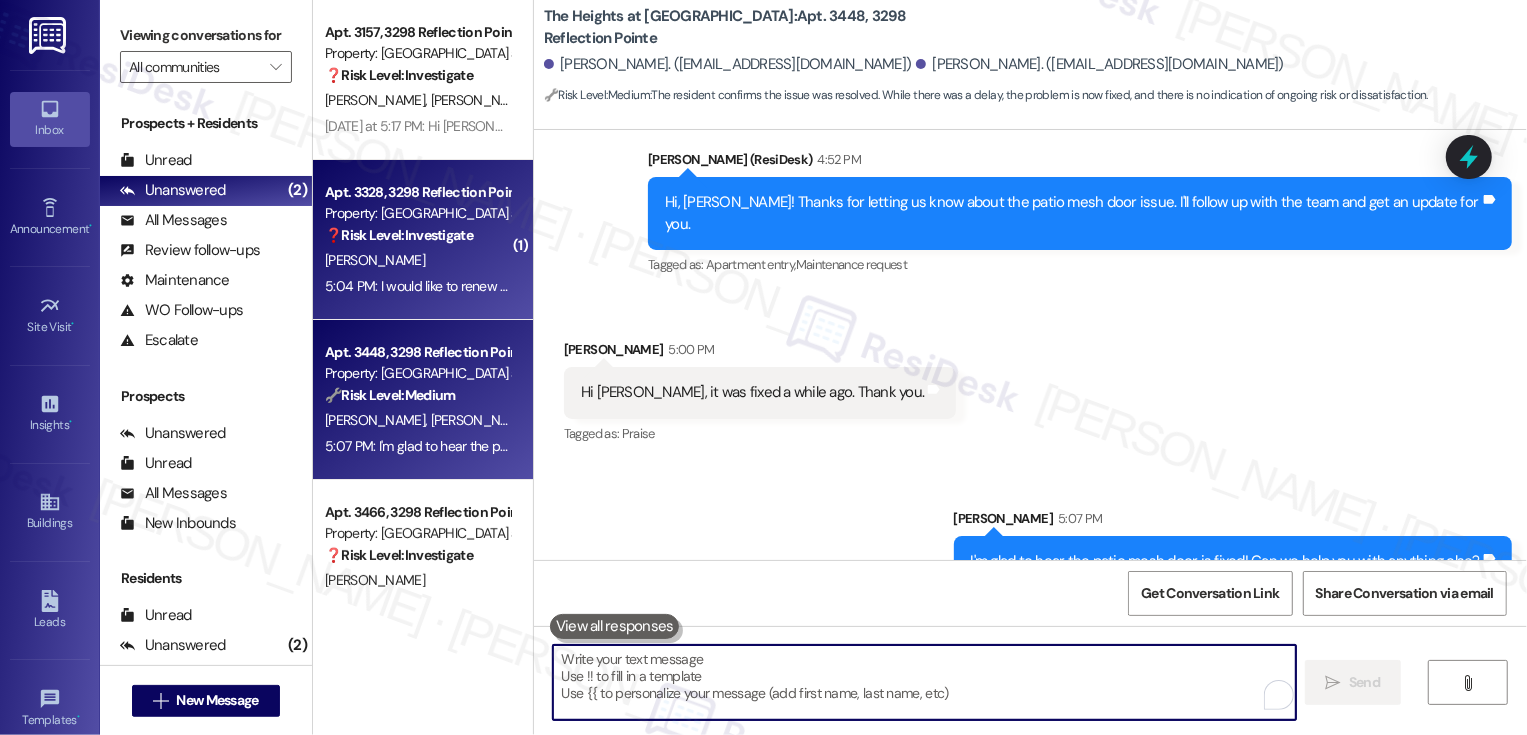 click on "5:04 PM: I would like to renew for next year, but I’m wondering whether the rent will increase. If so, how much will it increase?
5:04 PM: I would like to renew for next year, but I’m wondering whether the rent will increase. If so, how much will it increase?" at bounding box center [417, 286] 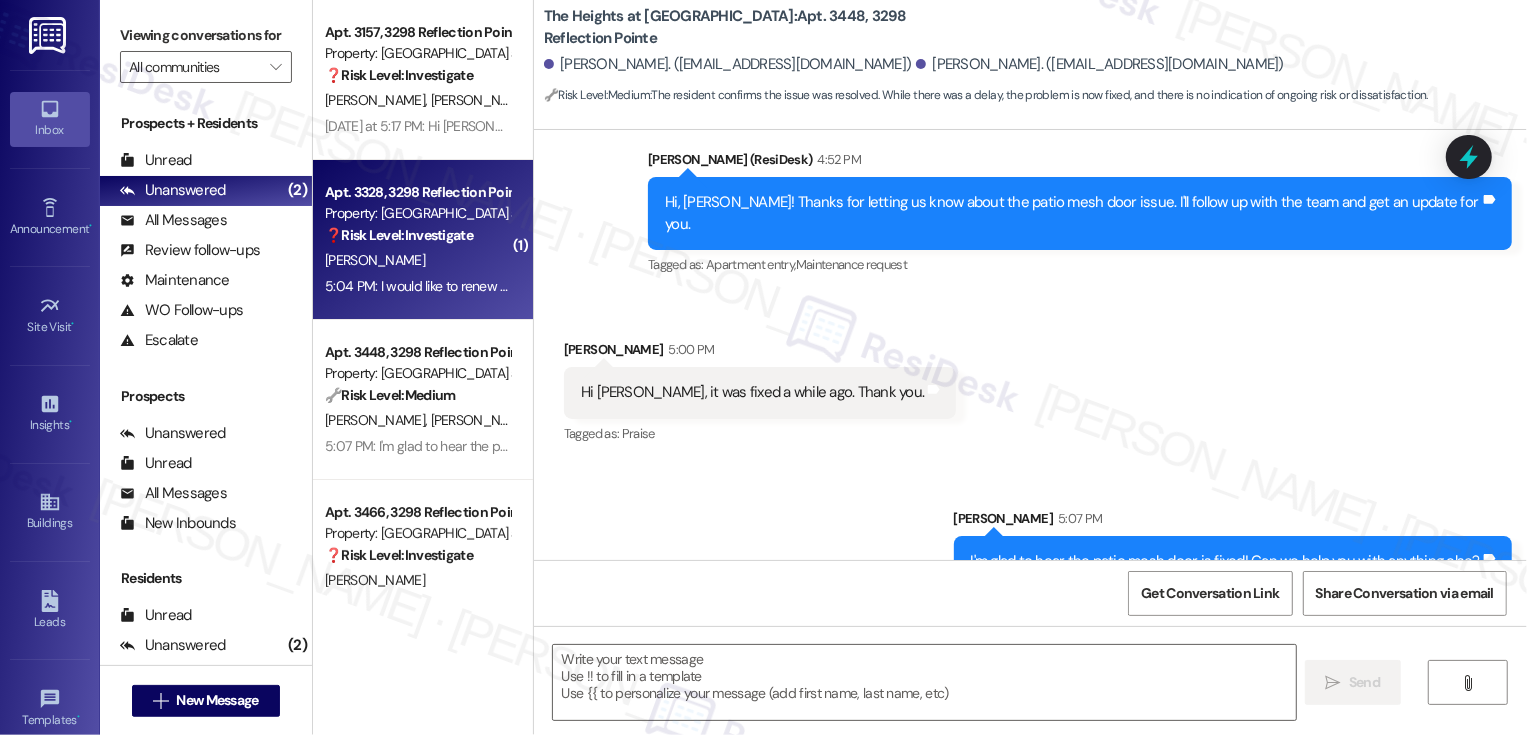 type on "Fetching suggested responses. Please feel free to read through the conversation in the meantime." 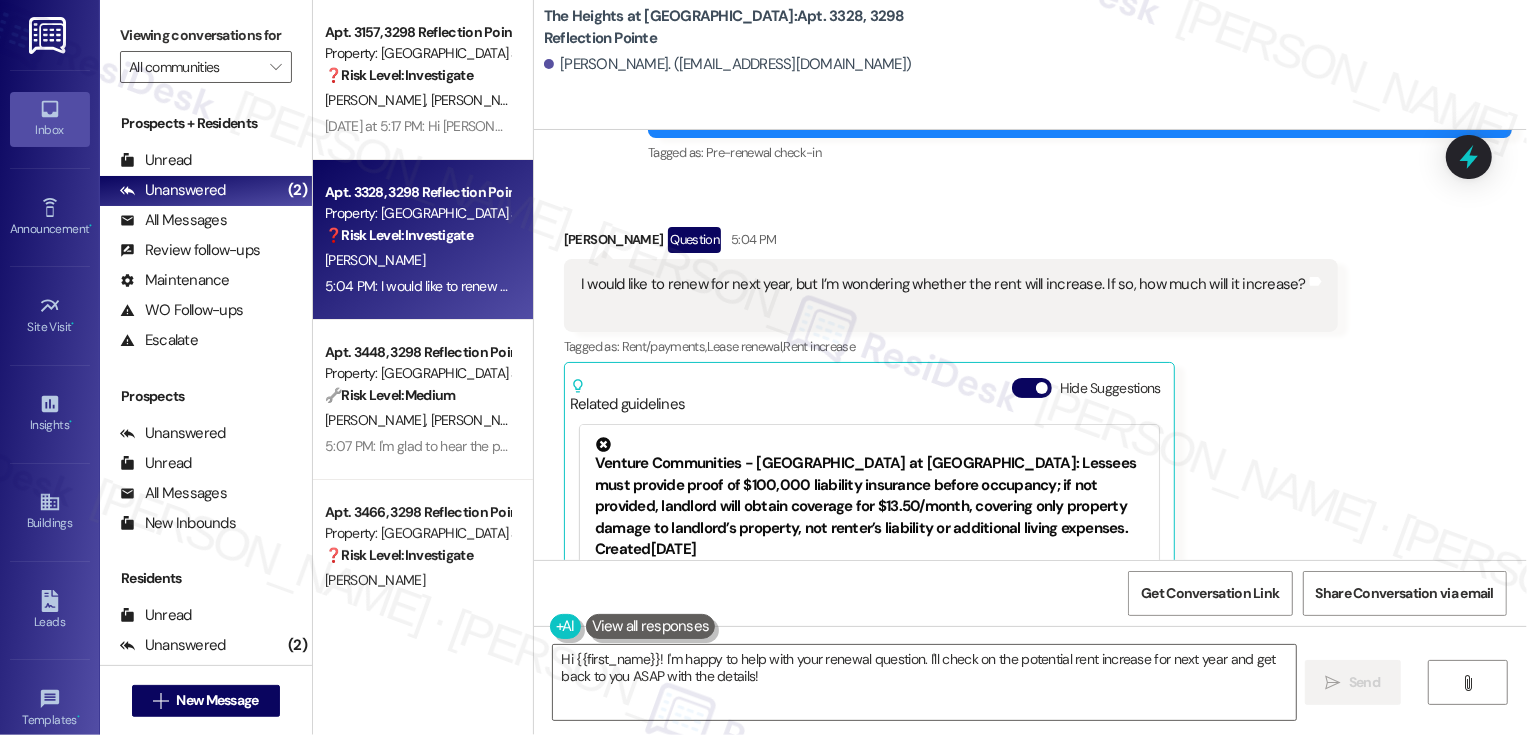 scroll, scrollTop: 1414, scrollLeft: 0, axis: vertical 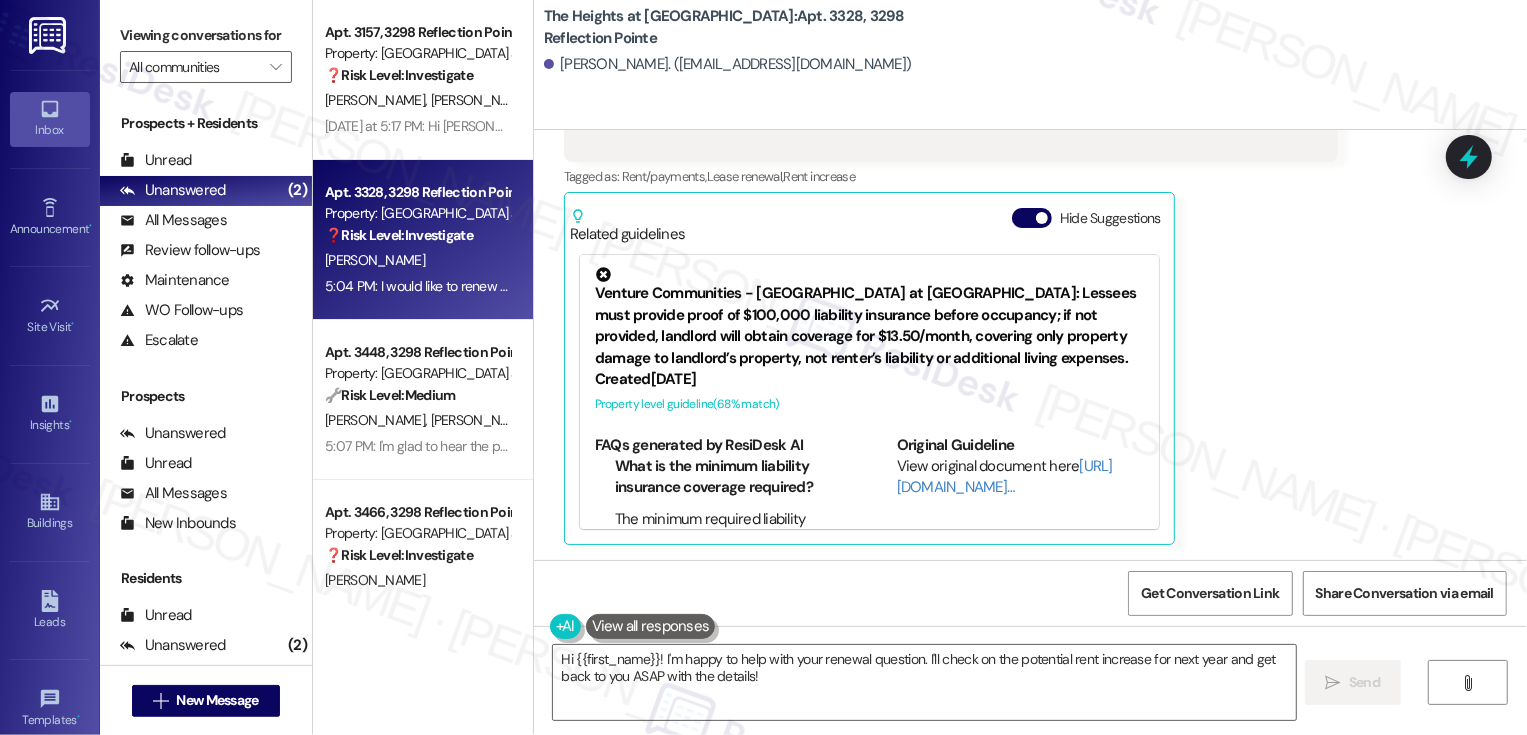 click at bounding box center (651, 626) 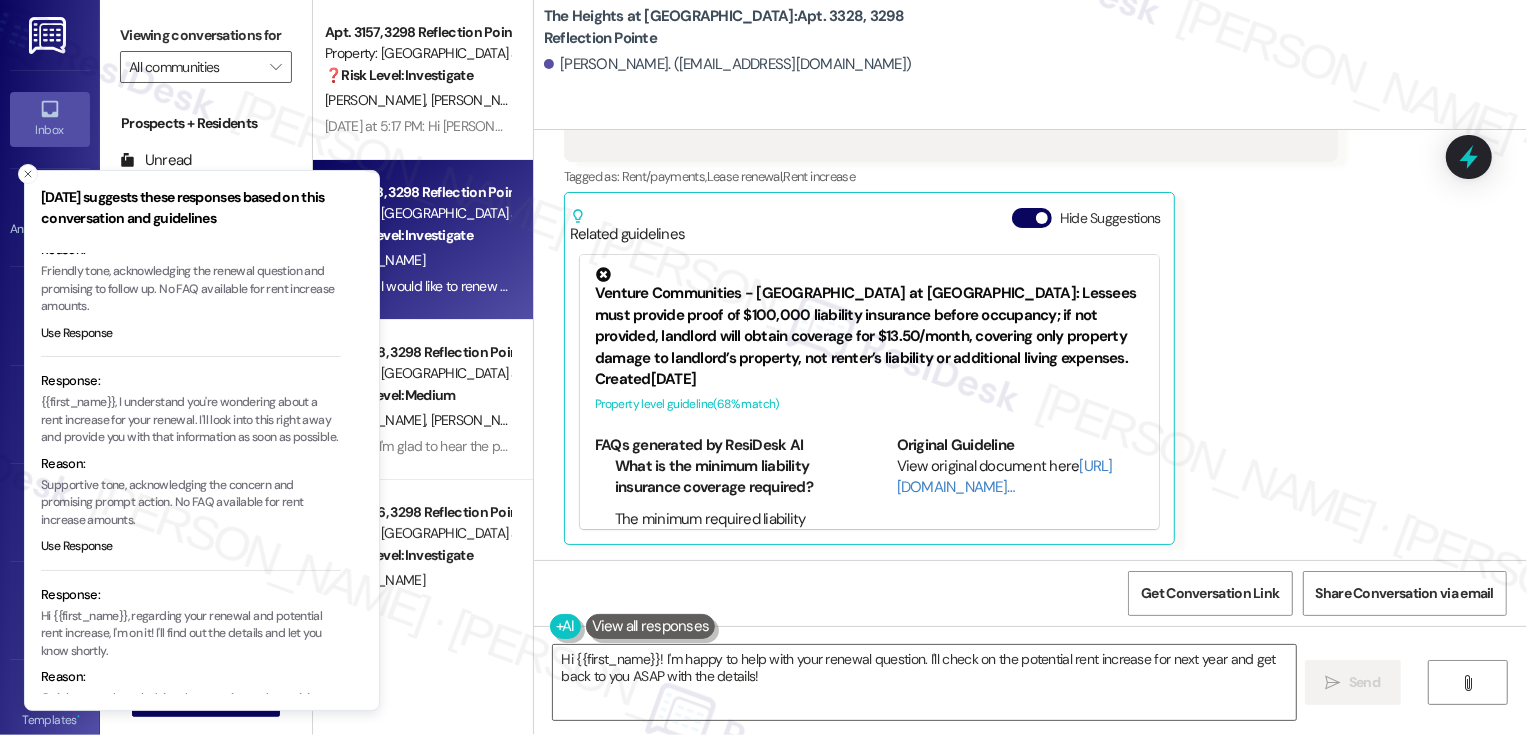 scroll, scrollTop: 0, scrollLeft: 0, axis: both 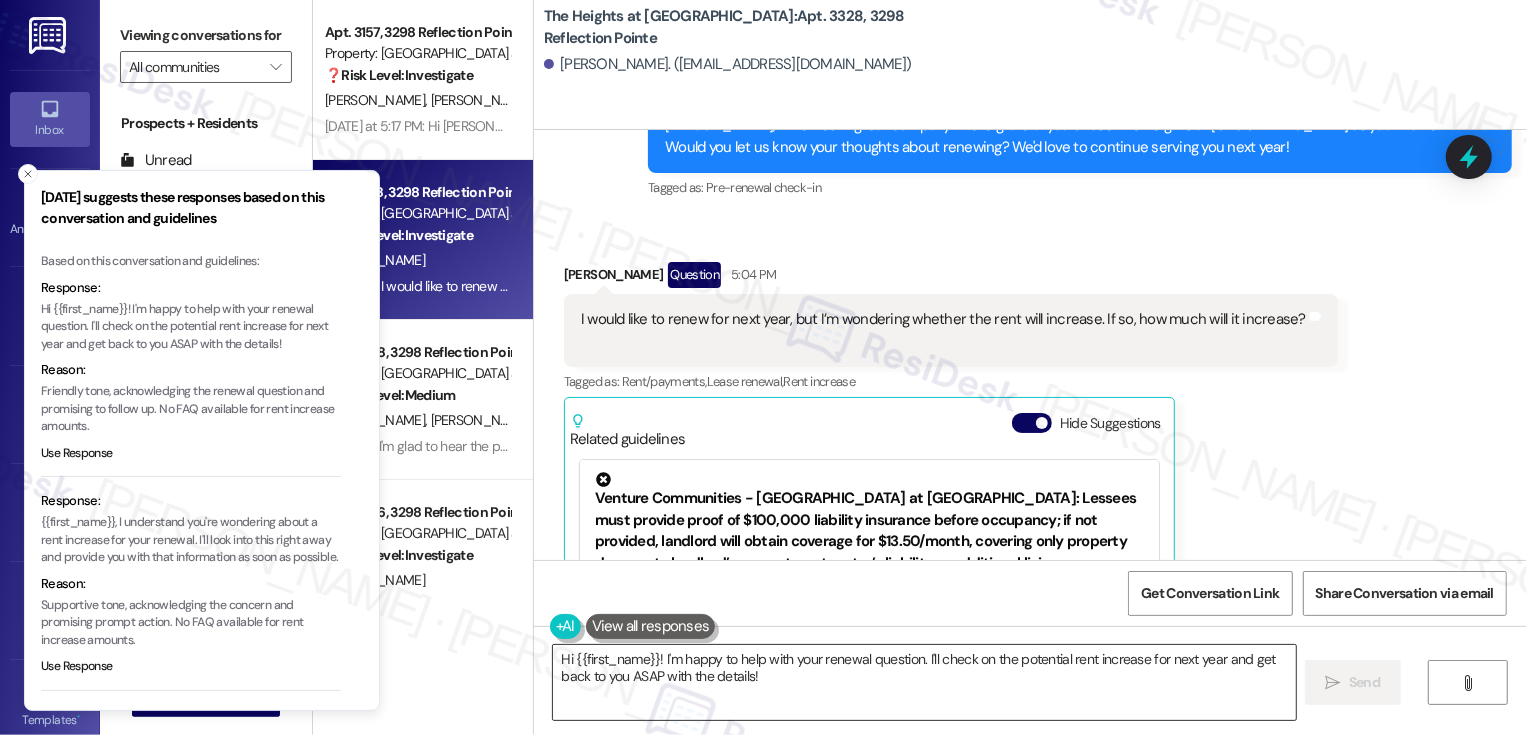 click on "Hi {{first_name}}! I'm happy to help with your renewal question. I'll check on the potential rent increase for next year and get back to you ASAP with the details!" at bounding box center (924, 682) 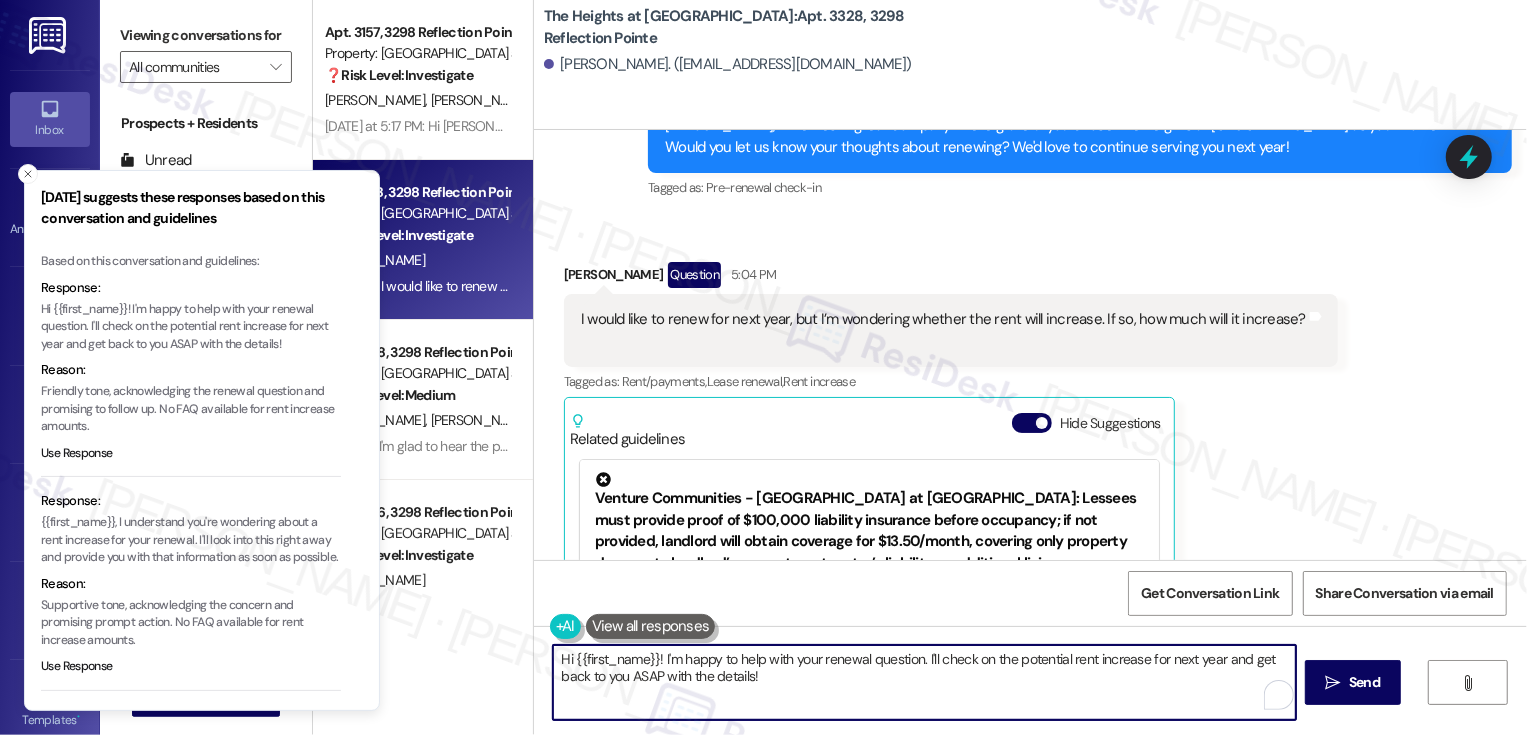 click on "Hi {{first_name}}! I'm happy to help with your renewal question. I'll check on the potential rent increase for next year and get back to you ASAP with the details!" at bounding box center [924, 682] 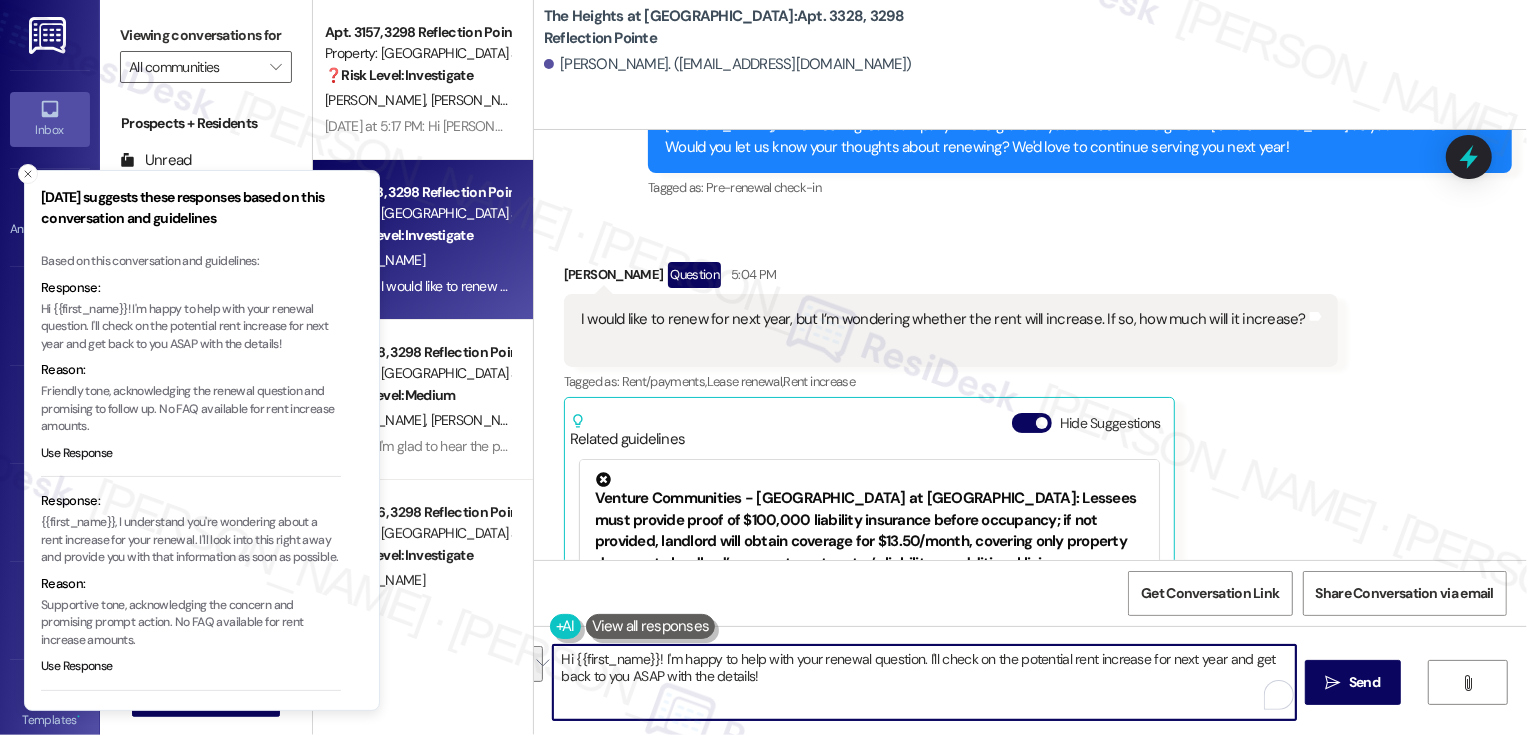 drag, startPoint x: 655, startPoint y: 659, endPoint x: 787, endPoint y: 689, distance: 135.36617 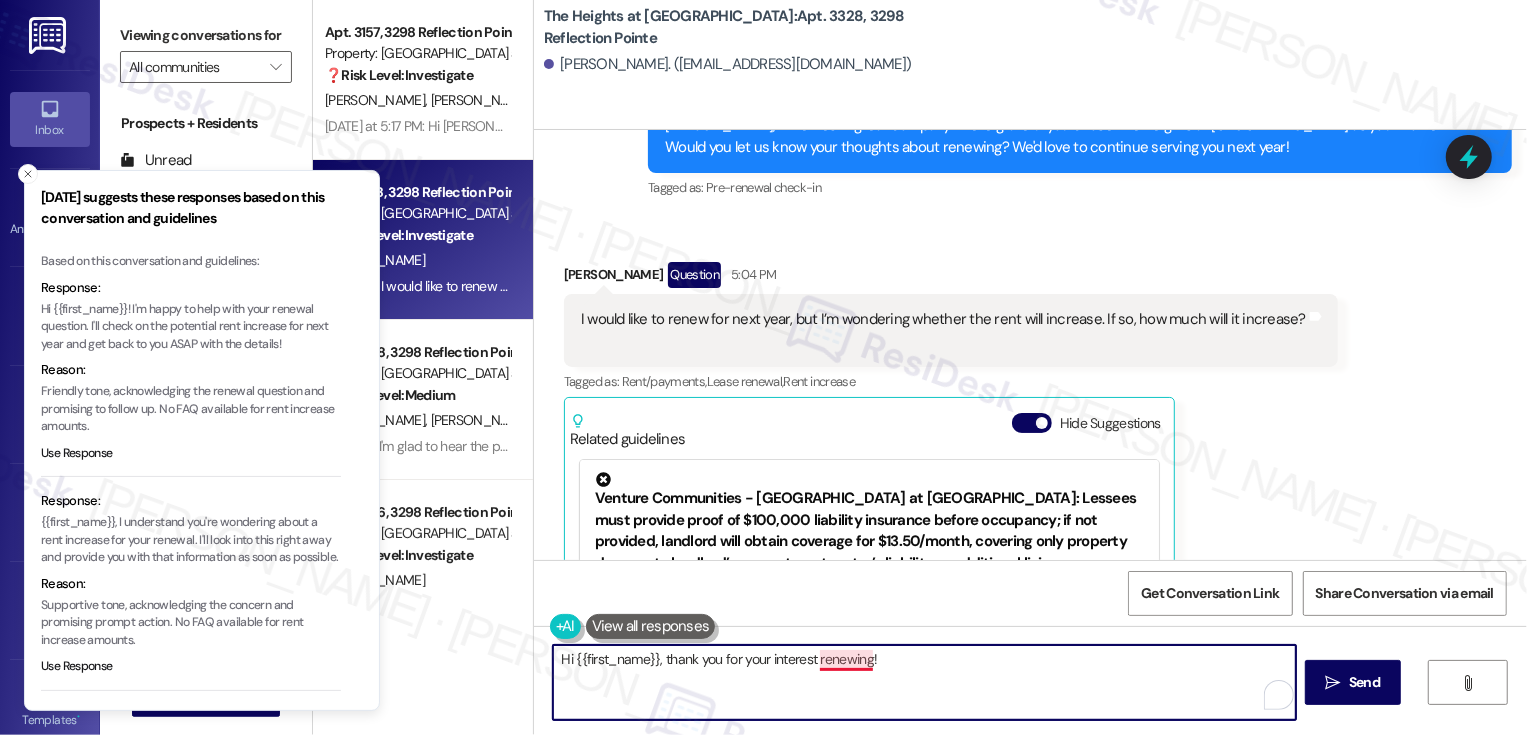 click on "Hi {{first_name}}, thank you for your interest renewing!" at bounding box center [924, 682] 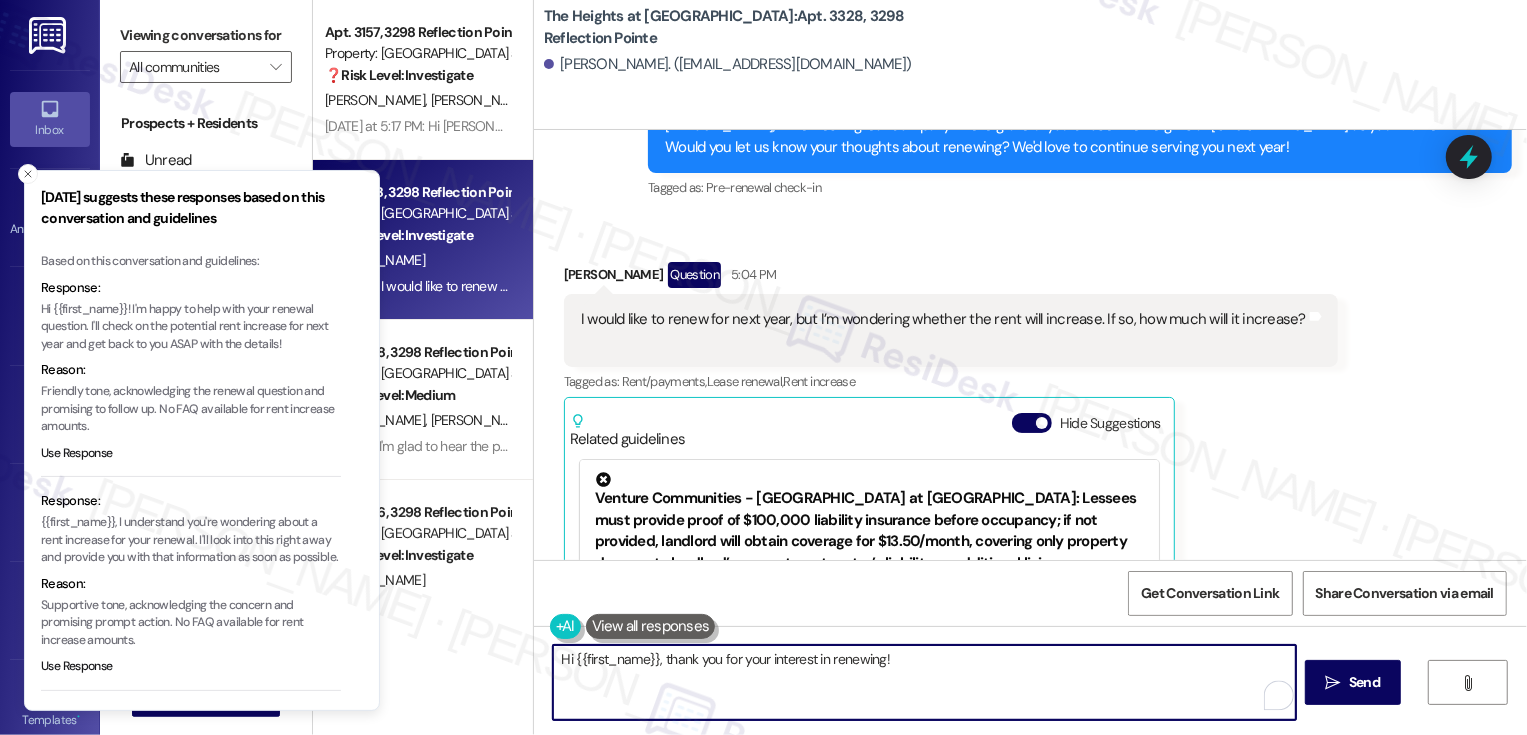 click on "Hi {{first_name}}, thank you for your interest in renewing!" at bounding box center (924, 682) 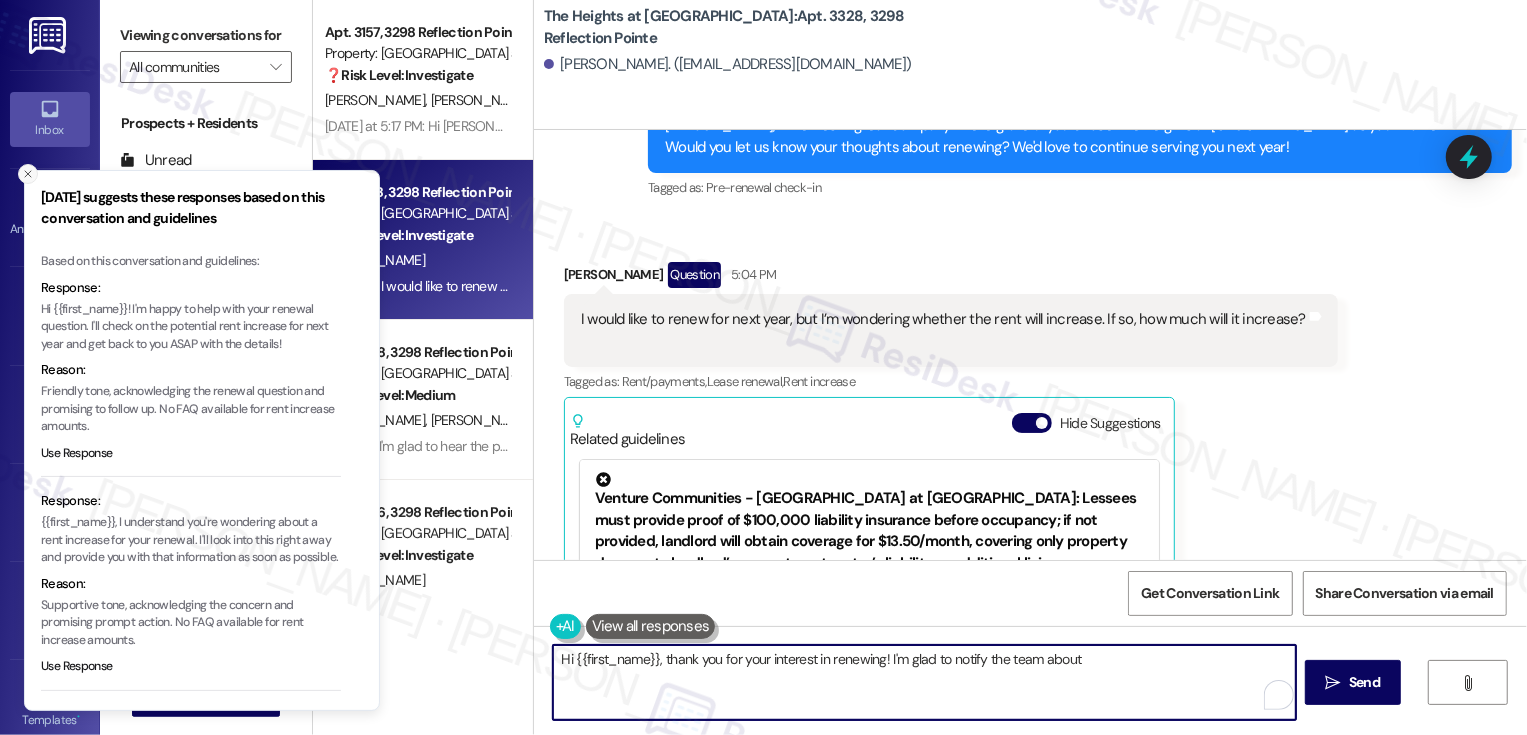 click 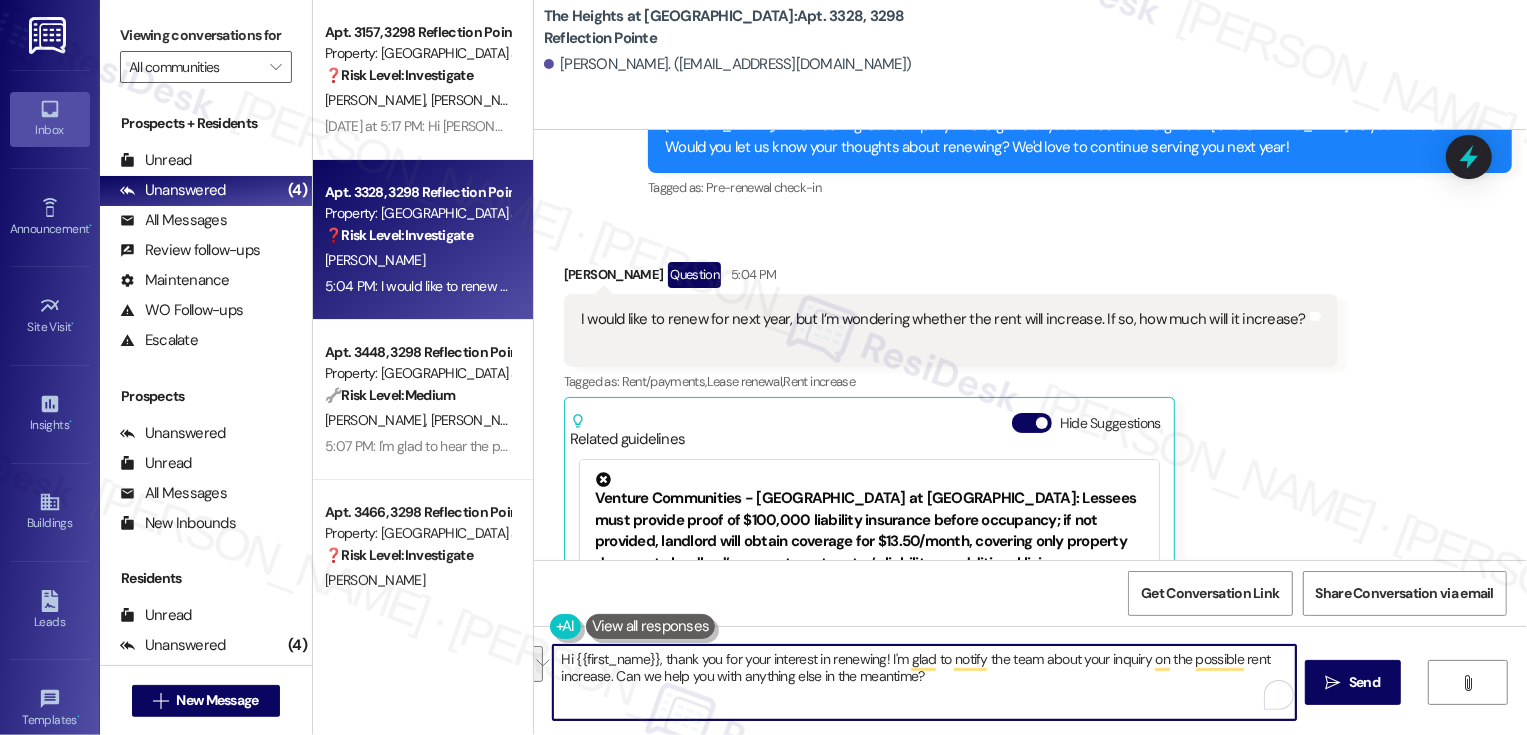 click at bounding box center [535, 664] 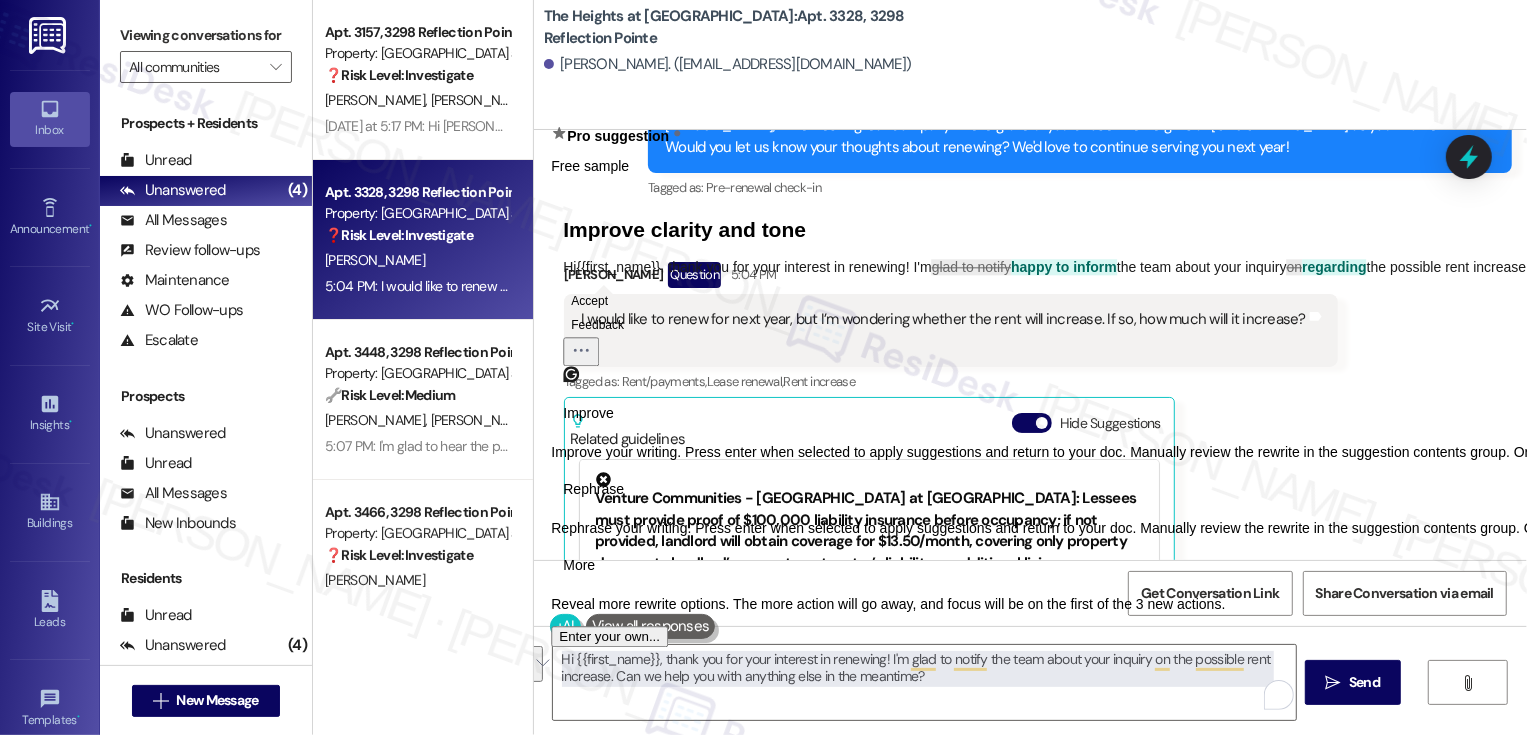 click on "Rephrase" at bounding box center (593, 489) 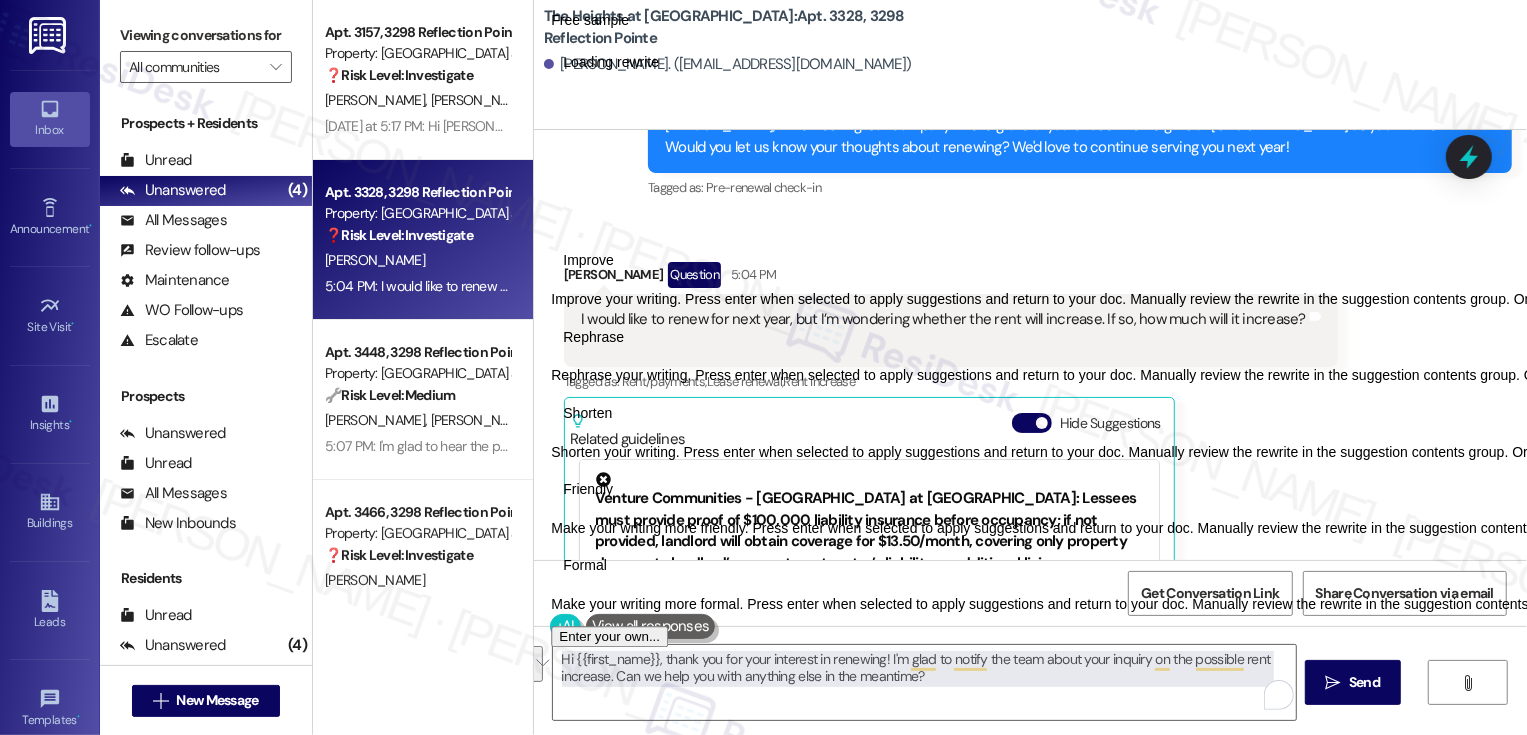 click on "Friendly" at bounding box center (588, 489) 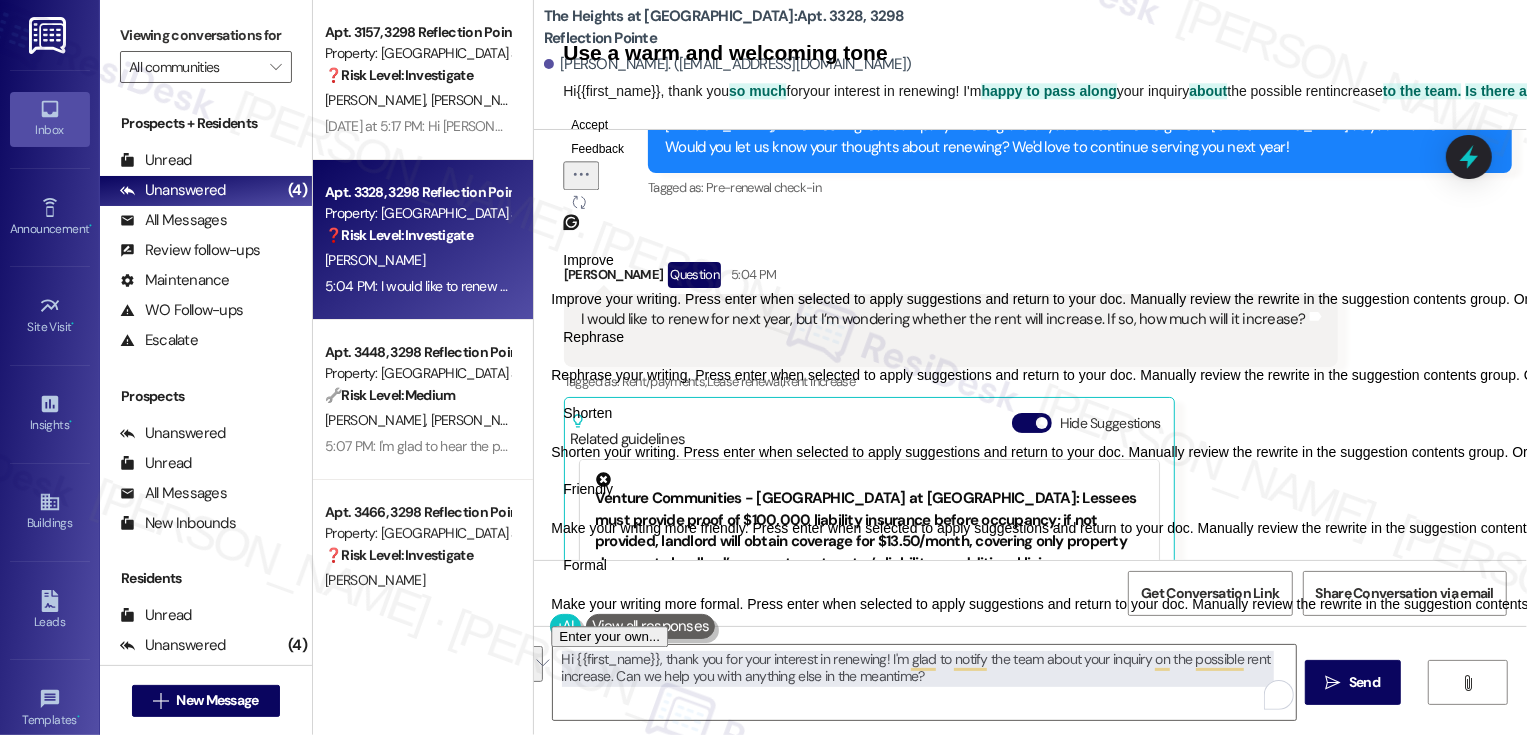 click 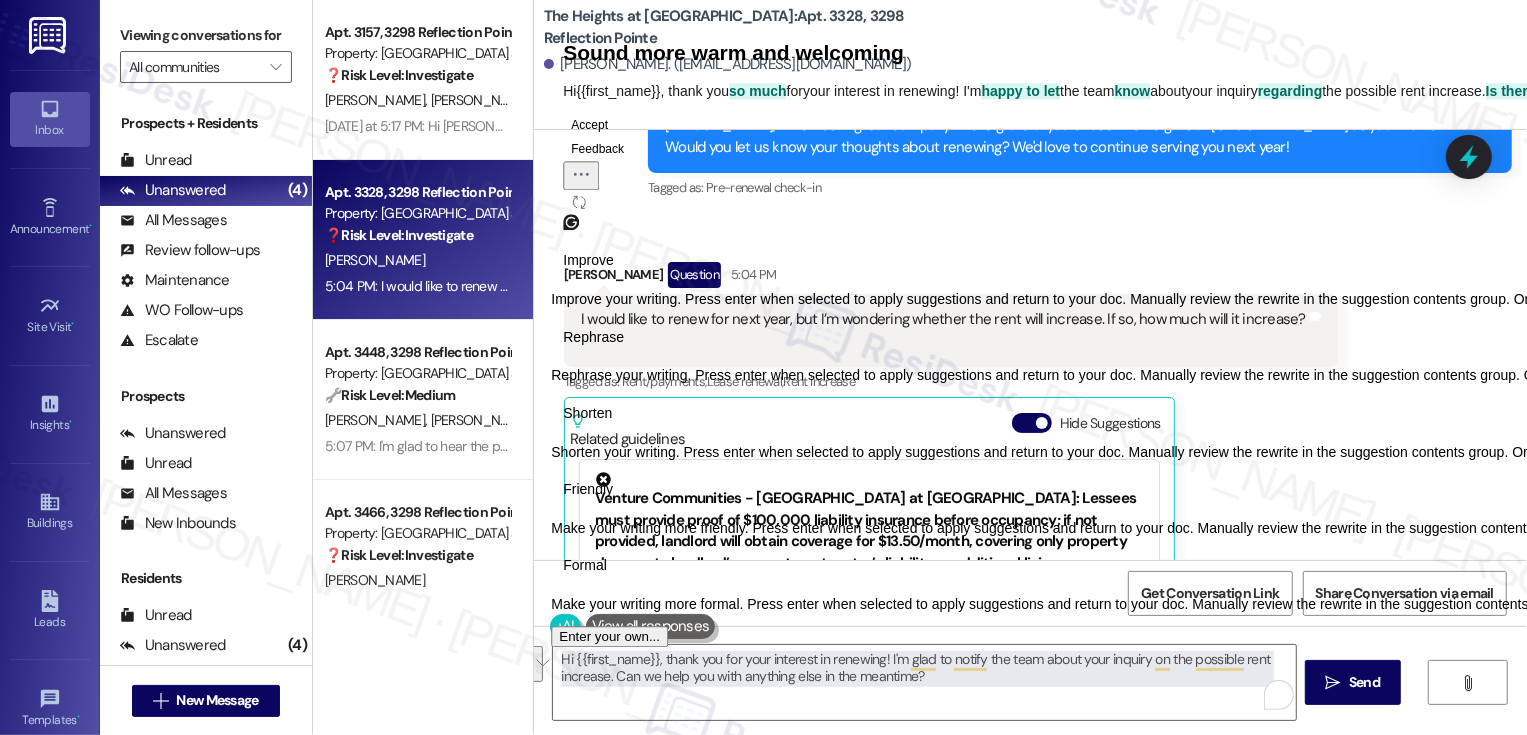 click on "Accept" 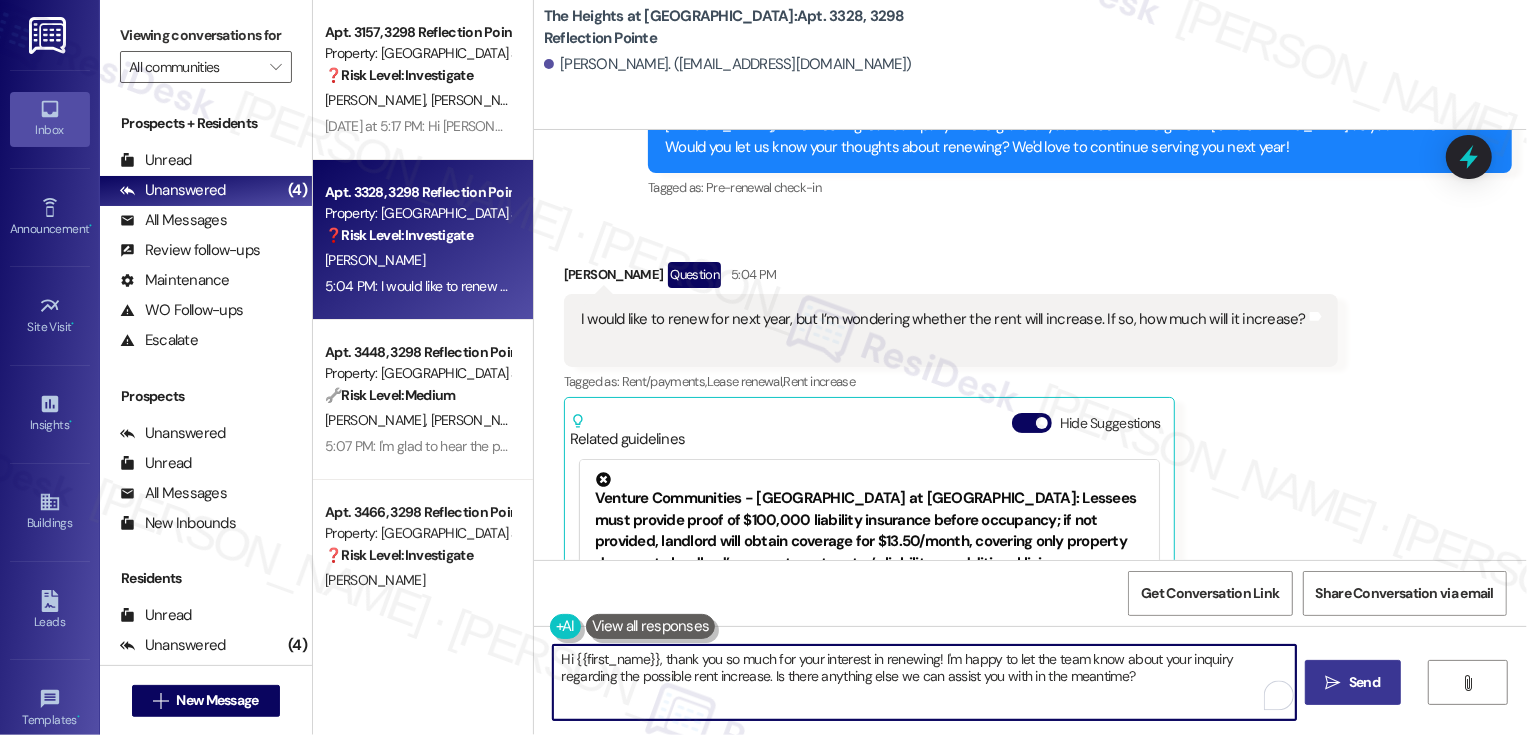 type on "Hi {{first_name}}, thank you so much for your interest in renewing! I'm happy to let the team know about your inquiry regarding the possible rent increase. Is there anything else we can assist you with in the meantime?" 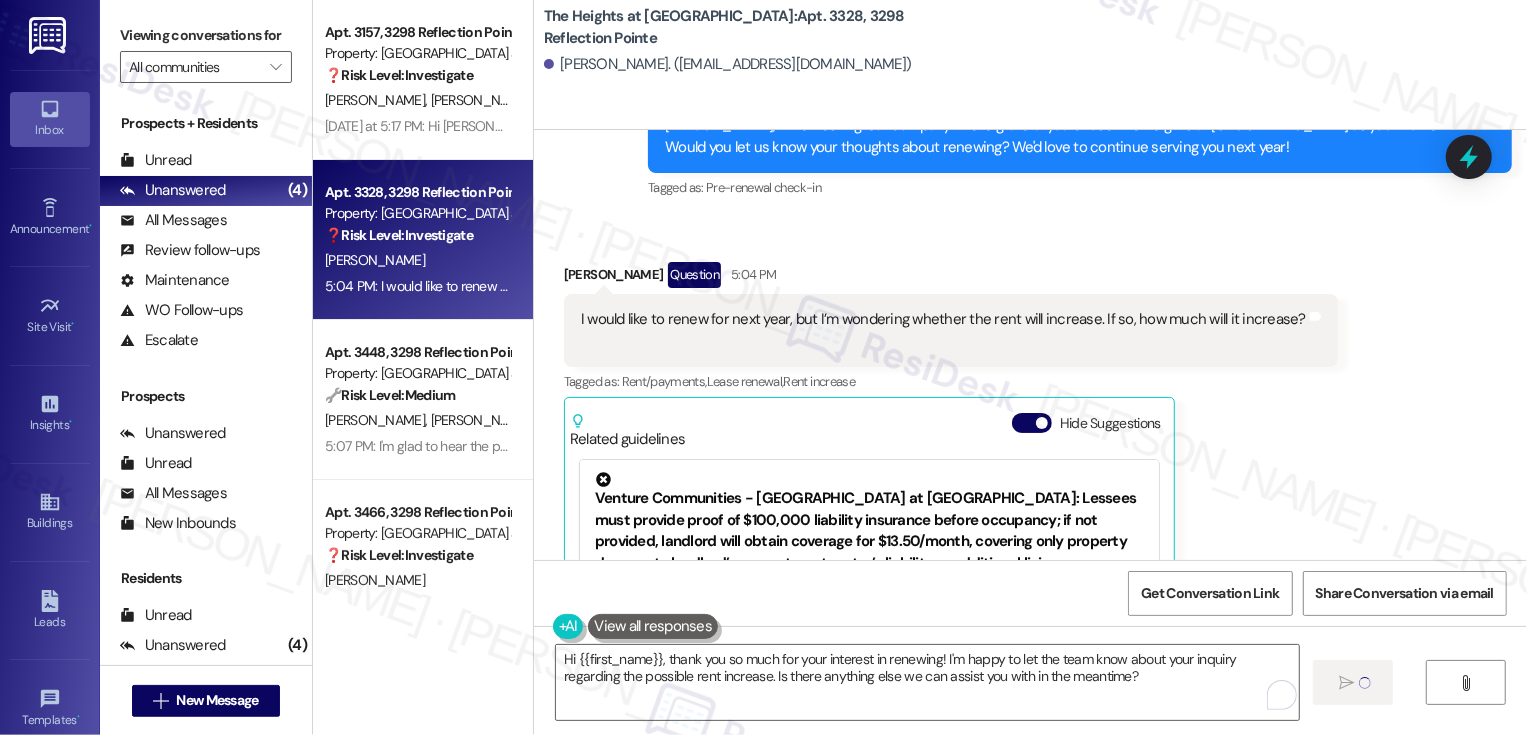 type 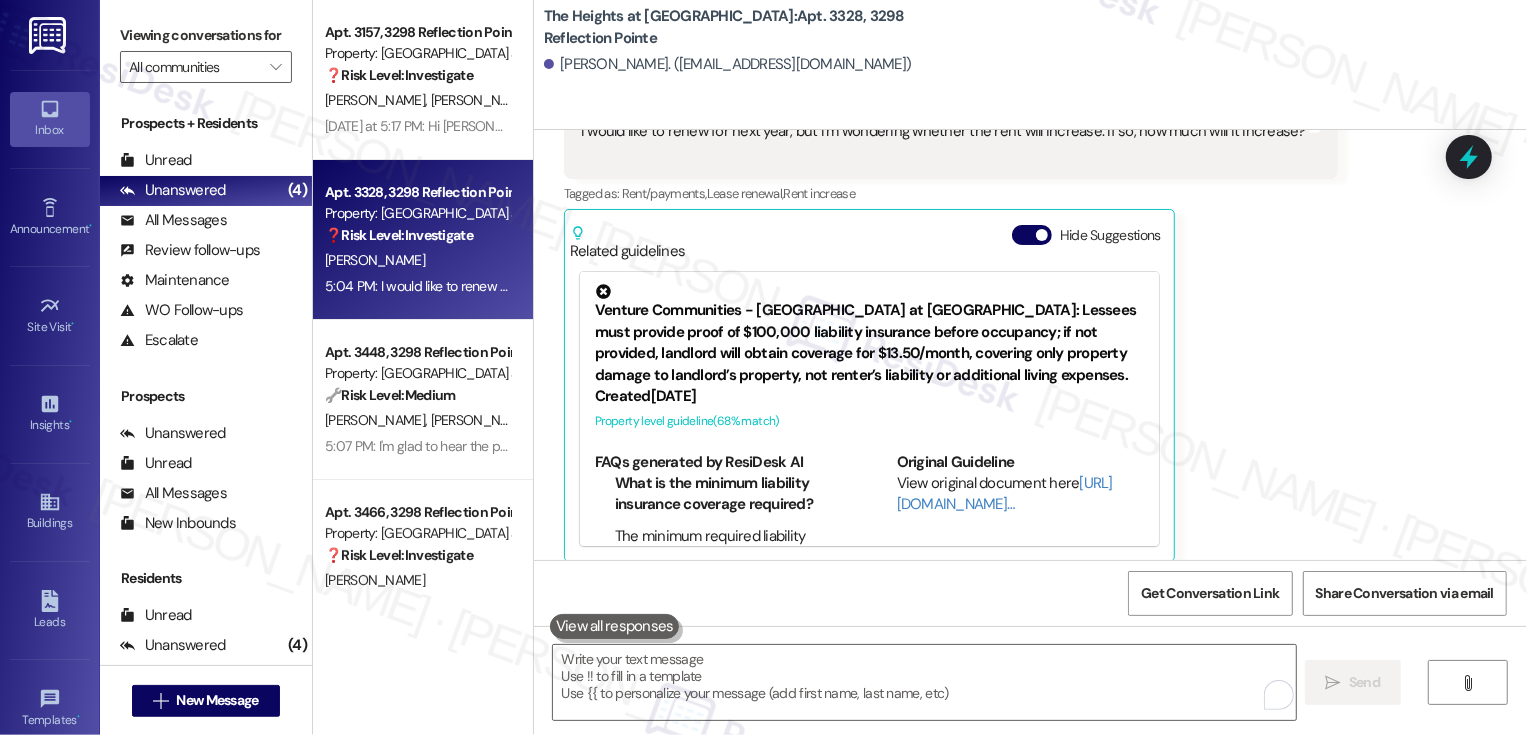 scroll, scrollTop: 1413, scrollLeft: 0, axis: vertical 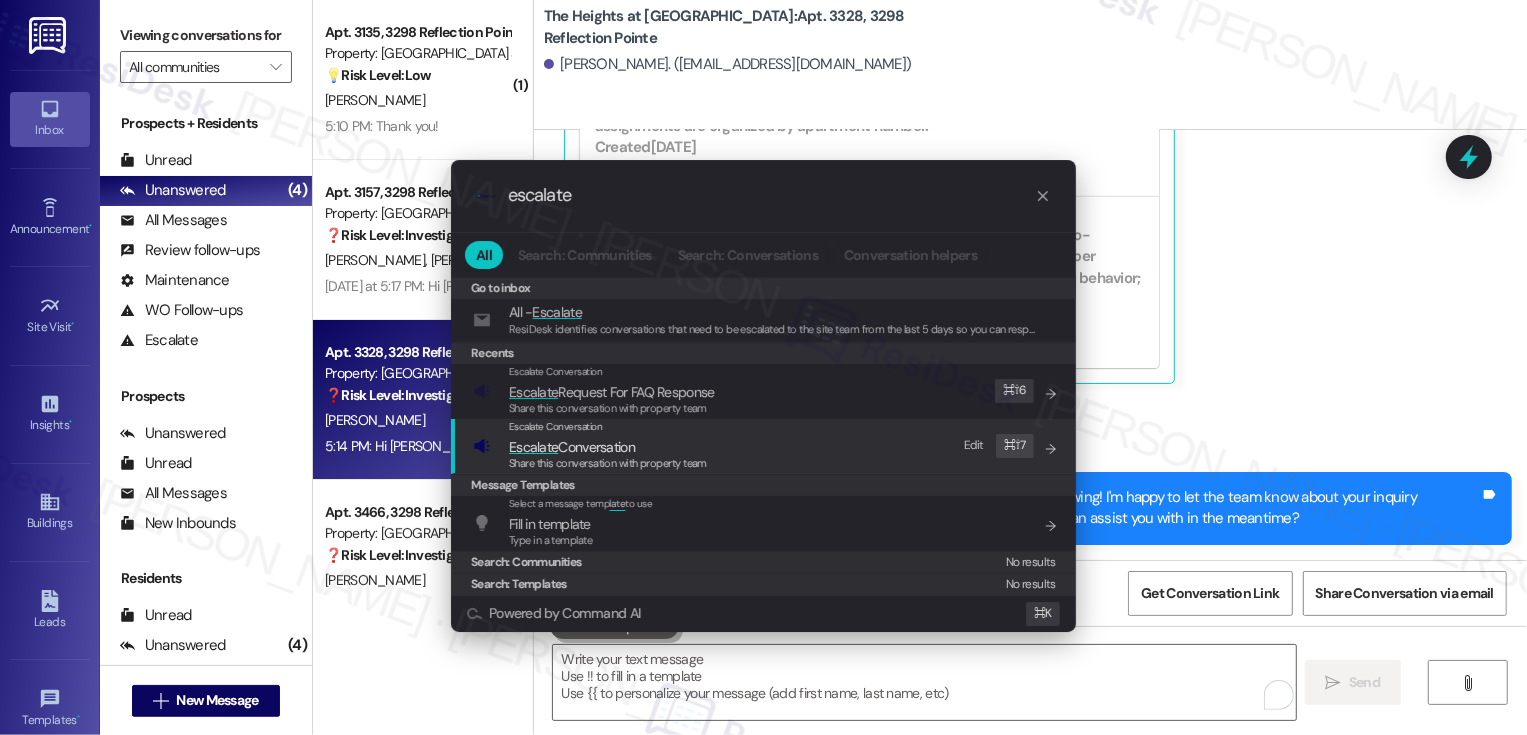 type on "escalate" 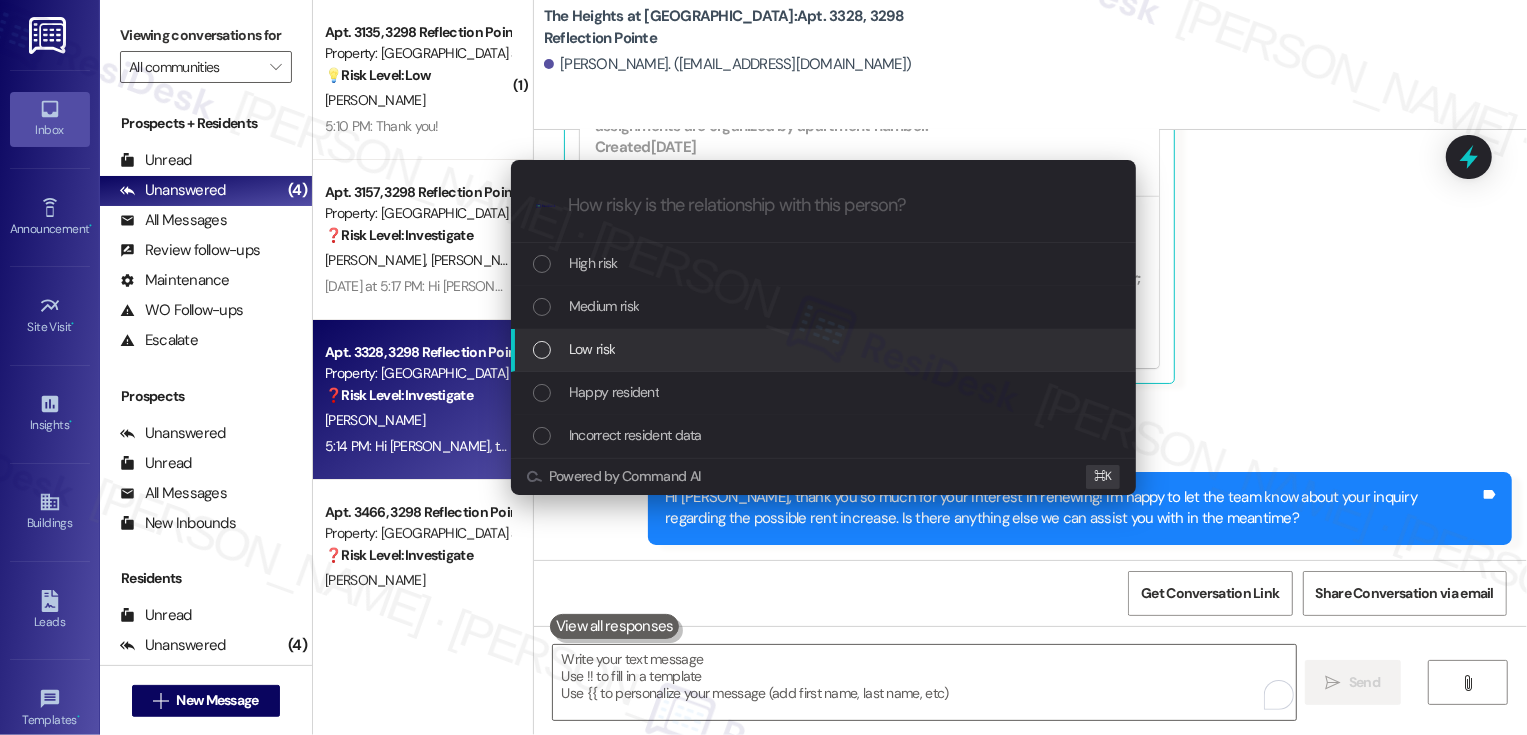 click on "Low risk" at bounding box center [825, 349] 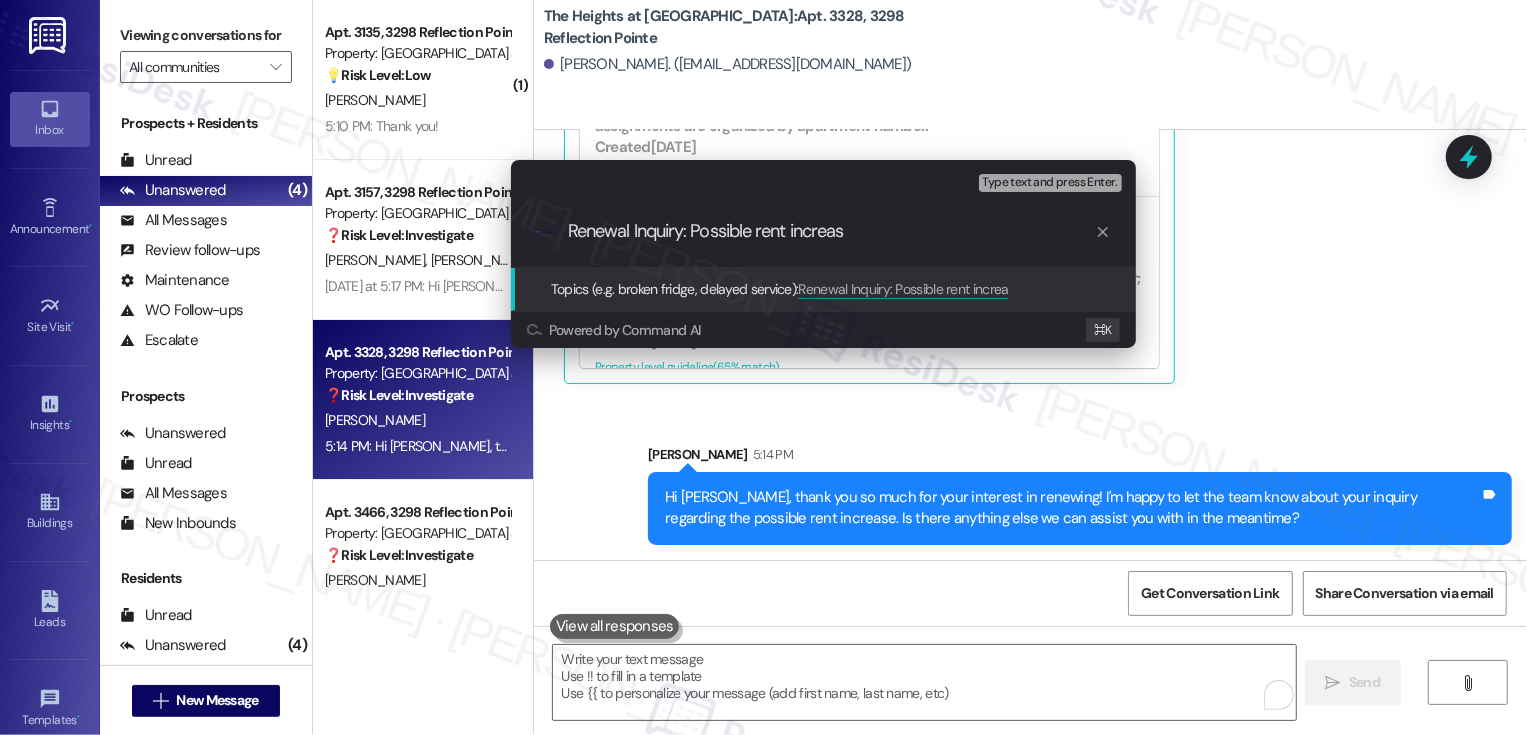 type on "Renewal Inquiry: Possible rent increase" 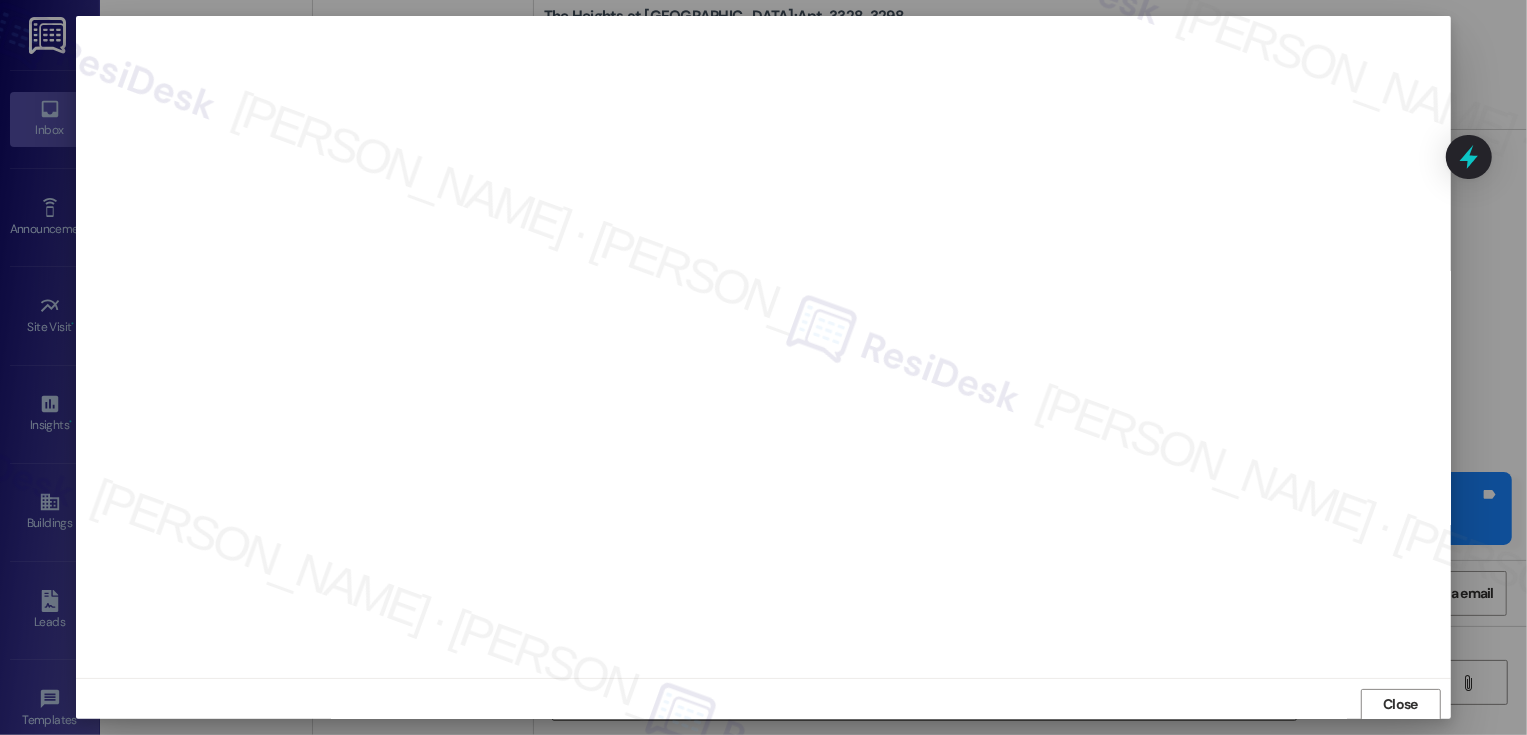 scroll, scrollTop: 1, scrollLeft: 0, axis: vertical 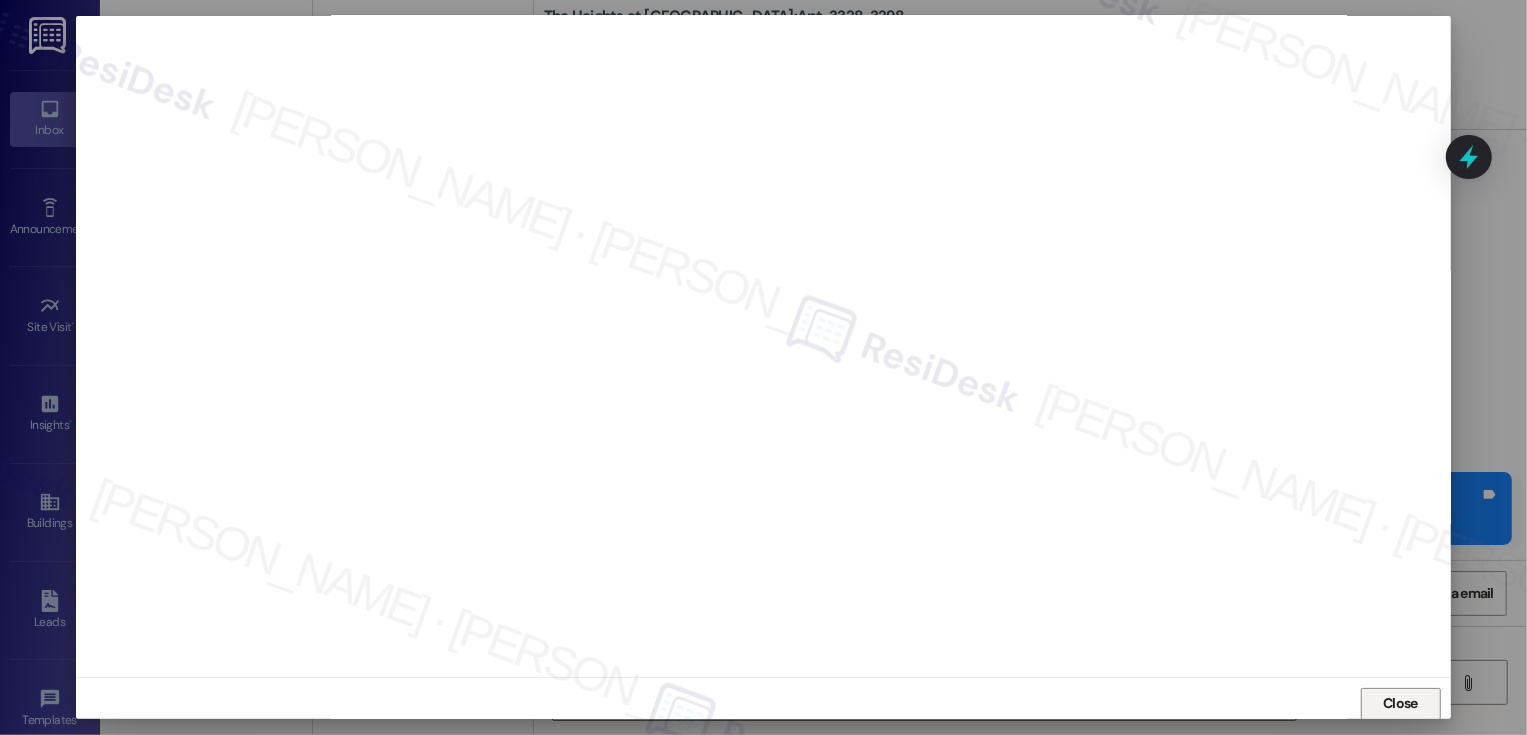 click on "Close" at bounding box center (1401, 704) 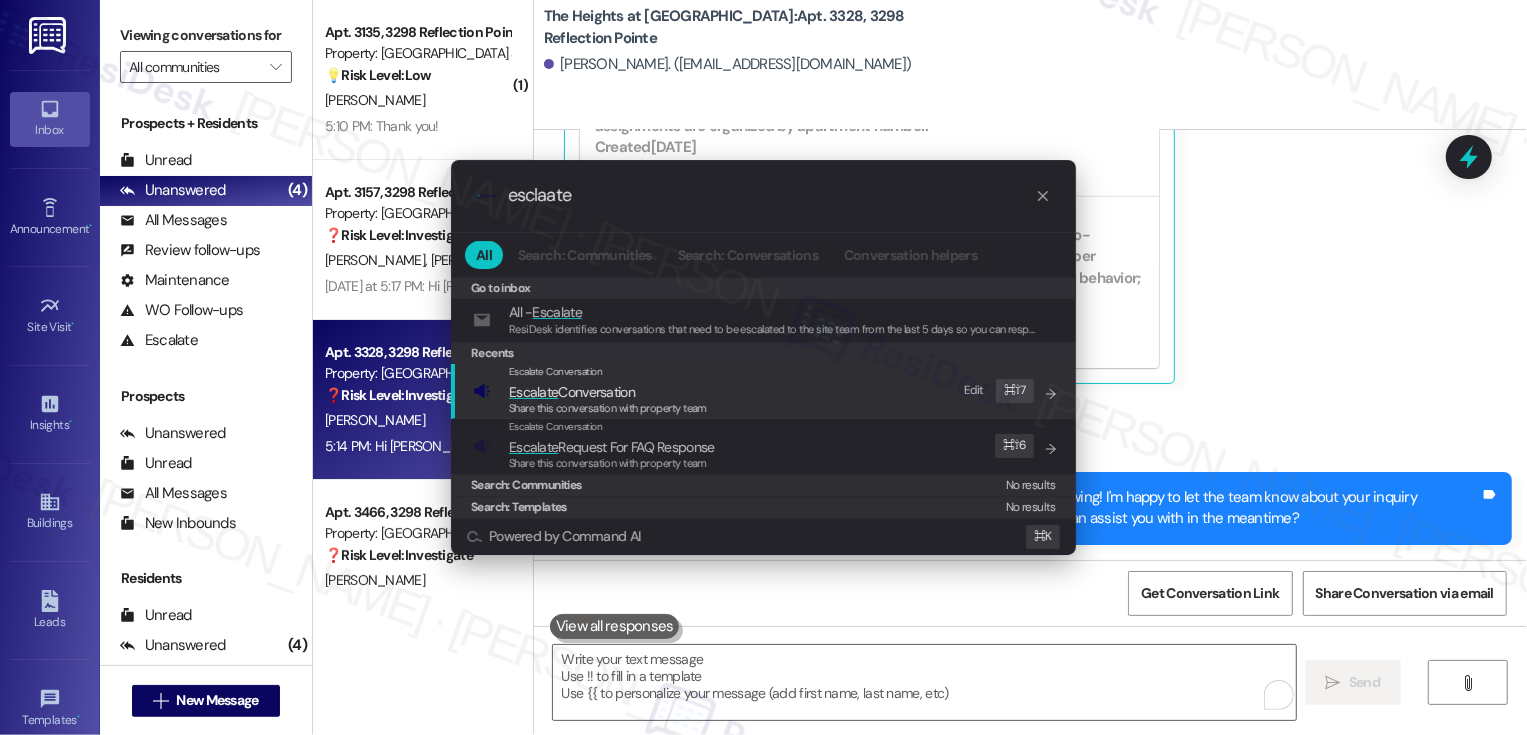 type on "esclaate" 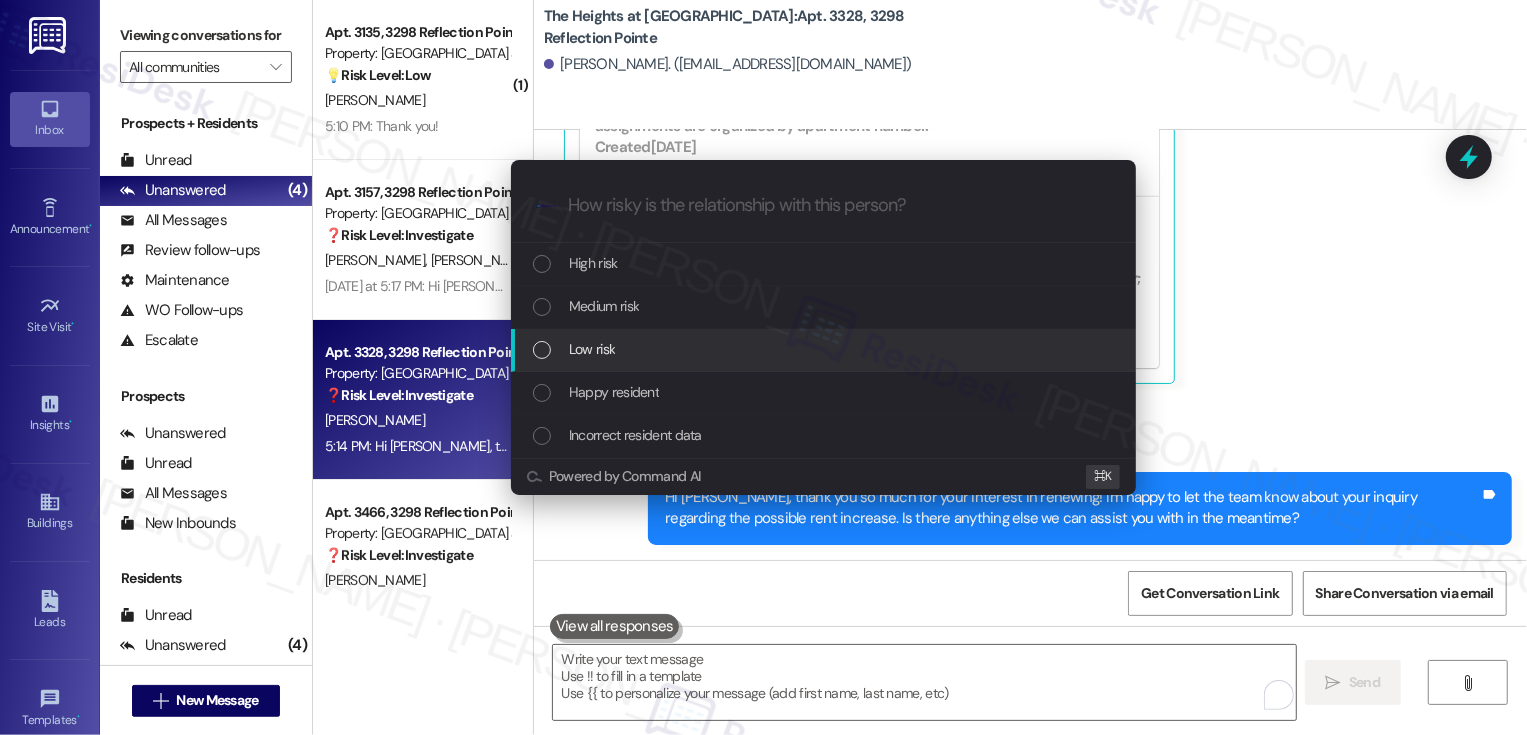click on "Low risk" at bounding box center [592, 349] 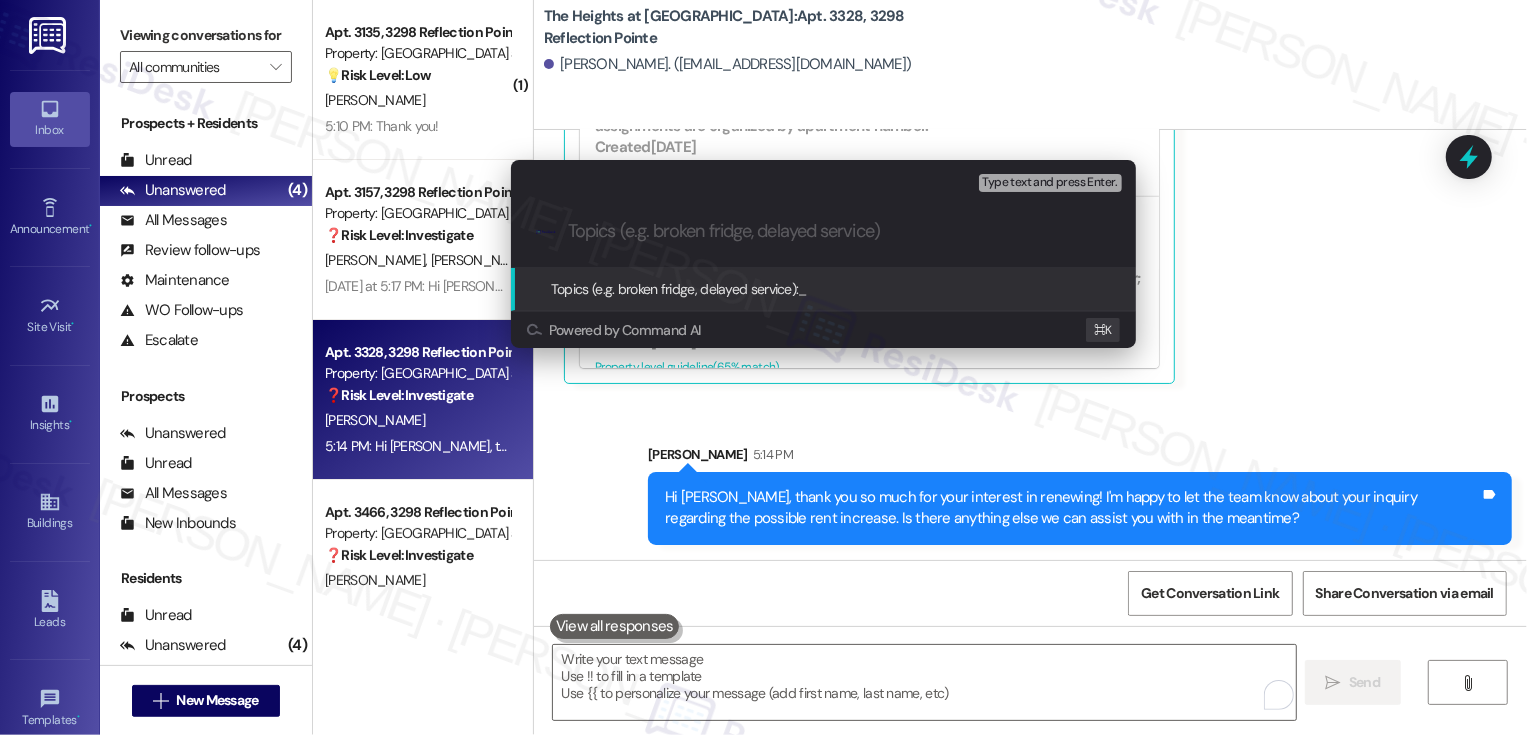 paste on "Renewal Inquiry: Possible rent increase" 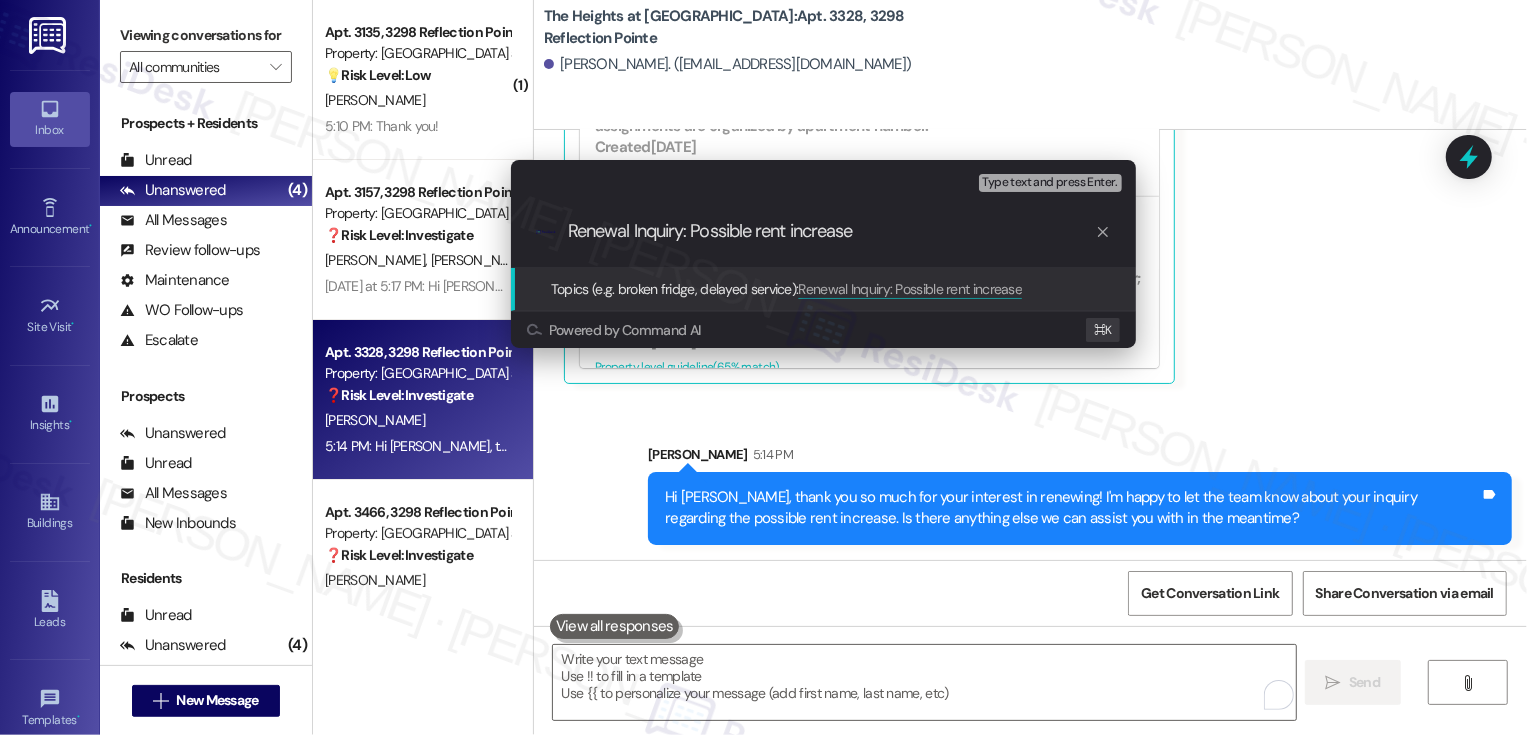 type 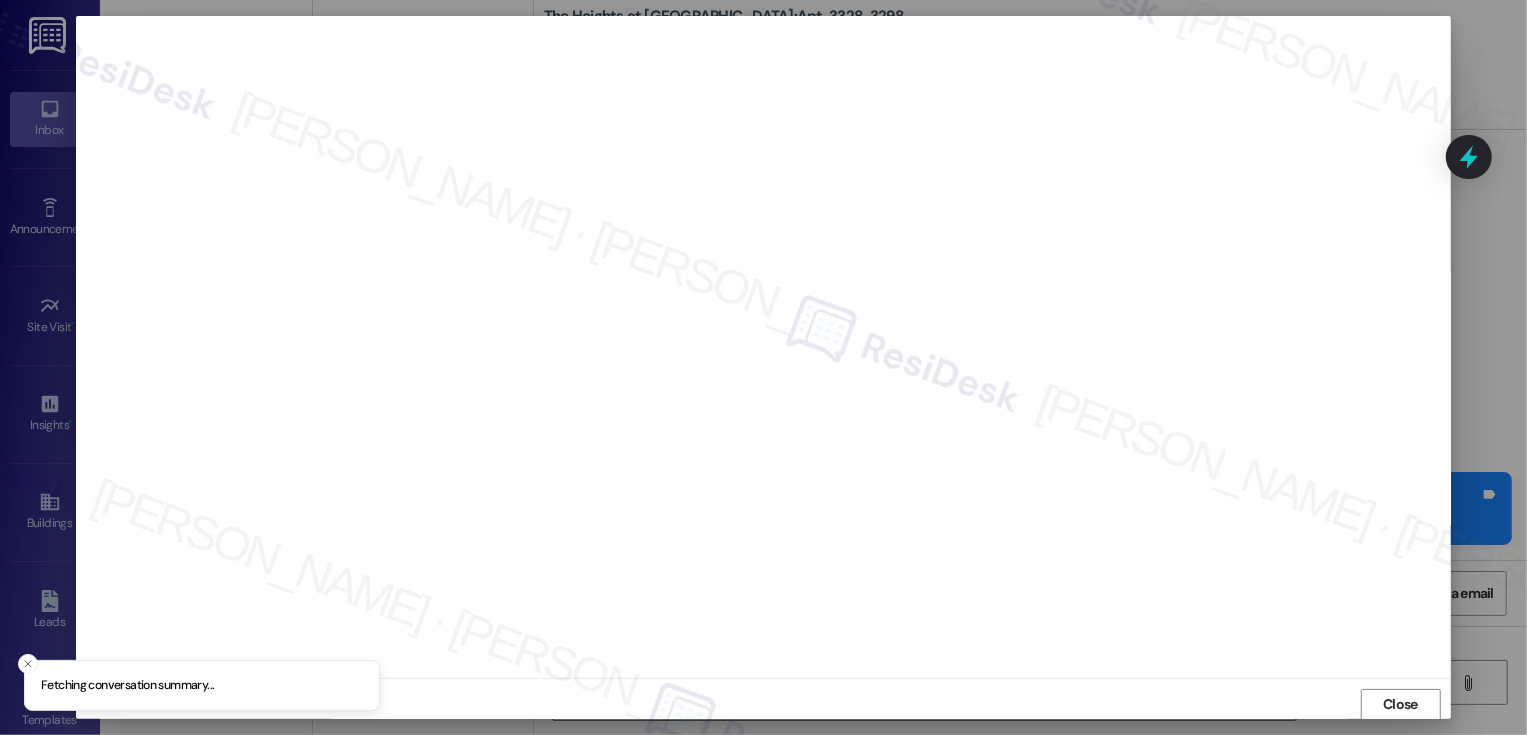 scroll, scrollTop: 1, scrollLeft: 0, axis: vertical 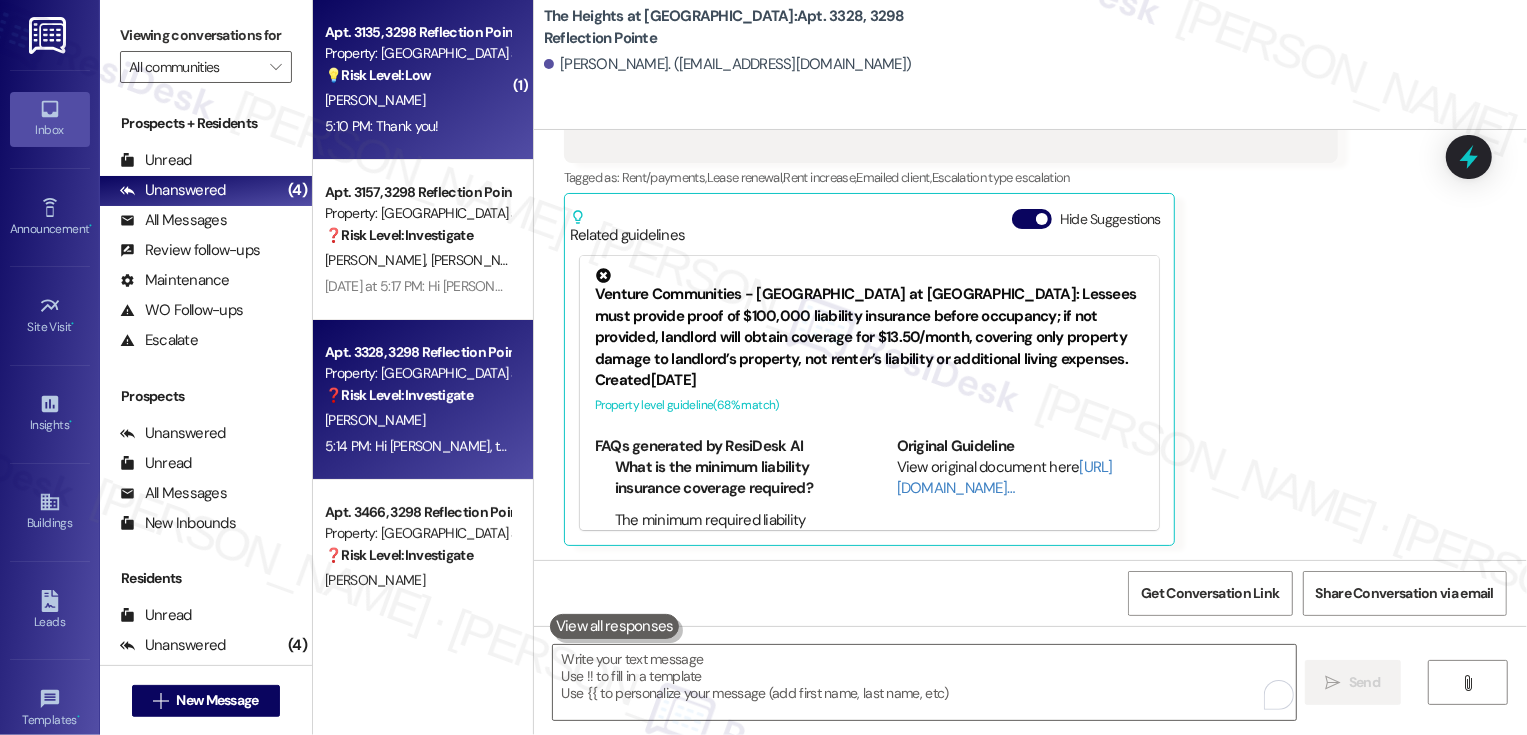 click on "Apt. 3135, 3298 Reflection Pointe Property: The Heights at Bridgewater 💡  Risk Level:  Low The resident is inquiring about garage availability. This is a non-essential request related to amenity access. A. Asante-Amoah 5:10 PM: Thank you! 5:10 PM: Thank you!" at bounding box center (423, 80) 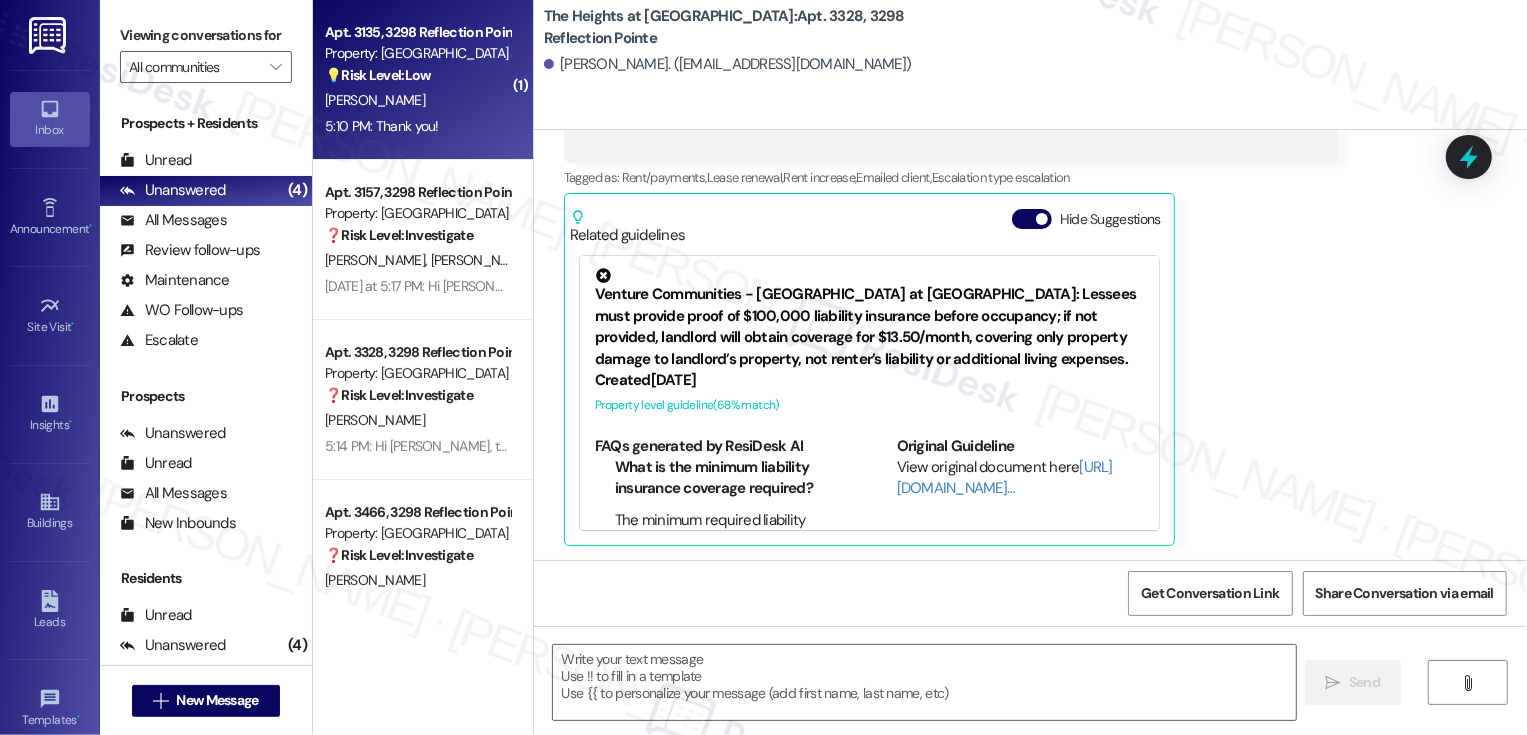 click on "Apt. 3135, 3298 Reflection Pointe Property: The Heights at Bridgewater 💡  Risk Level:  Low The resident is inquiring about garage availability. This is a non-essential request related to amenity access. A. Asante-Amoah 5:10 PM: Thank you! 5:10 PM: Thank you!" at bounding box center (423, 80) 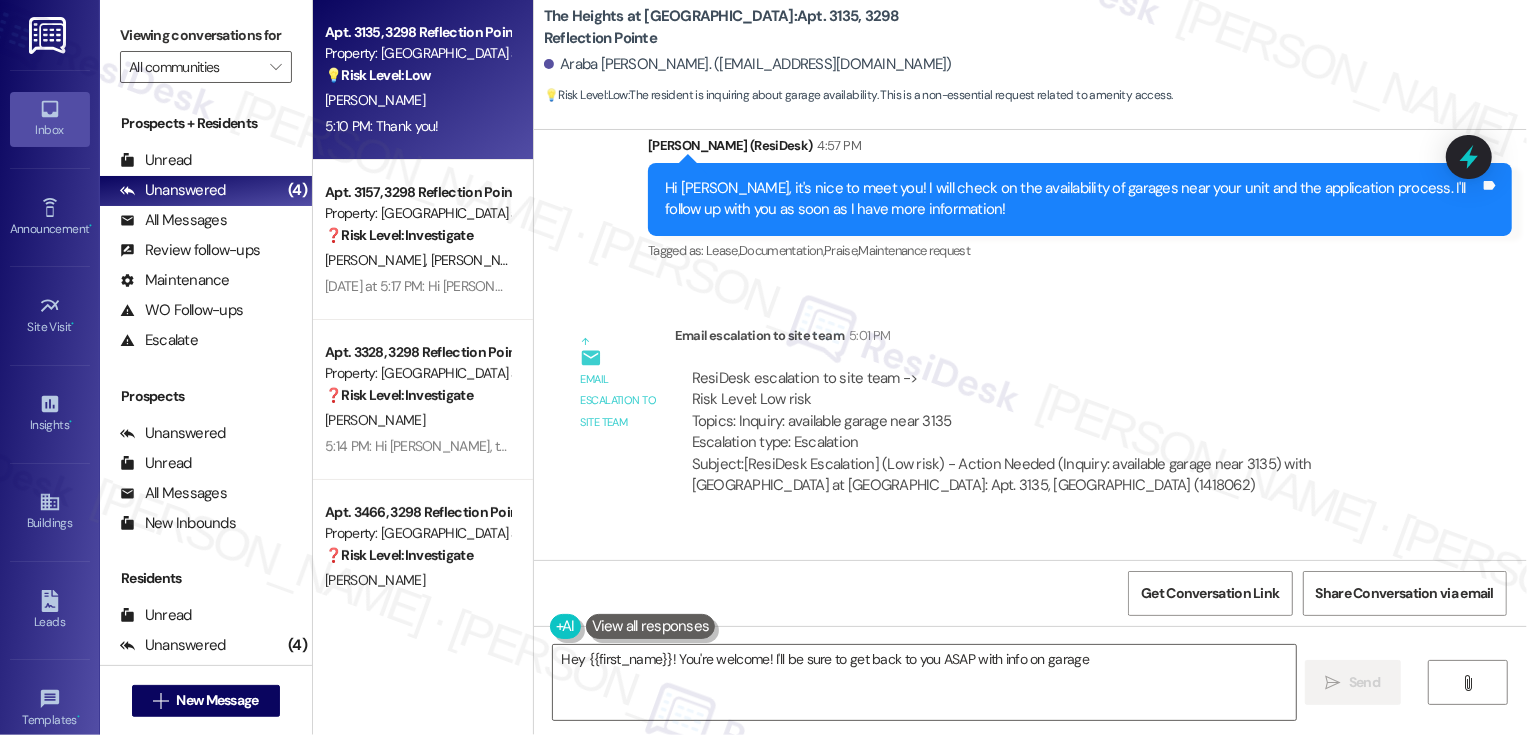 scroll, scrollTop: 1233, scrollLeft: 0, axis: vertical 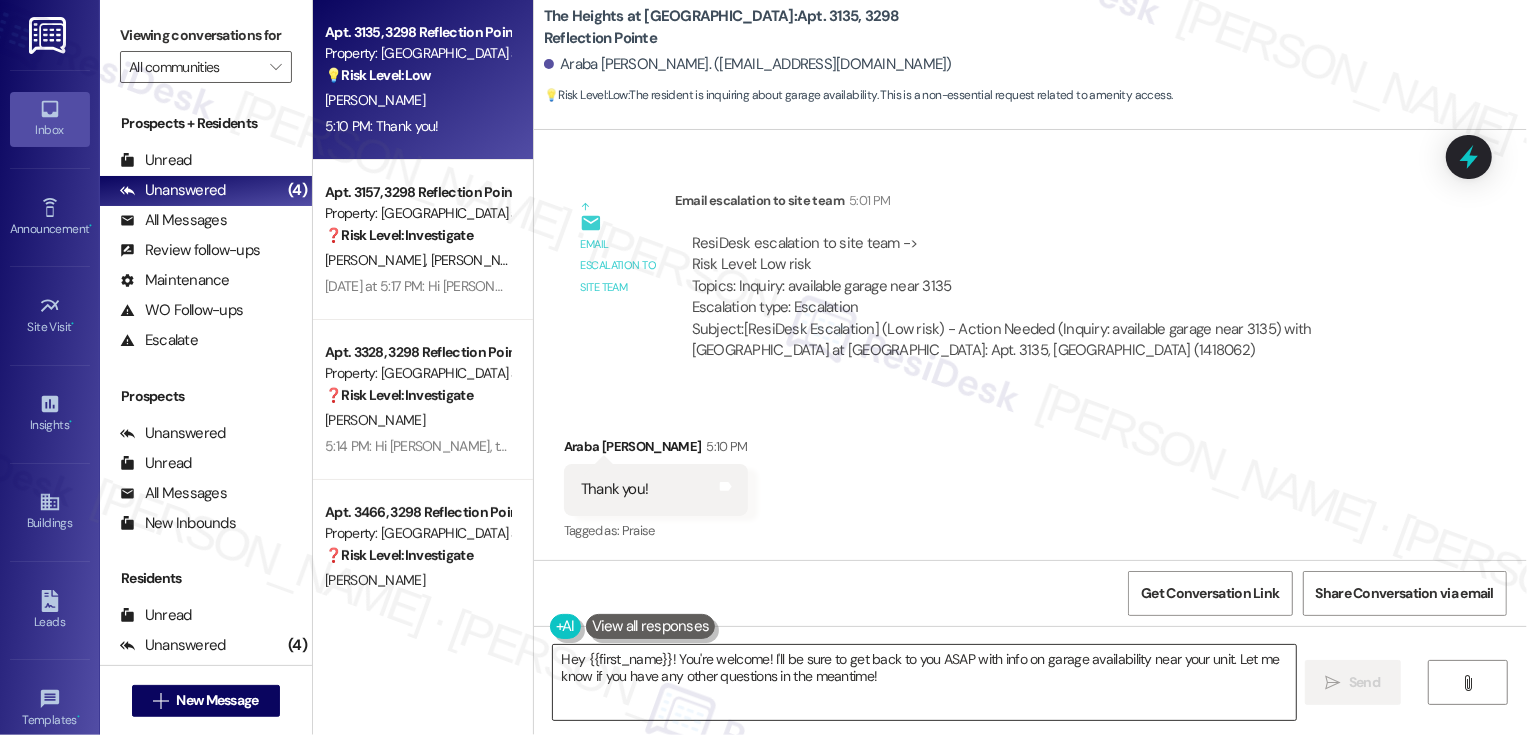 click on "Hey {{first_name}}! You're welcome! I'll be sure to get back to you ASAP with info on garage availability near your unit. Let me know if you have any other questions in the meantime!" at bounding box center (924, 682) 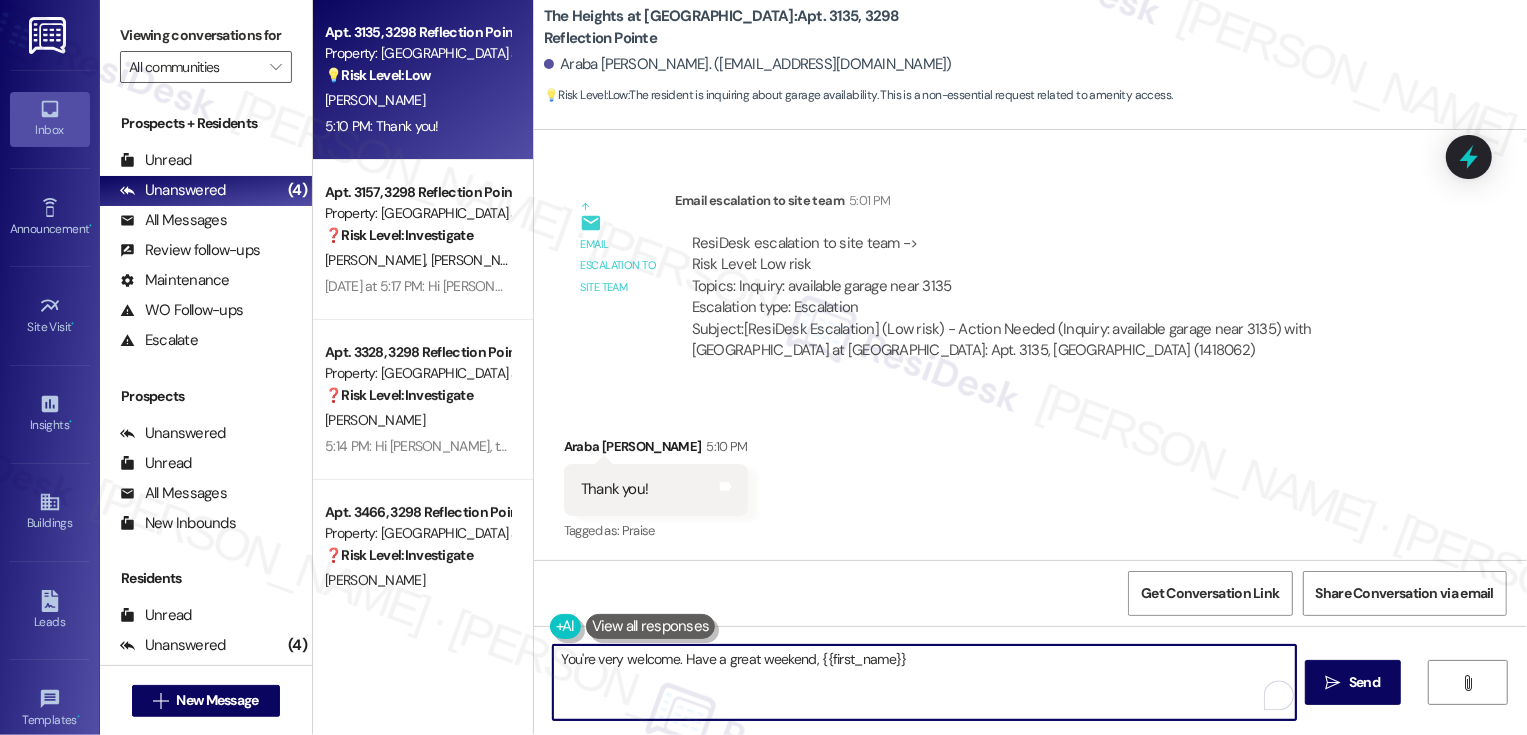type on "You're very welcome. Have a great weekend, {{first_name}}!" 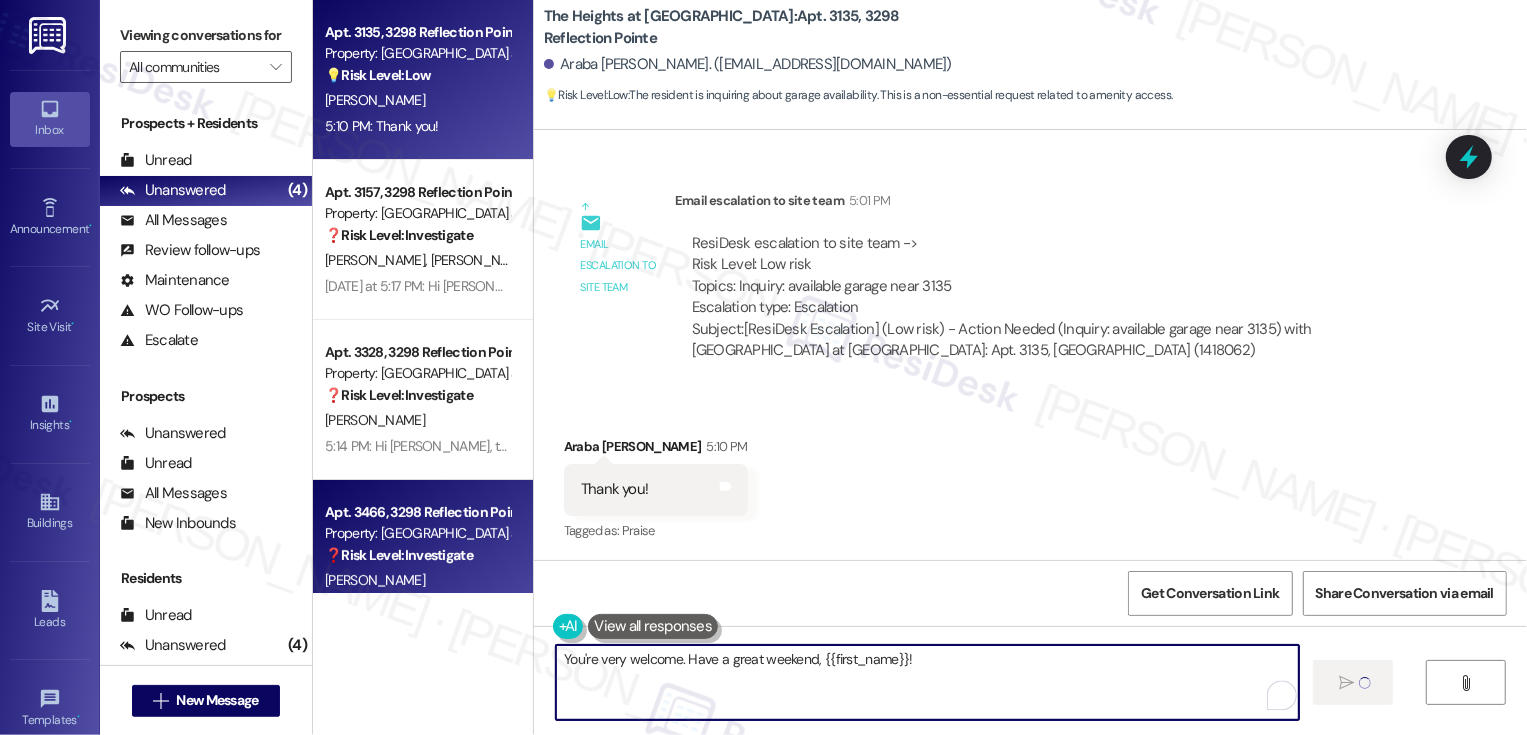 type 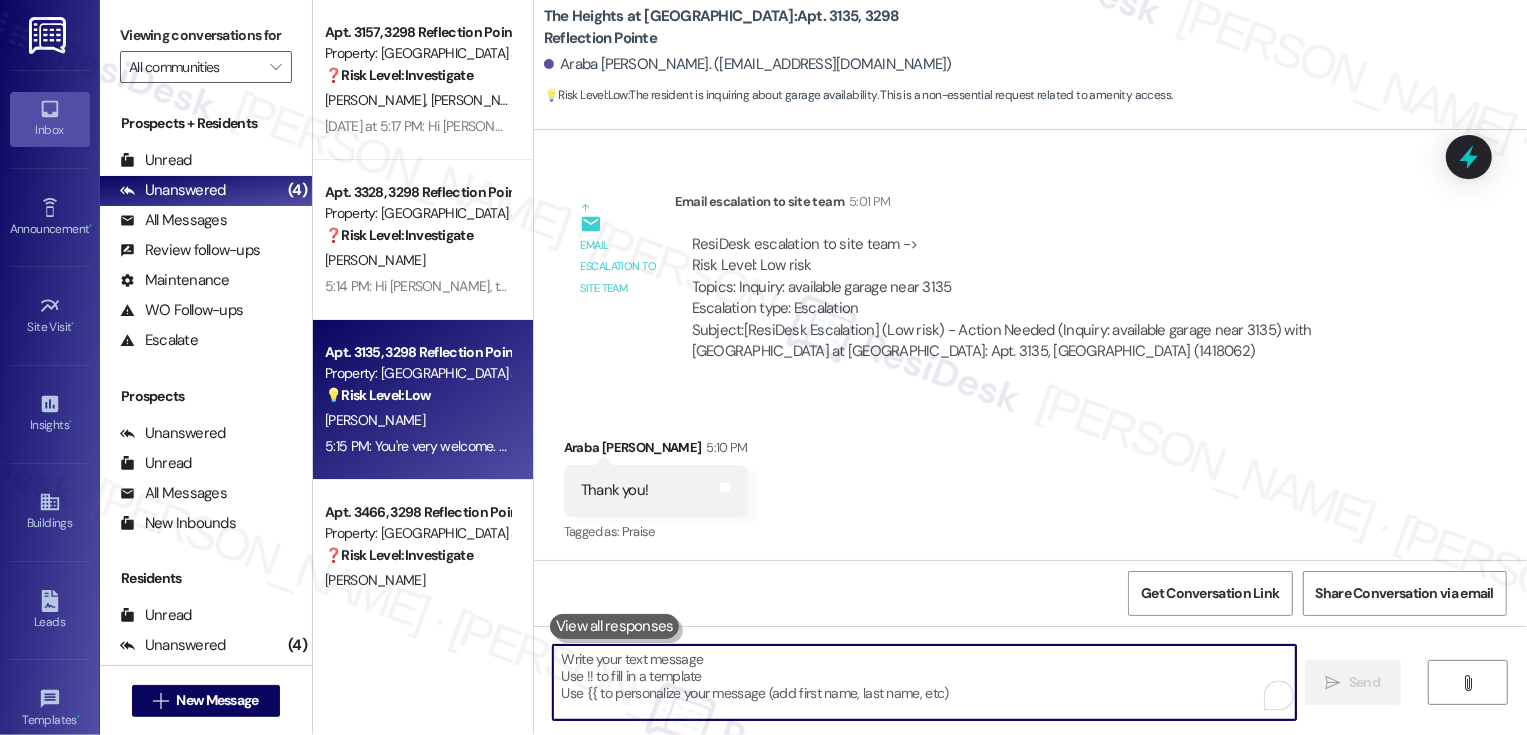 scroll, scrollTop: 1373, scrollLeft: 0, axis: vertical 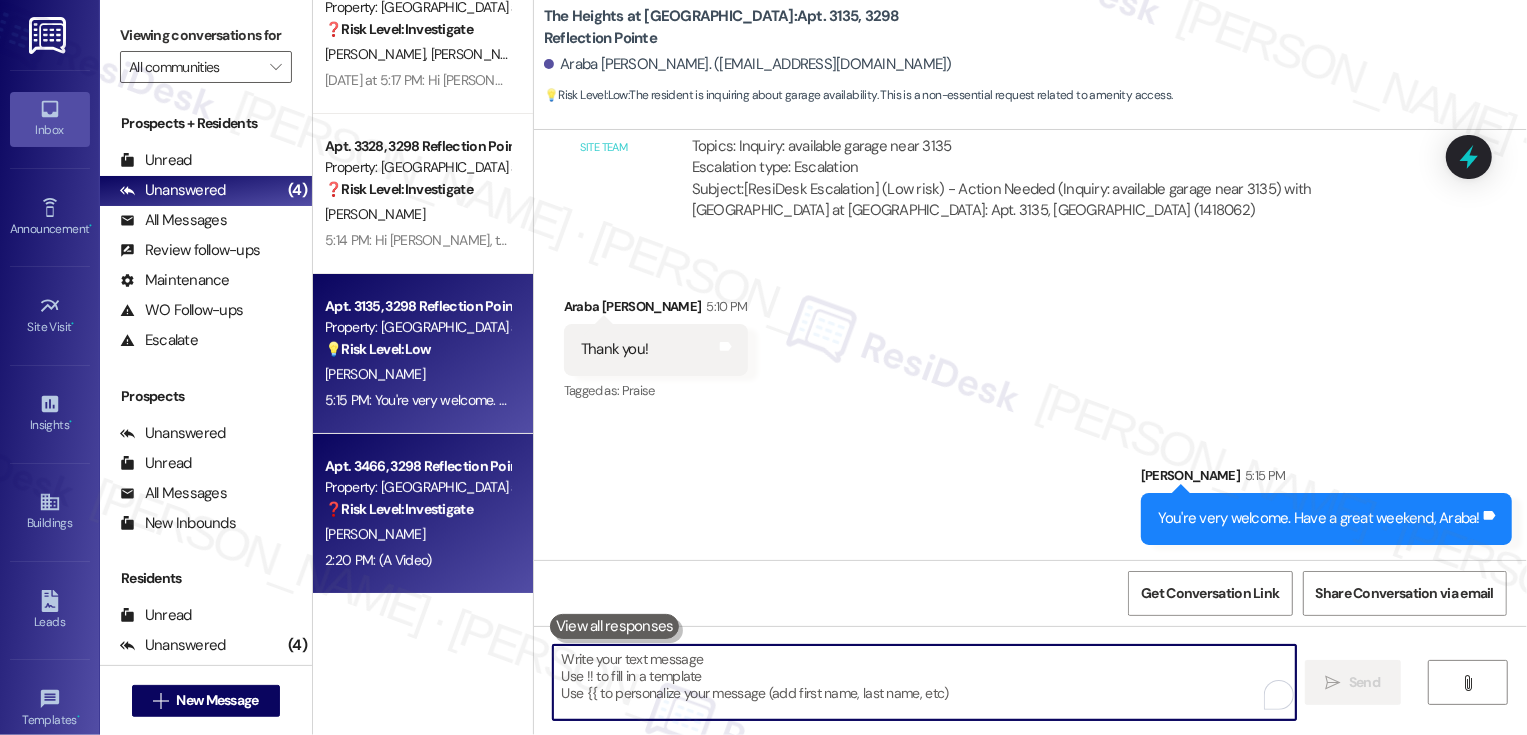 click on "❓  Risk Level:  Investigate" at bounding box center (399, 509) 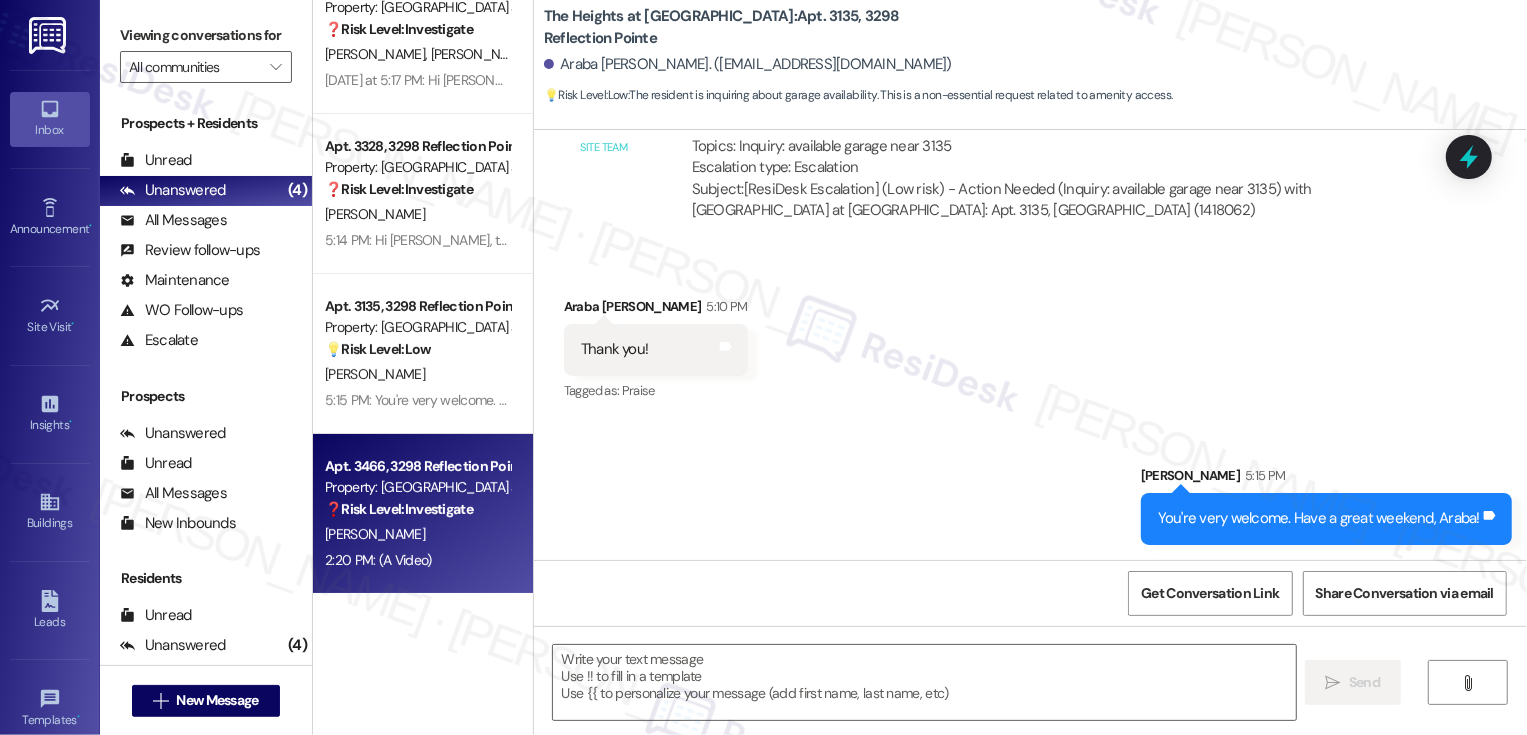 type on "Fetching suggested responses. Please feel free to read through the conversation in the meantime." 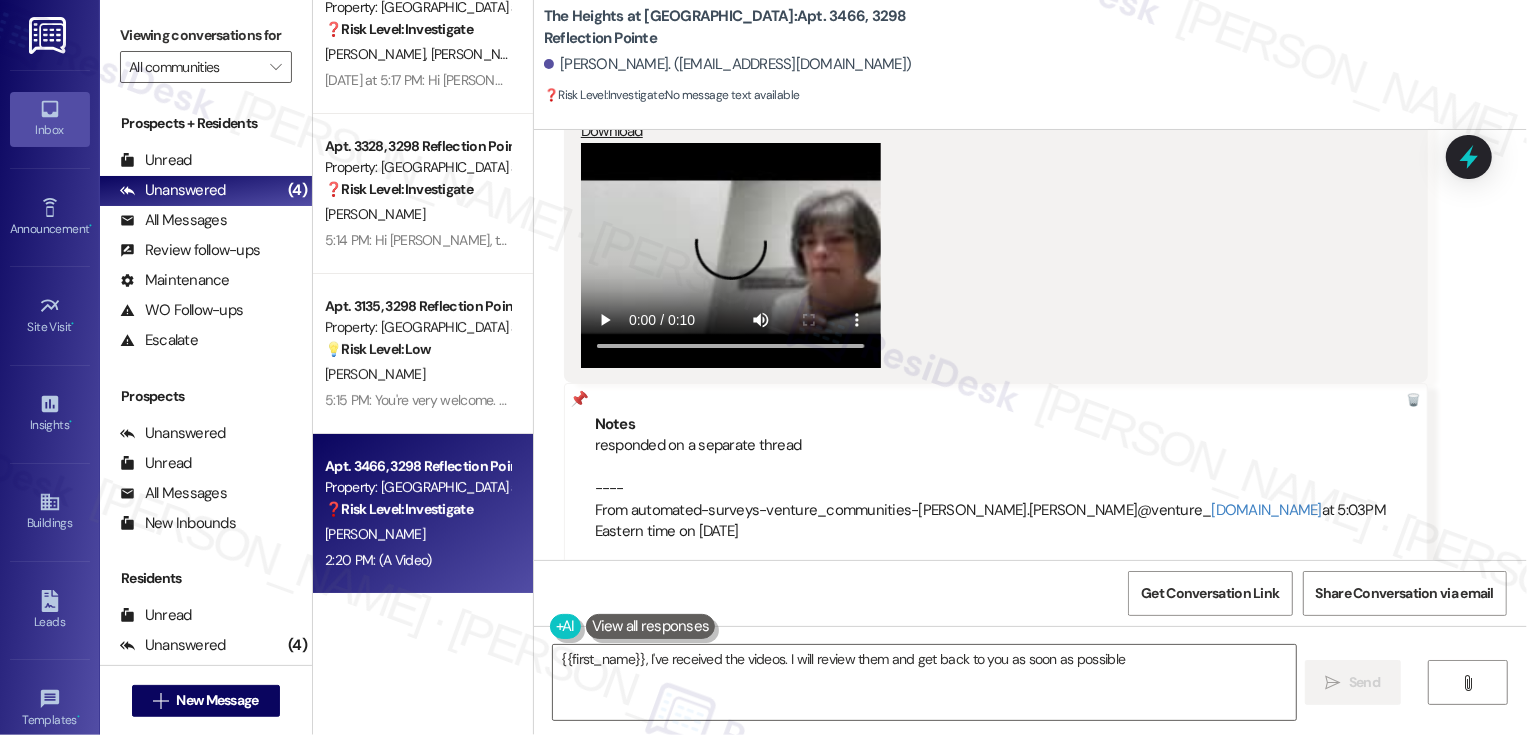 type on "{{first_name}}, I've received the videos. I will review them and get back to you as soon as possible." 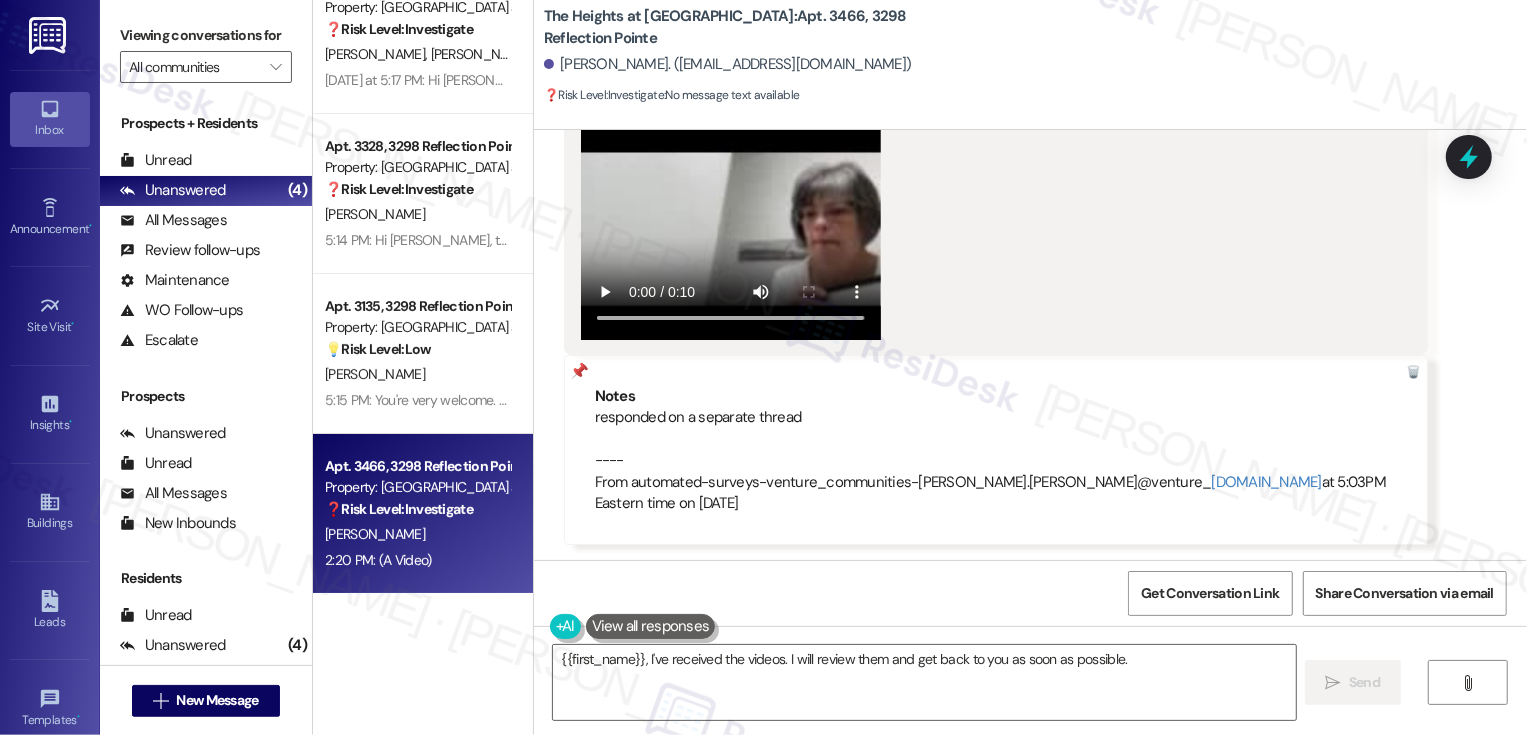 scroll, scrollTop: 745, scrollLeft: 0, axis: vertical 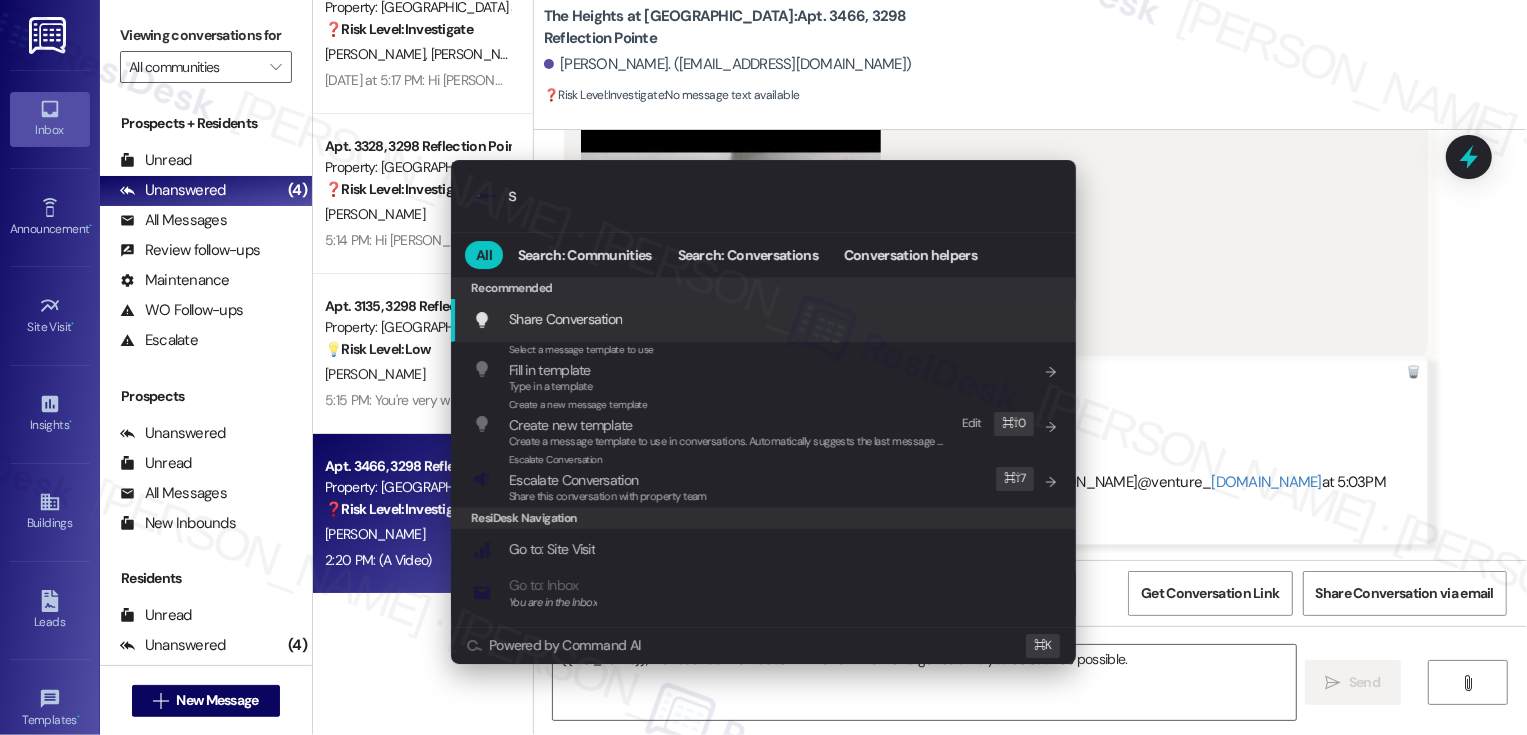 type on "sl" 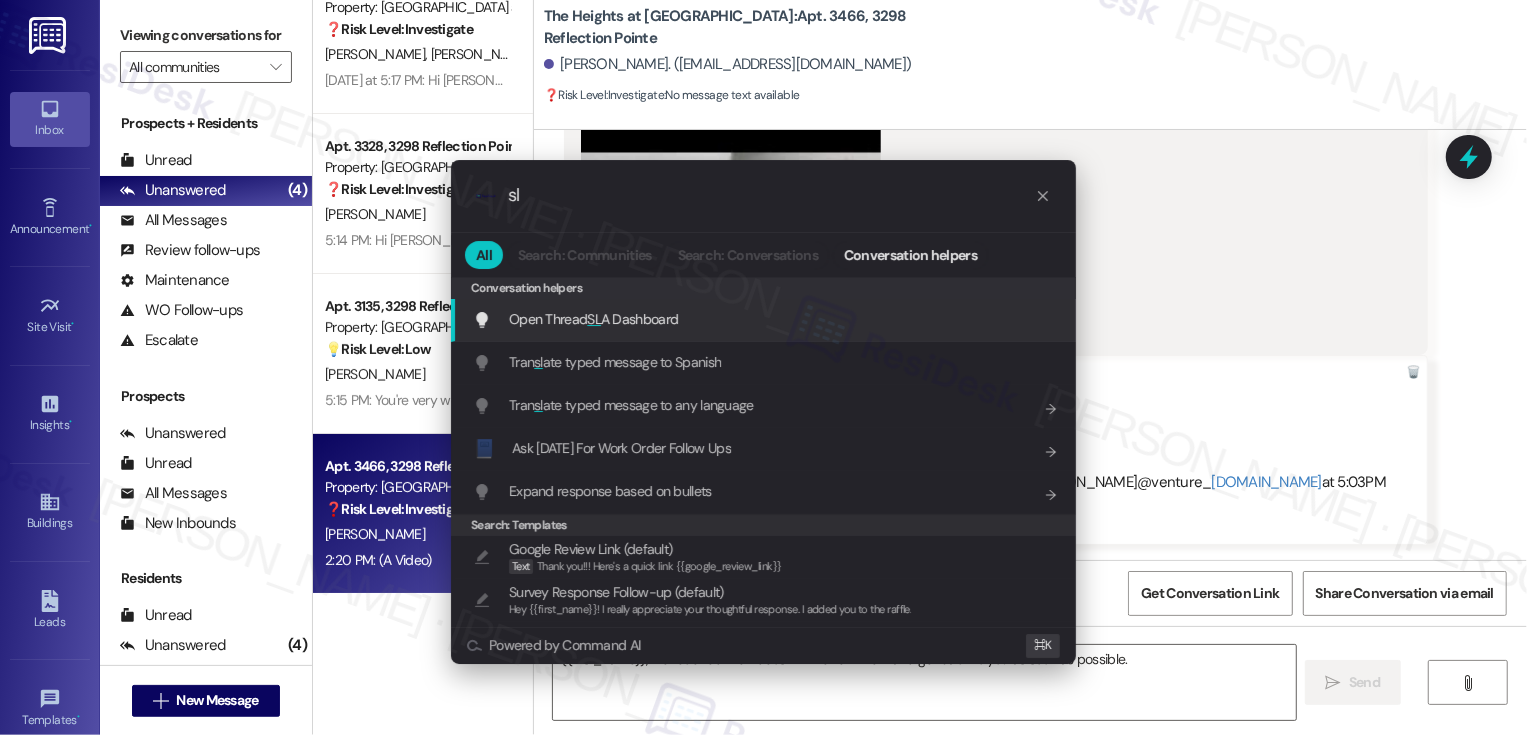 click on "Open Thread  SL A Dashboard Add shortcut" at bounding box center [765, 319] 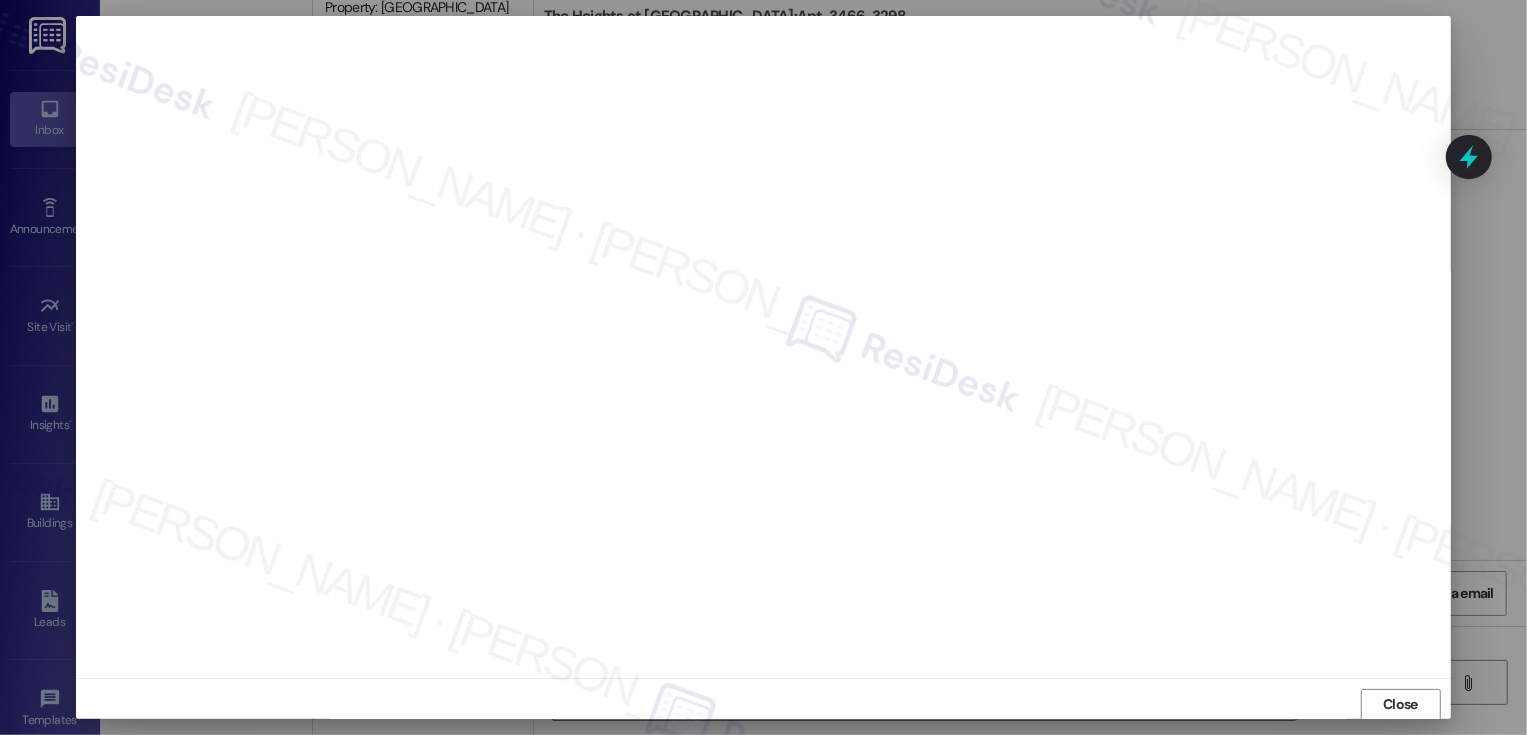 scroll, scrollTop: 1, scrollLeft: 0, axis: vertical 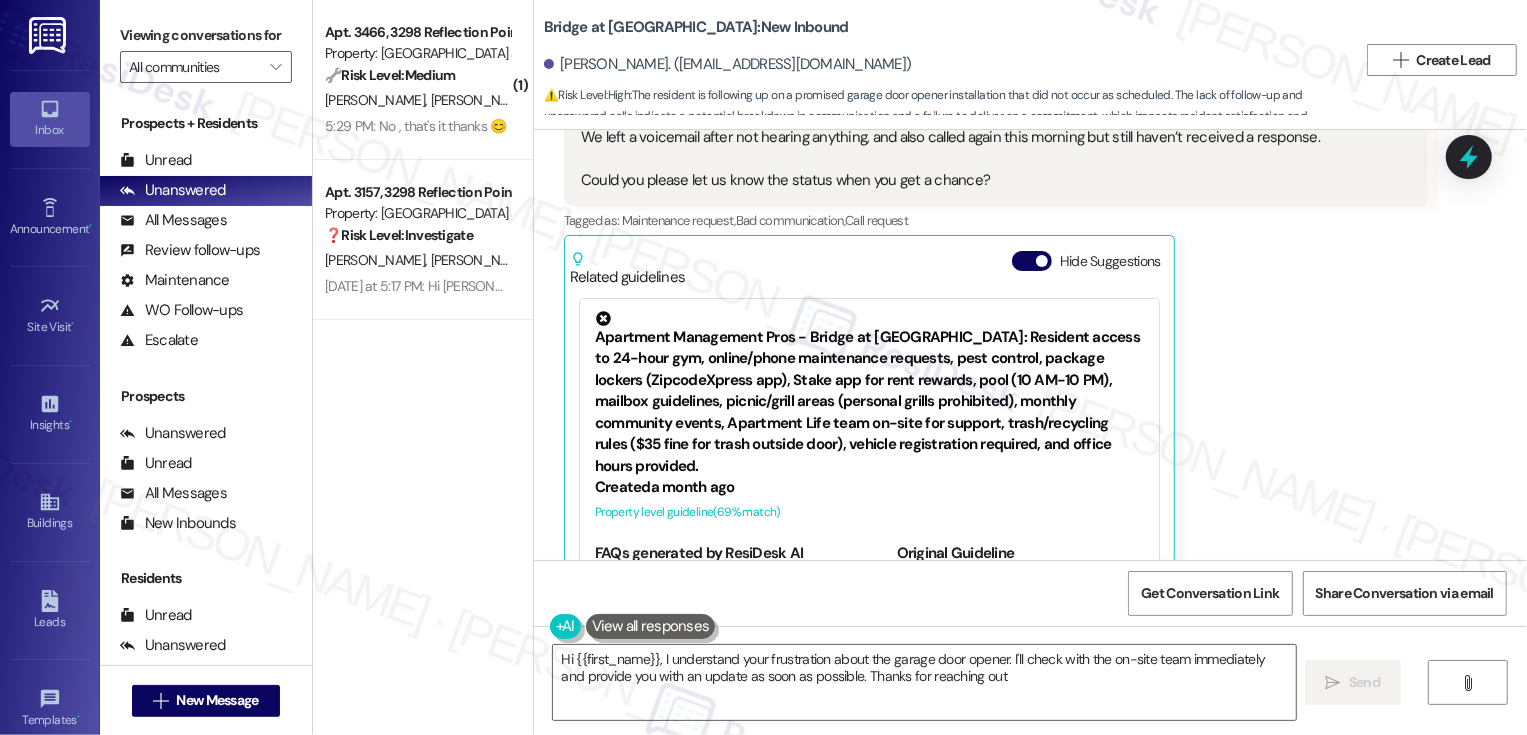 type on "Hi {{first_name}}, I understand your frustration about the garage door opener. I'll check with the on-site team immediately and provide you with an update as soon as possible. Thanks for reaching out!" 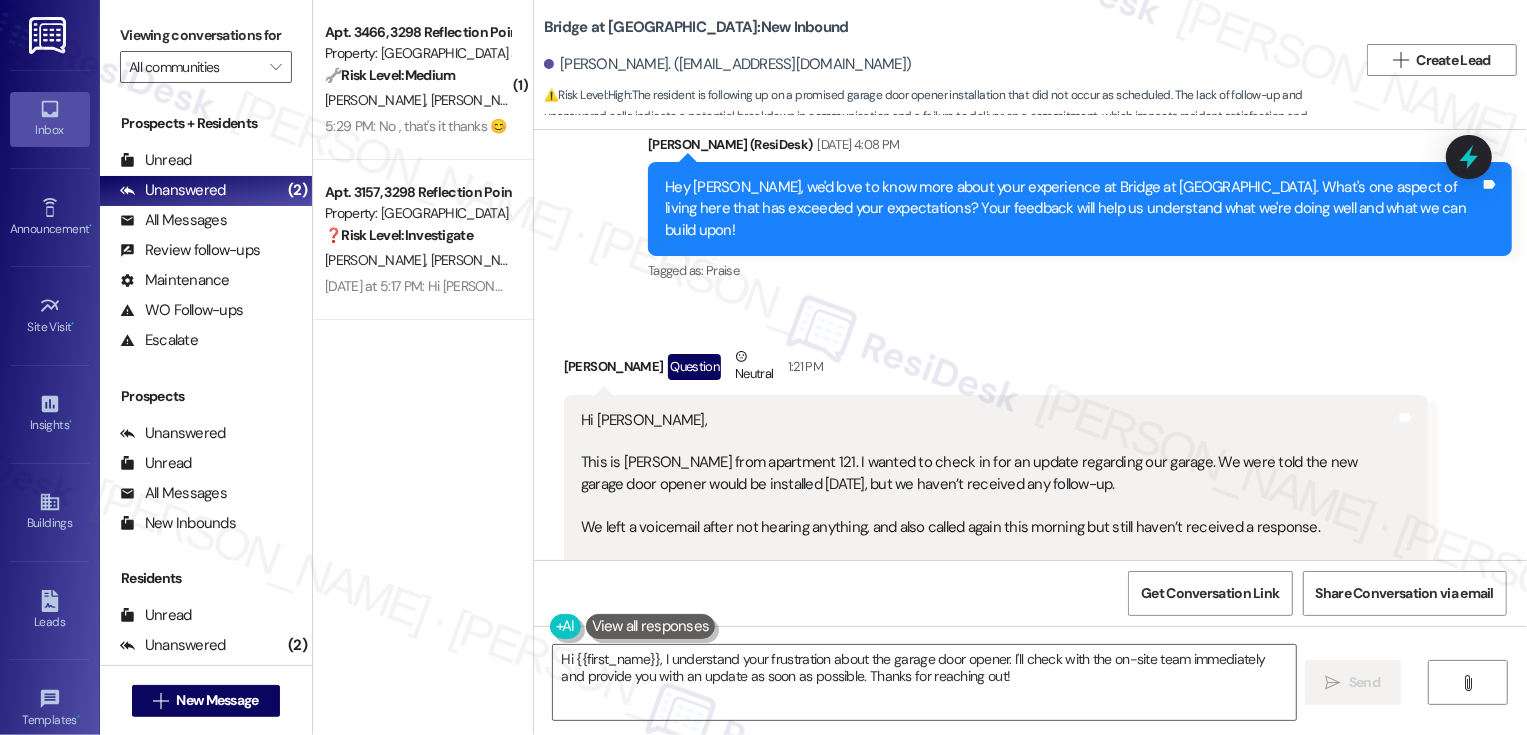 scroll, scrollTop: 295, scrollLeft: 0, axis: vertical 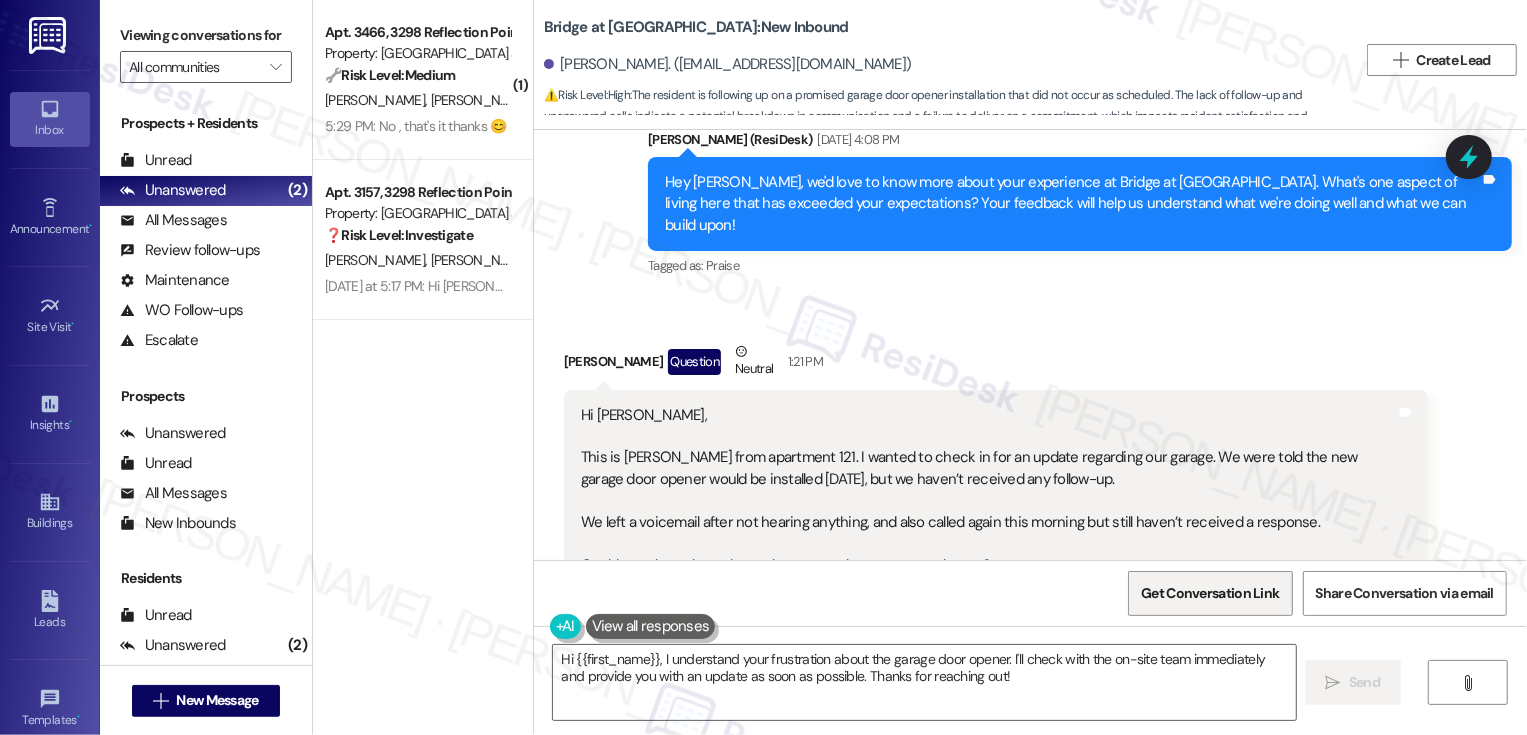 click on "Get Conversation Link" at bounding box center [1210, 593] 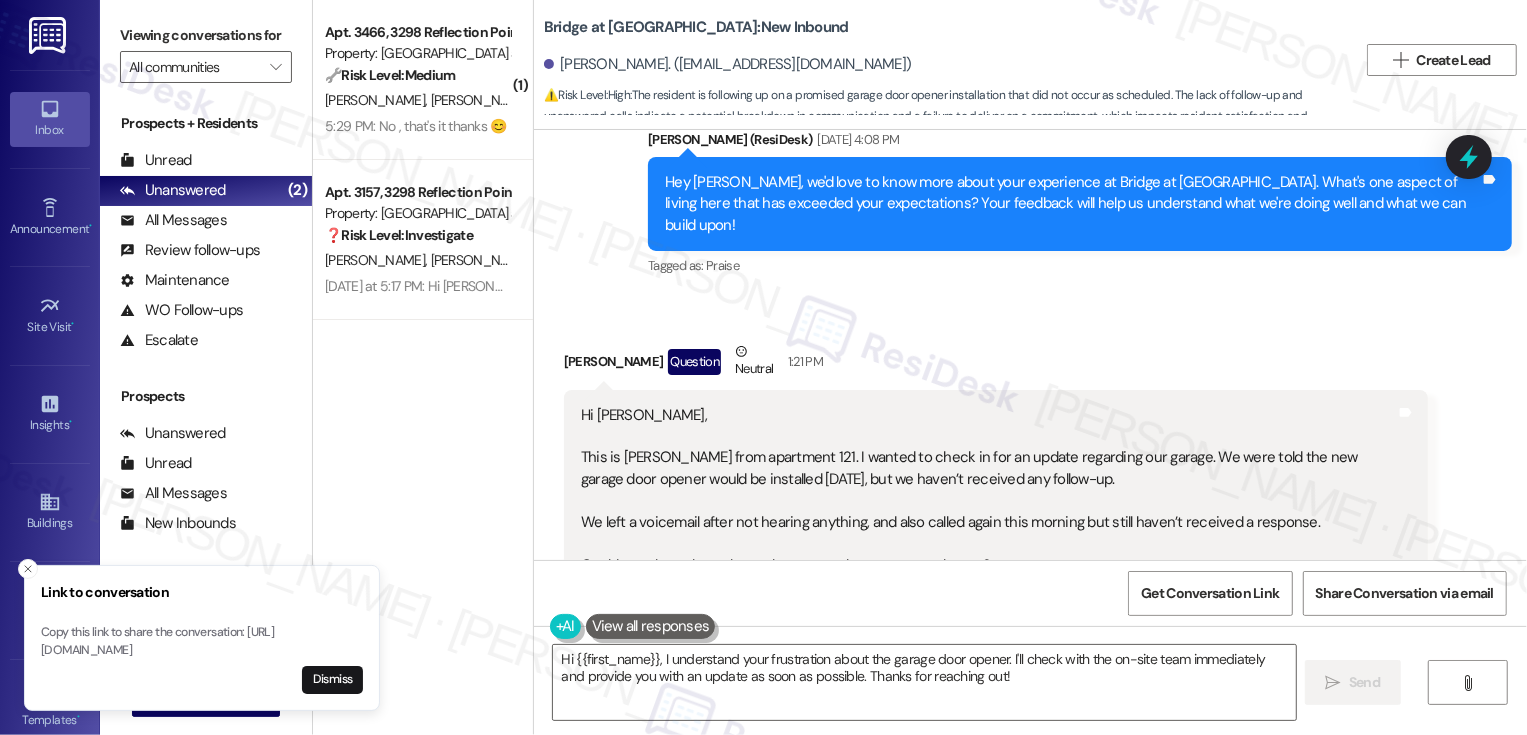 drag, startPoint x: 42, startPoint y: 633, endPoint x: 319, endPoint y: 648, distance: 277.40585 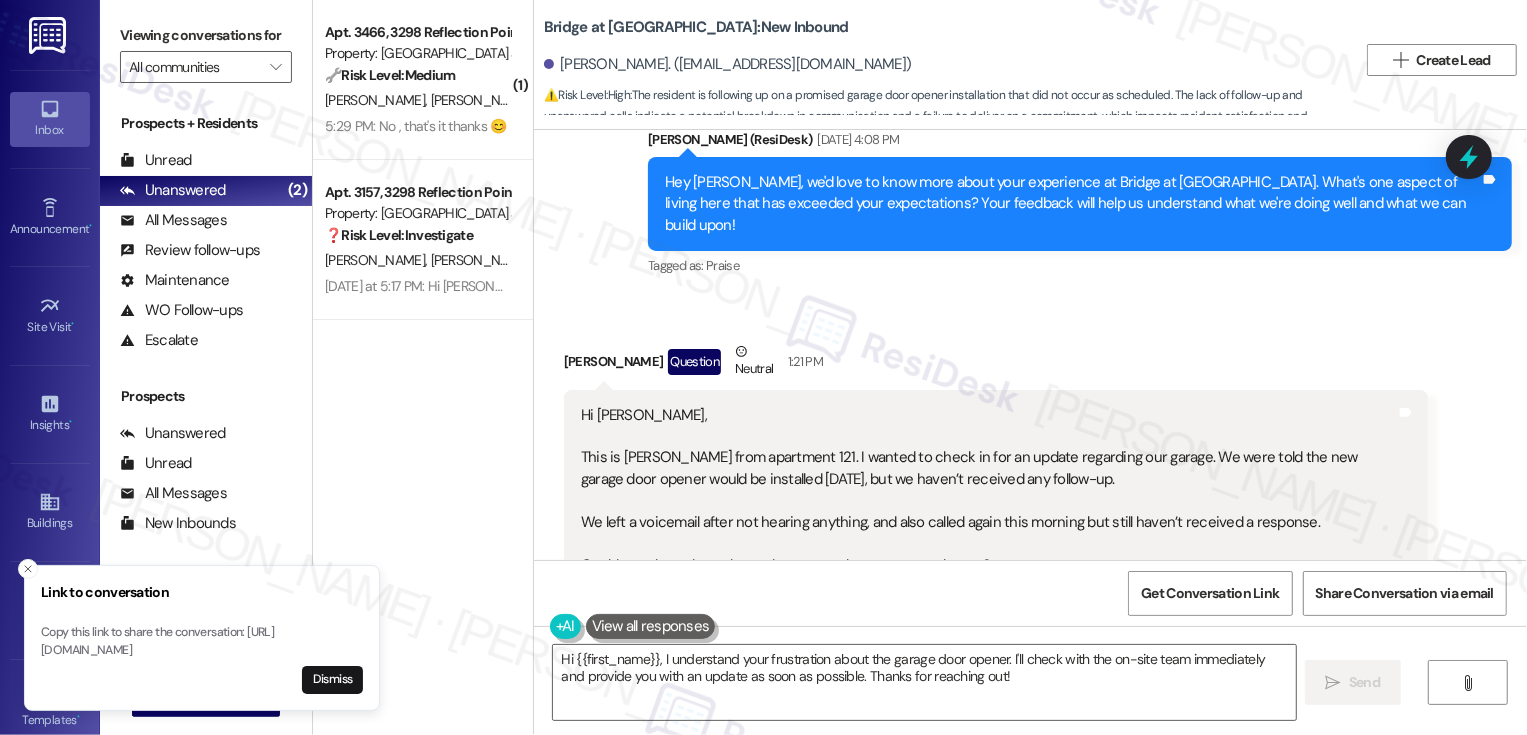 type 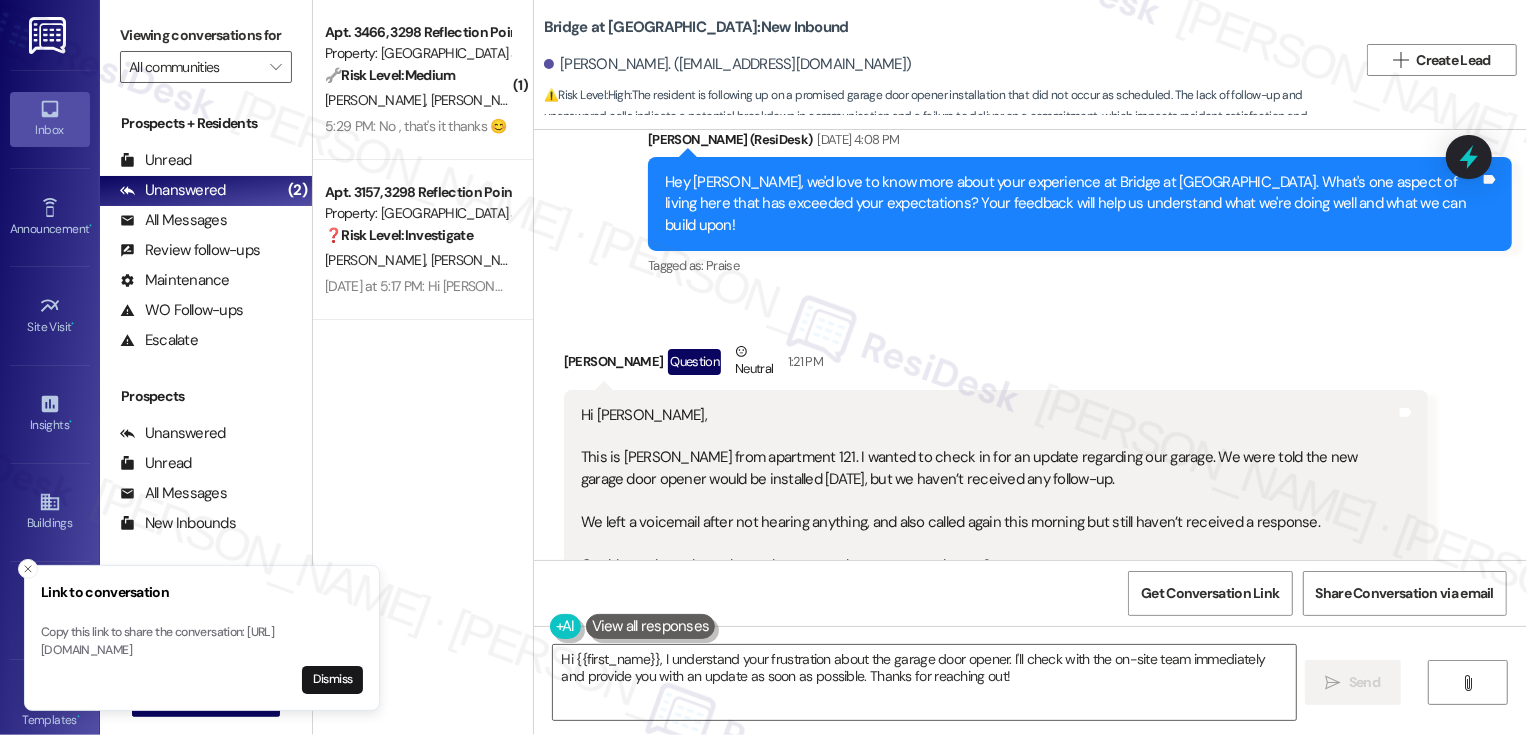 click on "( 1 ) Apt. 3466, 3298 Reflection Pointe Property: [GEOGRAPHIC_DATA] at [GEOGRAPHIC_DATA] 🔧  Risk Level:  Medium The resident confirmed information regarding a maintenance request (dog, access). The issue appears to be resolved, and the resident confirmed they don't need further assistance. [PERSON_NAME] [PERSON_NAME] 5:29 PM: No , that's it thanks 😊  5:29 PM: No , that's it thanks 😊  Apt. 3157, 3298 Reflection Pointe Property: [GEOGRAPHIC_DATA] at [GEOGRAPHIC_DATA] ❓  Risk Level:  Investigate [PERSON_NAME] [PERSON_NAME] [PERSON_NAME] [DATE] at 5:17 PM: Hi [PERSON_NAME]!  I have mixed feelings.  I think it's an alright place for the price.  Some of our plumbing didn't work right when we moved in, but I'm happy that maintenance was relatively quick to repair.
Is the gym still out of commission?  I remember getting notified that it was closed, but no notification that it ever reopened" at bounding box center [423, 296] 